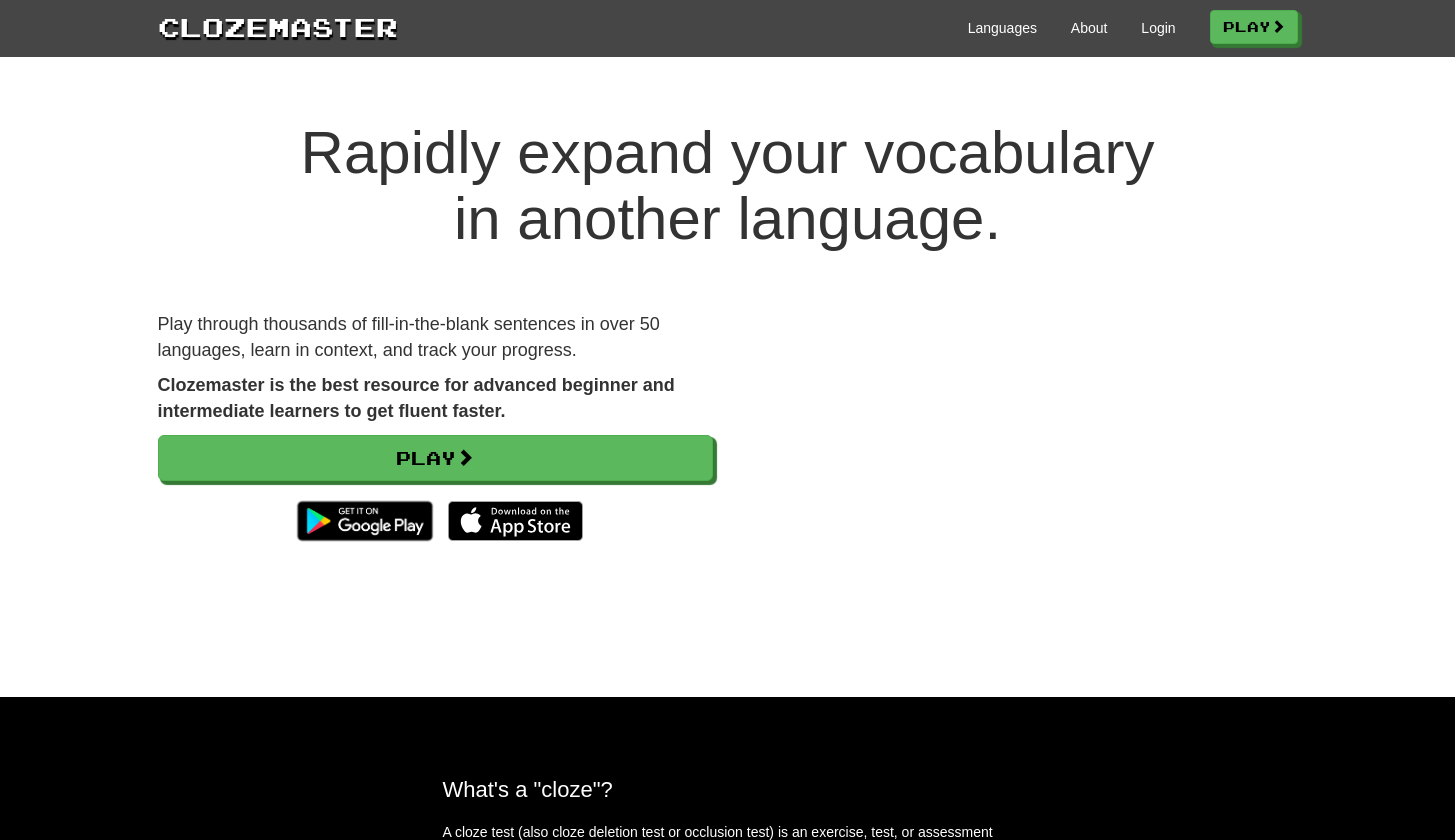 scroll, scrollTop: 0, scrollLeft: 0, axis: both 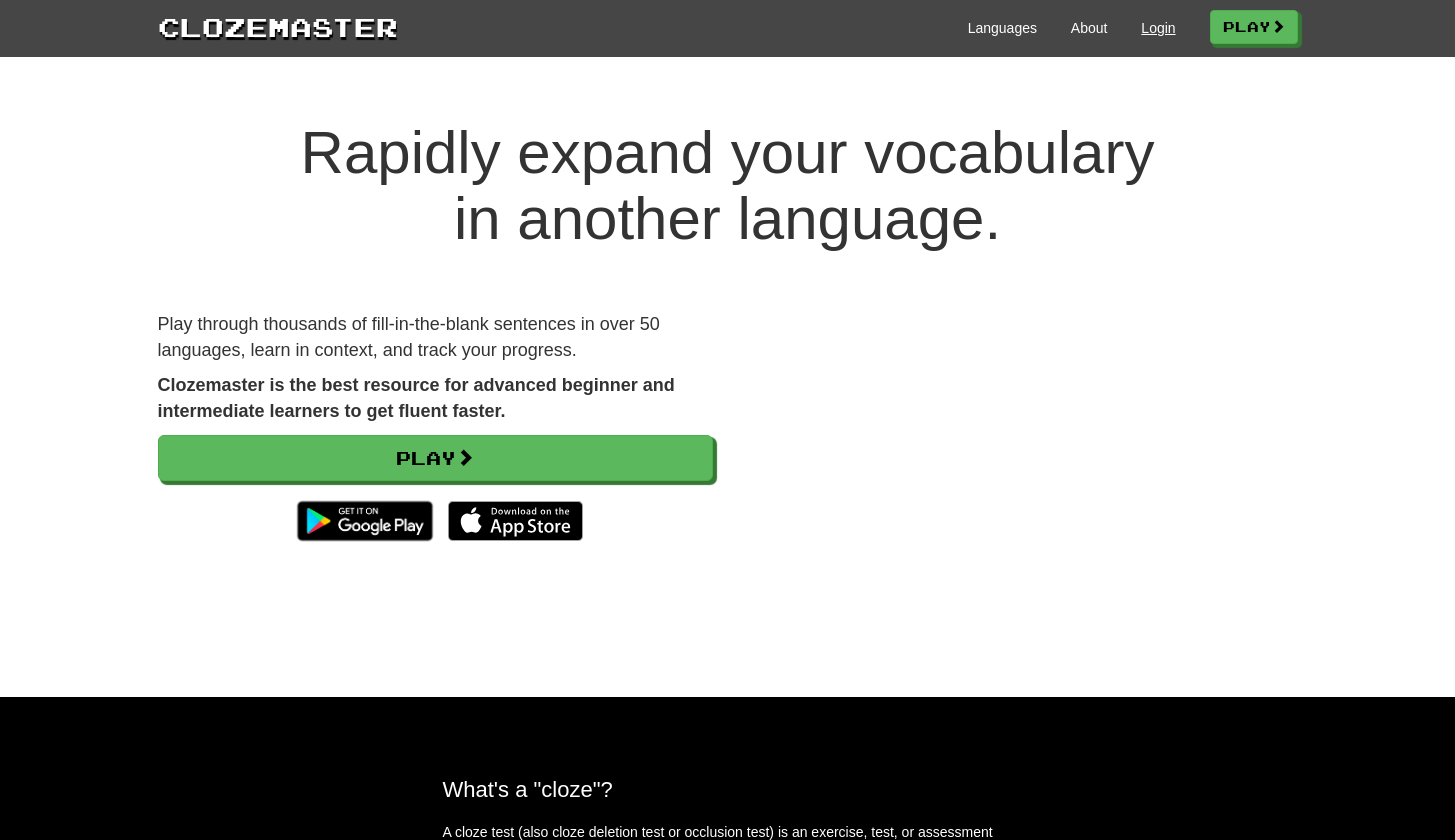 click on "Login" at bounding box center (1158, 28) 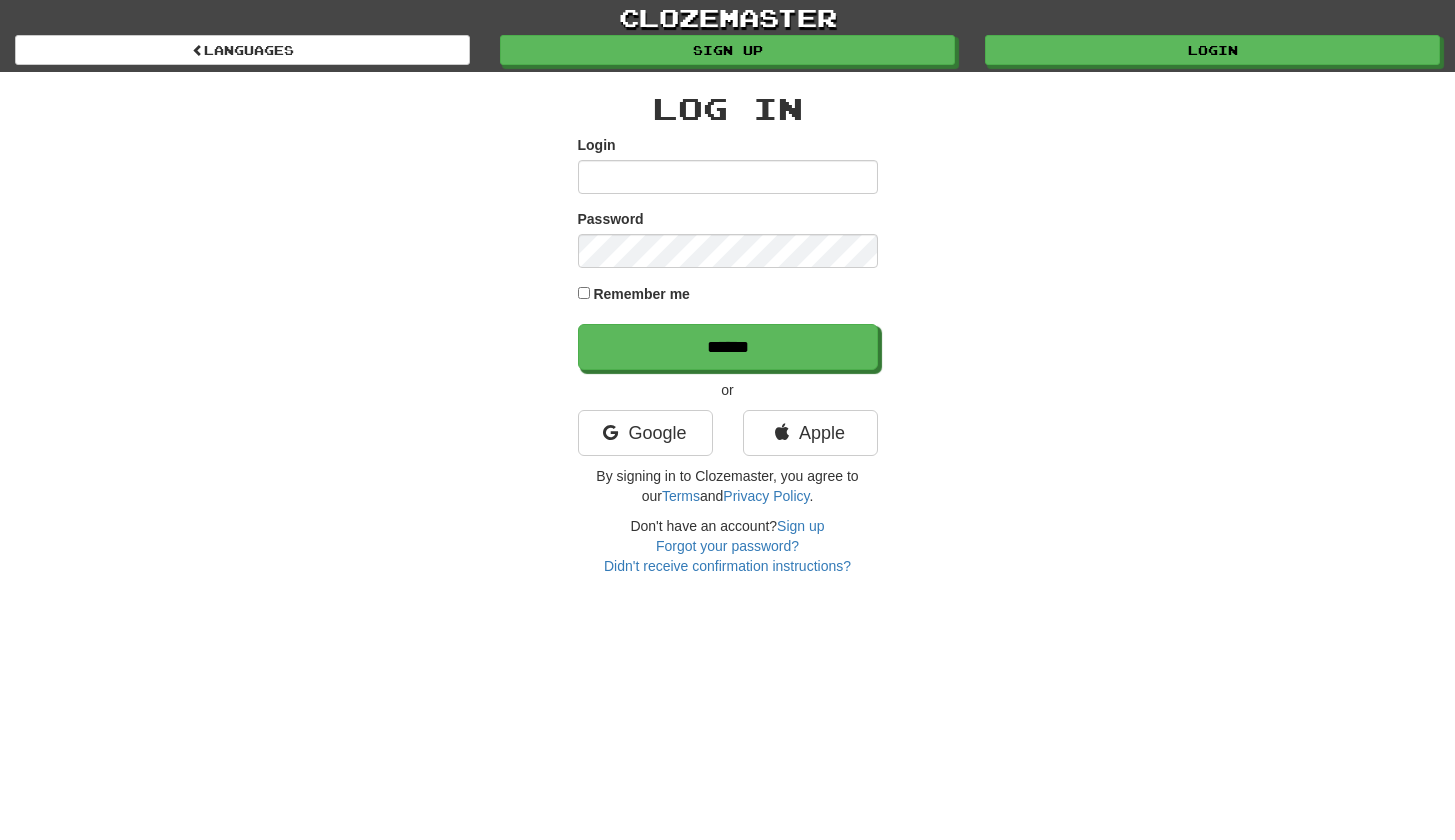 scroll, scrollTop: 0, scrollLeft: 0, axis: both 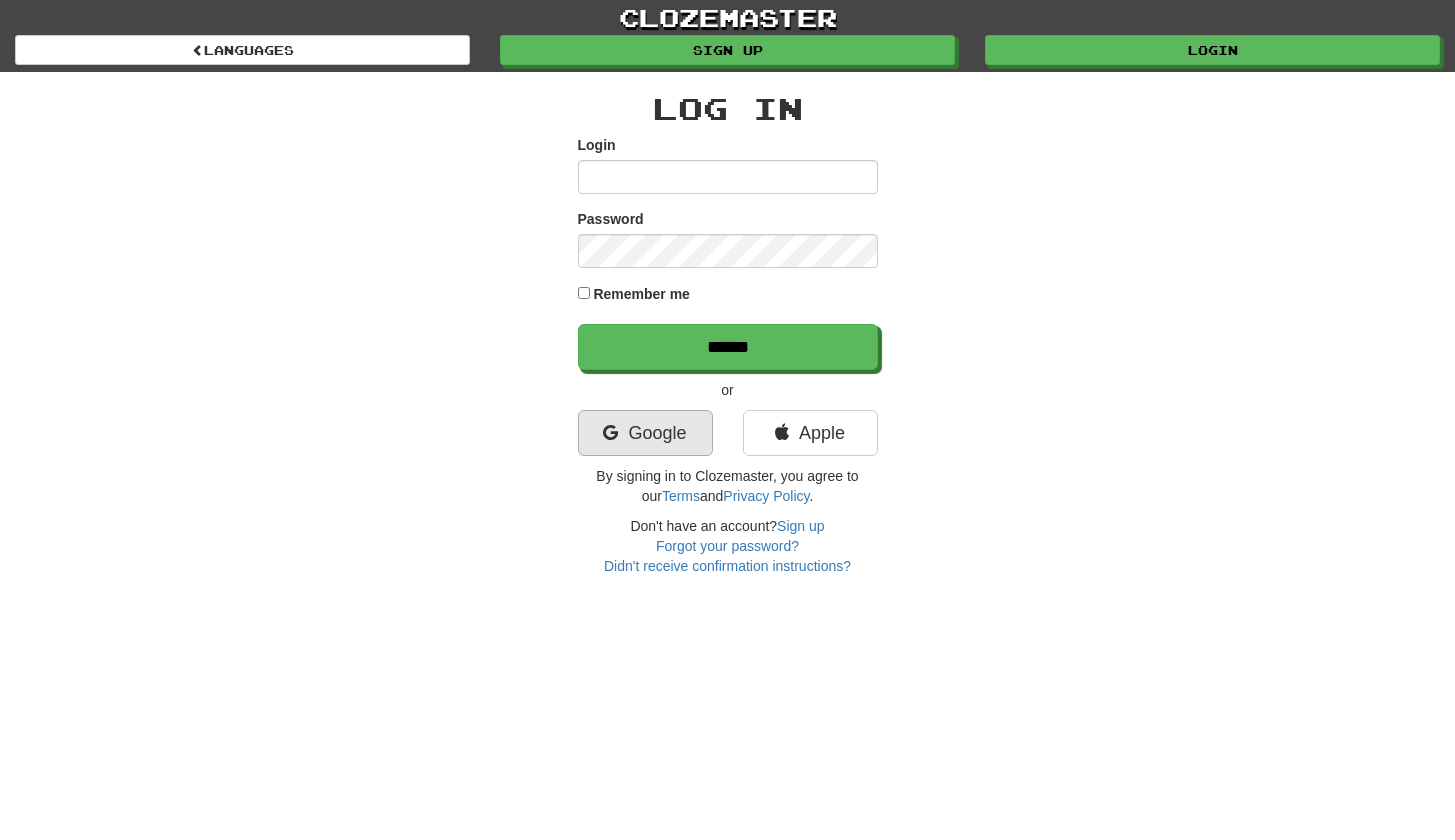 click on "Google" at bounding box center (645, 433) 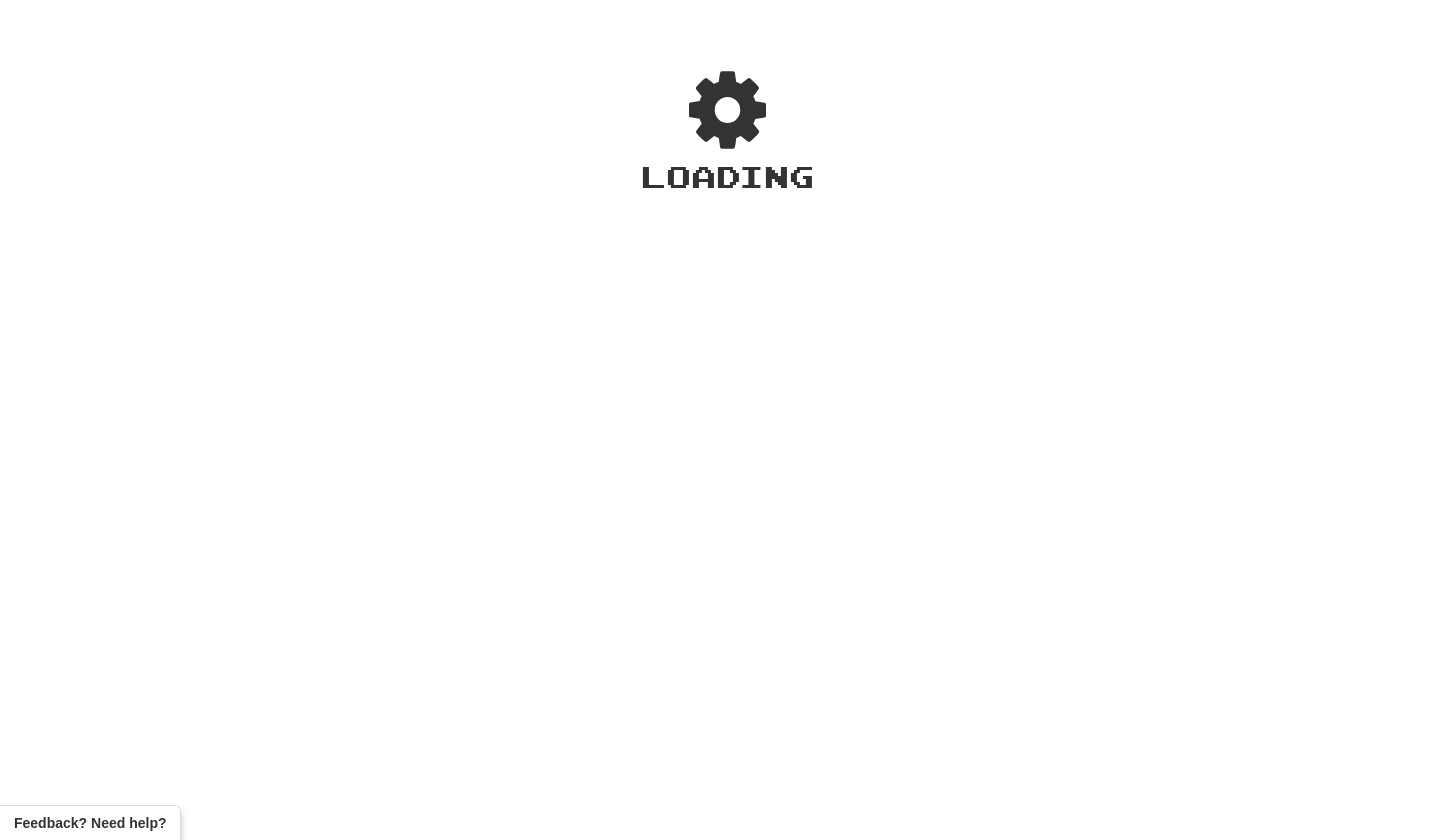 scroll, scrollTop: 0, scrollLeft: 0, axis: both 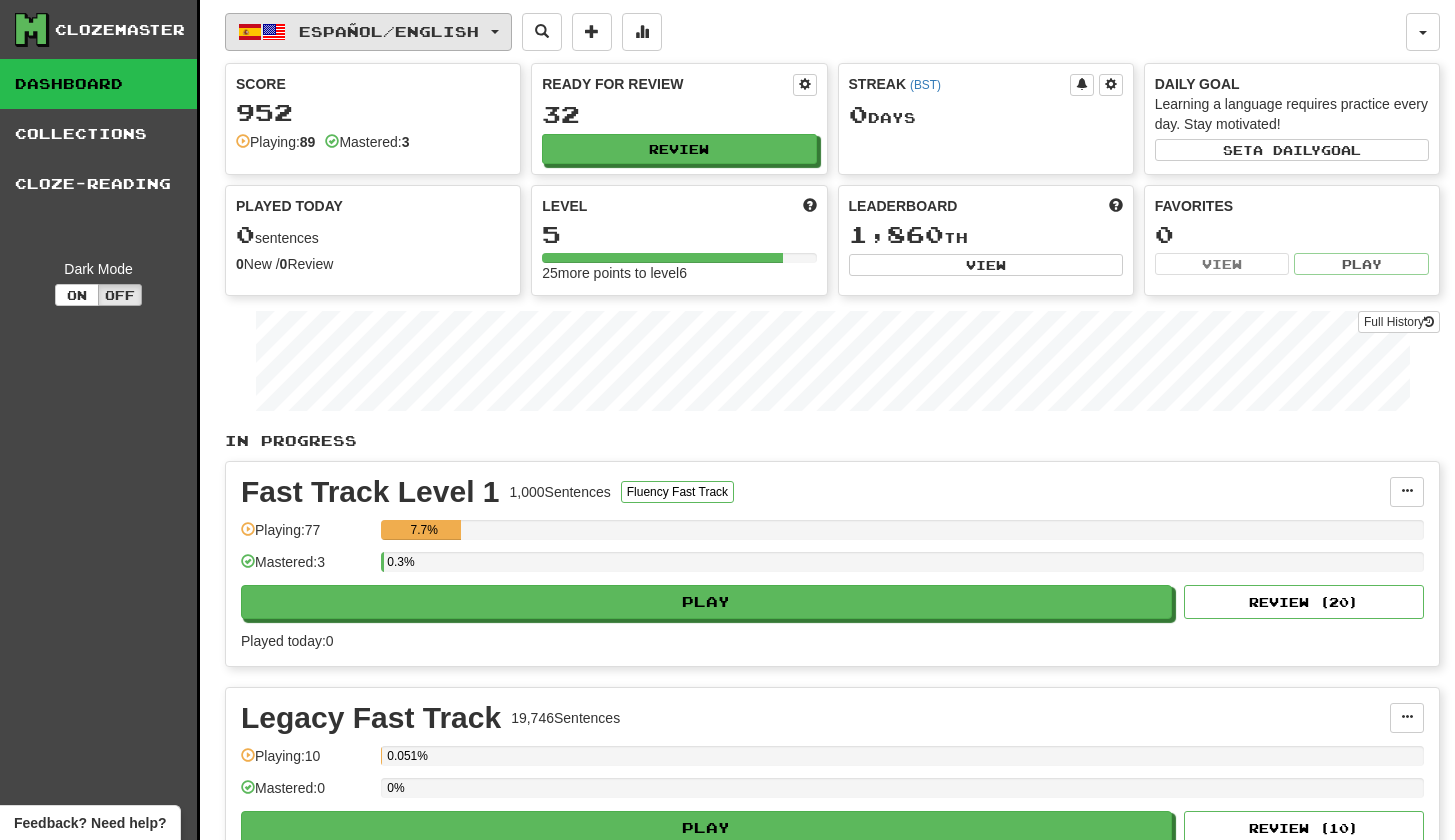 click on "Español  /  English" at bounding box center [389, 31] 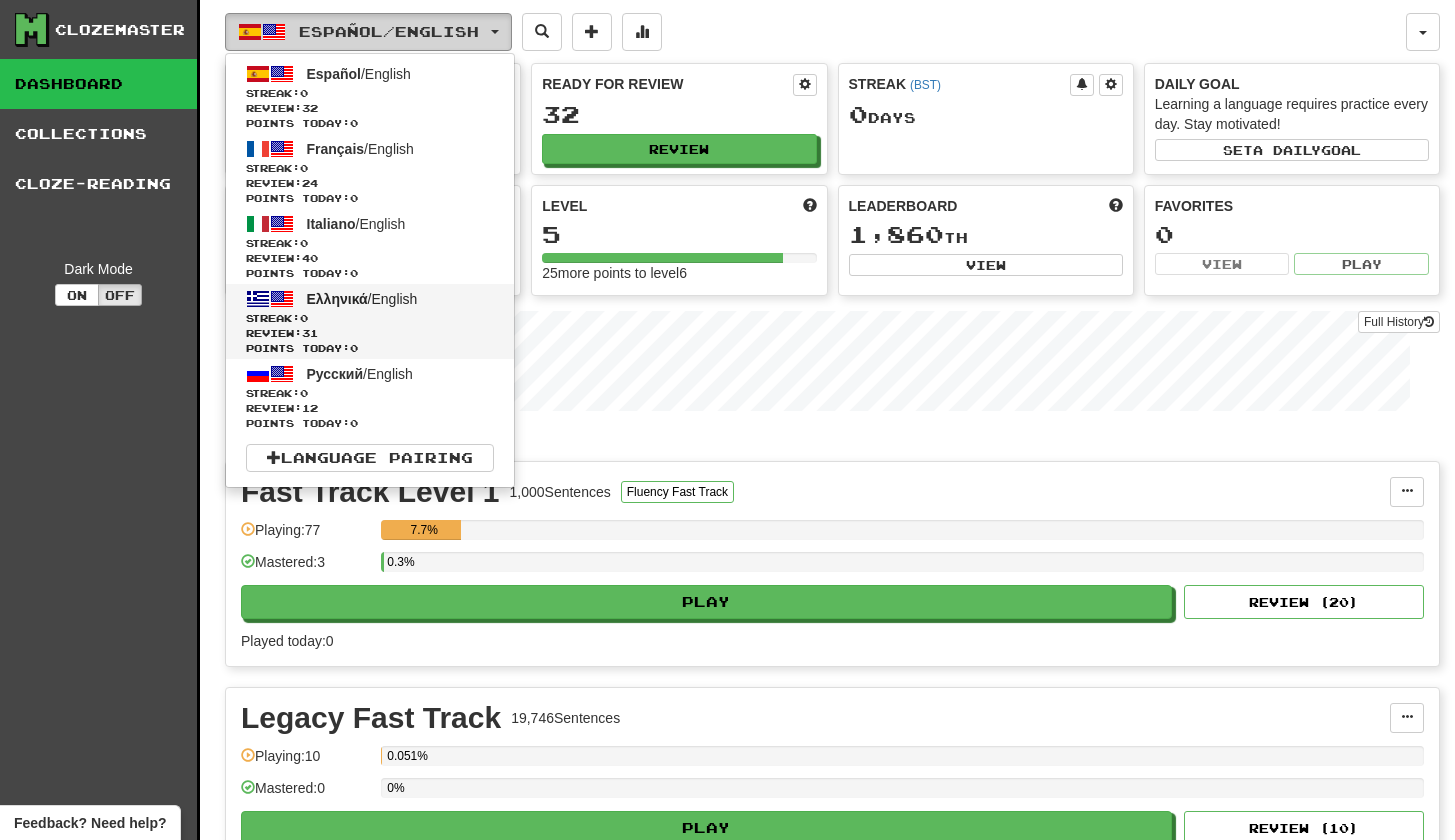 scroll, scrollTop: 0, scrollLeft: 0, axis: both 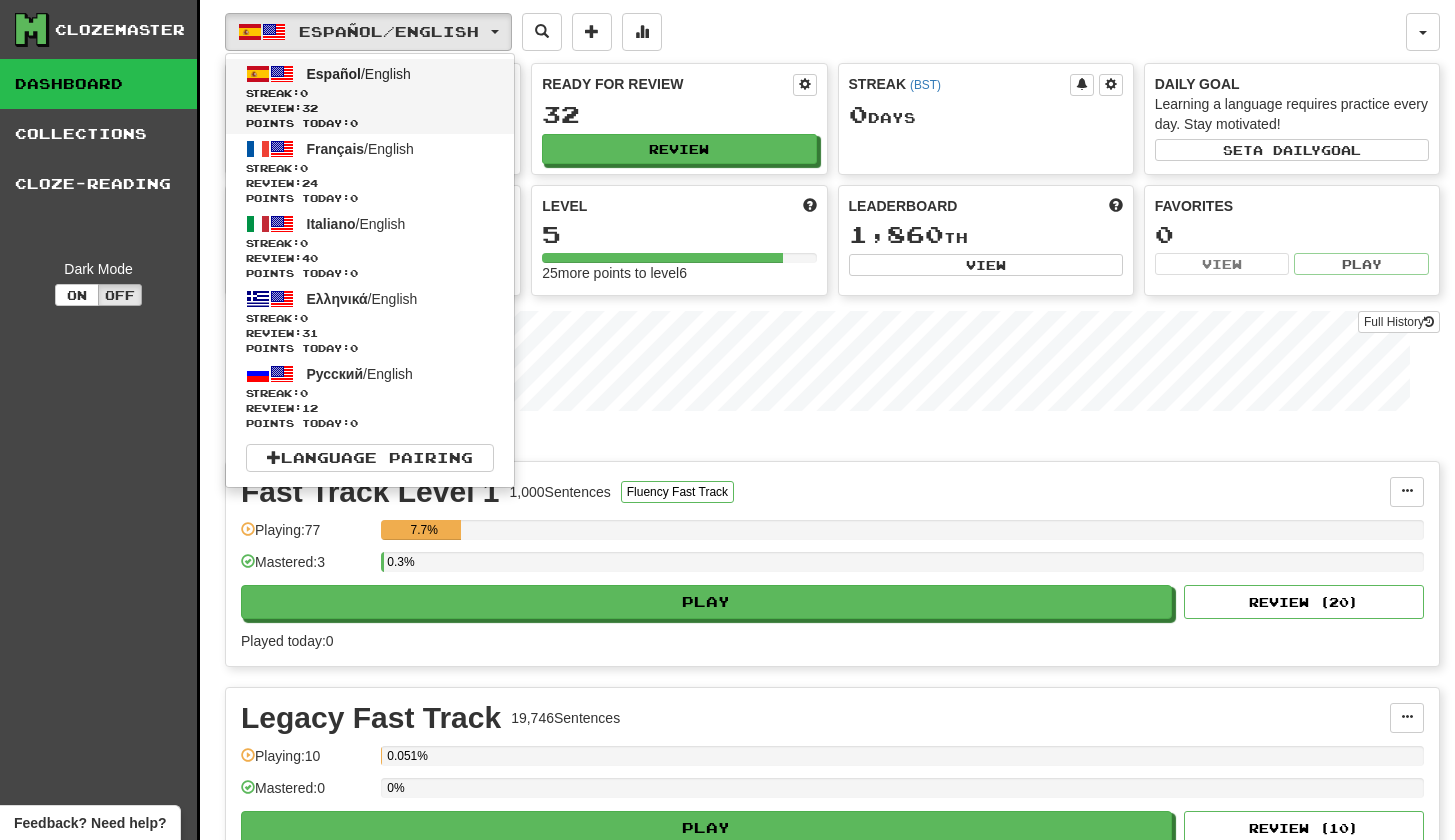 click on "Review:  32" at bounding box center [370, 108] 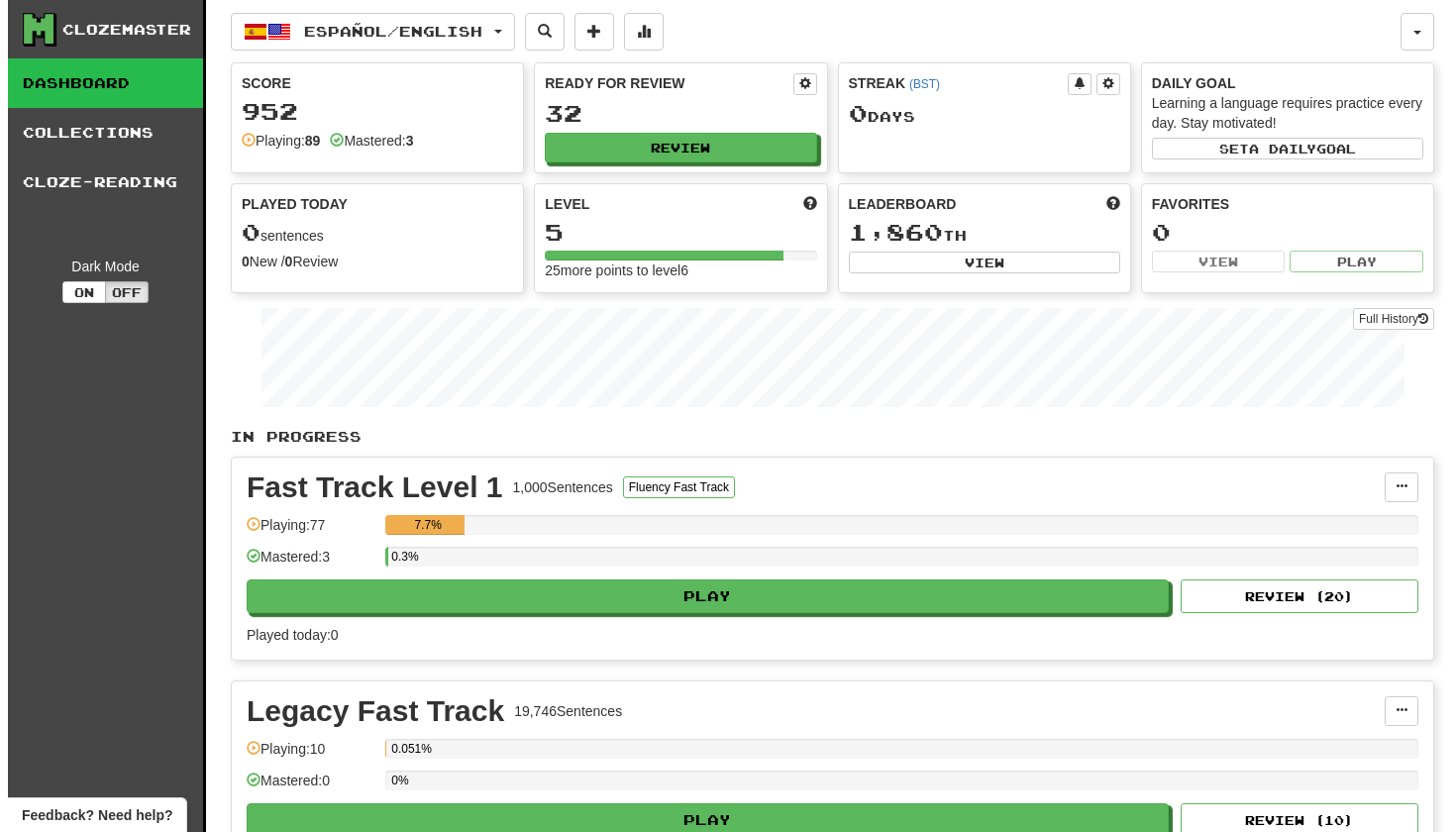 scroll, scrollTop: 0, scrollLeft: 0, axis: both 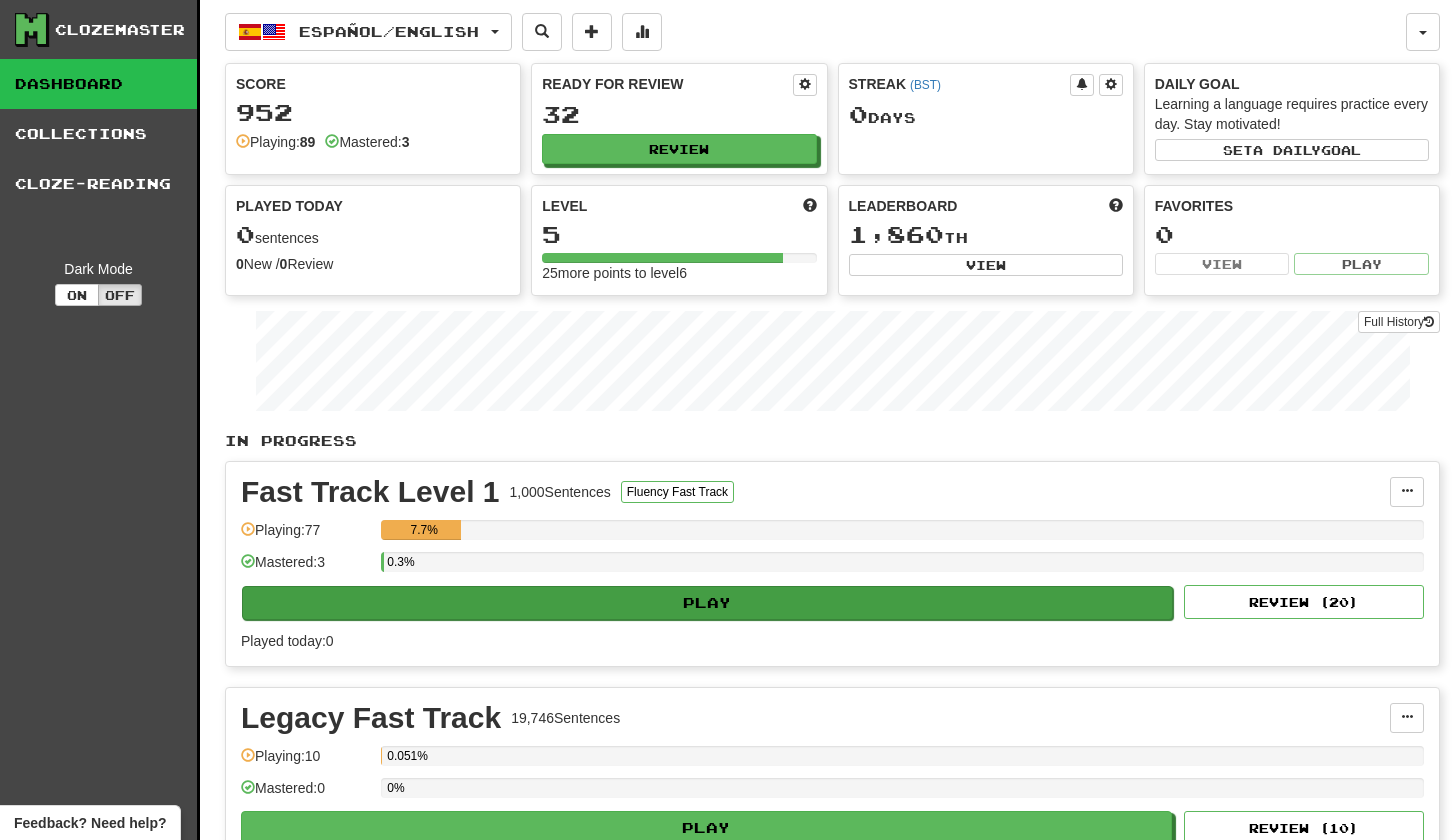 click on "Play" at bounding box center (707, 603) 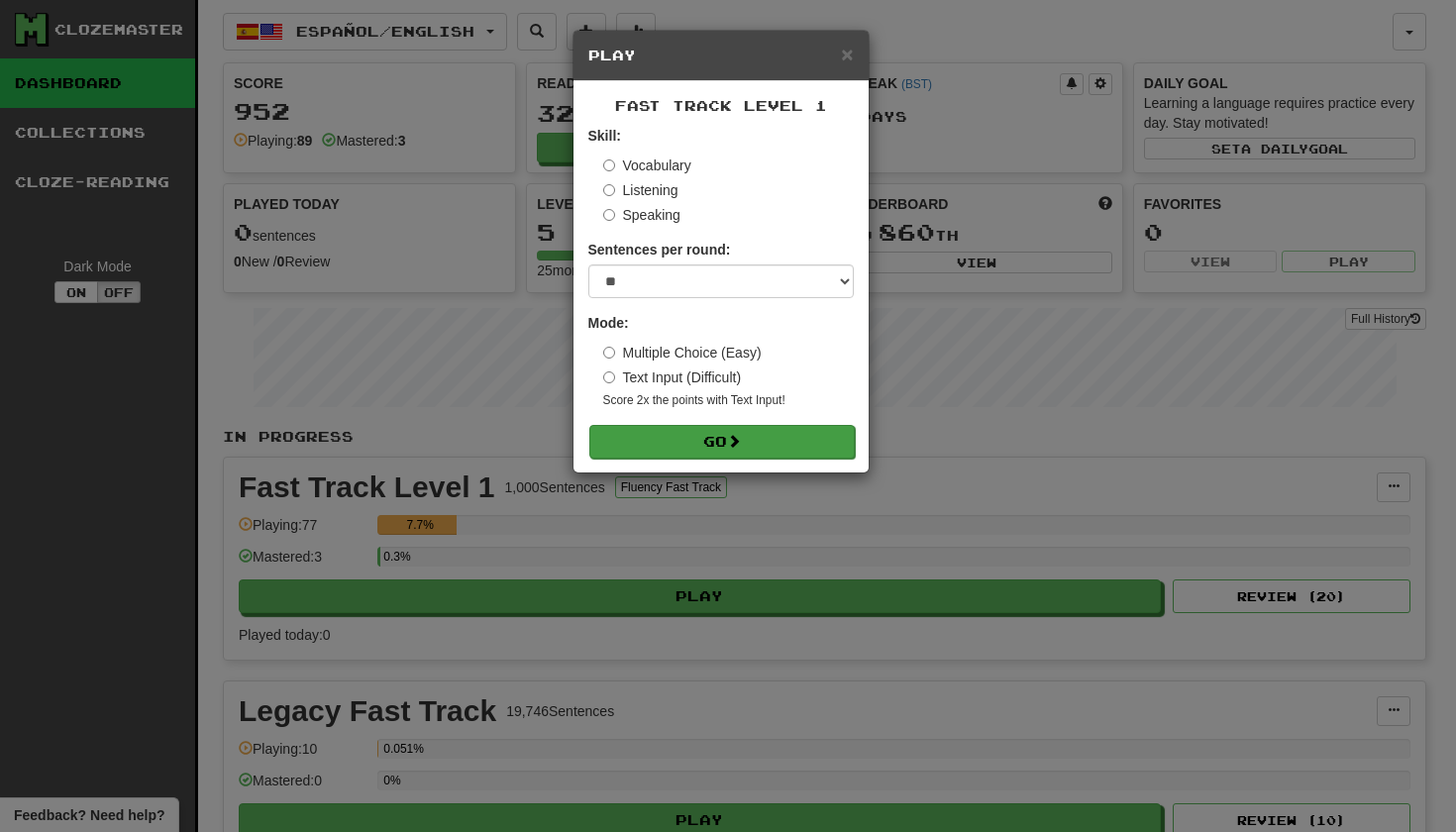 click on "Go" at bounding box center [722, 442] 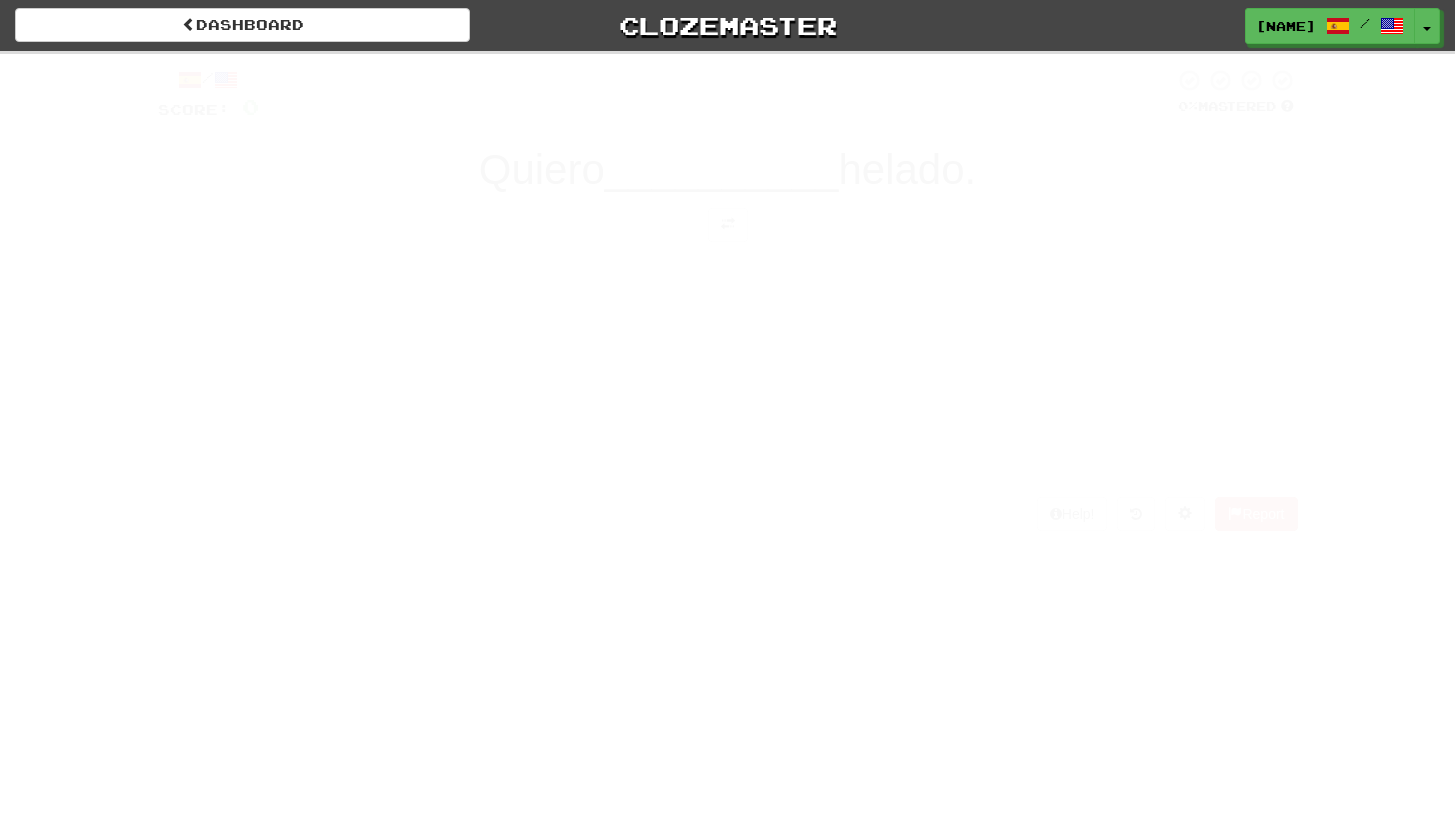 scroll, scrollTop: 0, scrollLeft: 0, axis: both 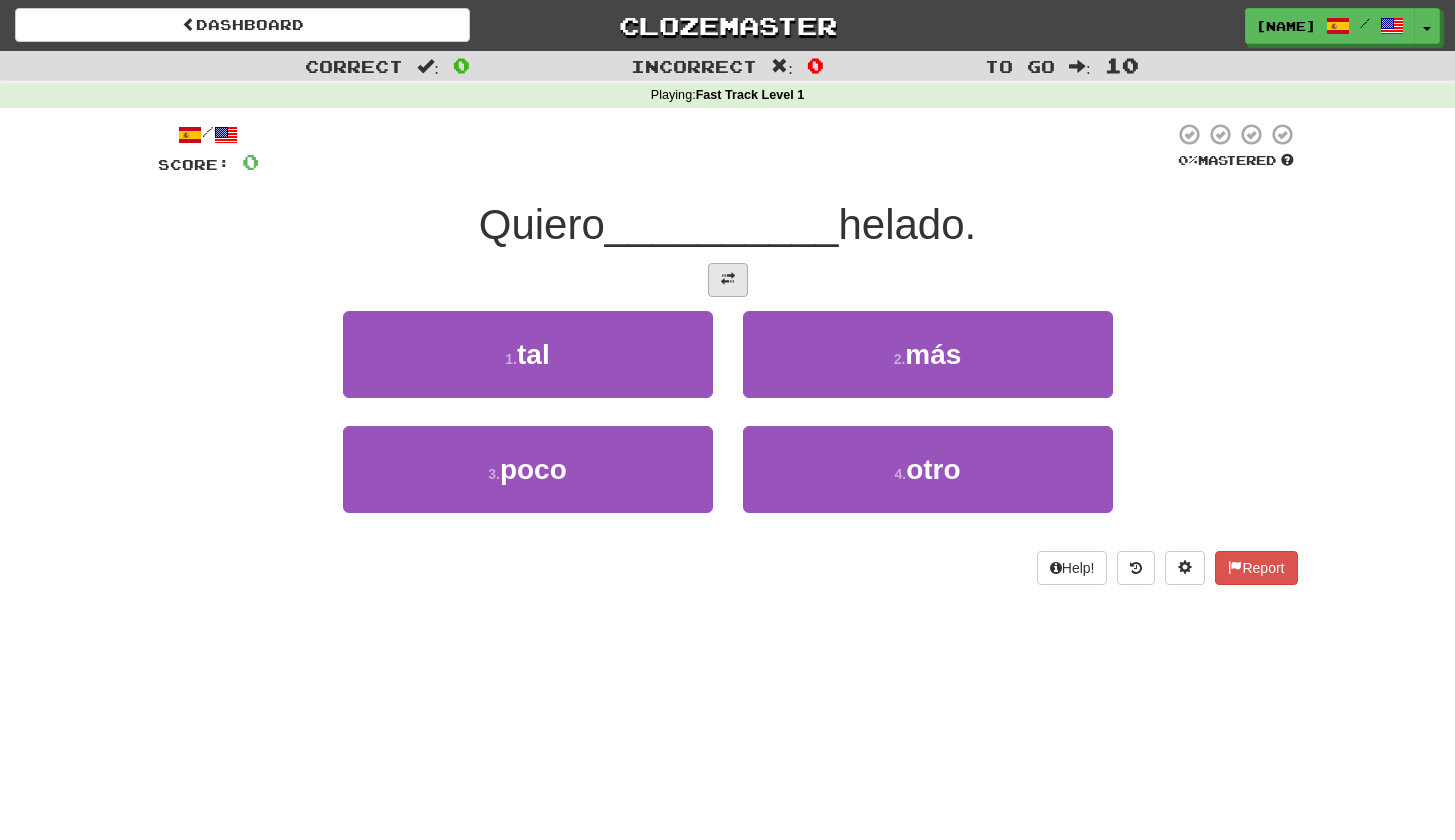 click at bounding box center (728, 279) 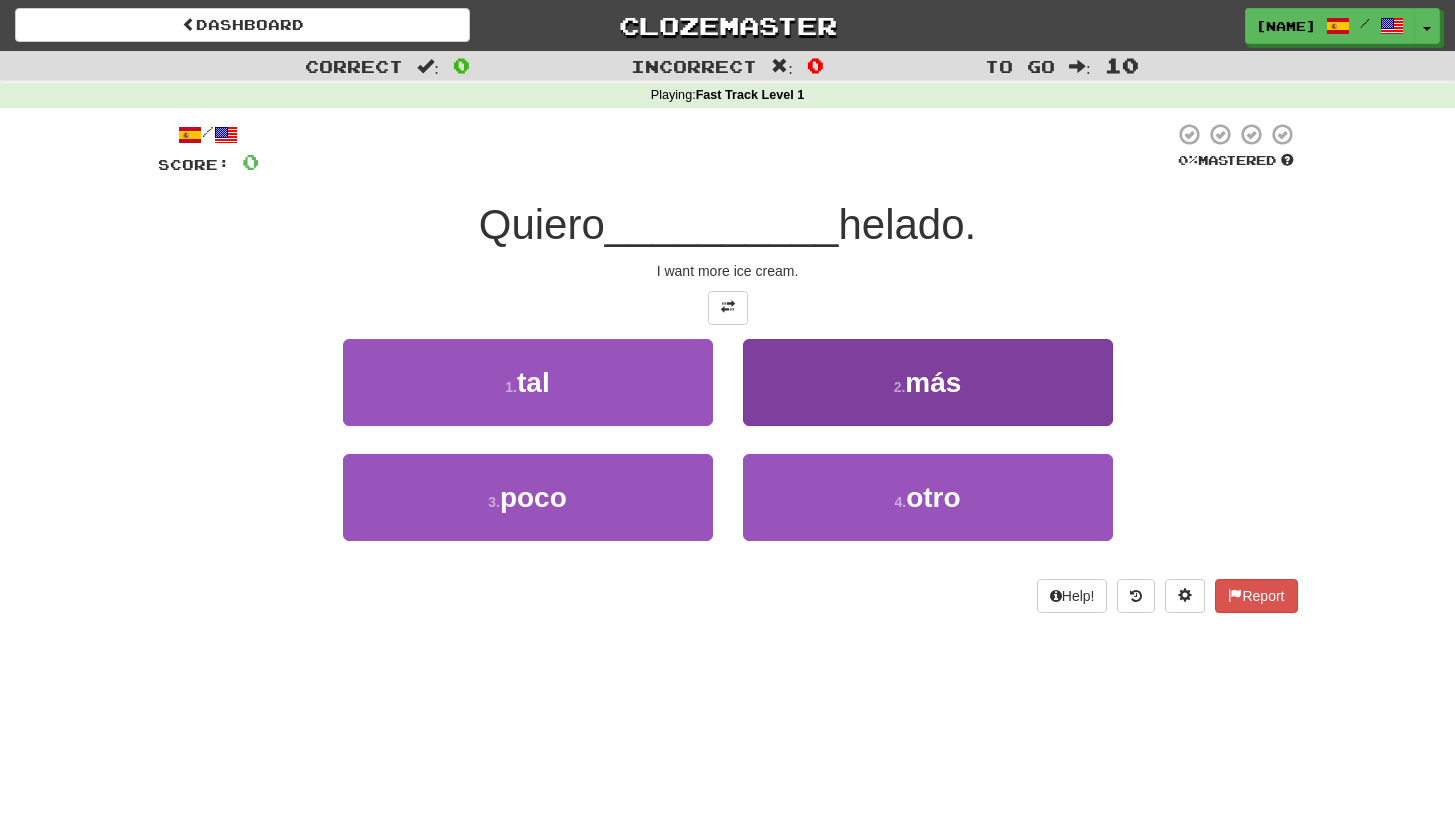 click on "2 .  más" at bounding box center [928, 382] 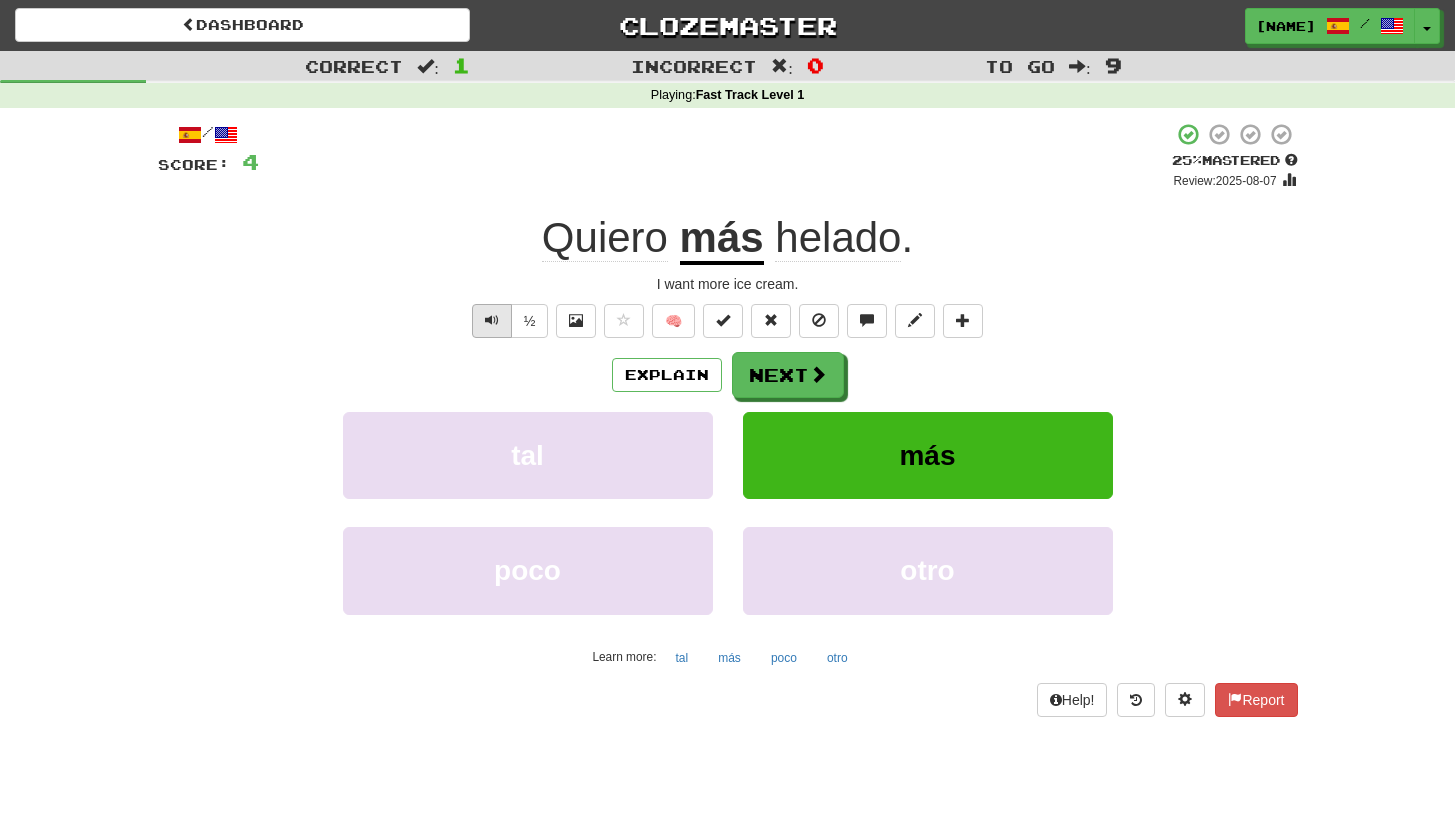 click at bounding box center (492, 321) 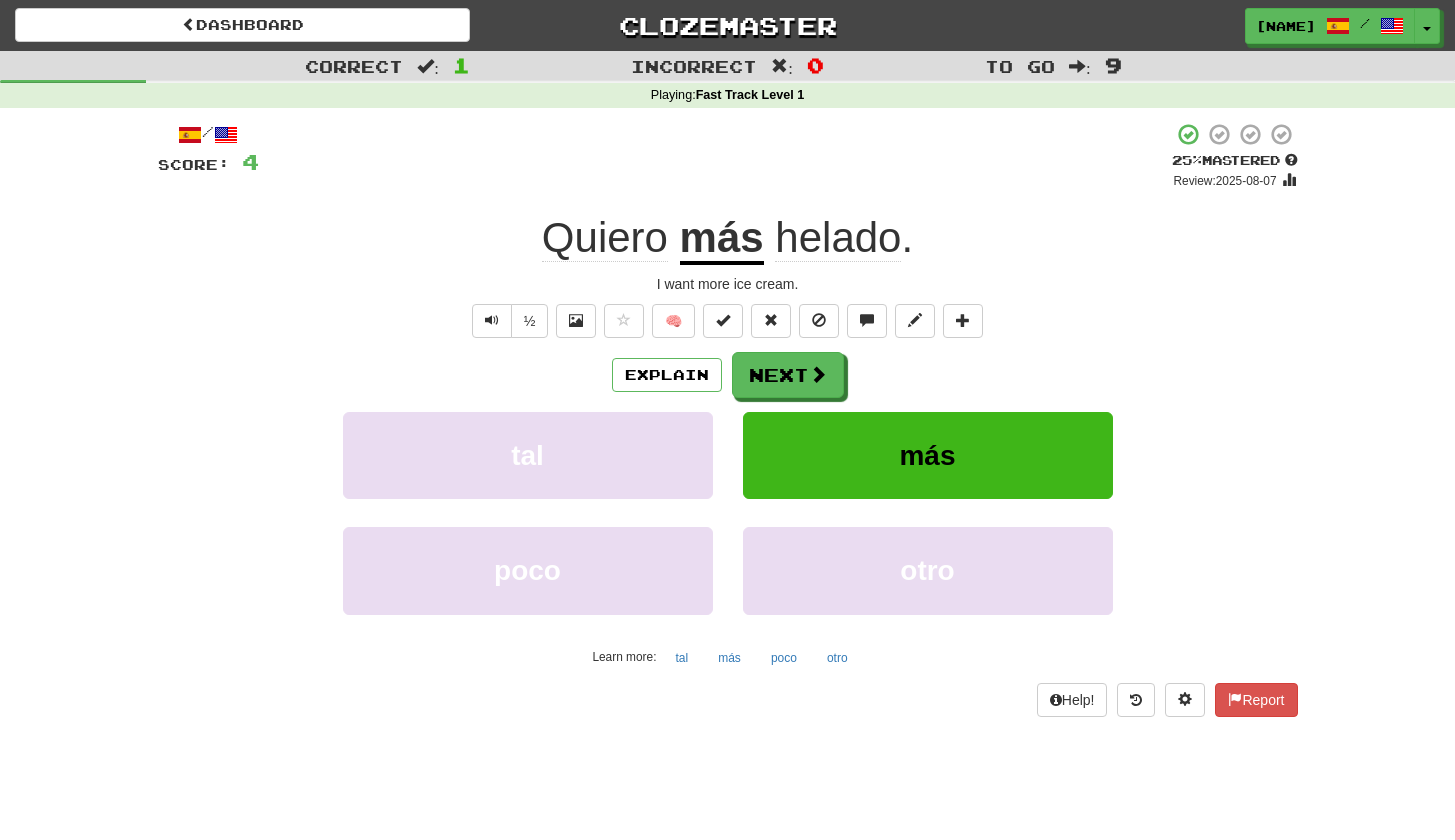 click on "helado" at bounding box center (838, 238) 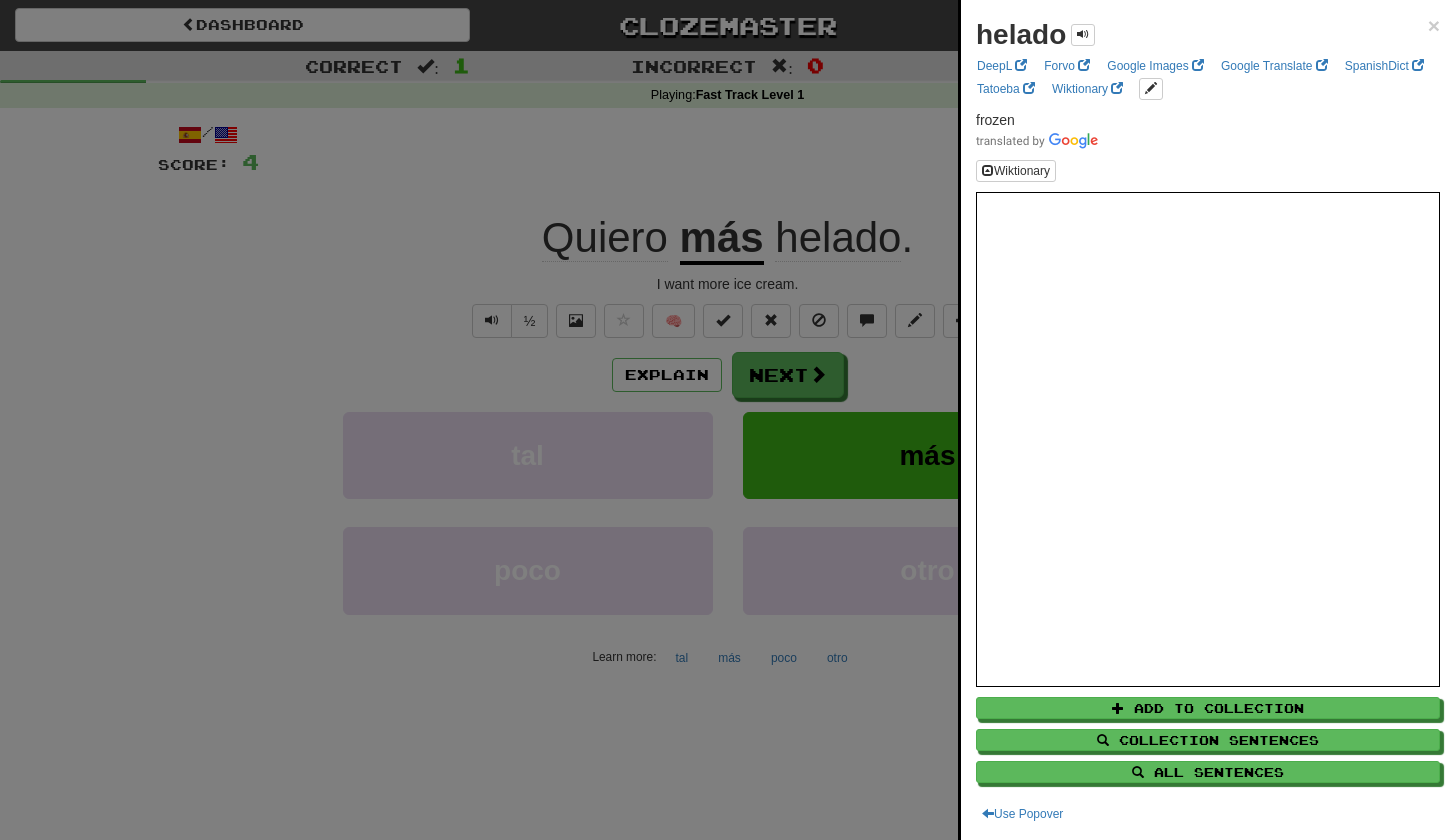 click at bounding box center (727, 420) 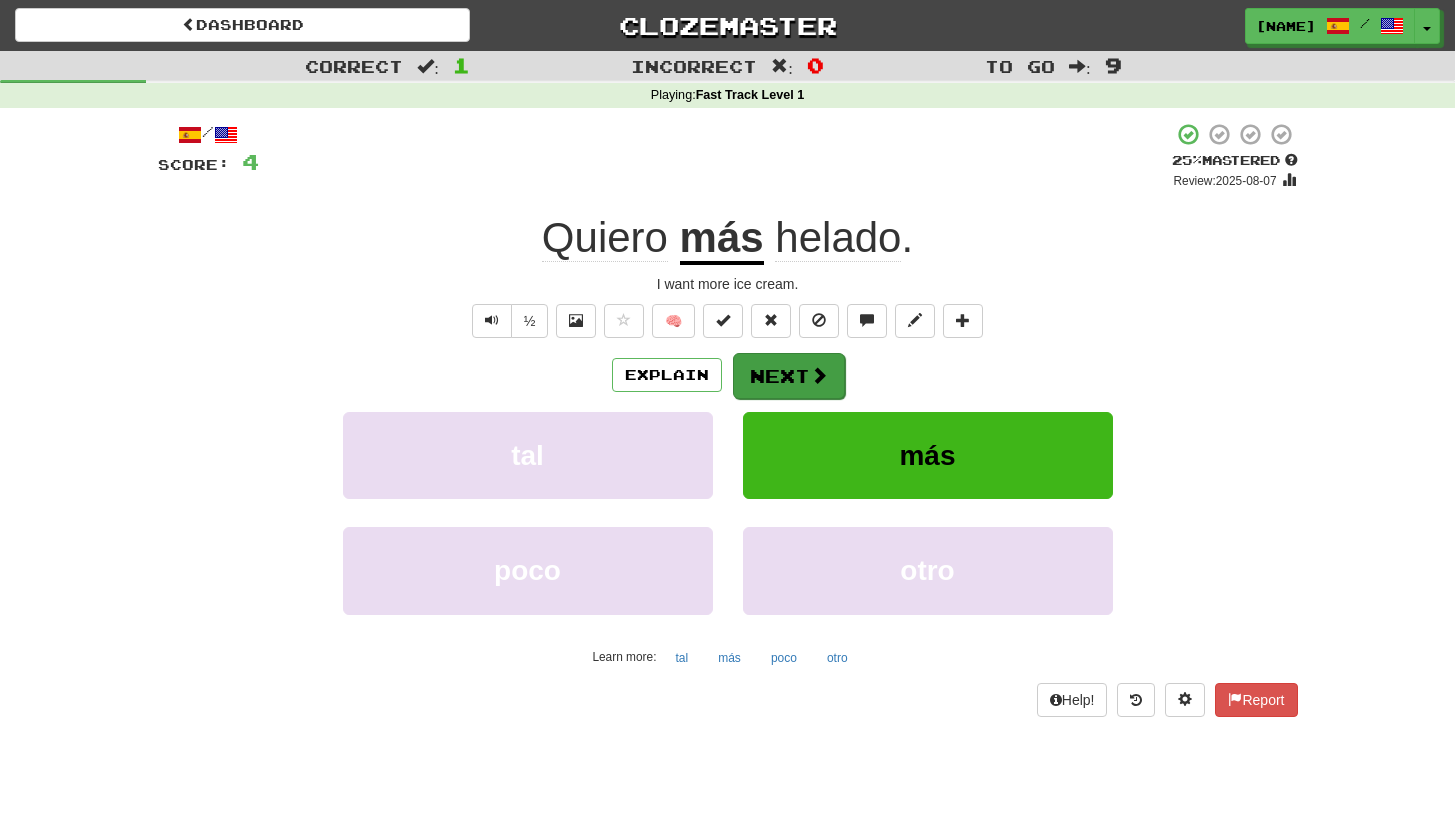 click on "Next" at bounding box center (789, 376) 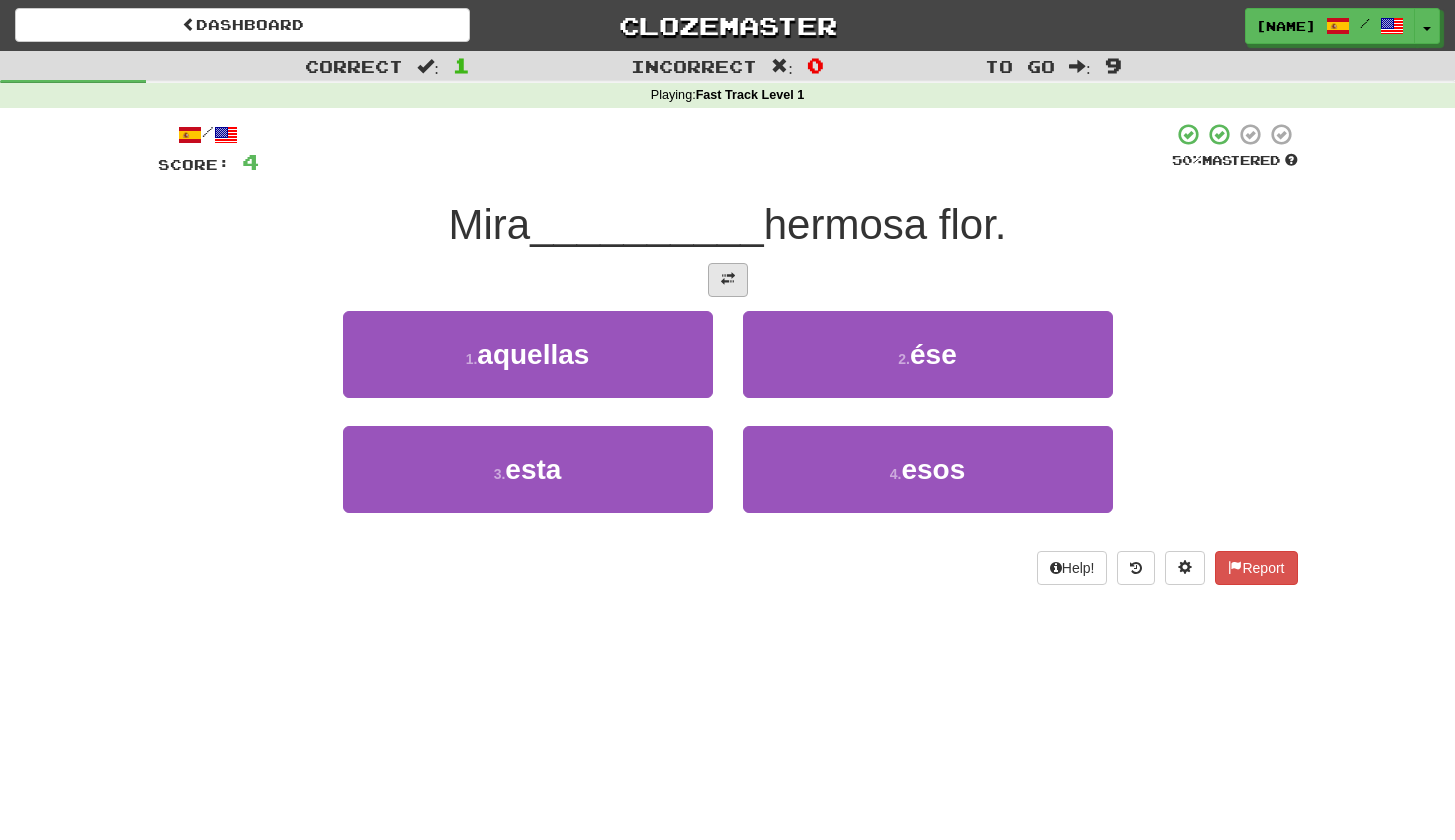 click at bounding box center [728, 279] 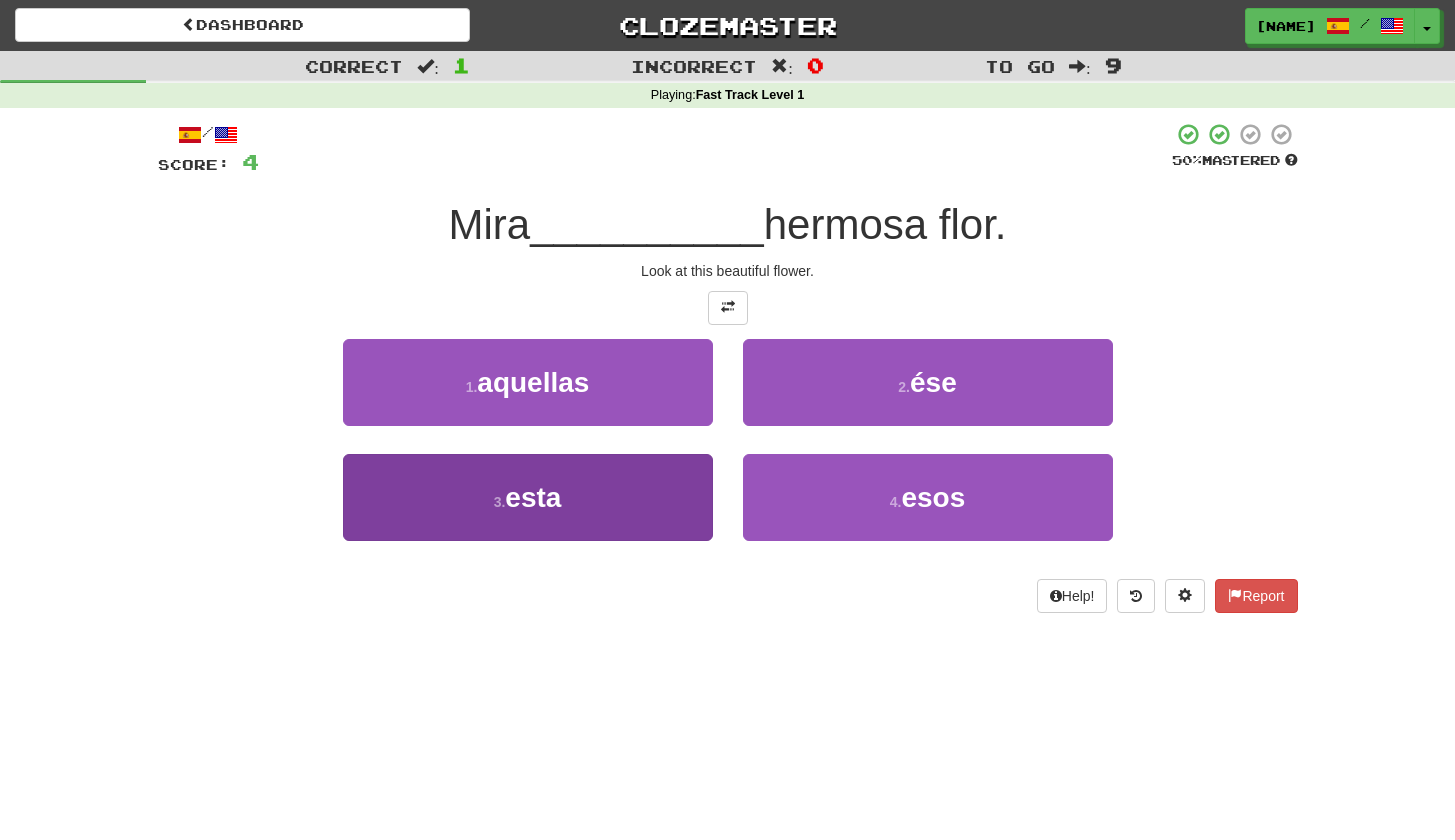 click on "3 .  esta" at bounding box center (528, 497) 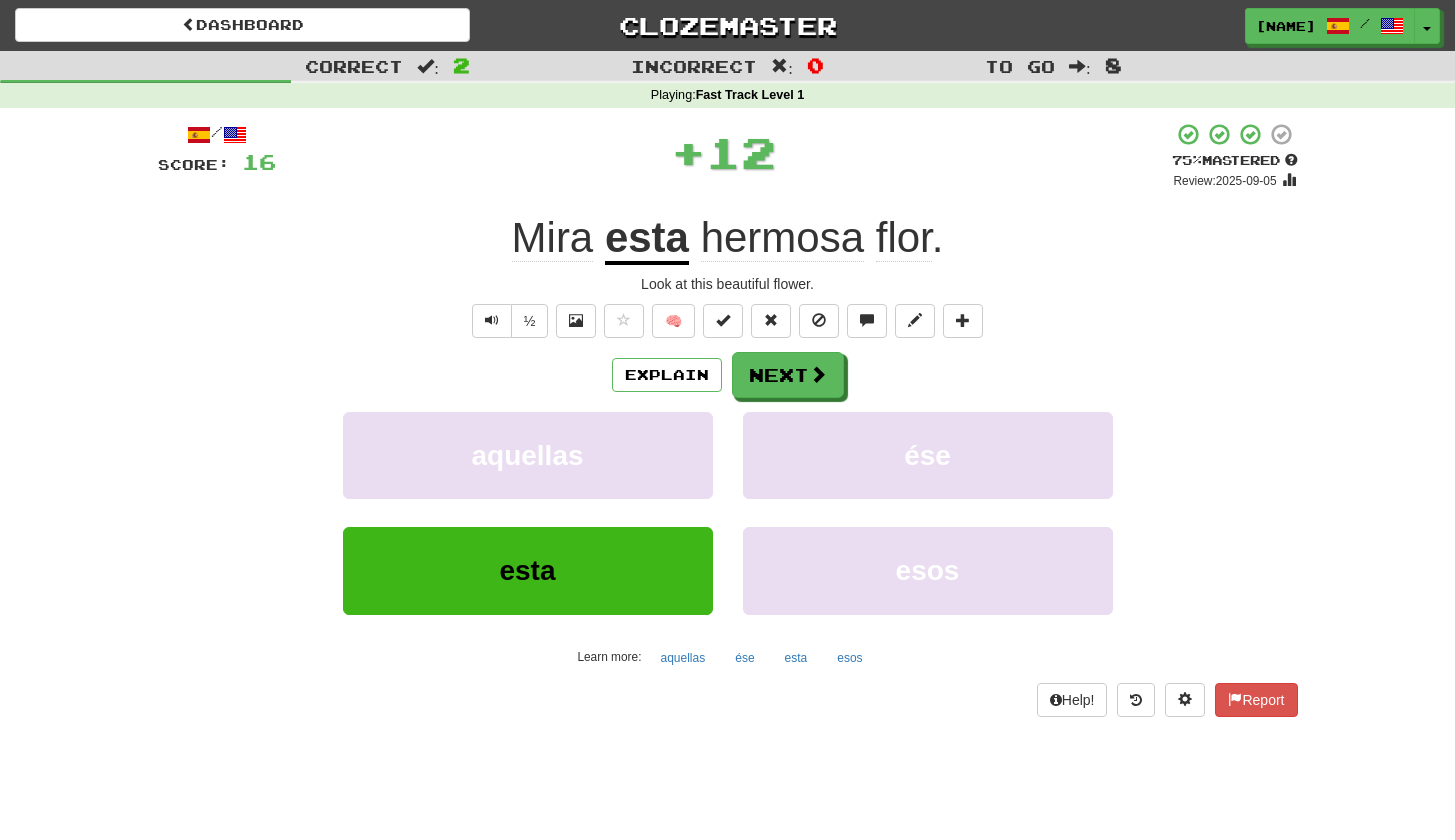 click on "hermosa" at bounding box center (782, 238) 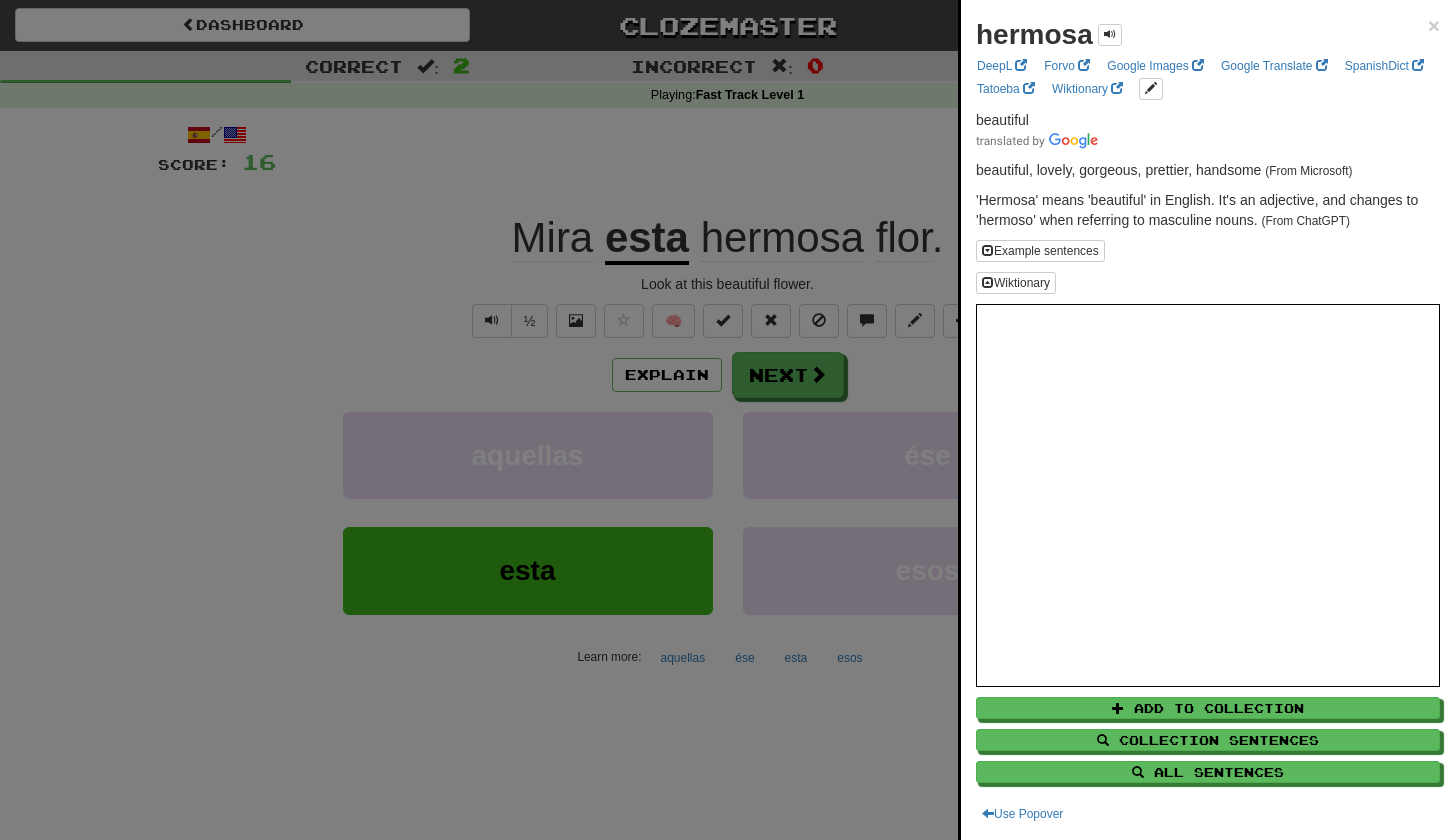 click at bounding box center [727, 420] 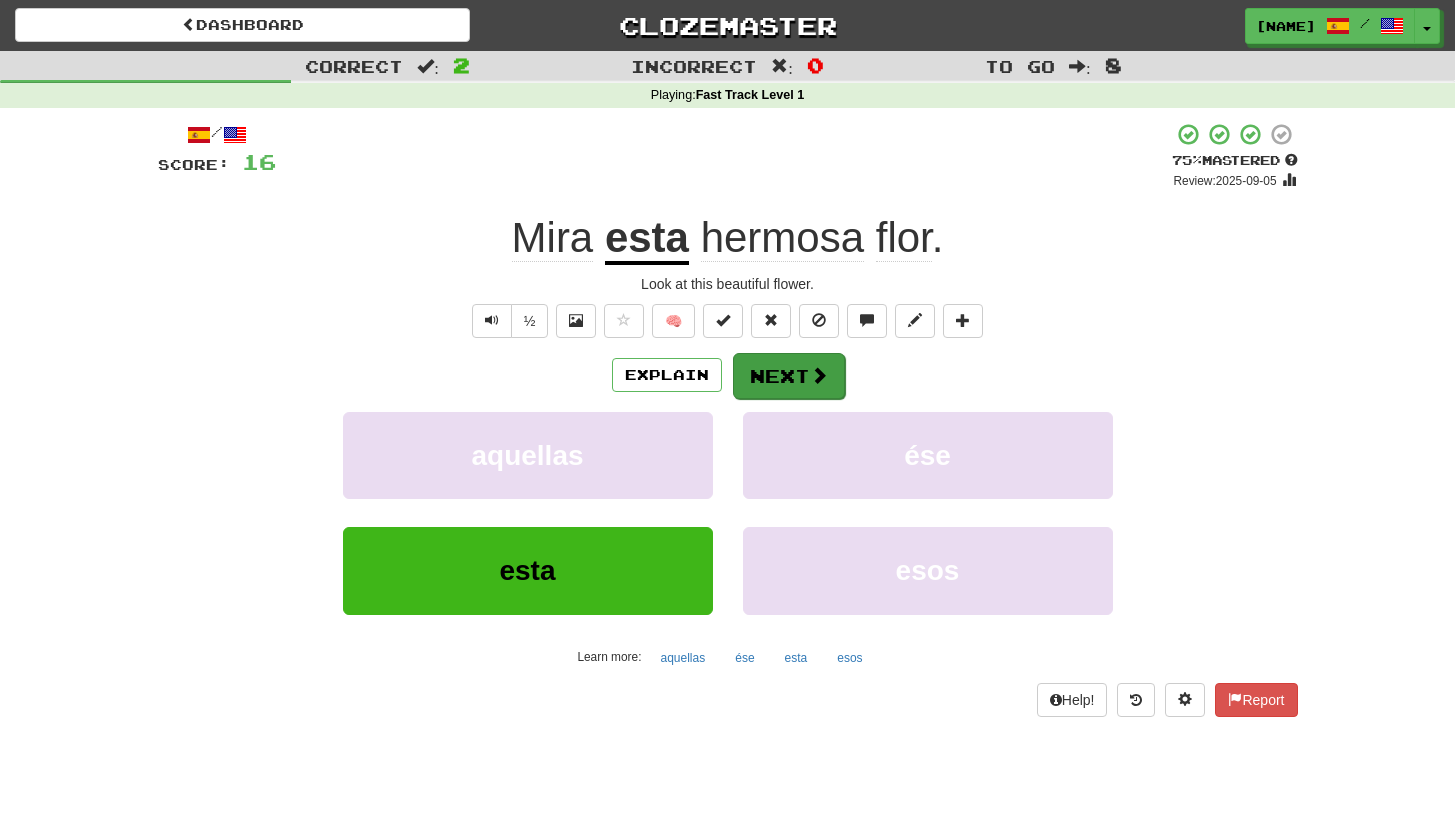 click at bounding box center (819, 375) 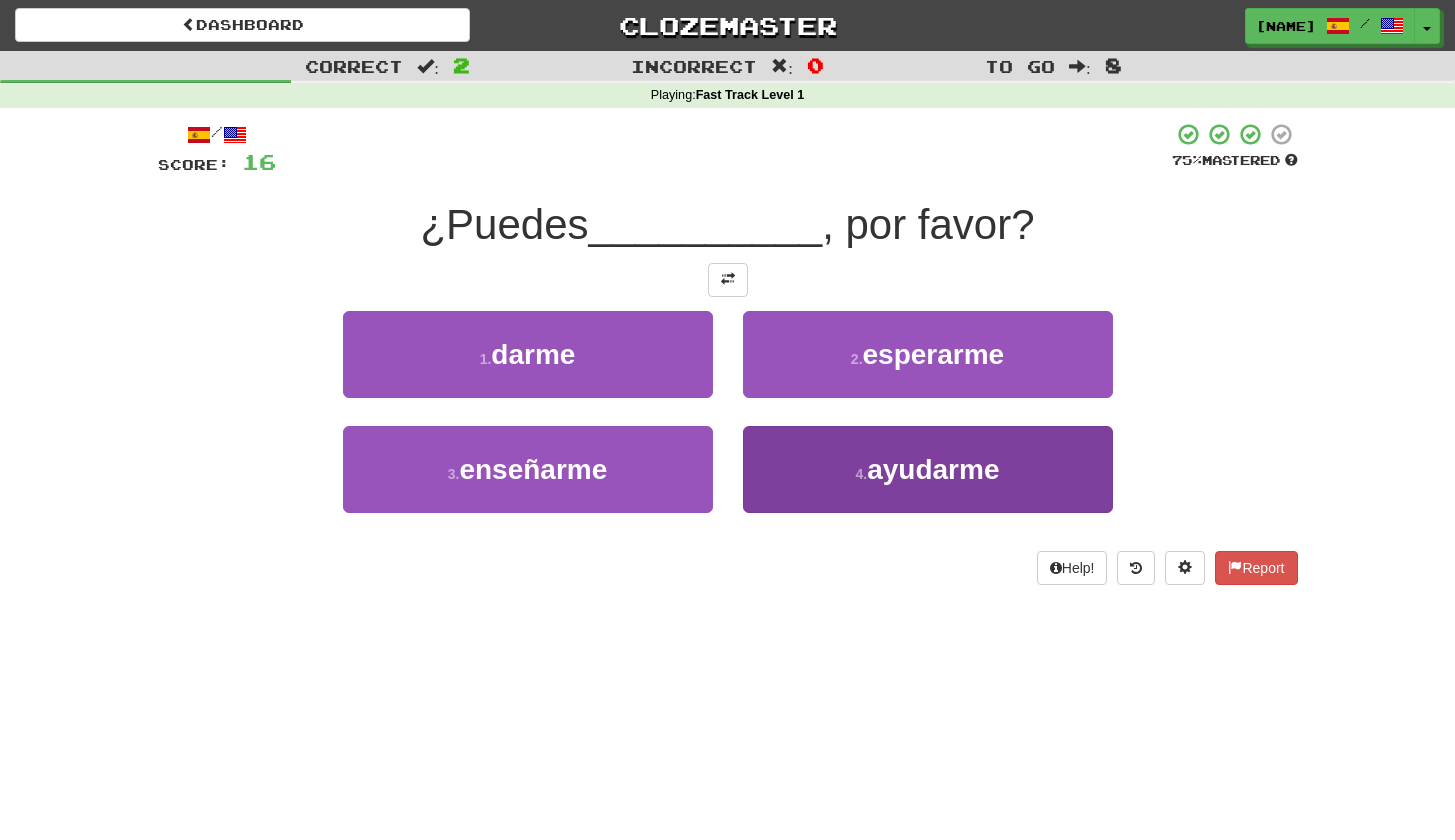 click on "4 .  ayudarme" at bounding box center [928, 469] 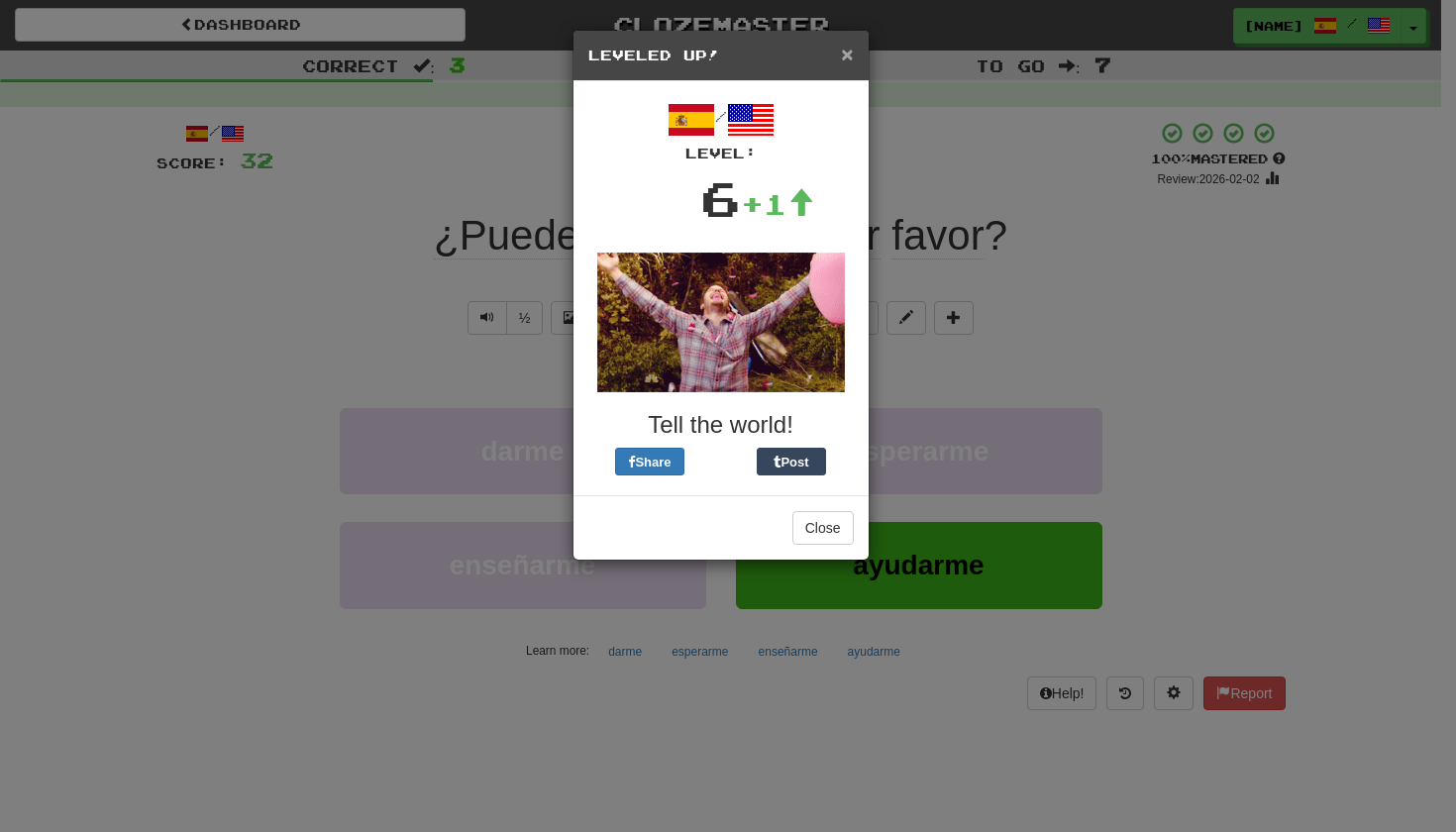 click on "×" at bounding box center [847, 53] 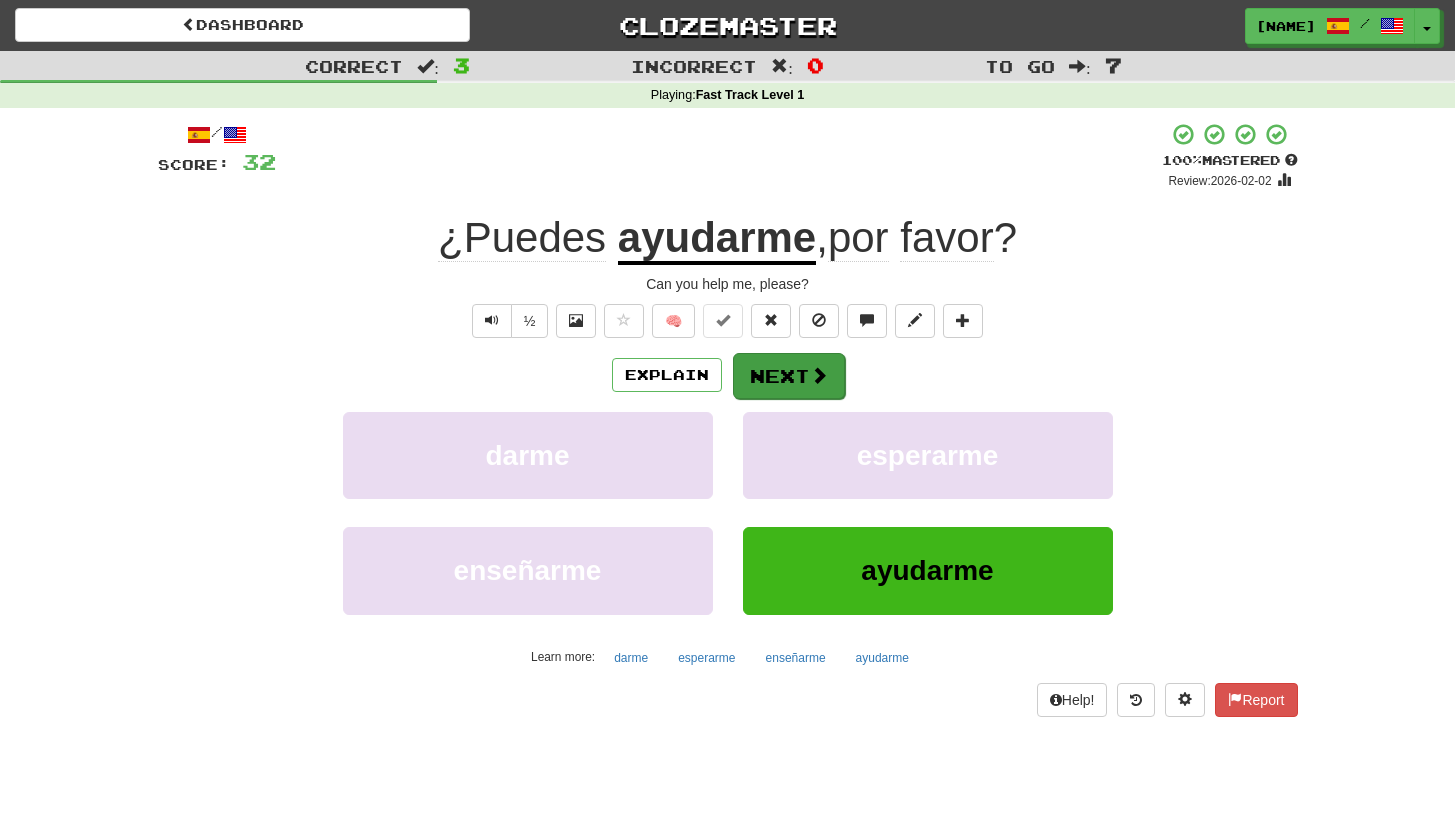 click on "Next" at bounding box center (789, 376) 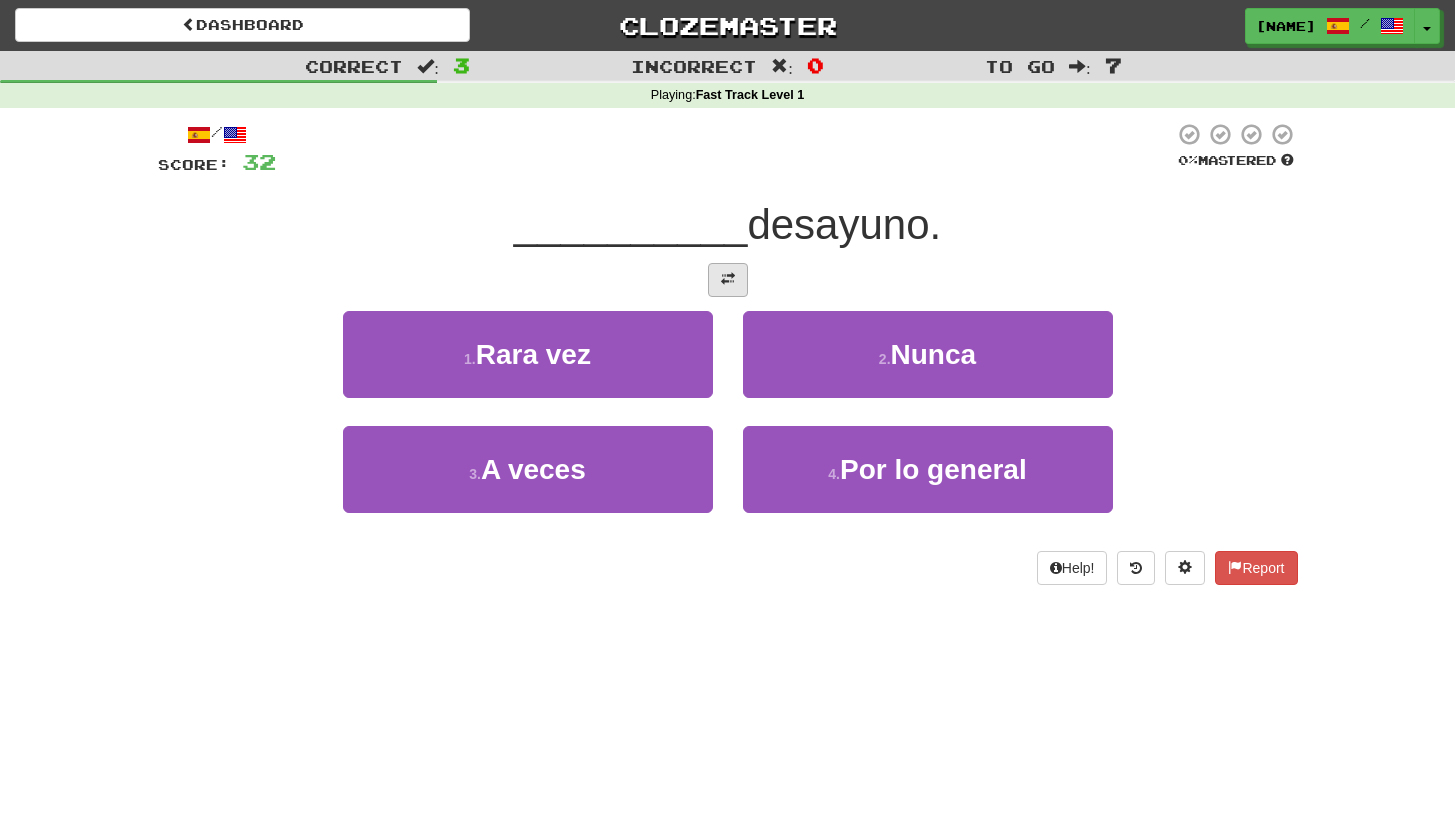 click at bounding box center [728, 279] 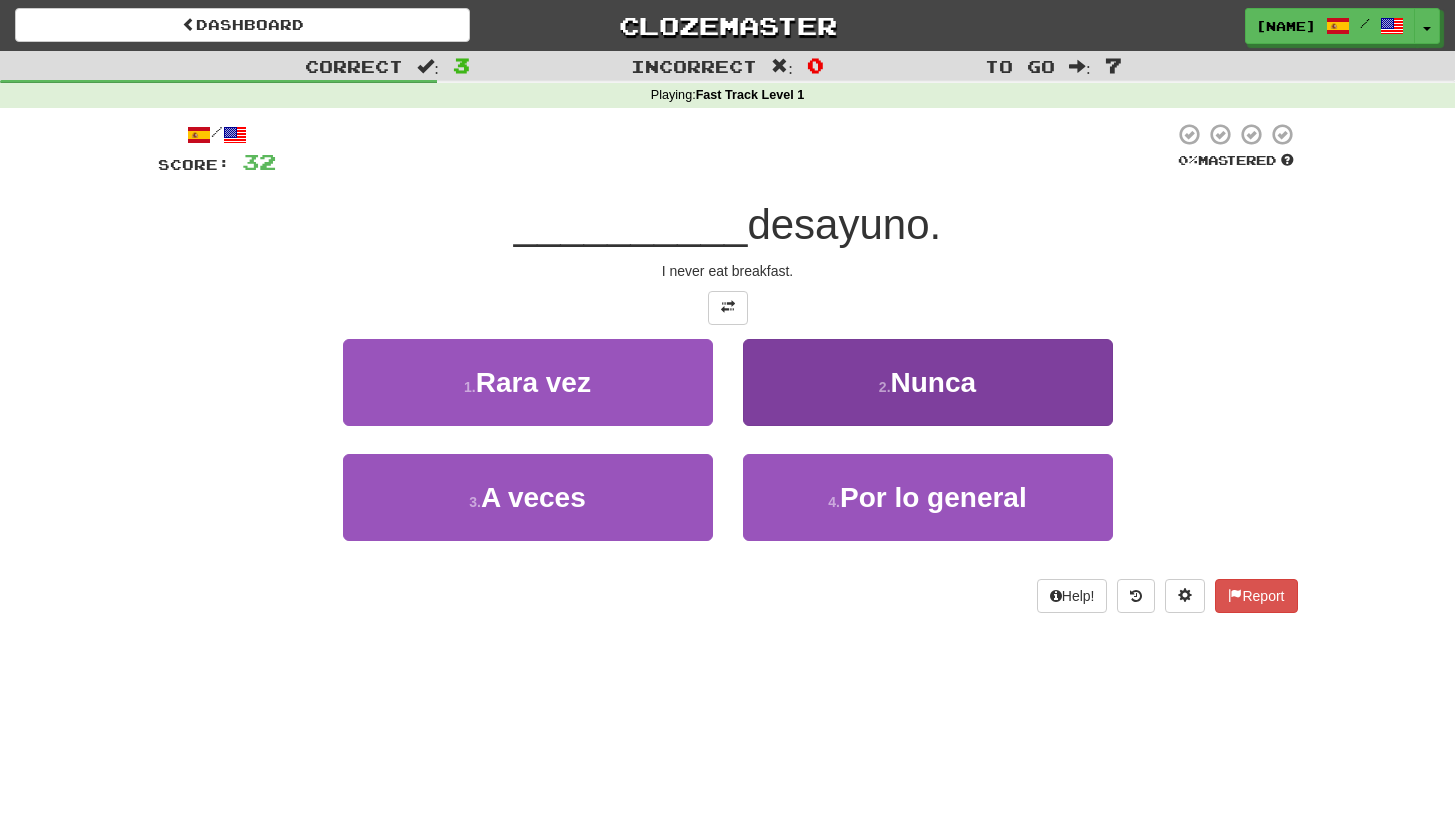 click on "2 .  Nunca" at bounding box center [928, 382] 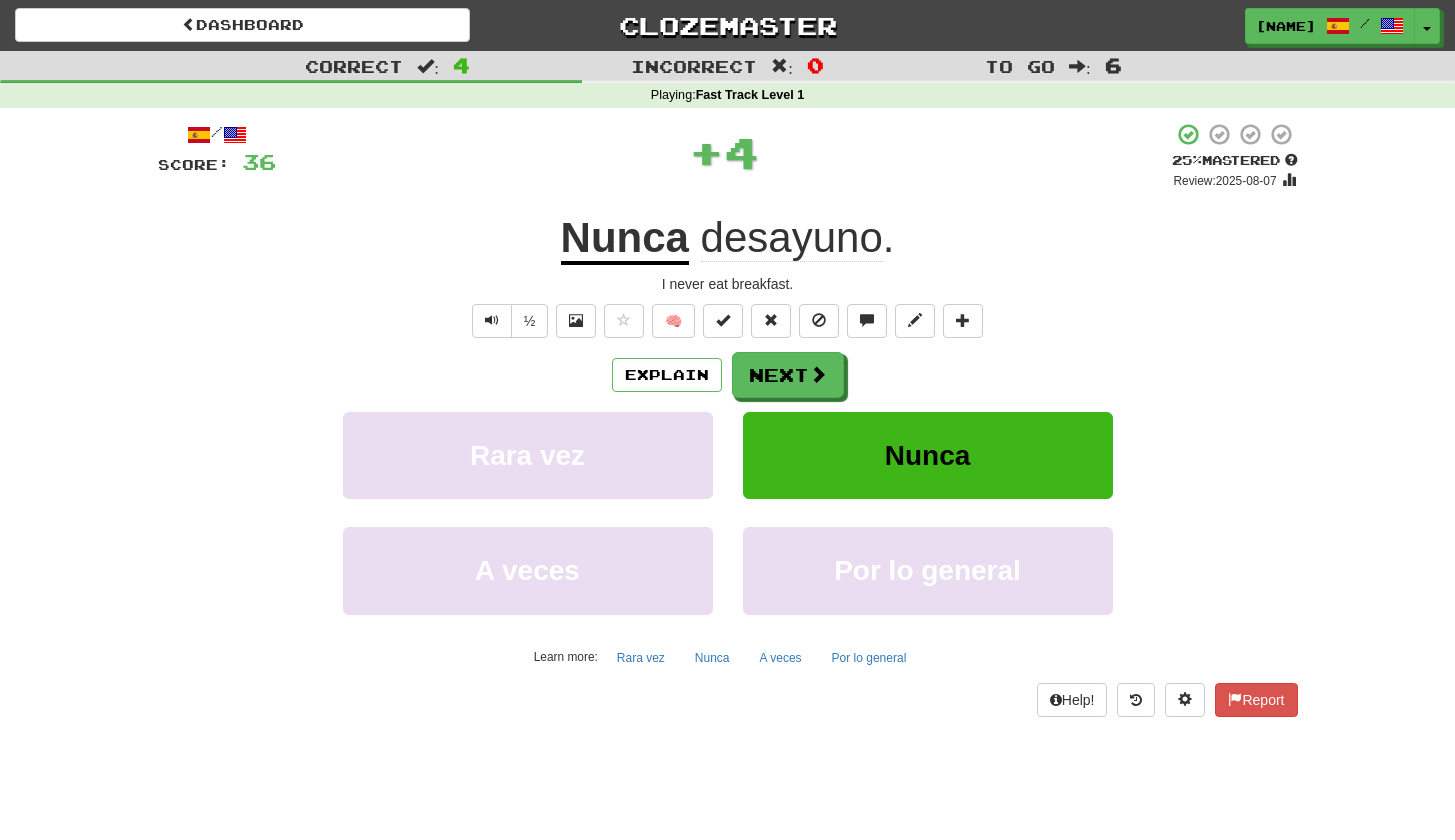 click on "Nunca" at bounding box center [625, 239] 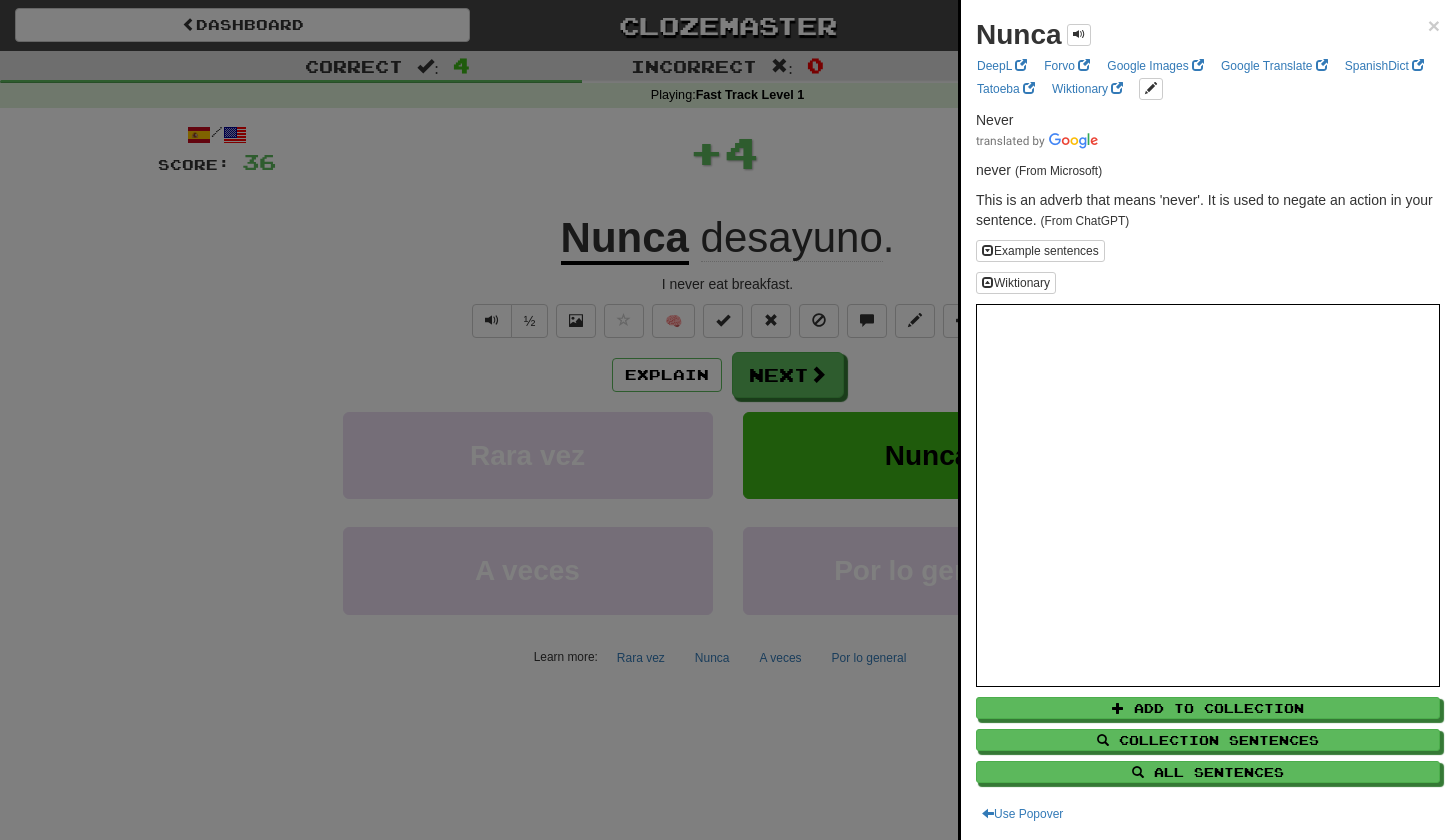 click at bounding box center [727, 420] 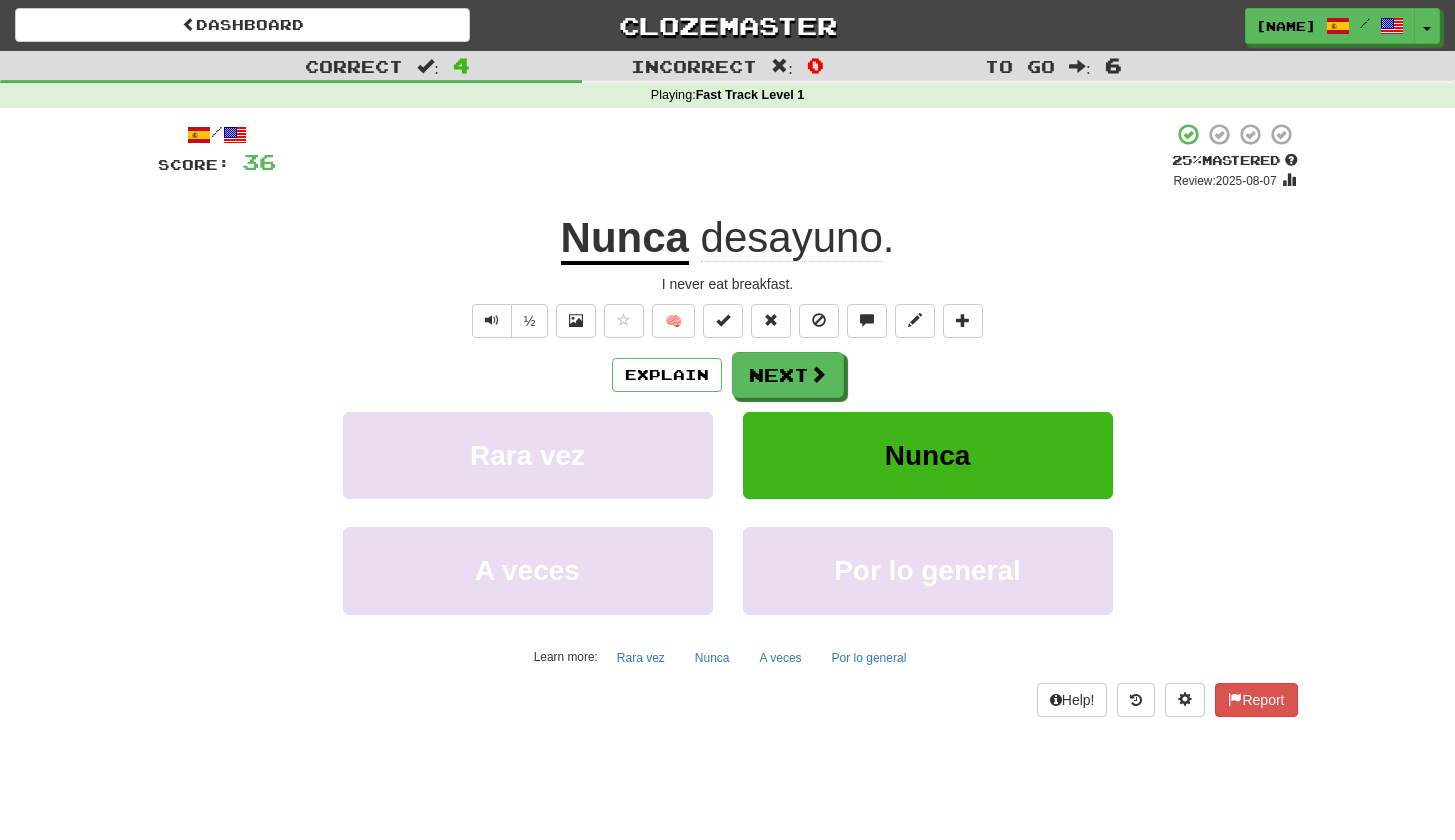 click on "desayuno" at bounding box center [792, 238] 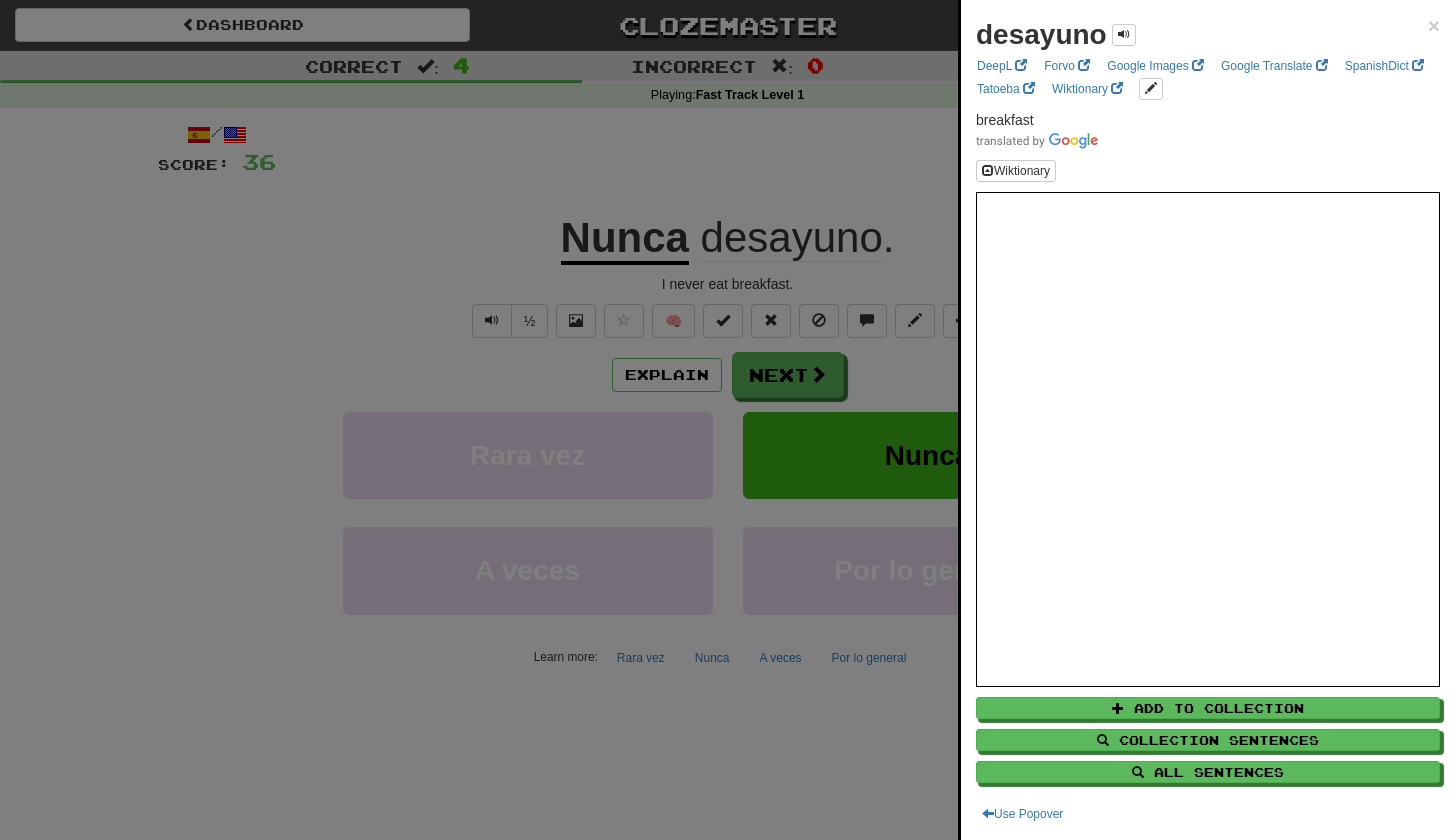 click at bounding box center (727, 420) 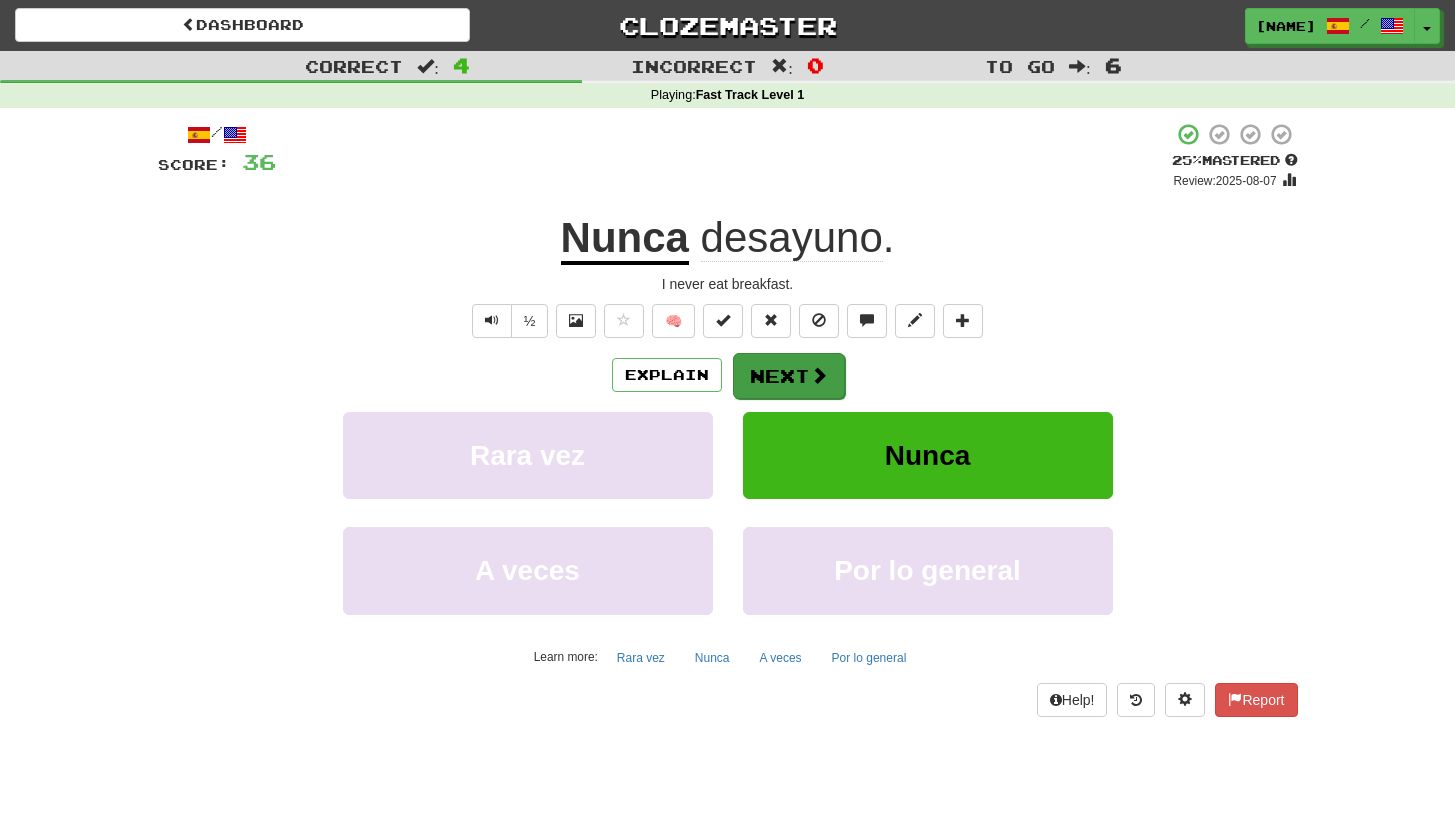 click on "Next" at bounding box center [789, 376] 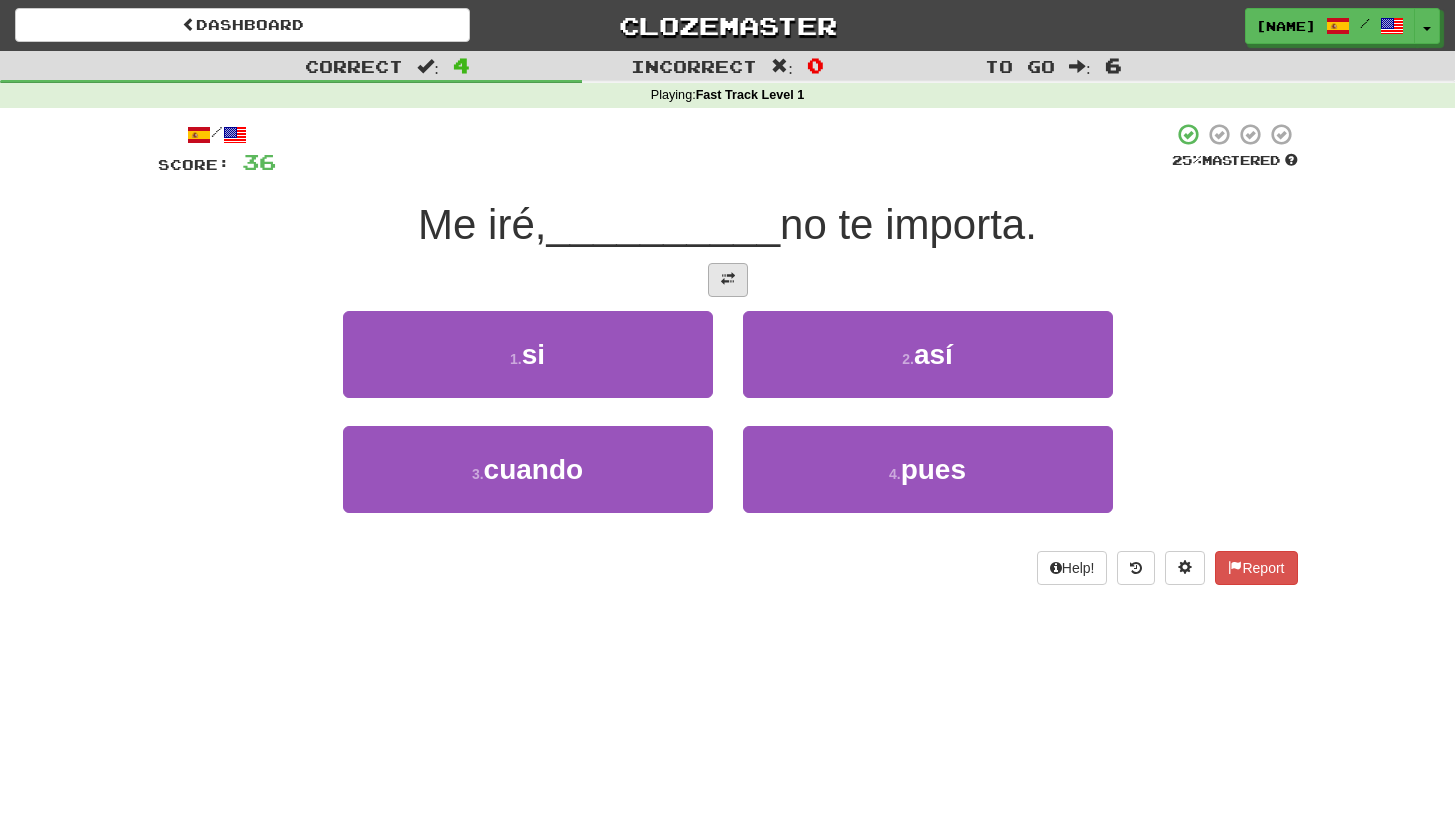 click at bounding box center [728, 280] 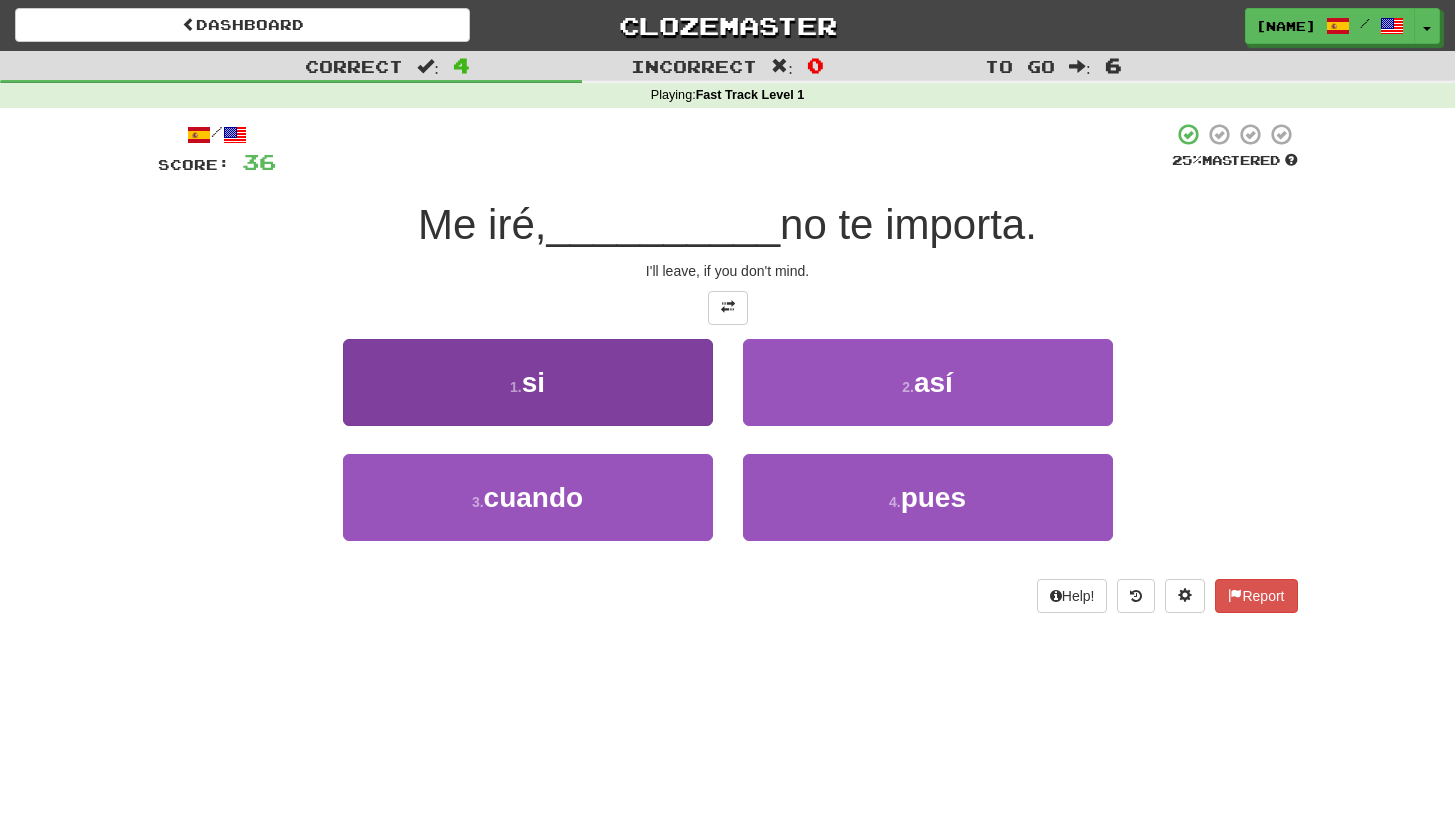 click on "1 .  si" at bounding box center [528, 382] 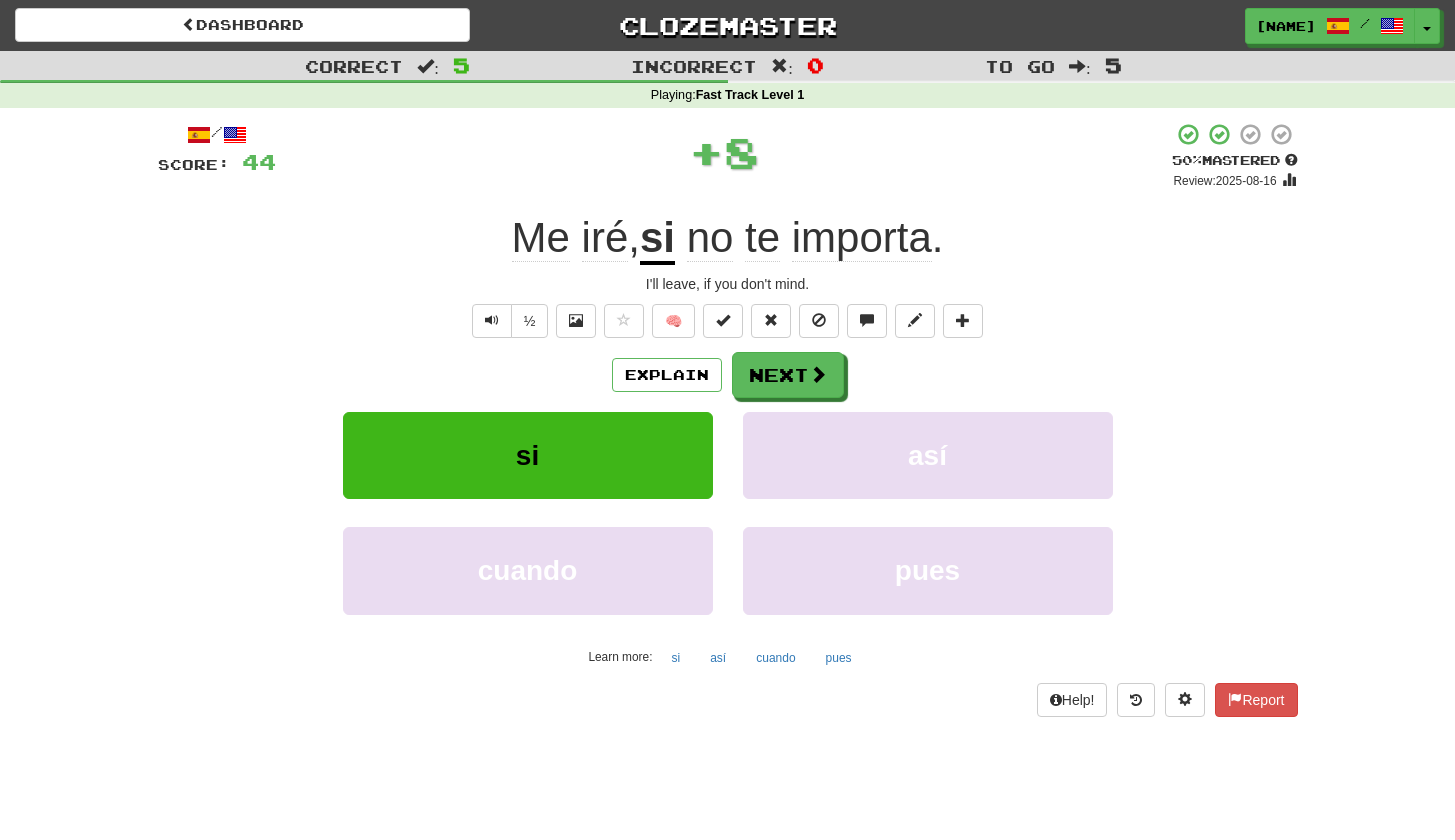 click on "iré" 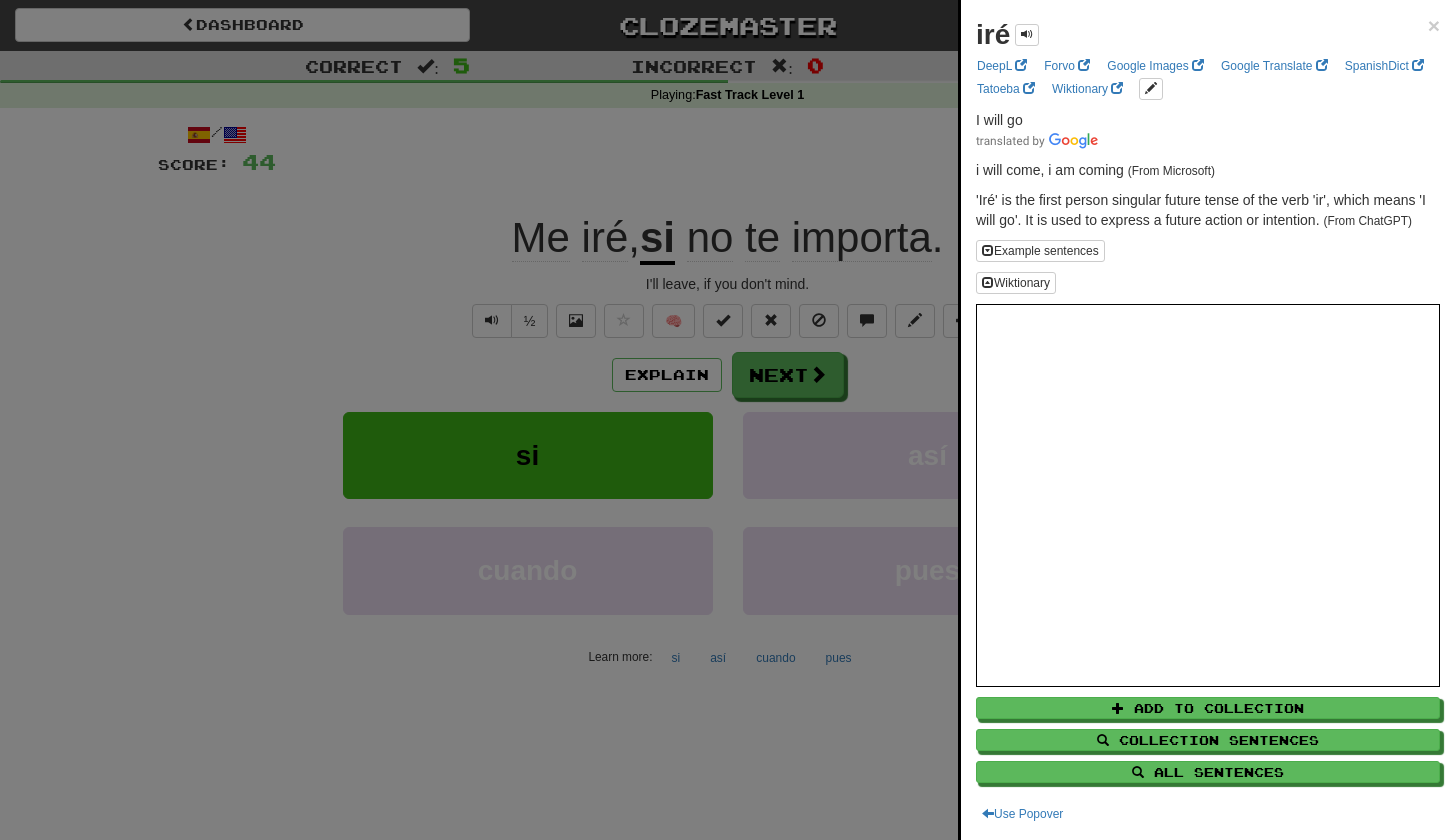 click at bounding box center [727, 420] 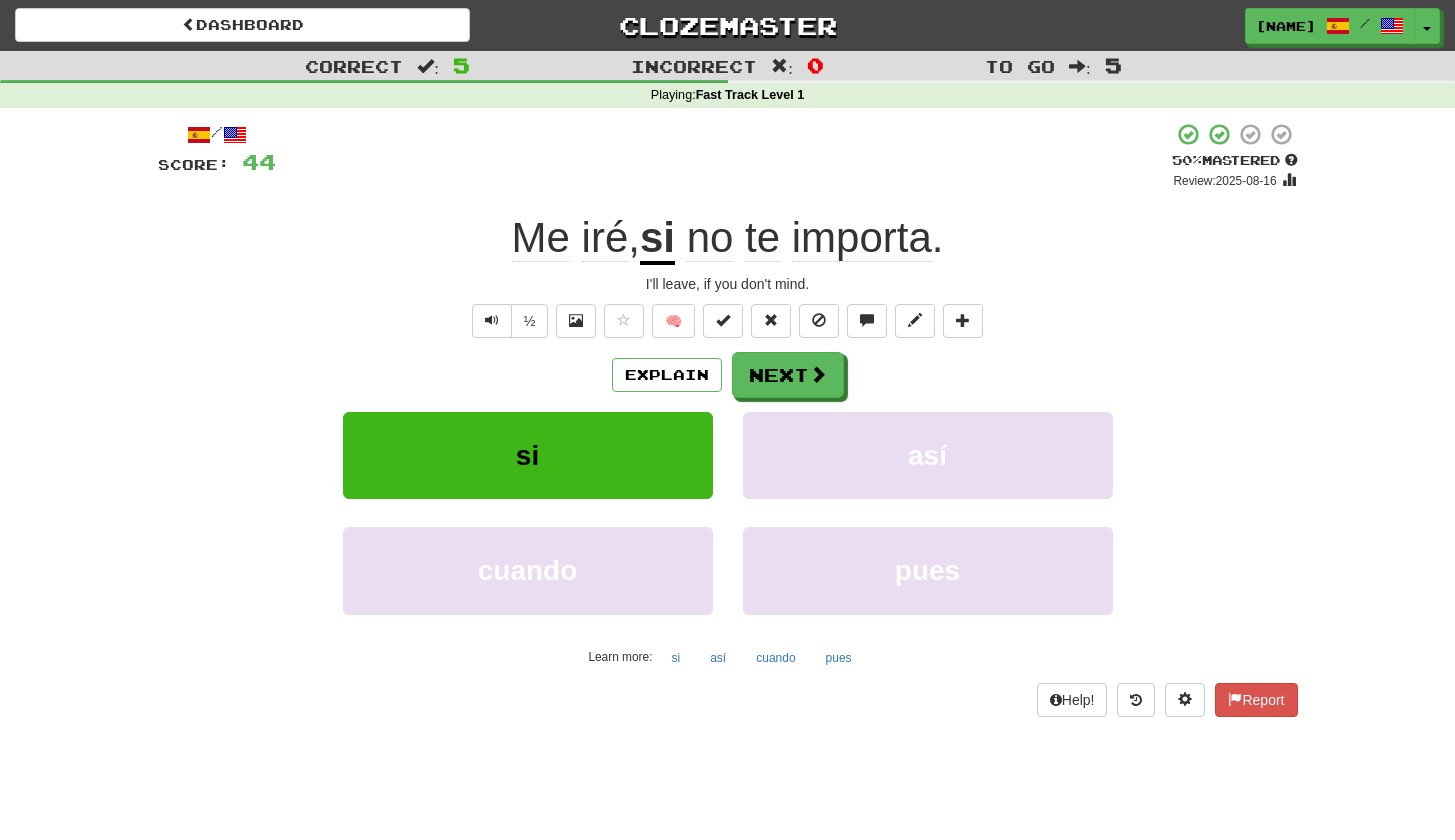 click on "iré" 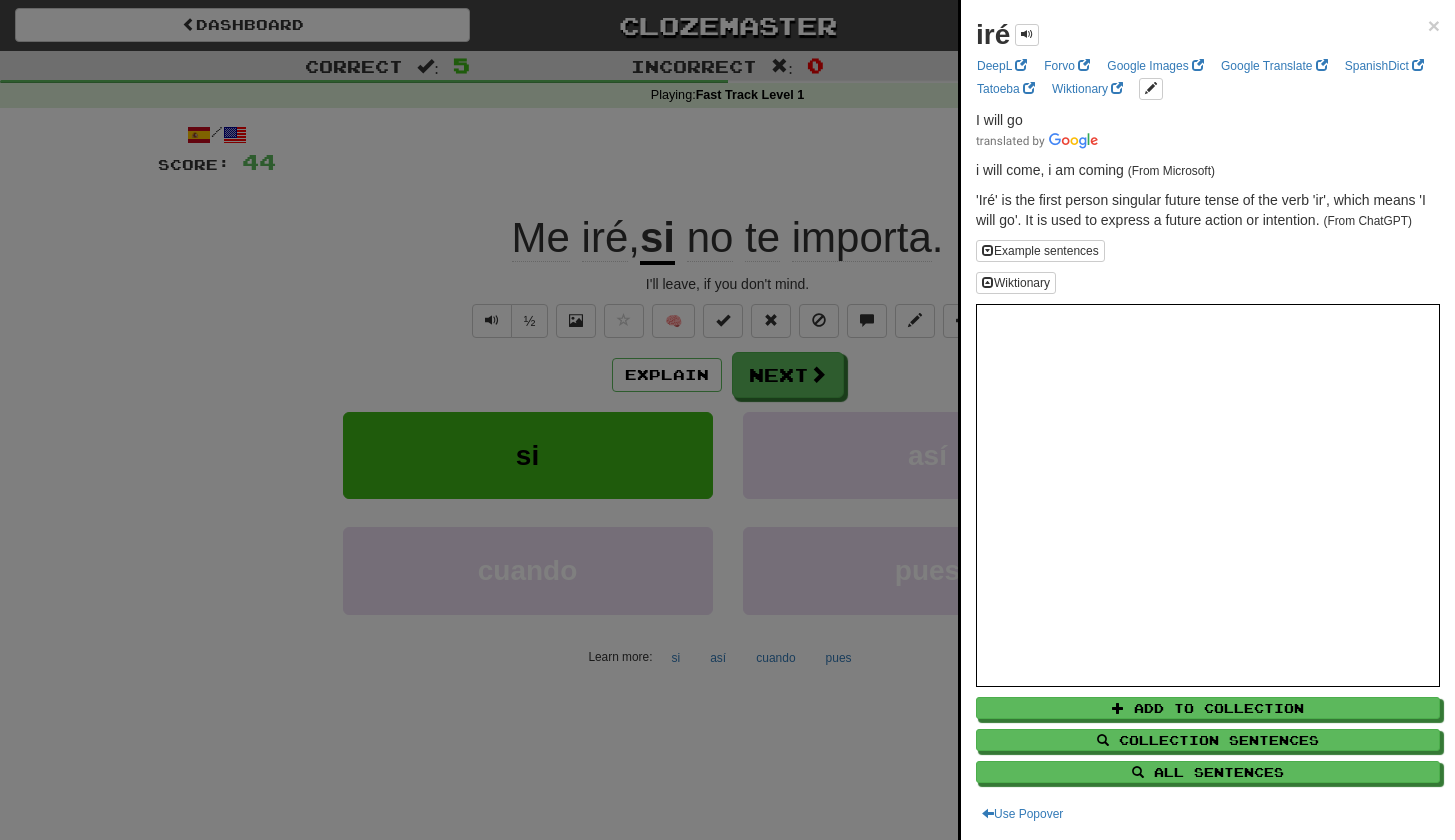 click at bounding box center (727, 420) 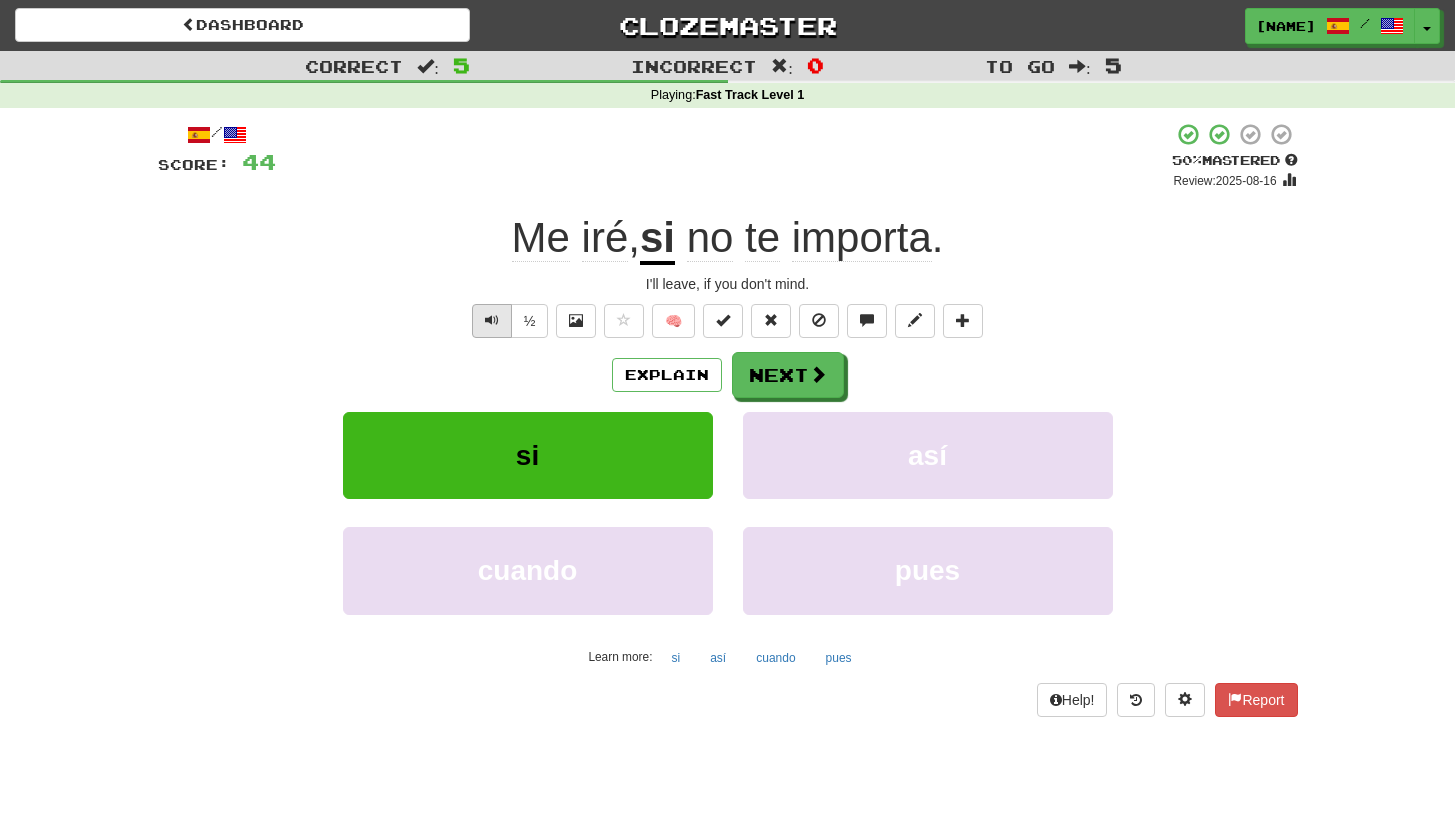 click at bounding box center [492, 321] 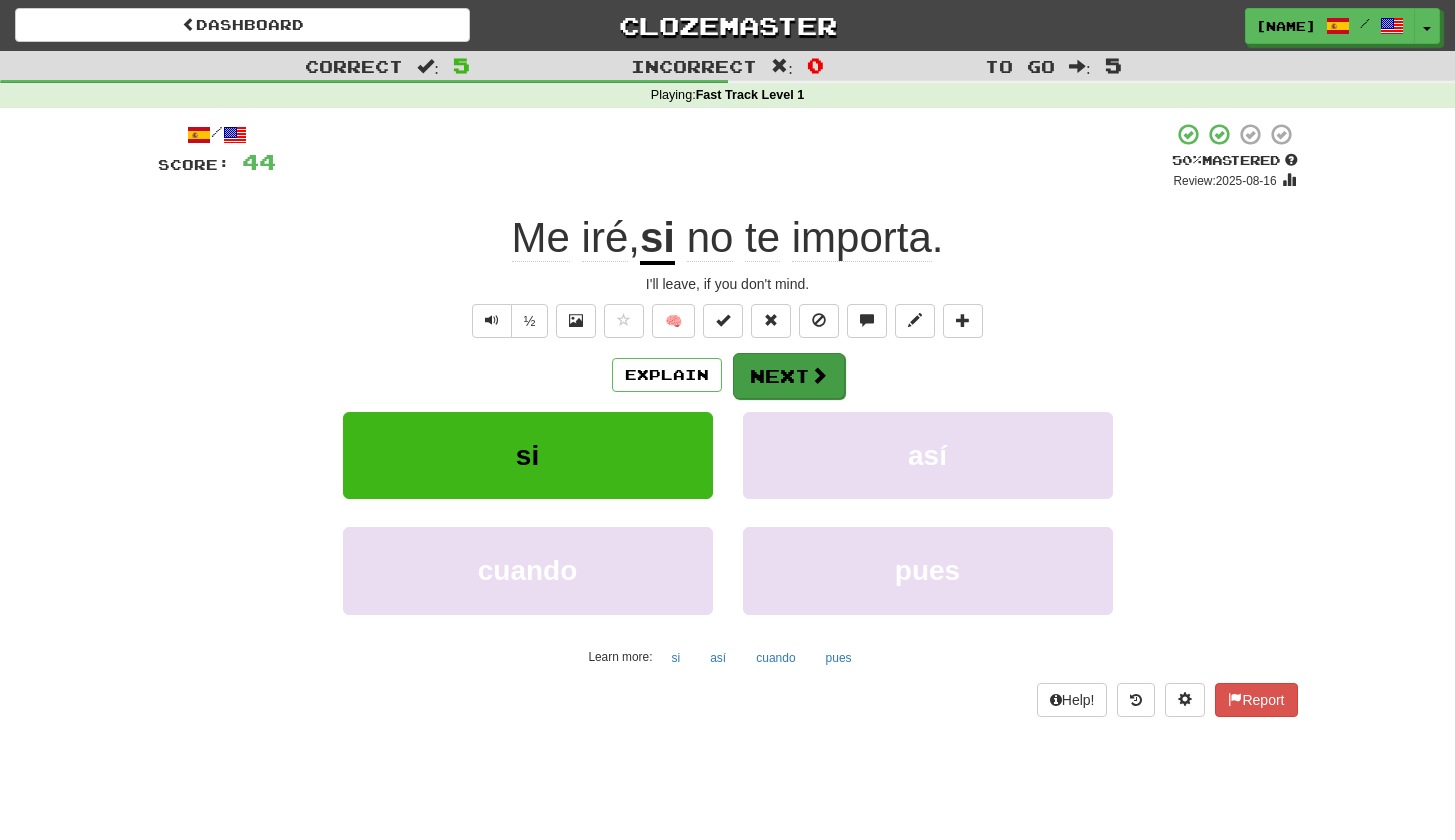 click at bounding box center [819, 375] 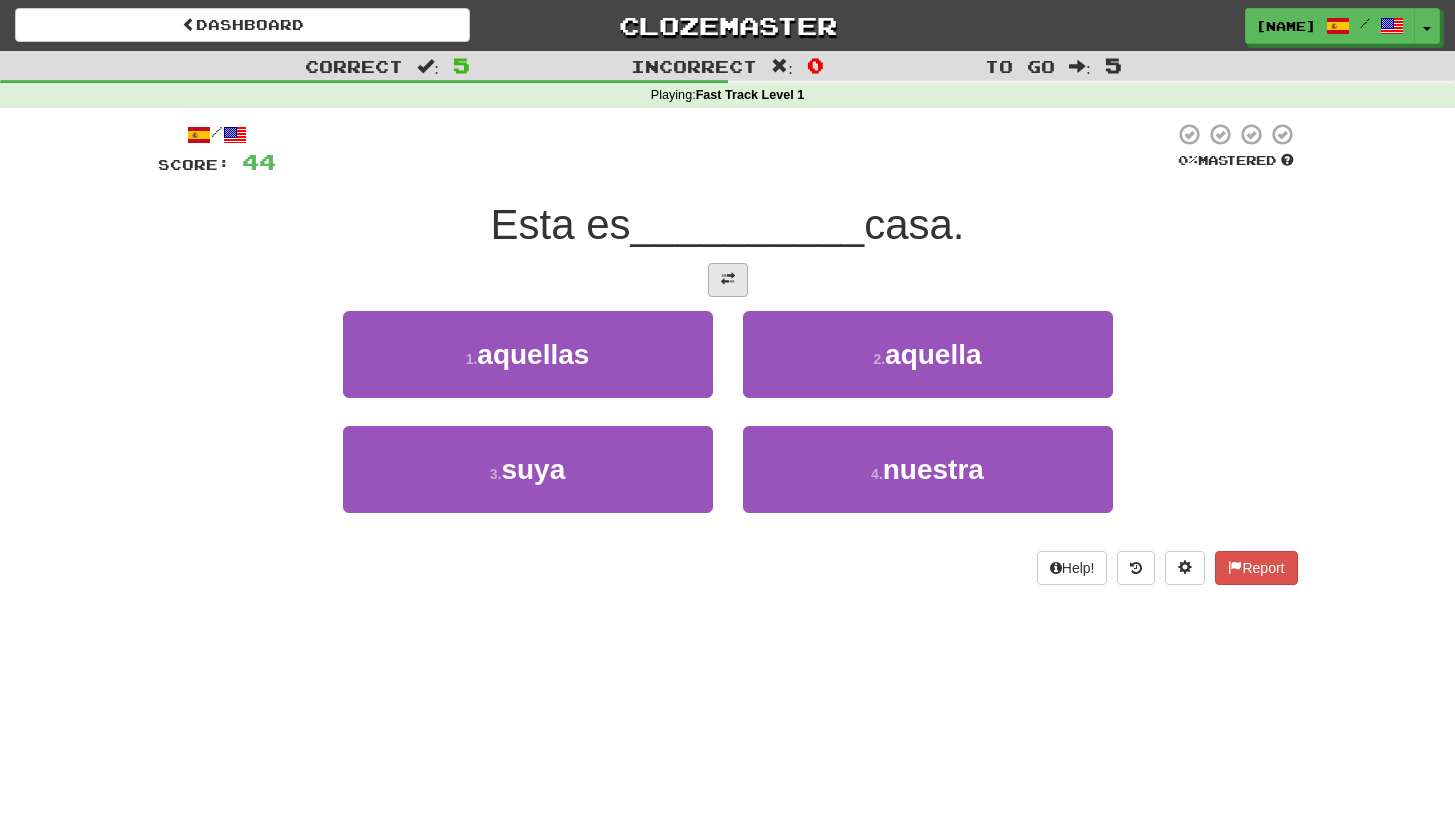 click at bounding box center (728, 280) 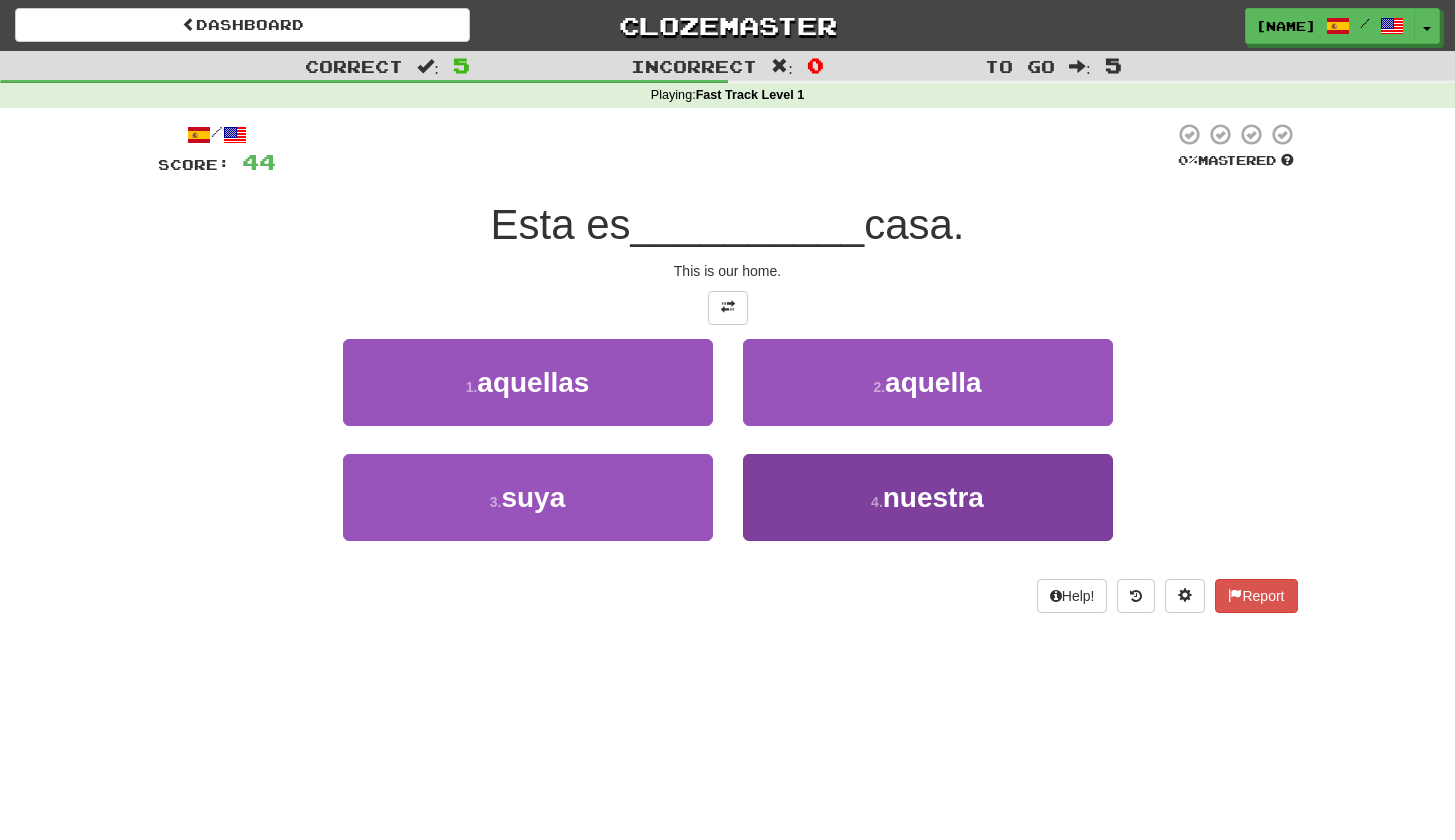 click on "nuestra" at bounding box center [933, 497] 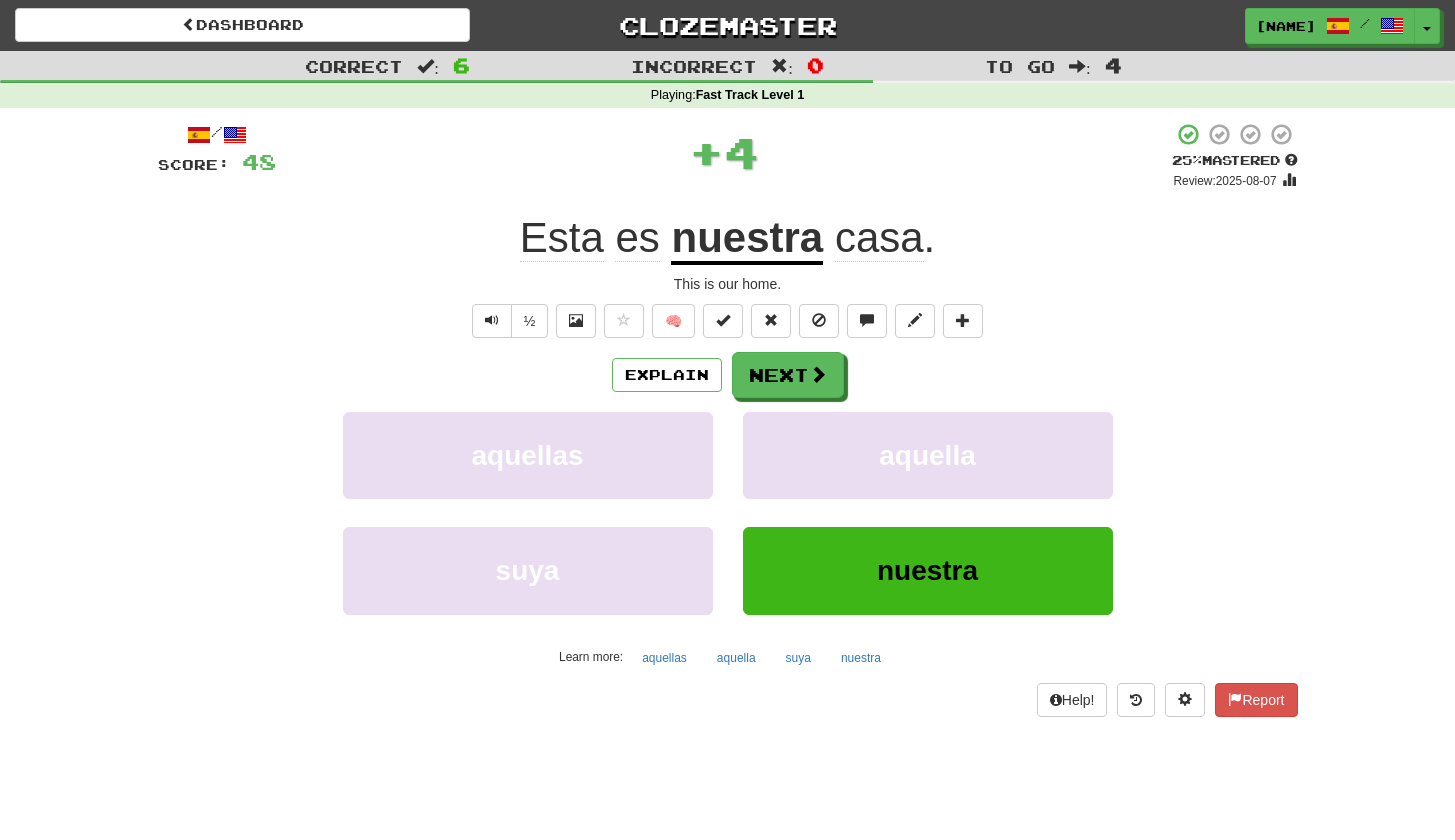 click on "nuestra" at bounding box center [747, 239] 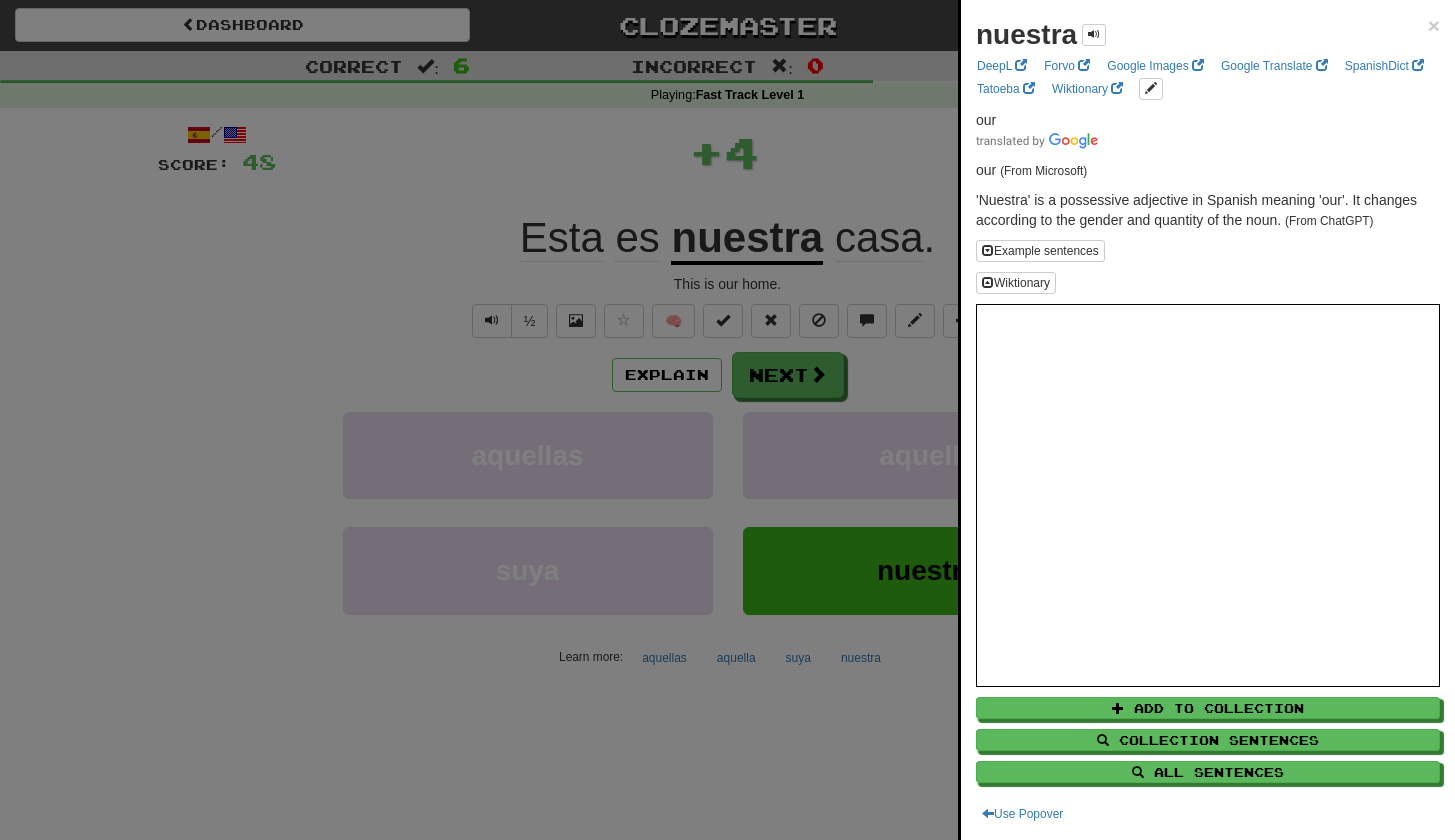 click at bounding box center [727, 420] 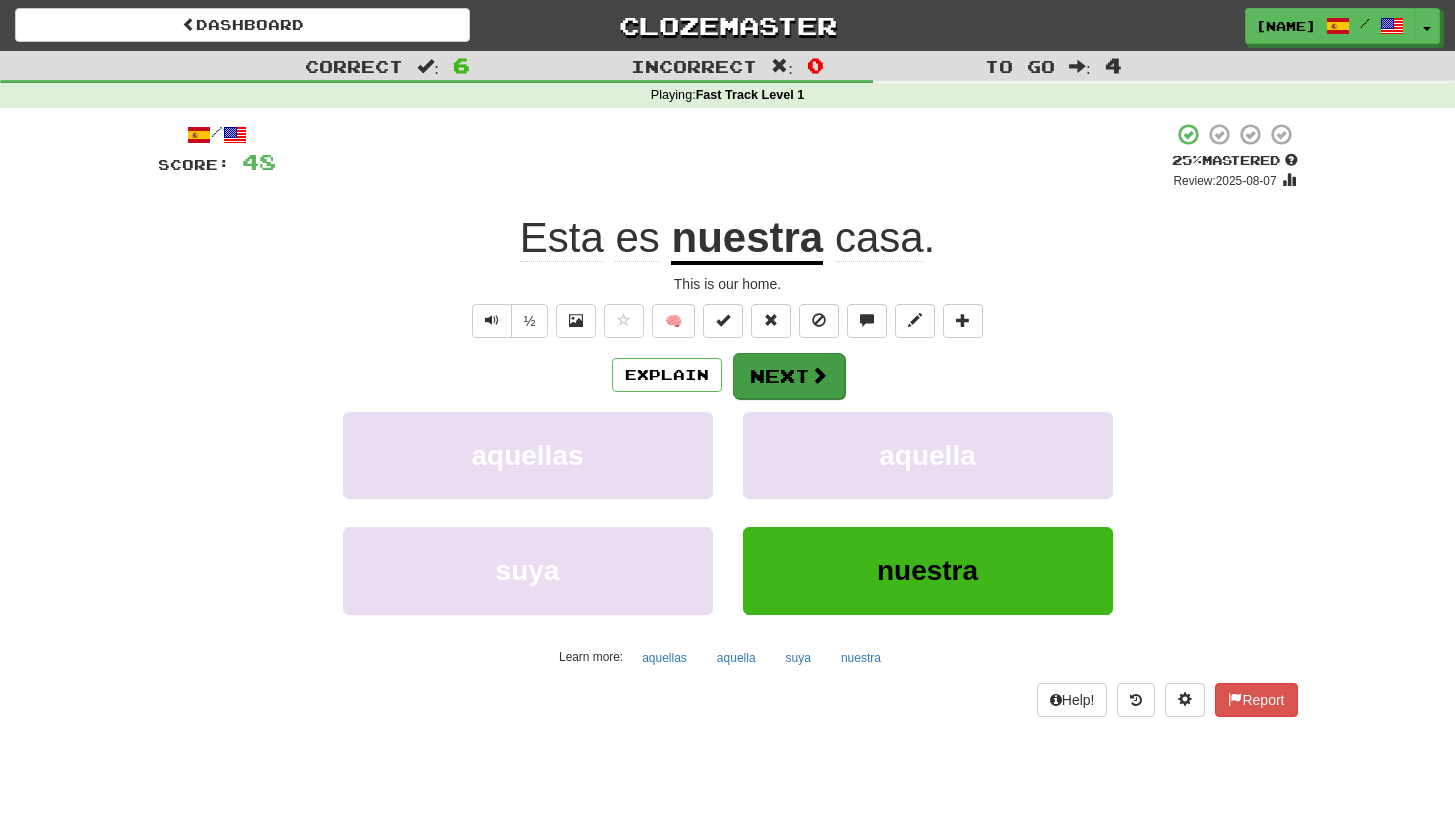 click at bounding box center (819, 375) 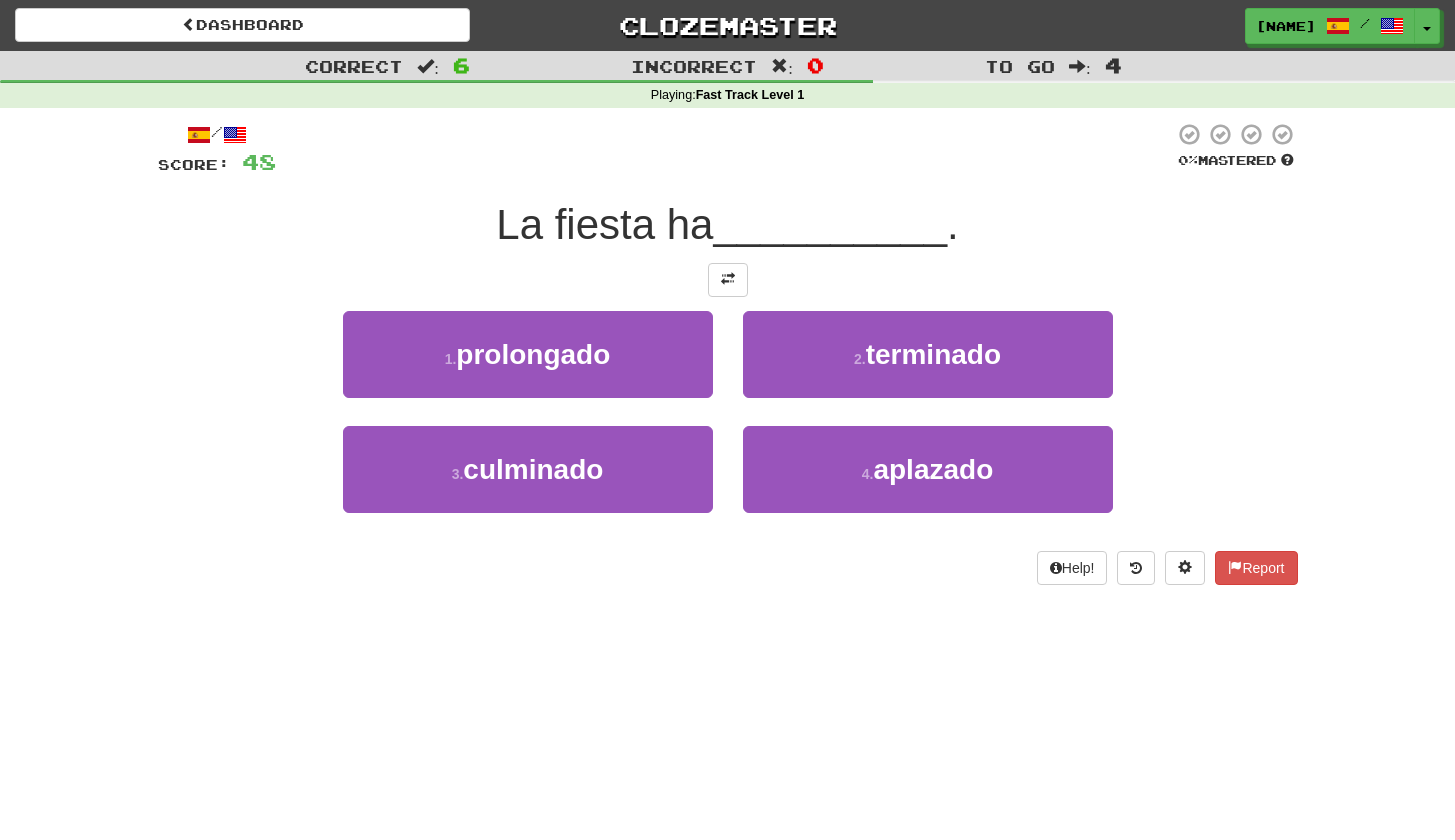click on "/  Score:   48 0 %  Mastered La fiesta ha  __________ . 1 .  prolongado 2 .  terminado 3 .  culminado 4 .  aplazado  Help!  Report" at bounding box center [728, 353] 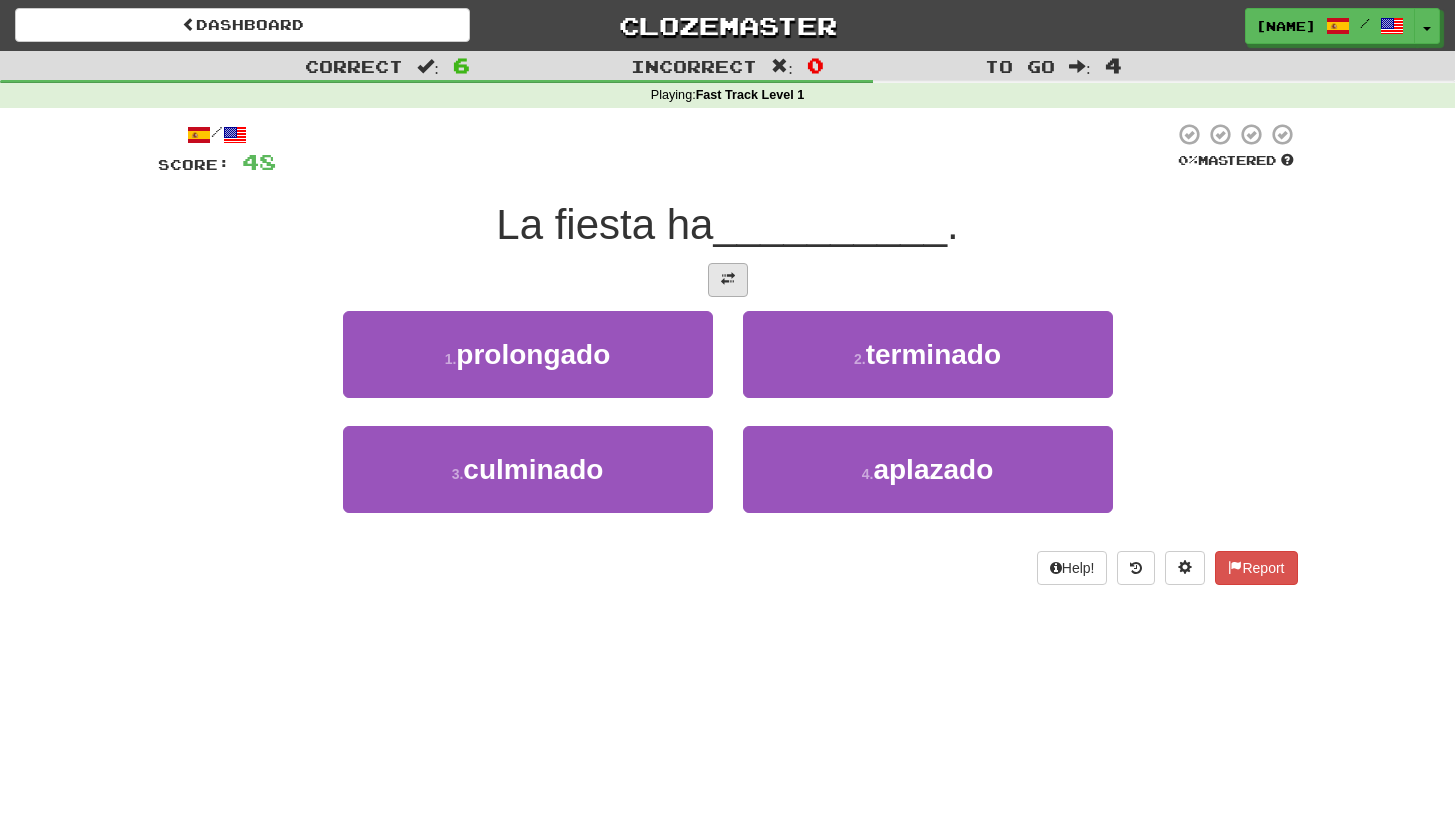 click at bounding box center (728, 280) 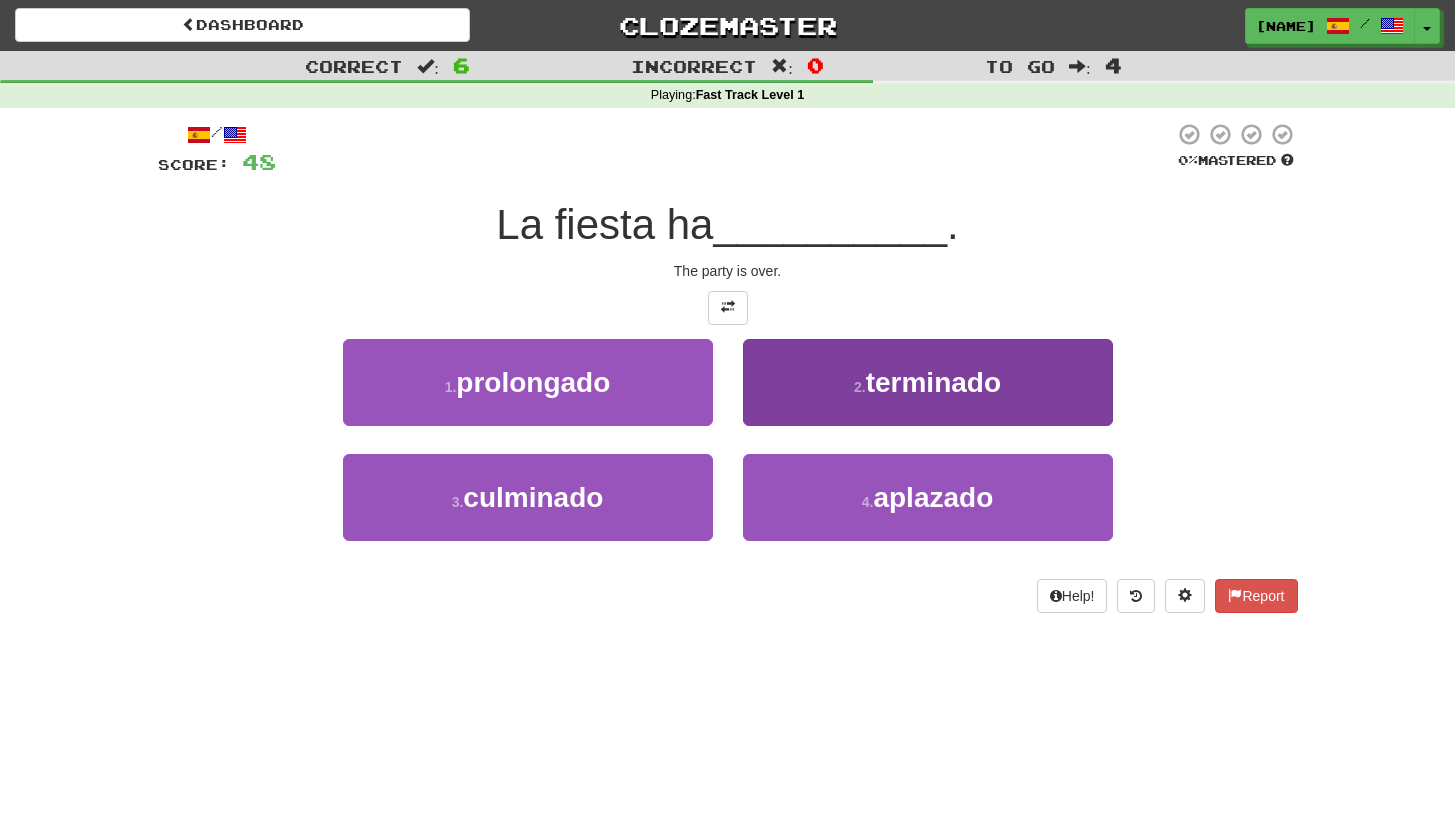 click on "terminado" at bounding box center (933, 382) 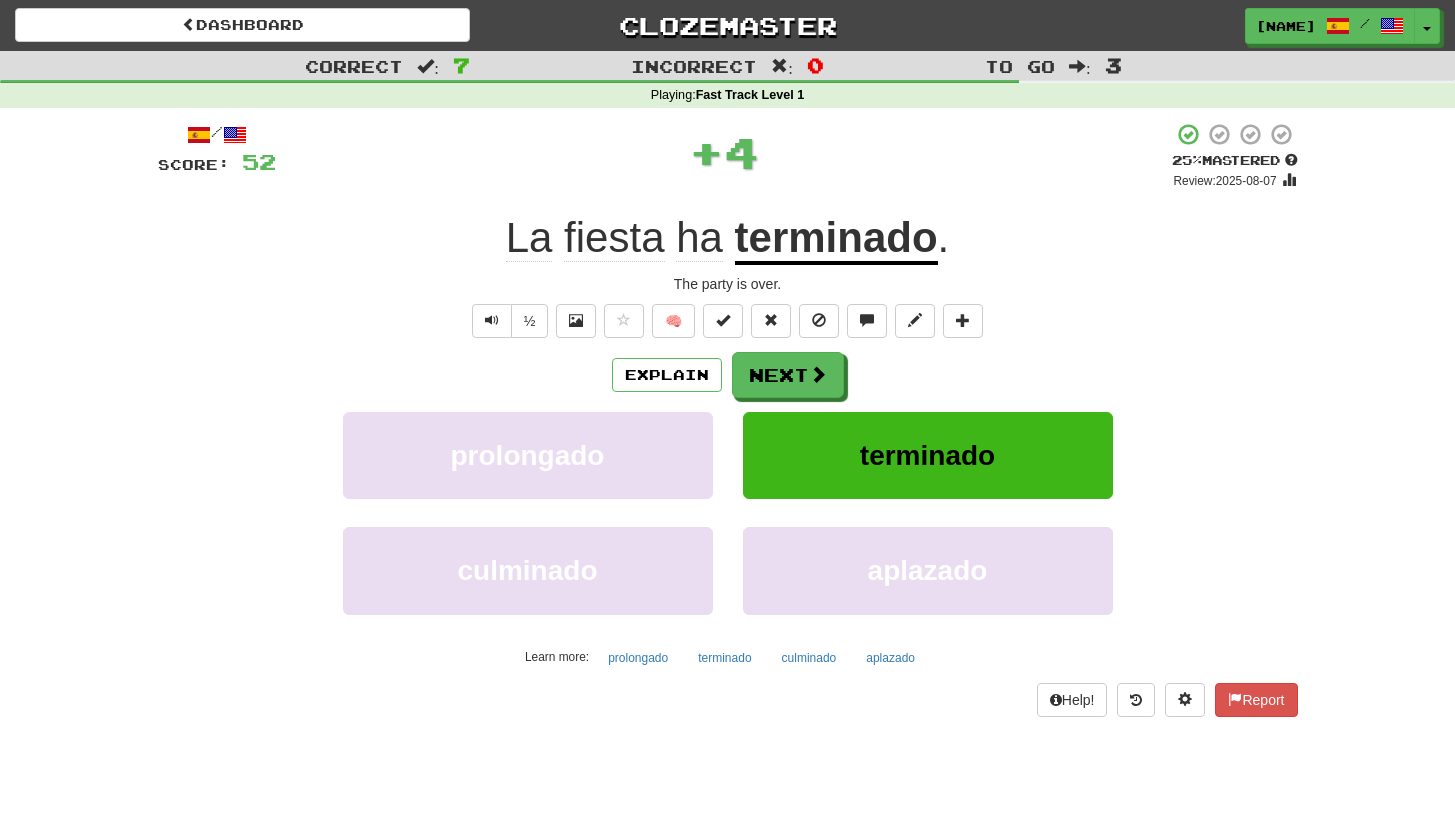 click on "/  Score:   52 + 4 25 %  Mastered Review:  2025-08-07 La   fiesta   ha   terminado . The party is over. ½ 🧠 Explain Next prolongado terminado culminado aplazado Learn more: prolongado terminado culminado aplazado  Help!  Report" at bounding box center [728, 419] 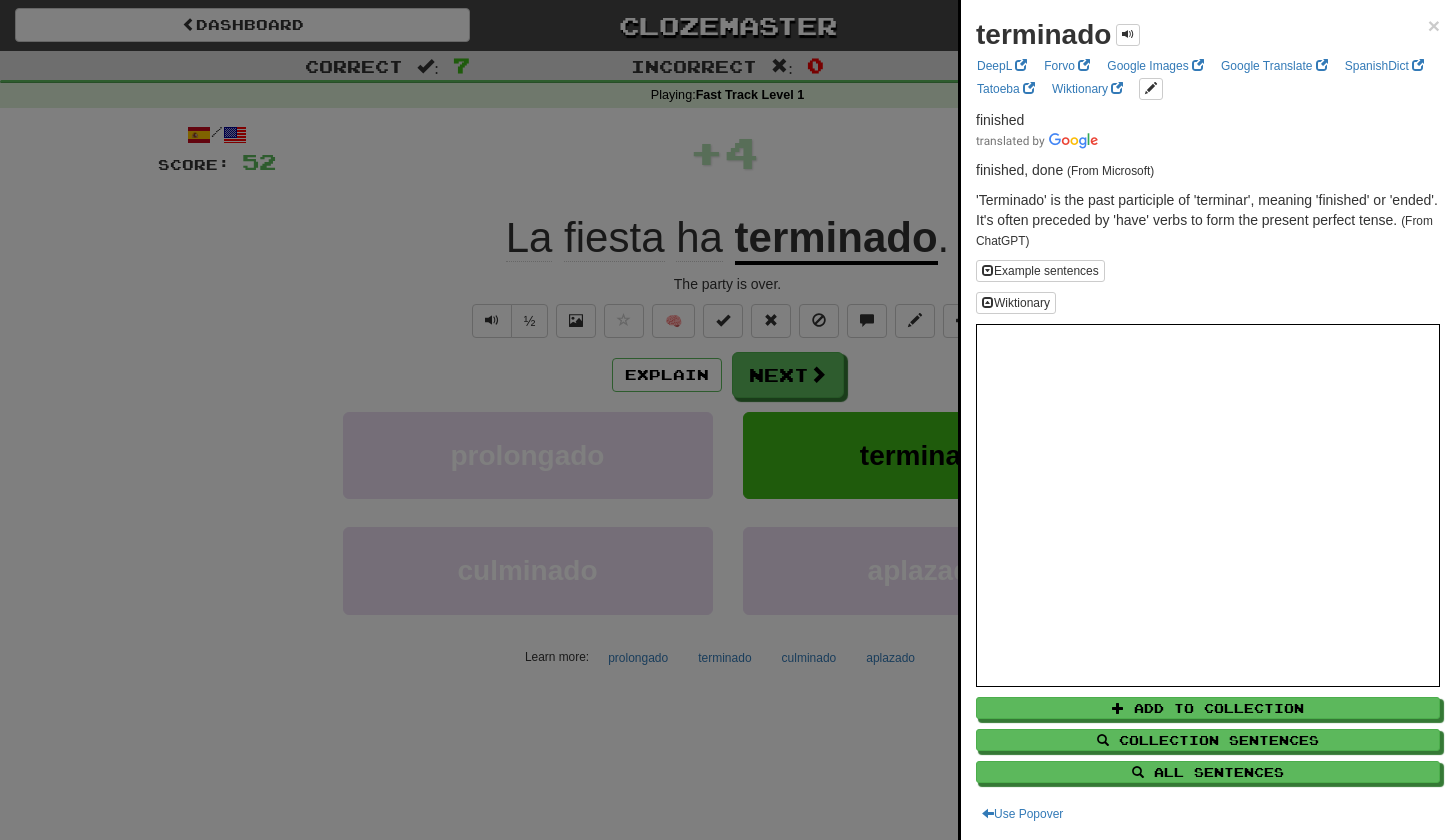 click at bounding box center [727, 420] 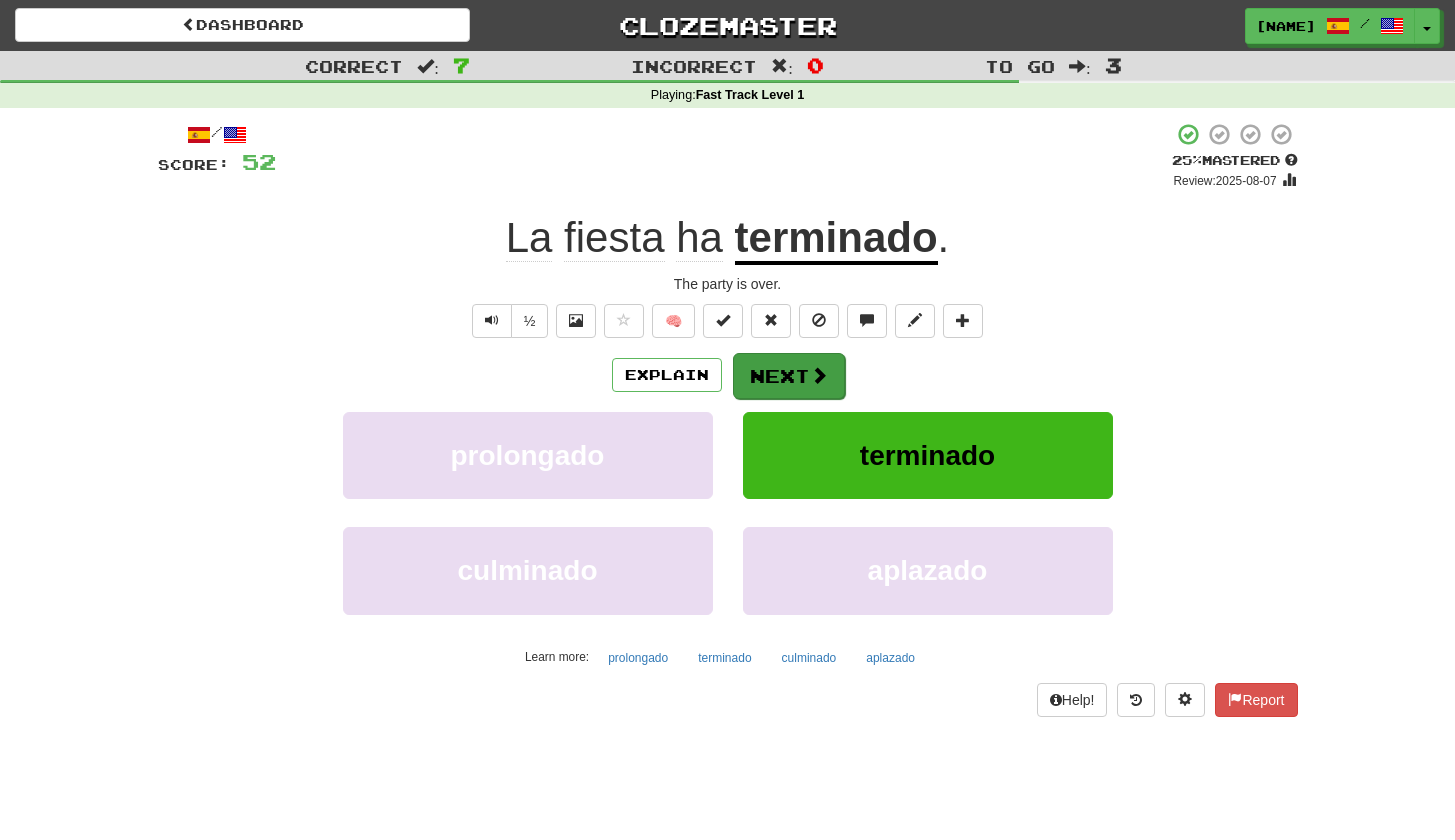 click on "Next" at bounding box center (789, 376) 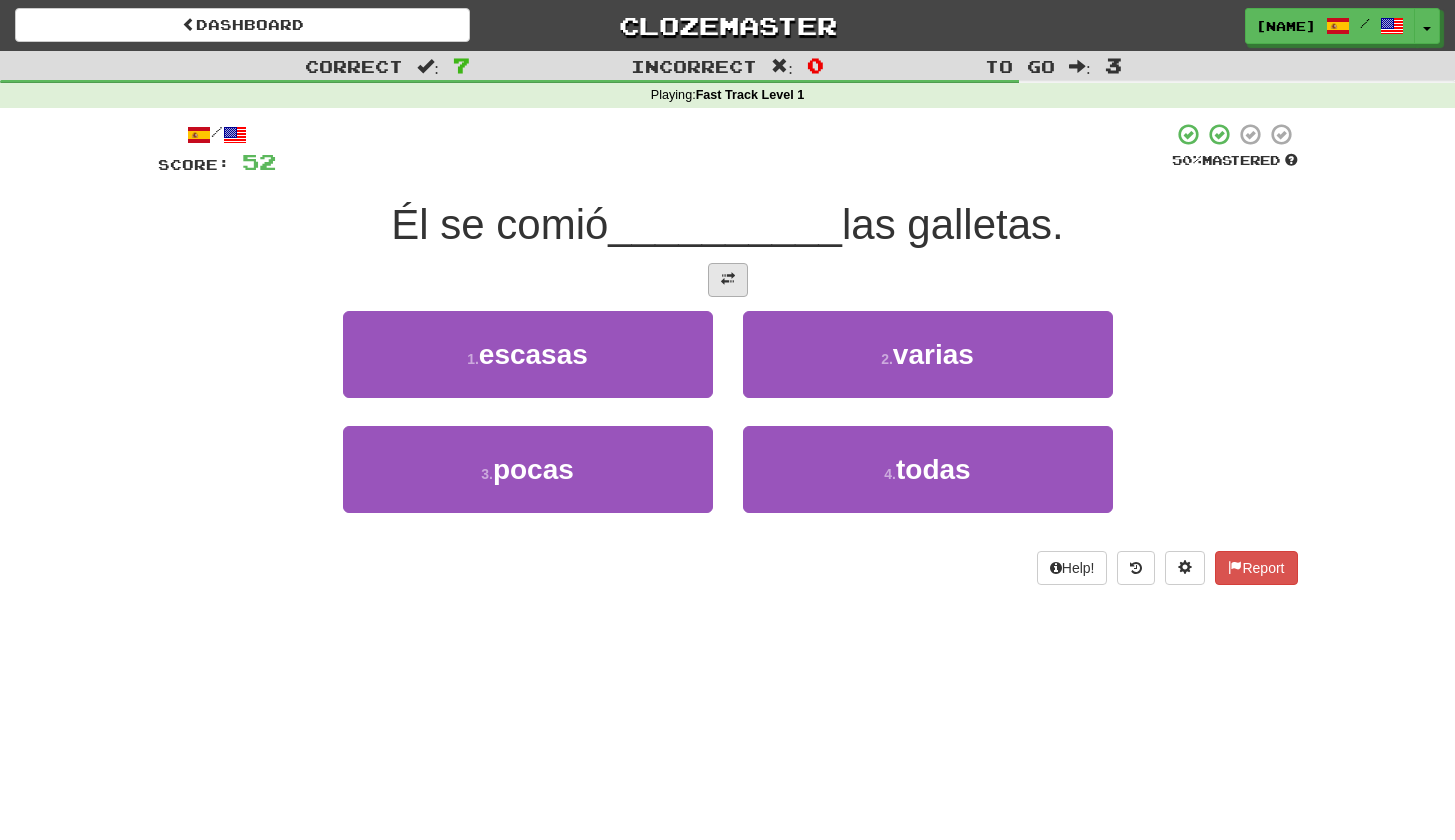click at bounding box center (728, 279) 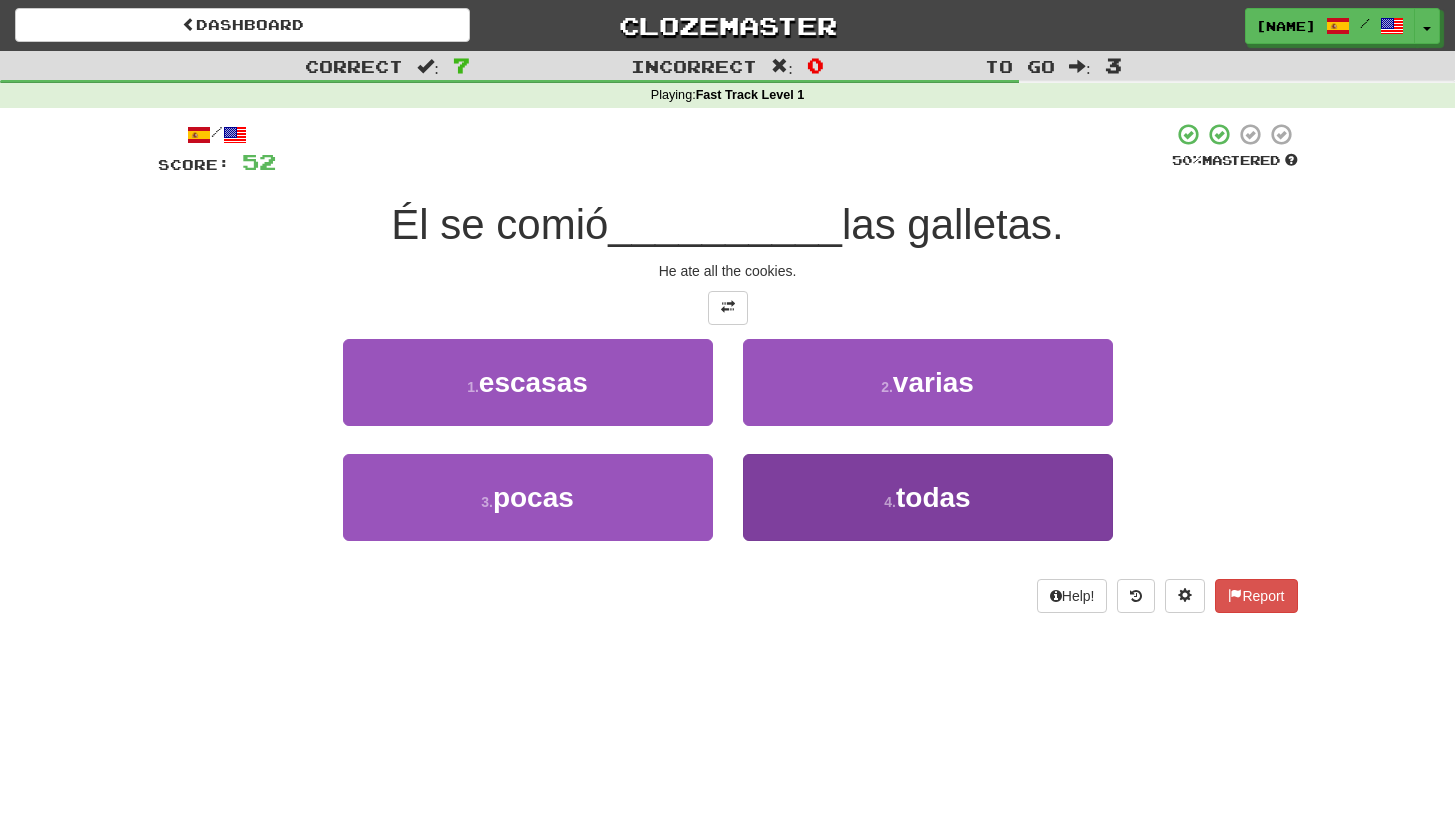 click on "4 .  todas" at bounding box center [928, 497] 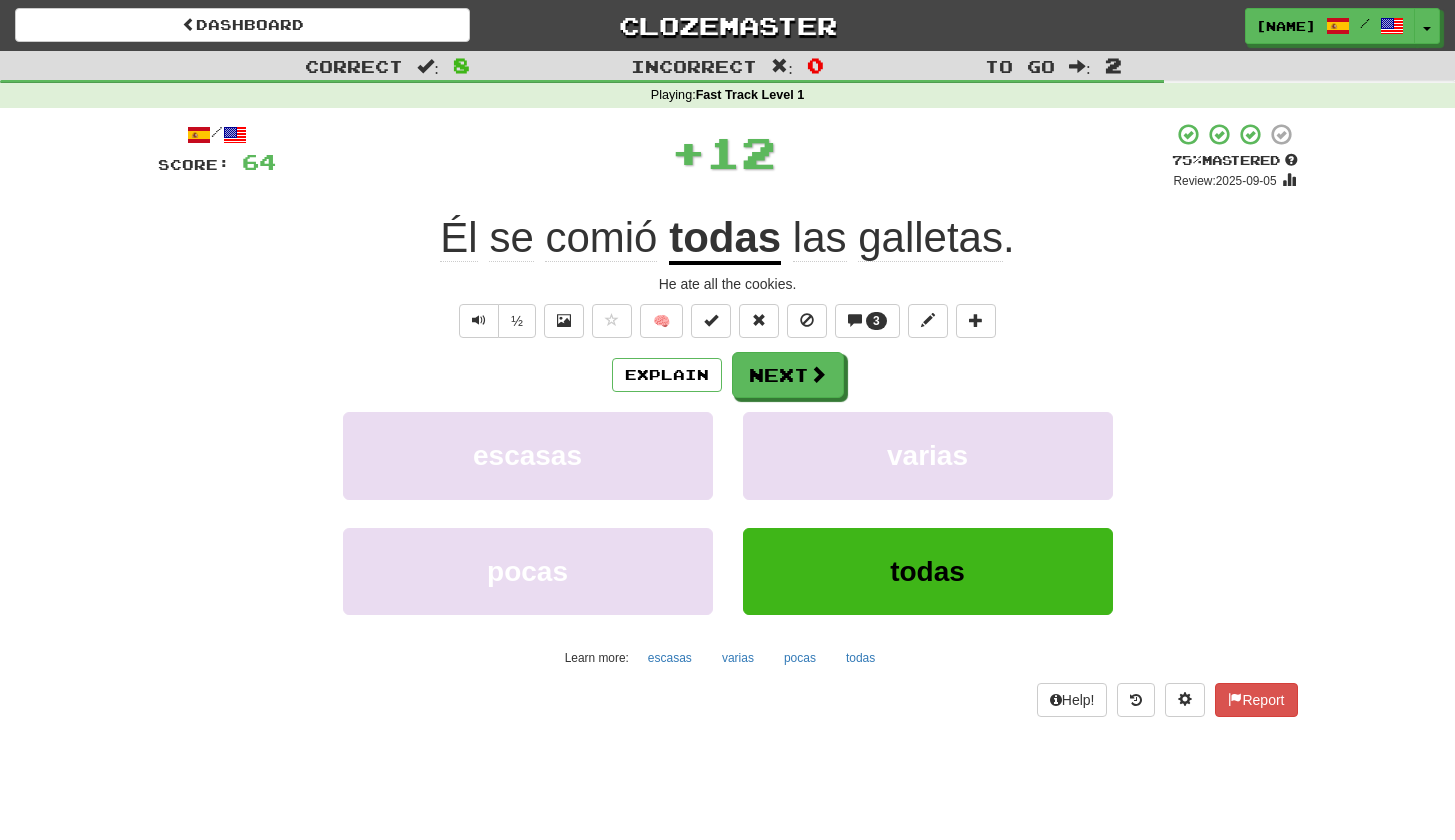 click on "se" 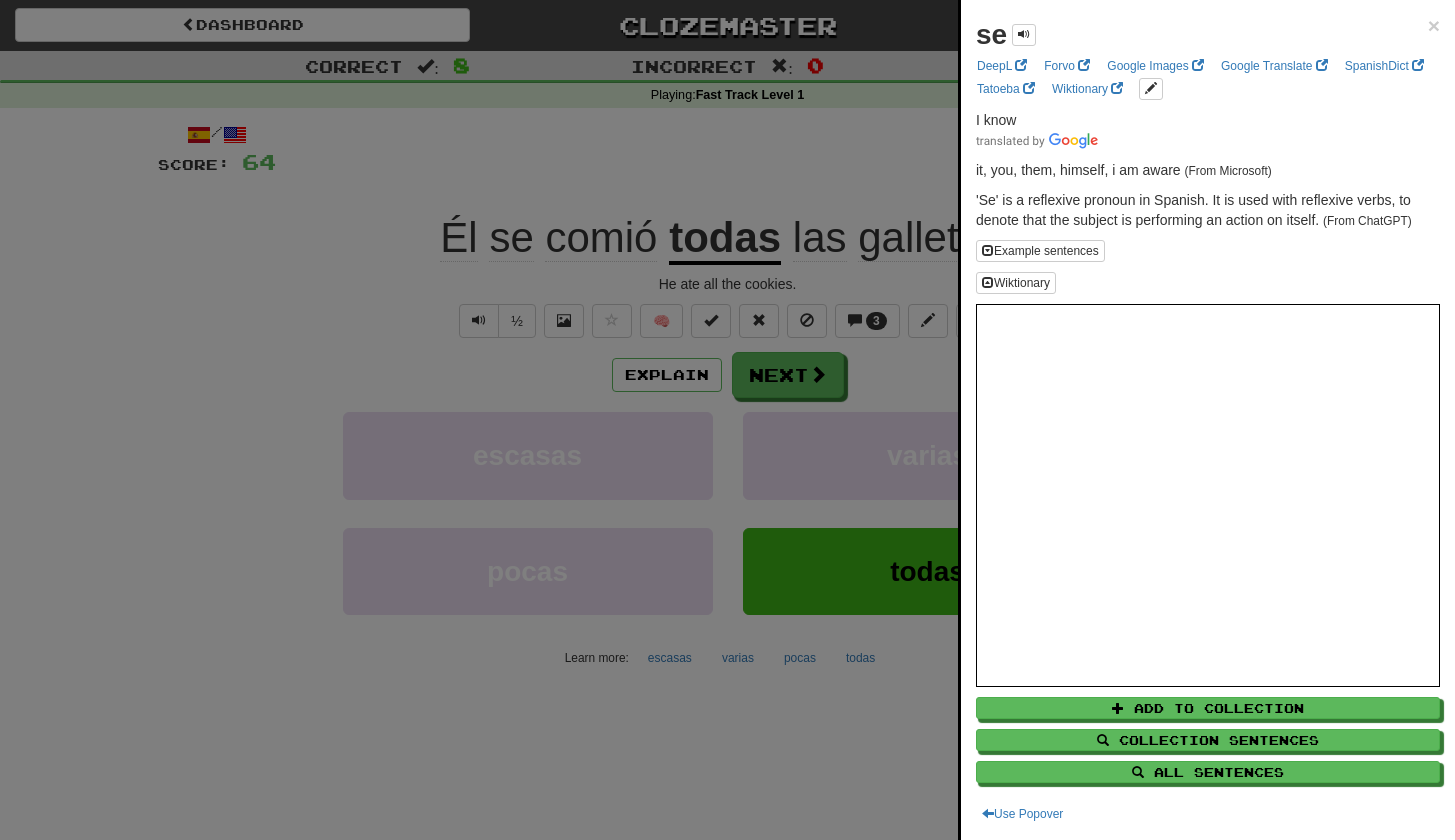 click at bounding box center (727, 420) 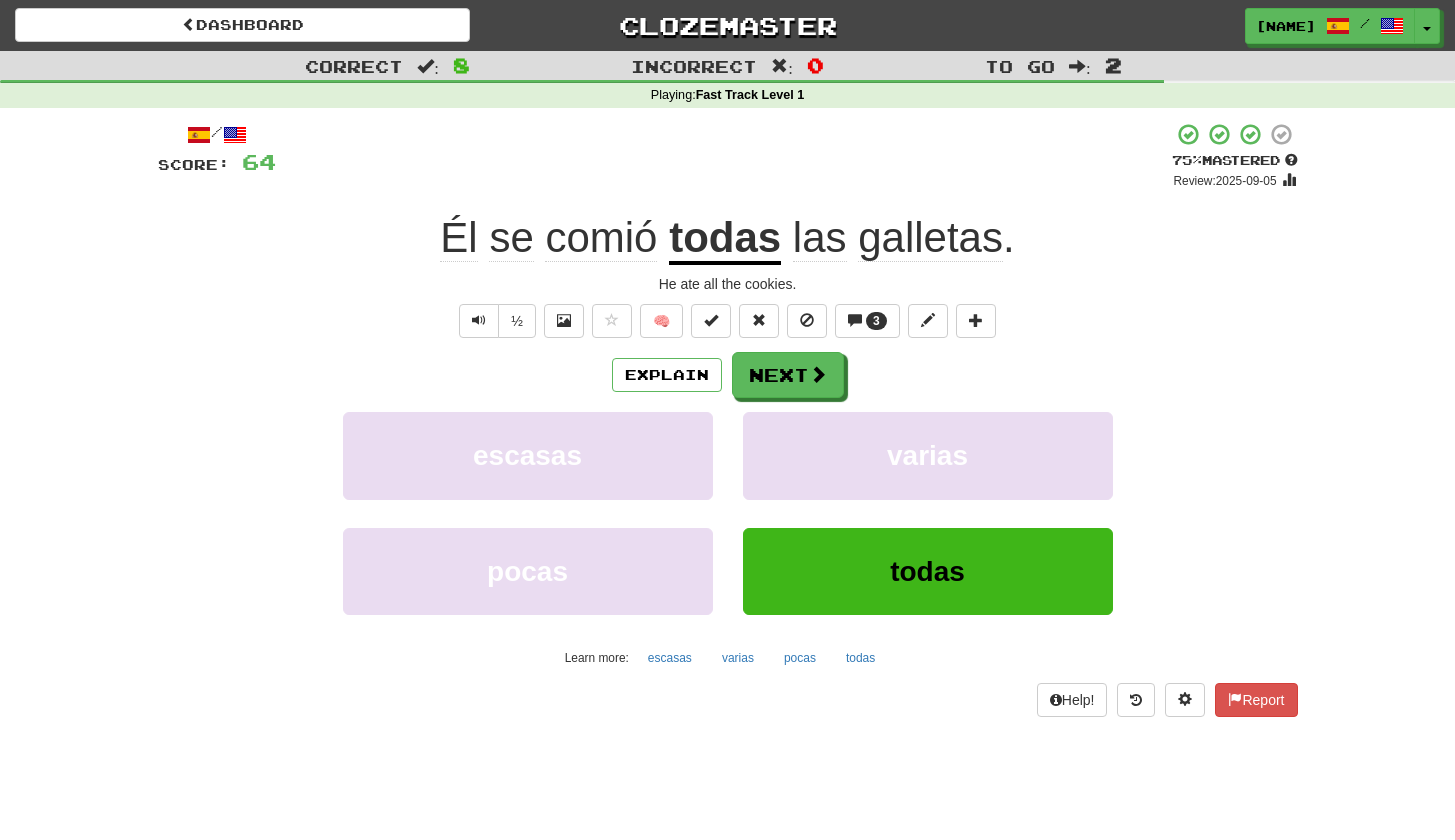click on "Él   se   comió   todas   las   galletas ." at bounding box center [728, 238] 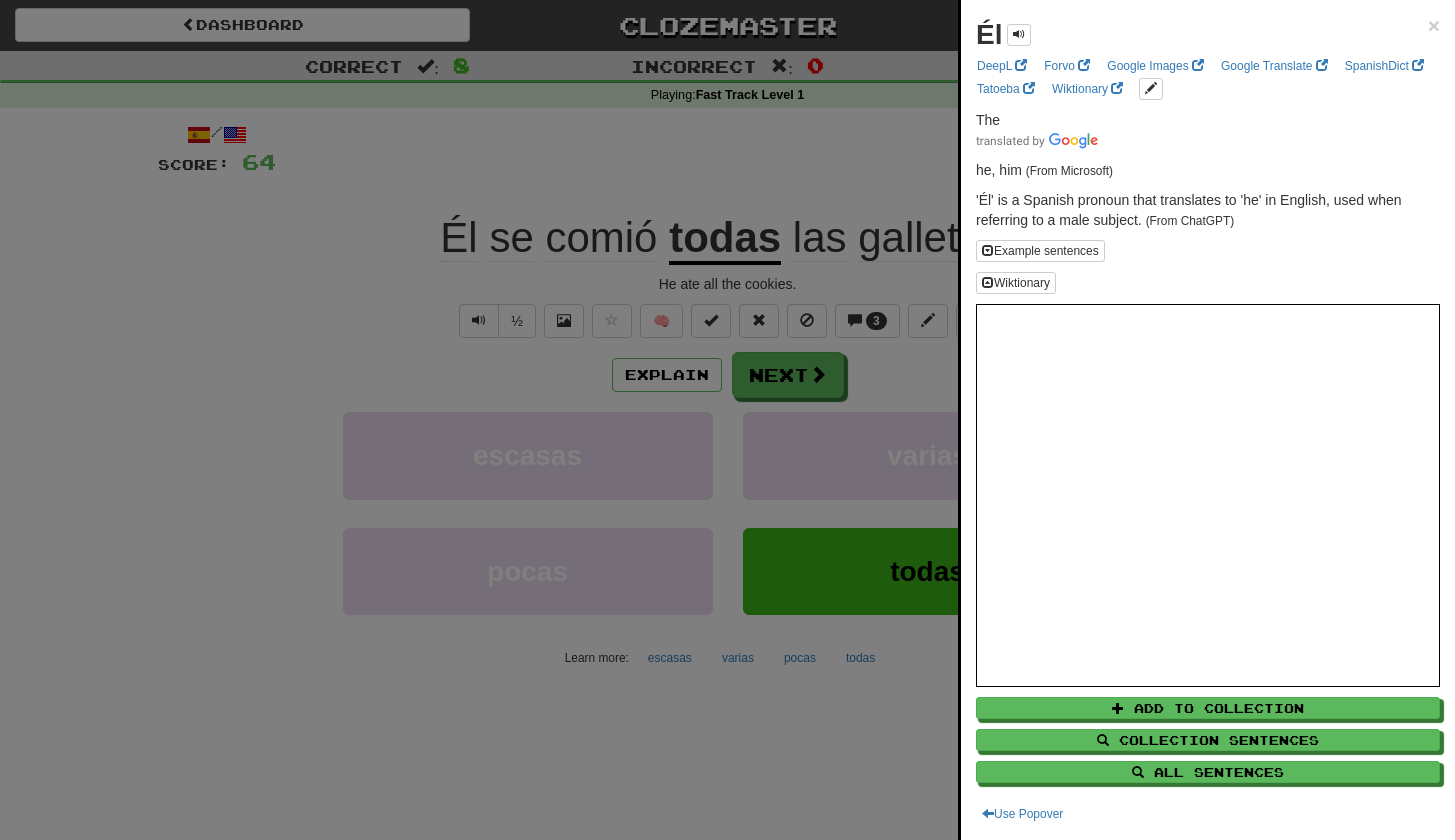 click at bounding box center [727, 420] 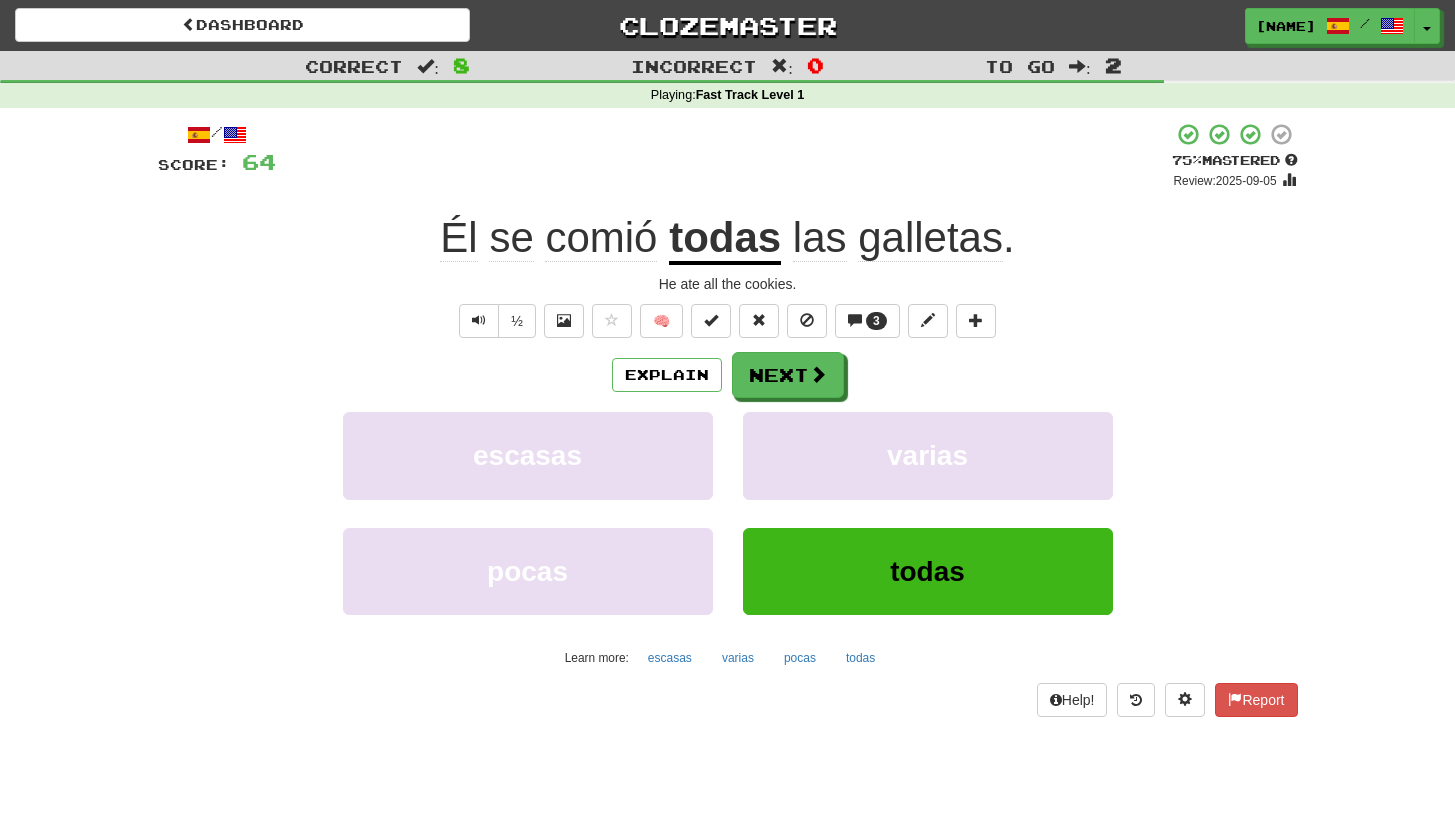 click on "comió" 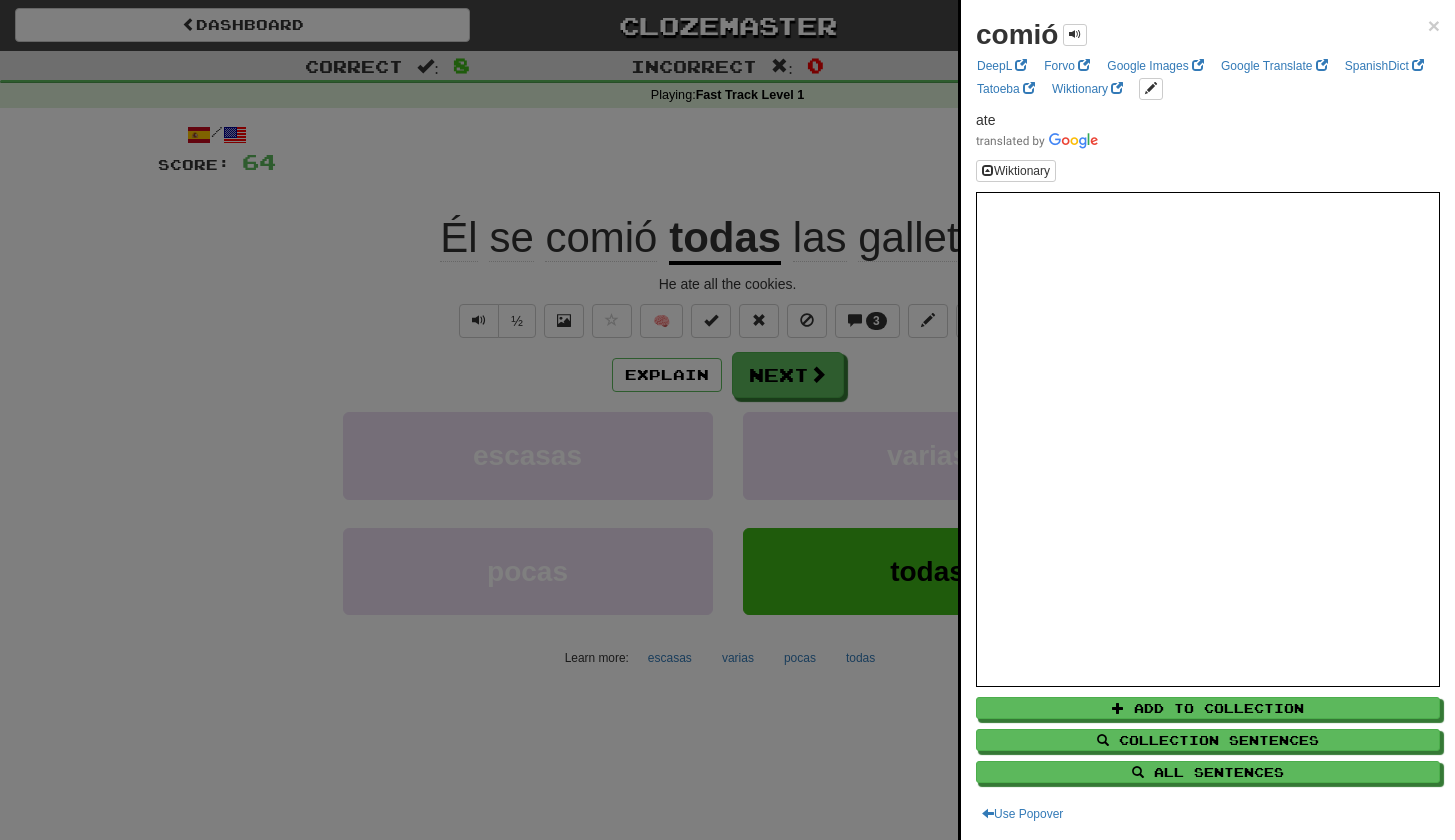 click at bounding box center (727, 420) 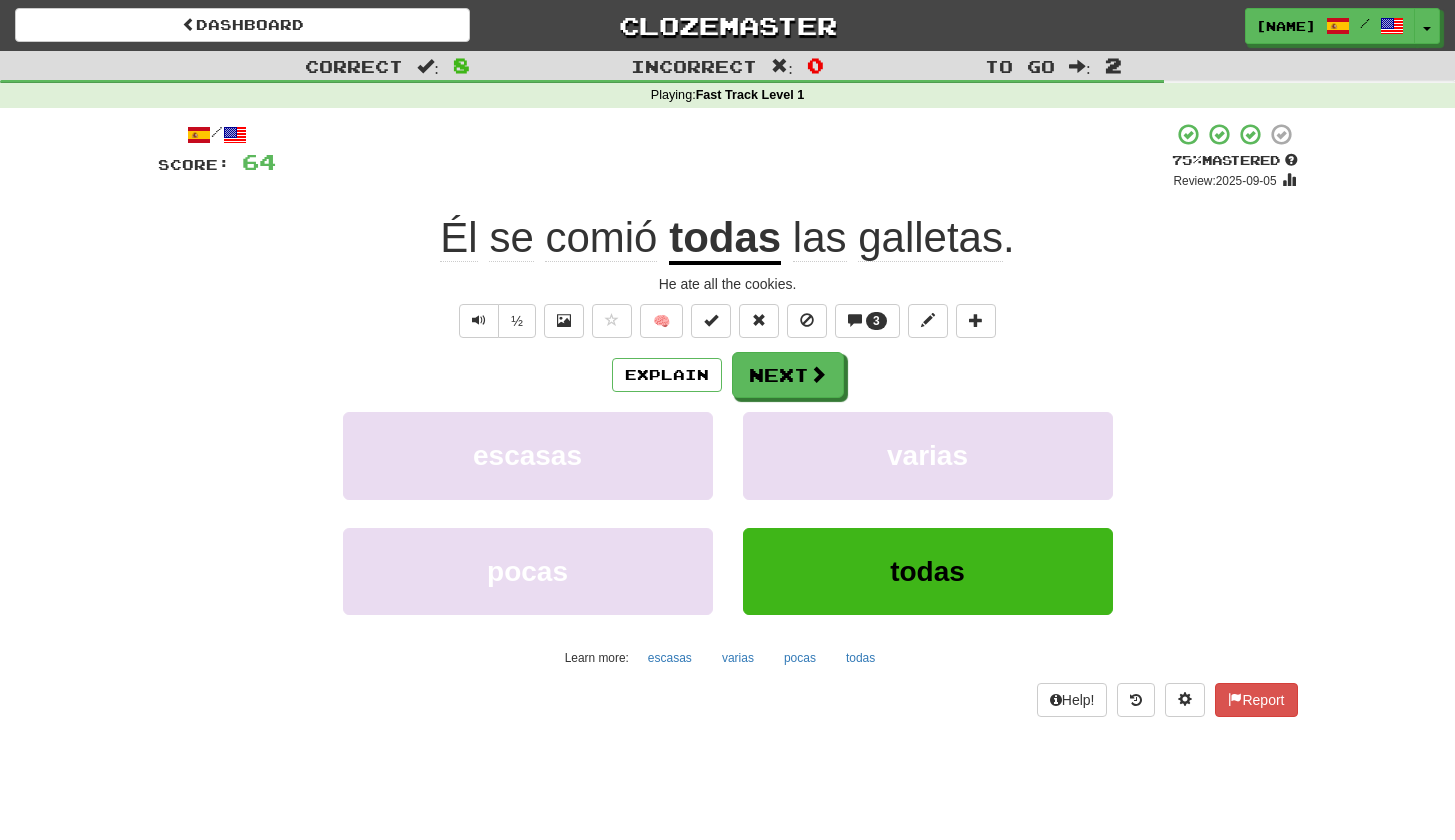 click on "Él" 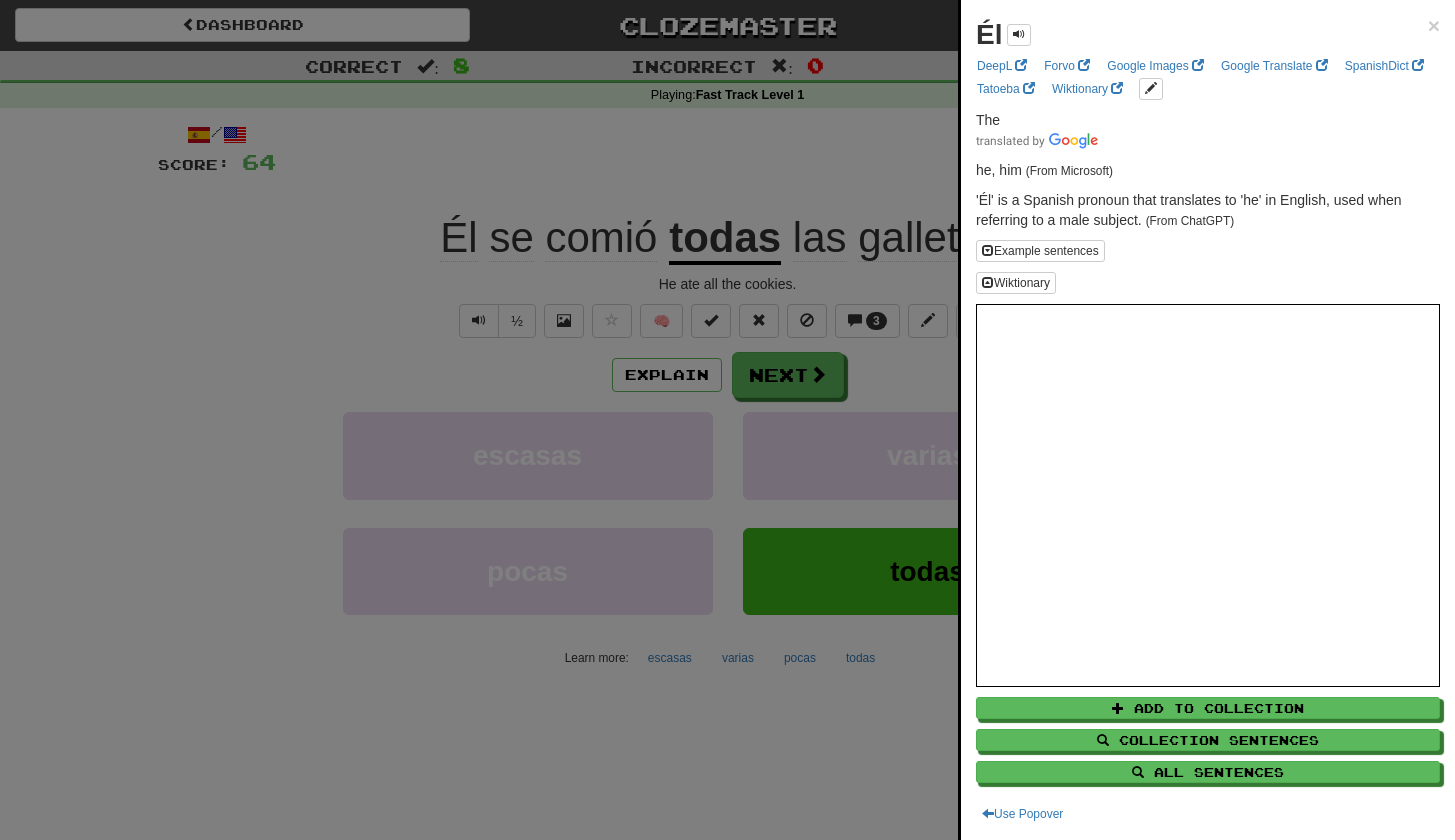 click at bounding box center [727, 420] 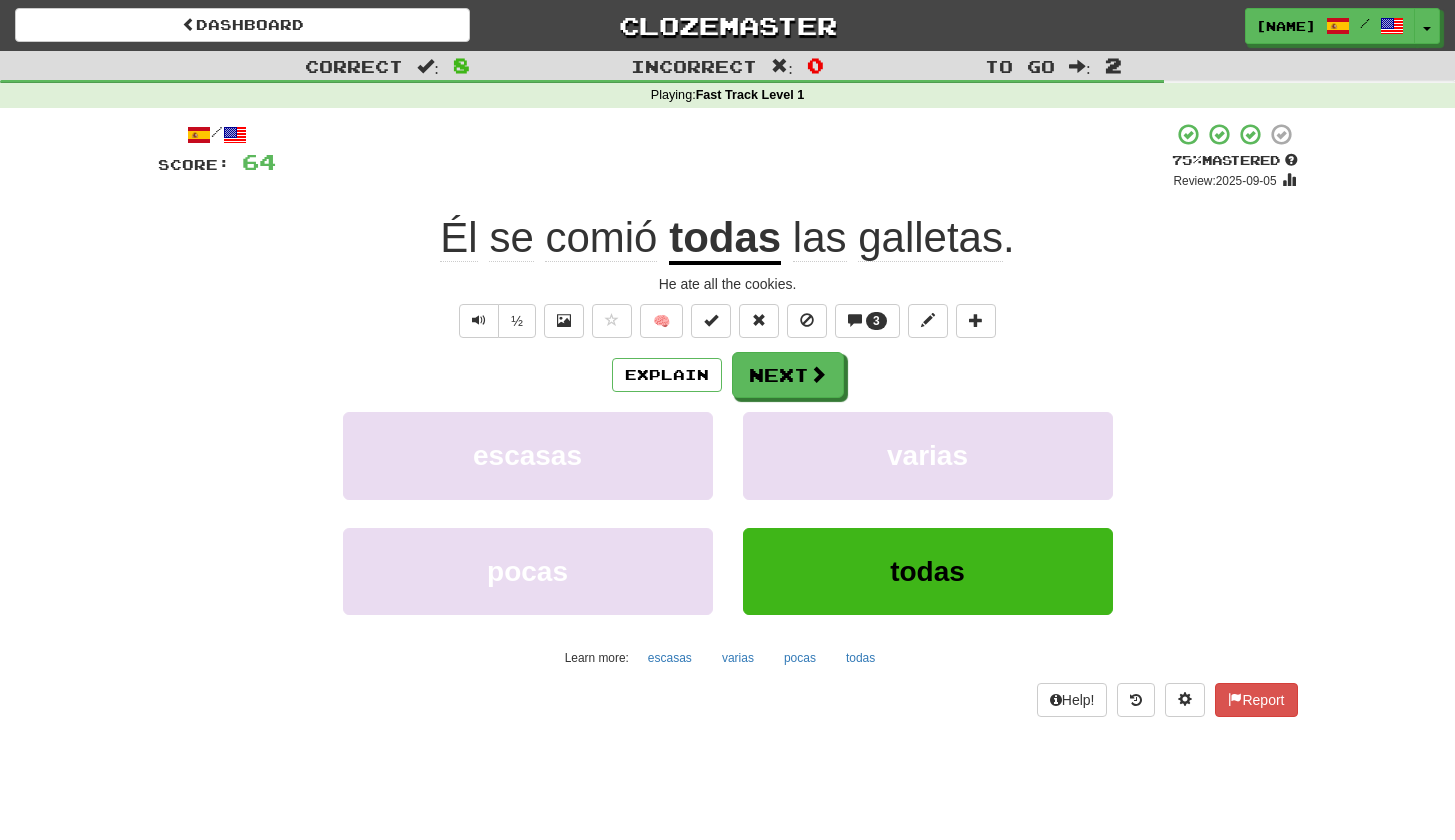 click on "se" 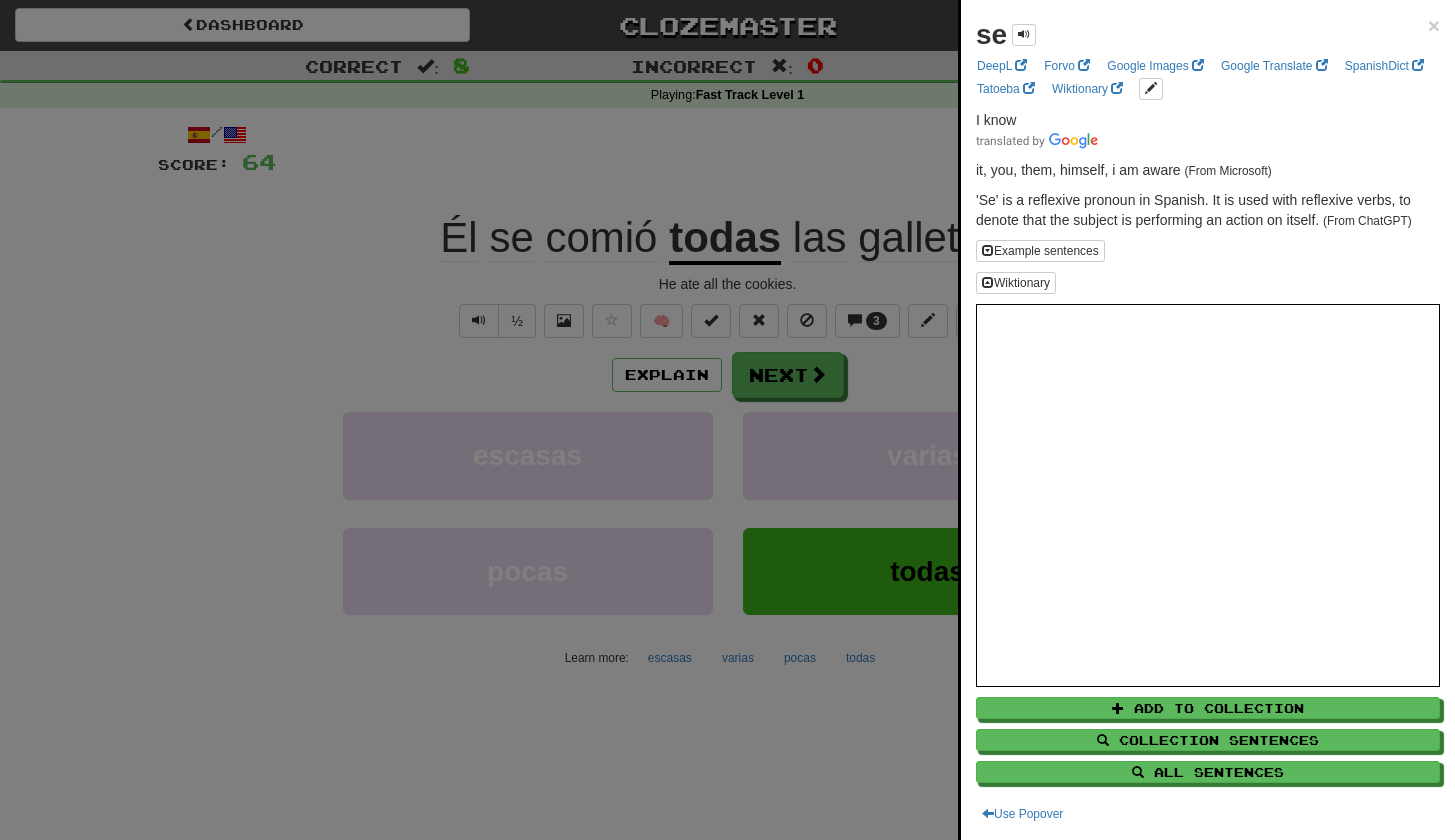 click at bounding box center [727, 420] 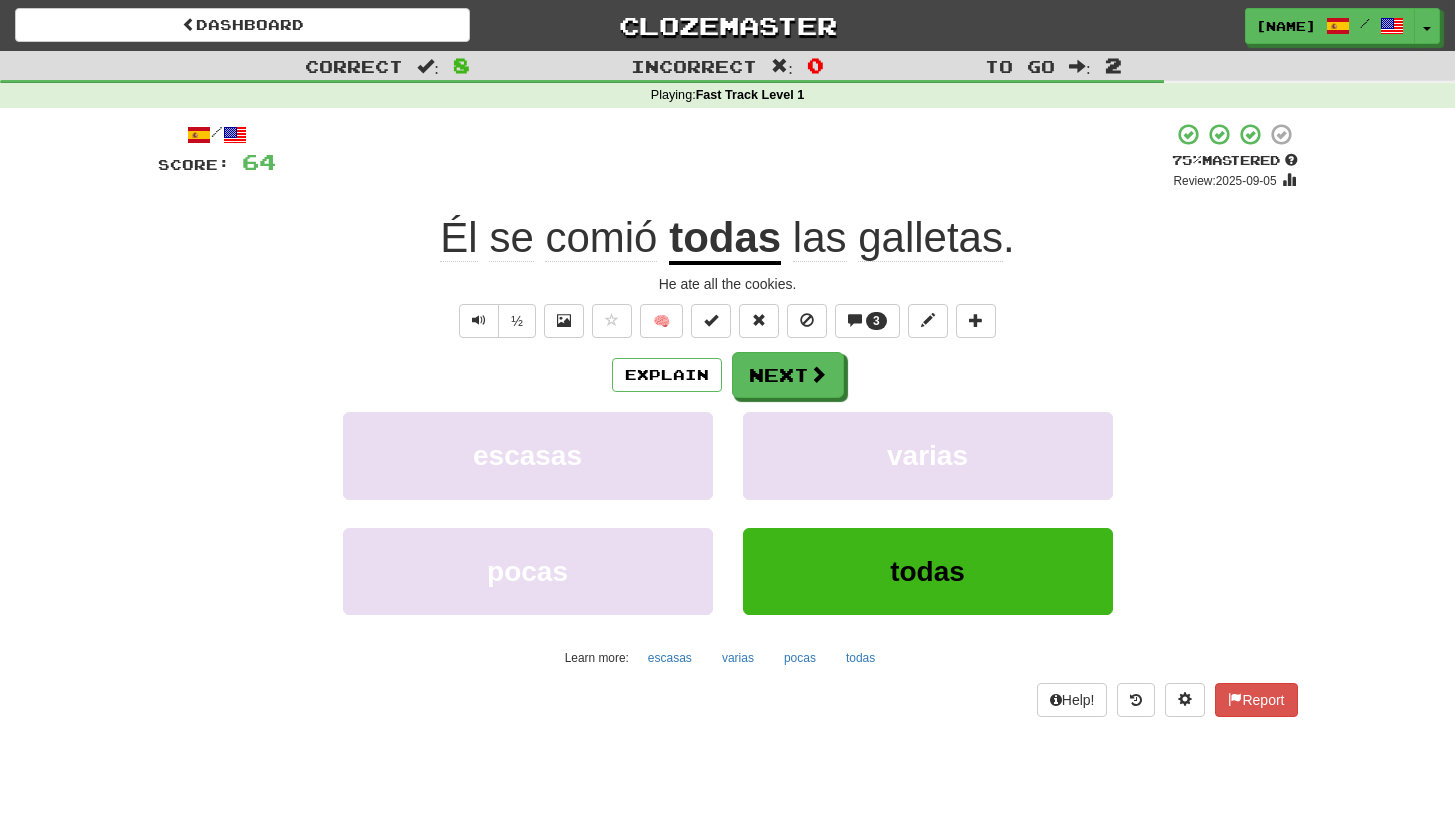 click on "se" 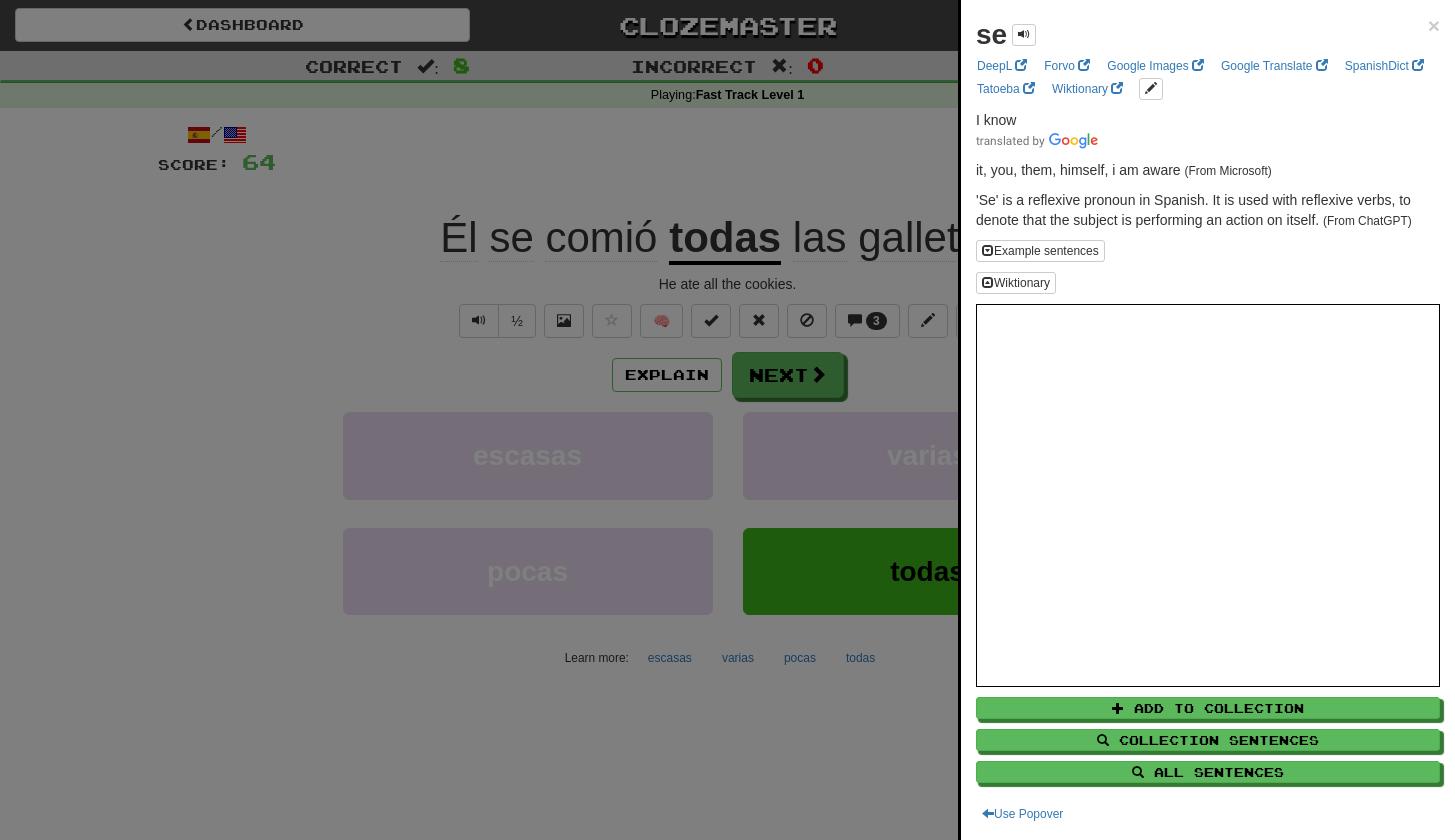 click at bounding box center [727, 420] 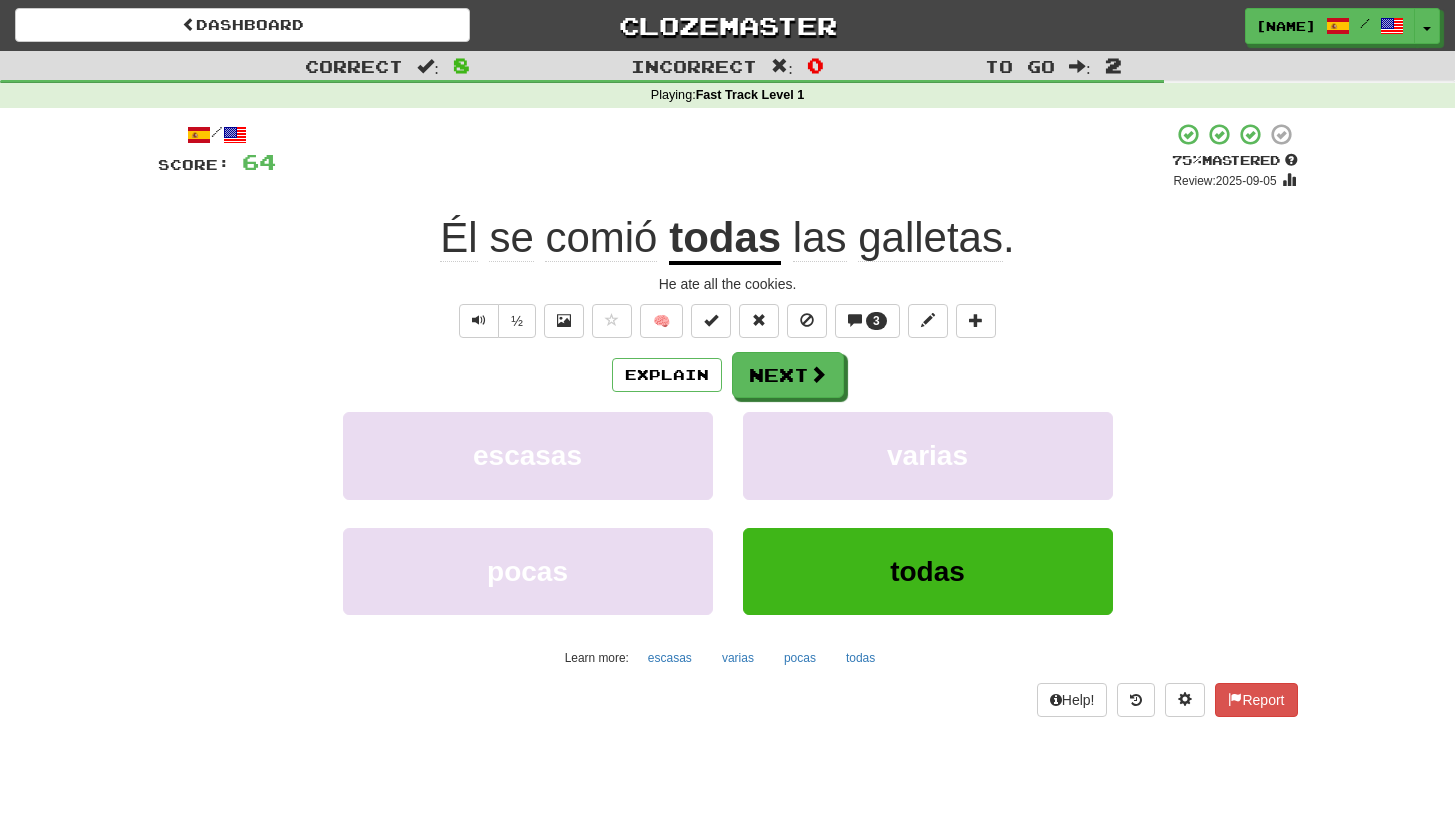 click on "galletas" at bounding box center (930, 238) 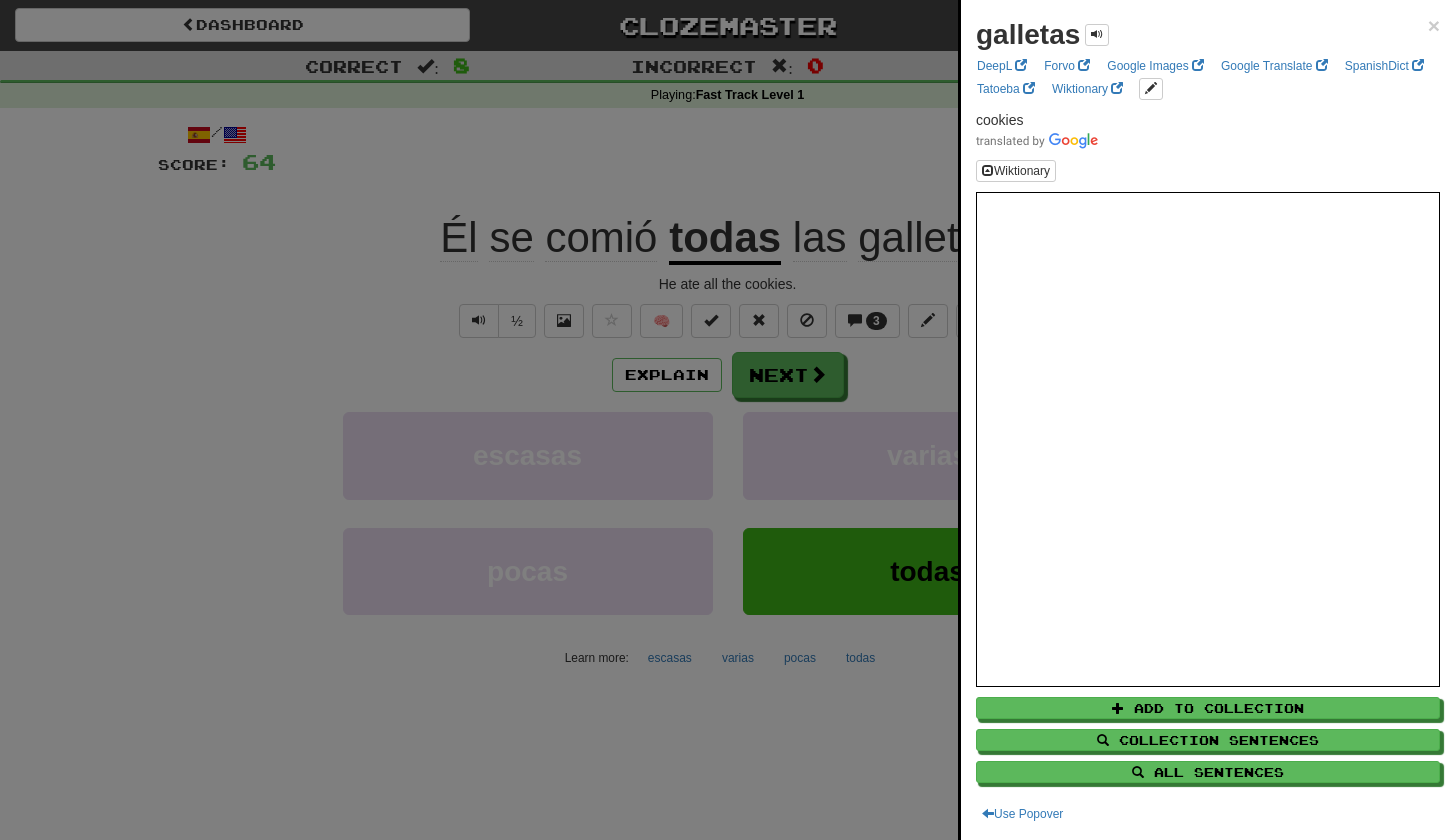 click at bounding box center (727, 420) 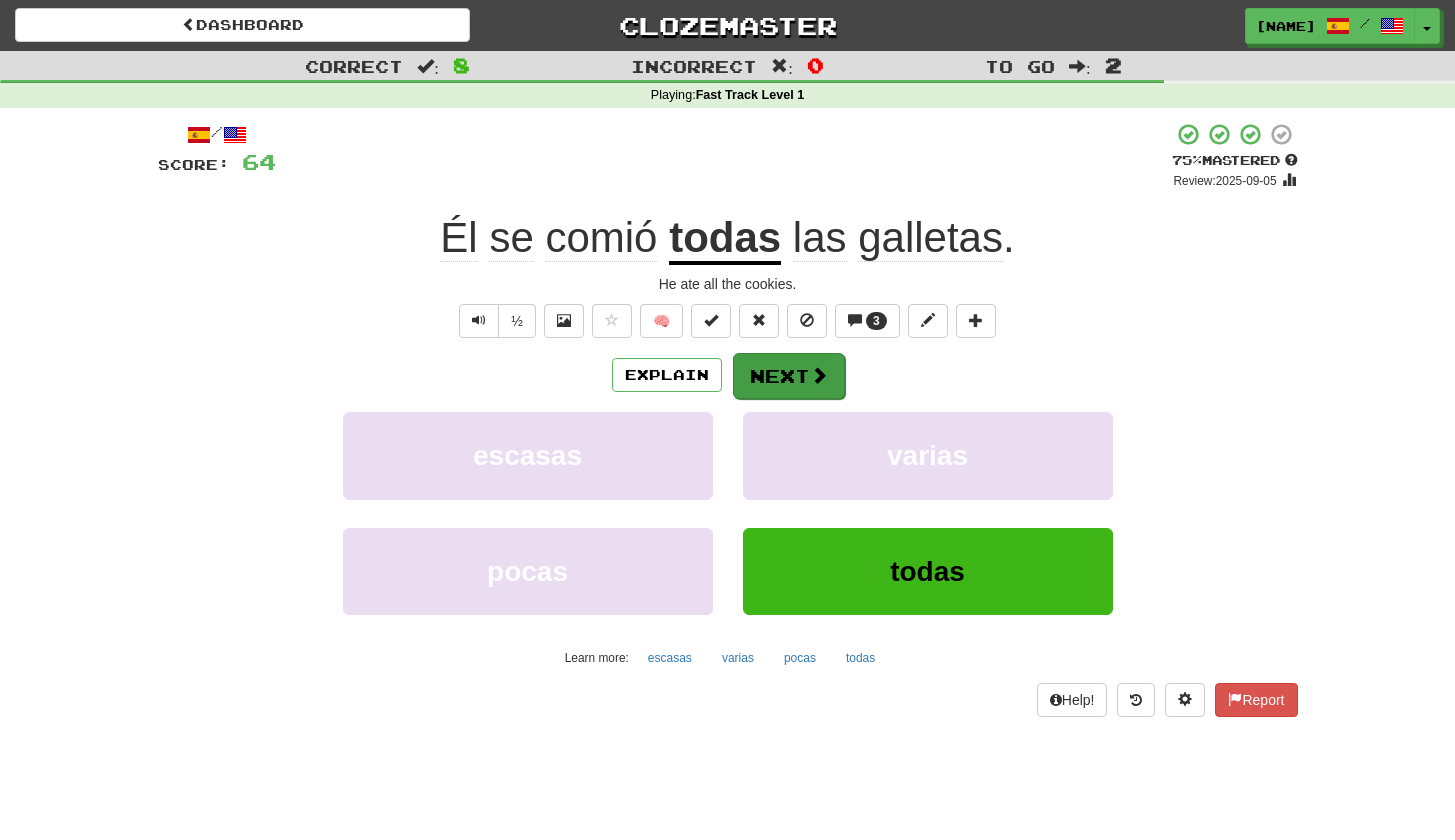 click on "Next" at bounding box center [789, 376] 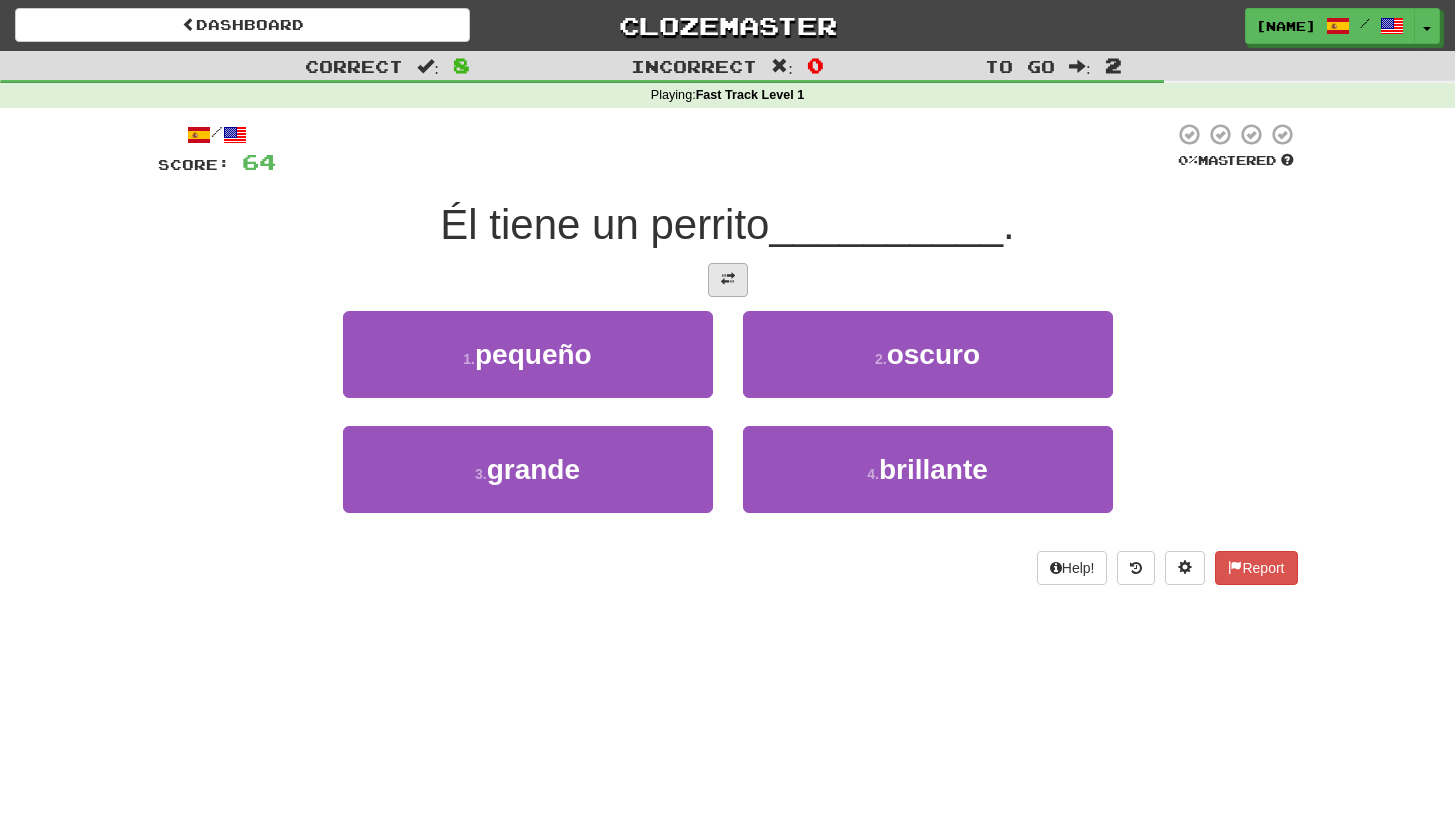 click at bounding box center [728, 279] 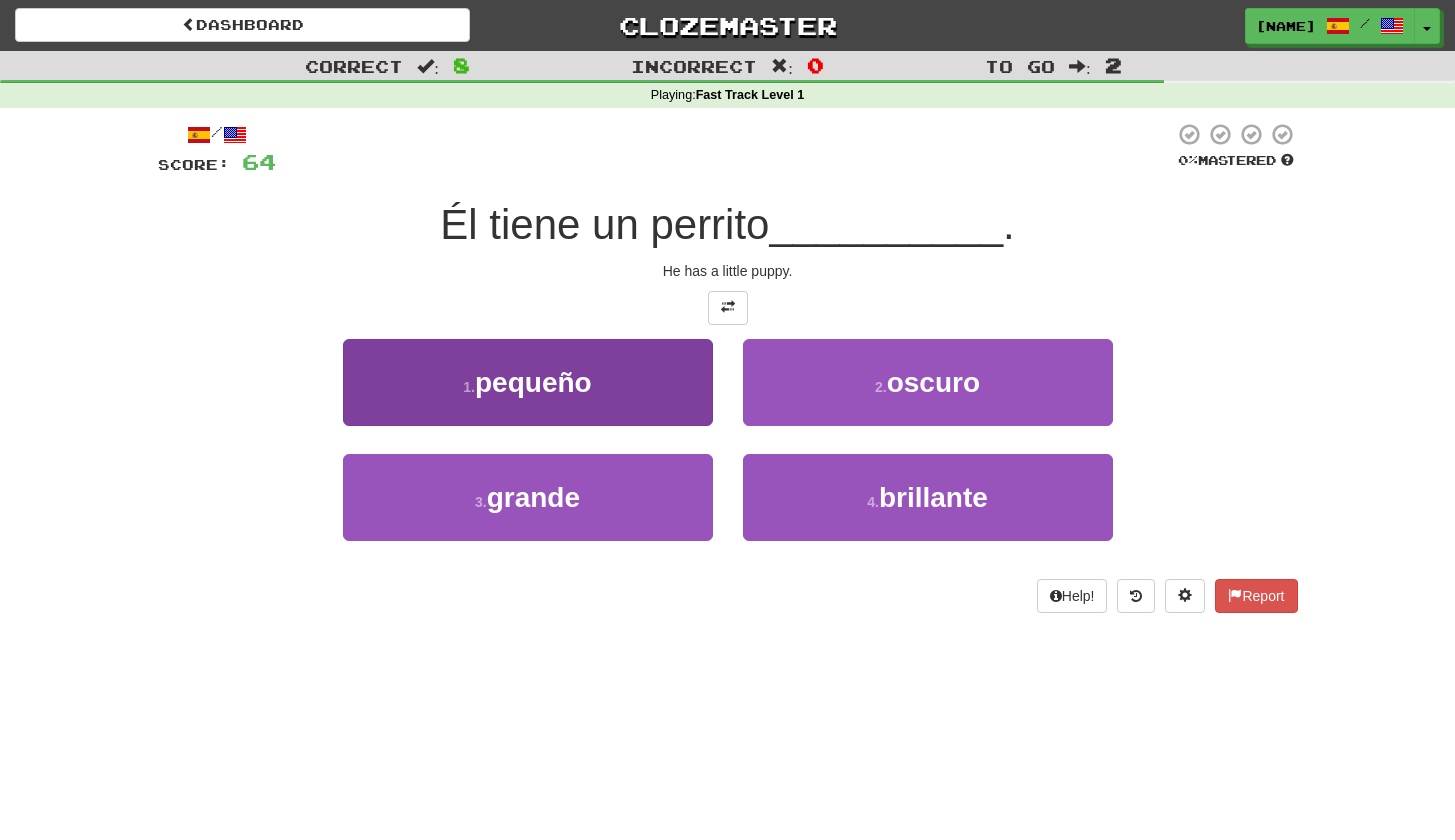 click on "pequeño" at bounding box center [533, 382] 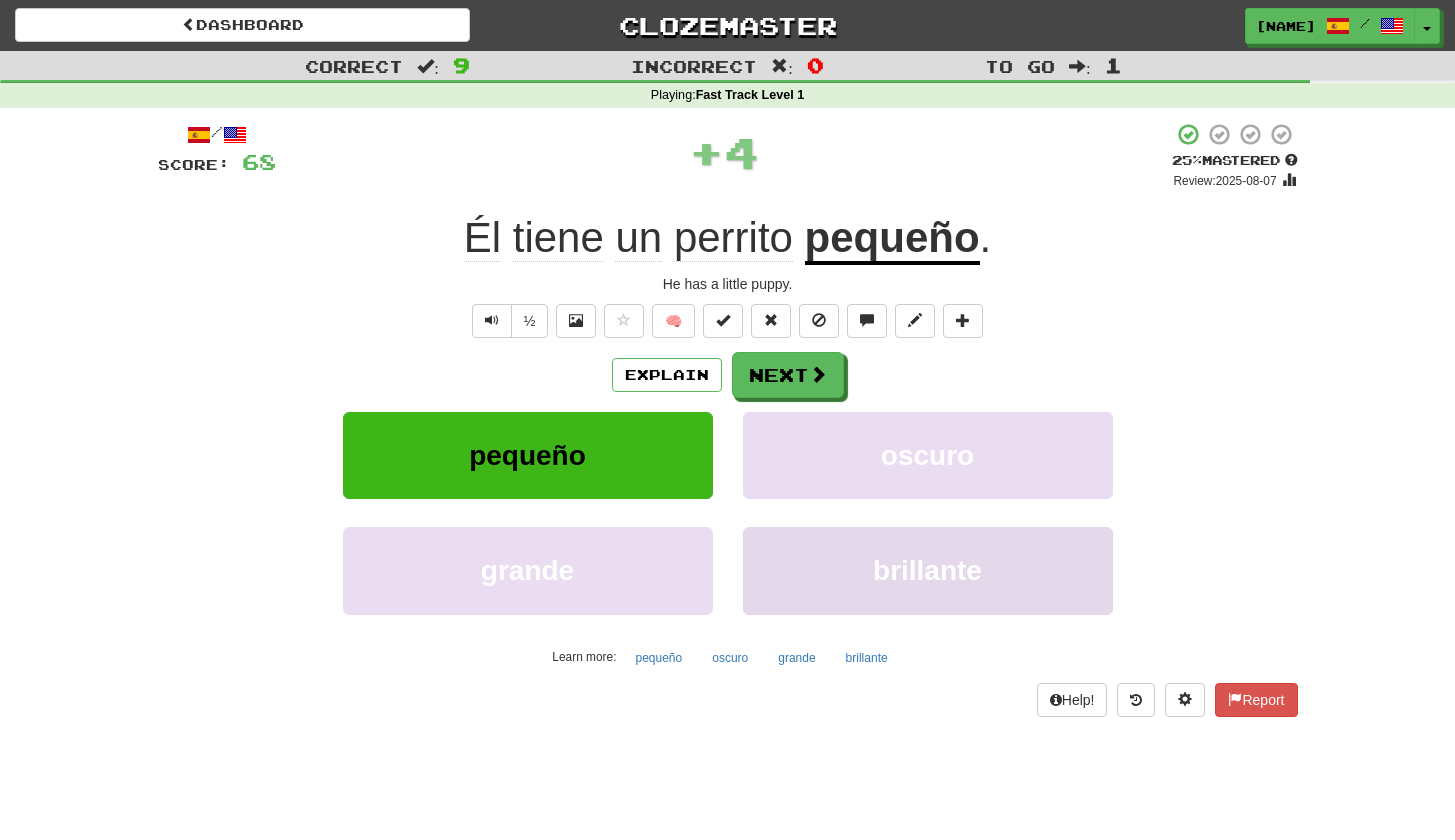 click on "brillante" at bounding box center [928, 570] 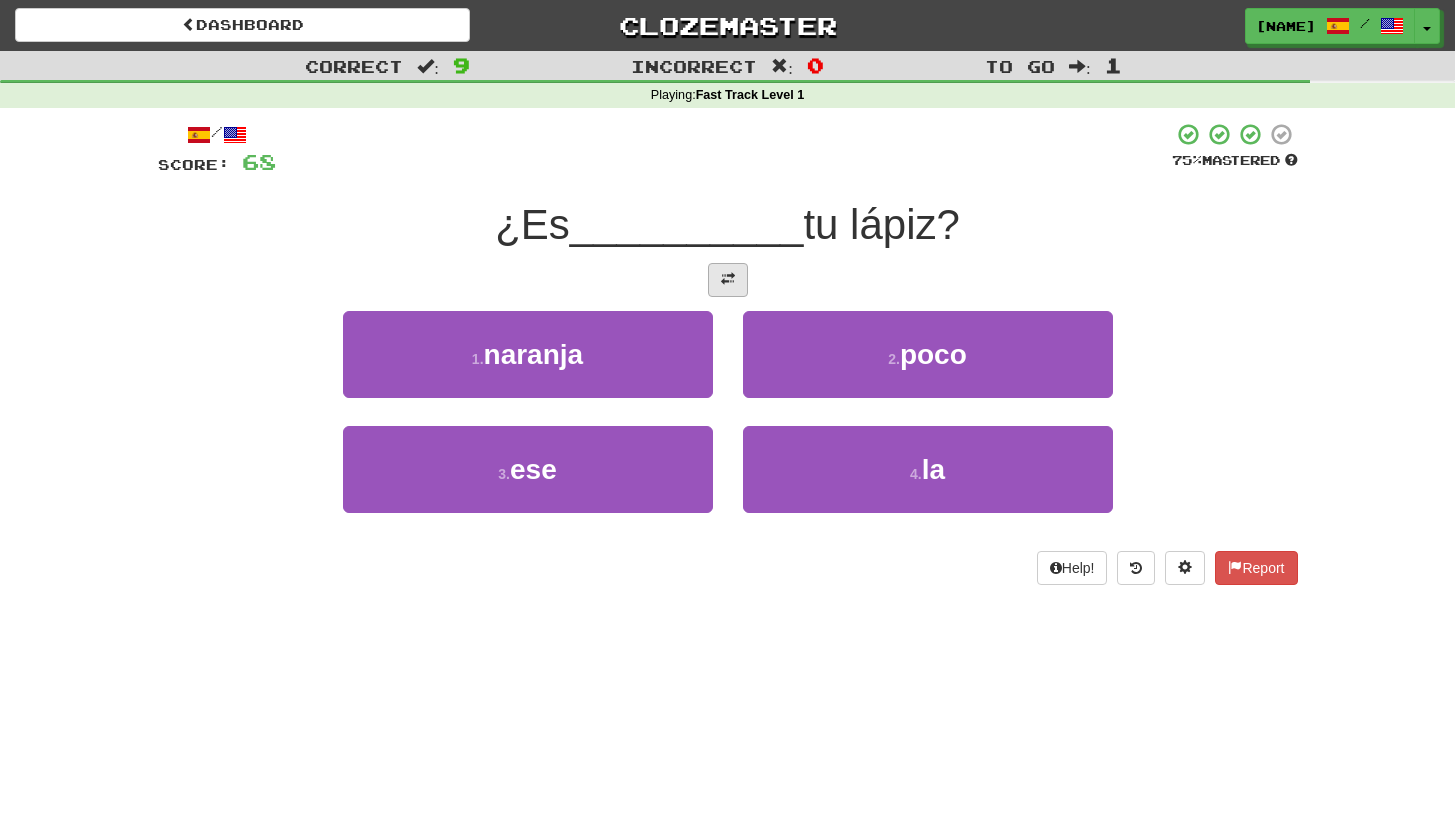 click at bounding box center [728, 279] 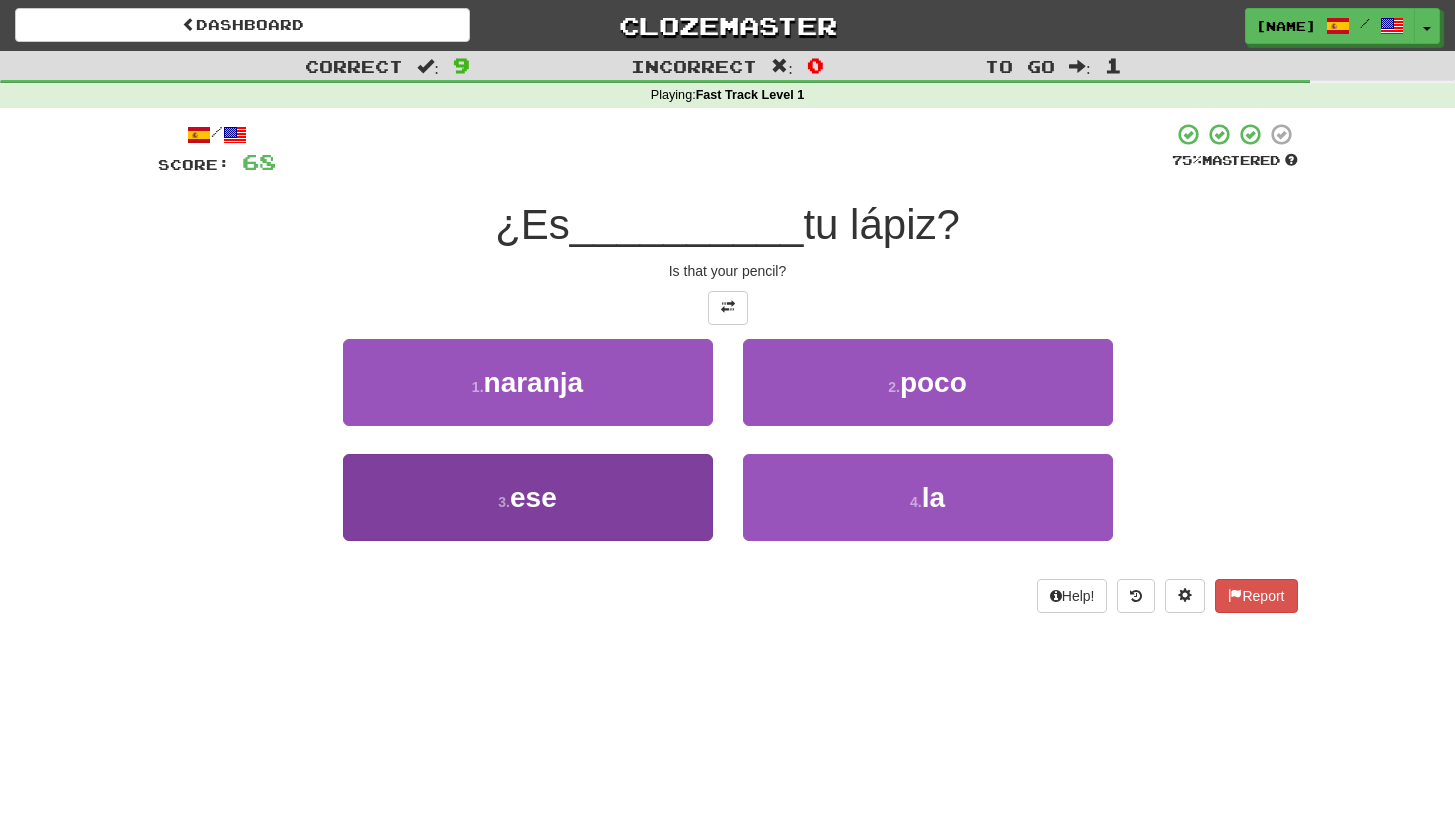click on "3 .  ese" at bounding box center (528, 497) 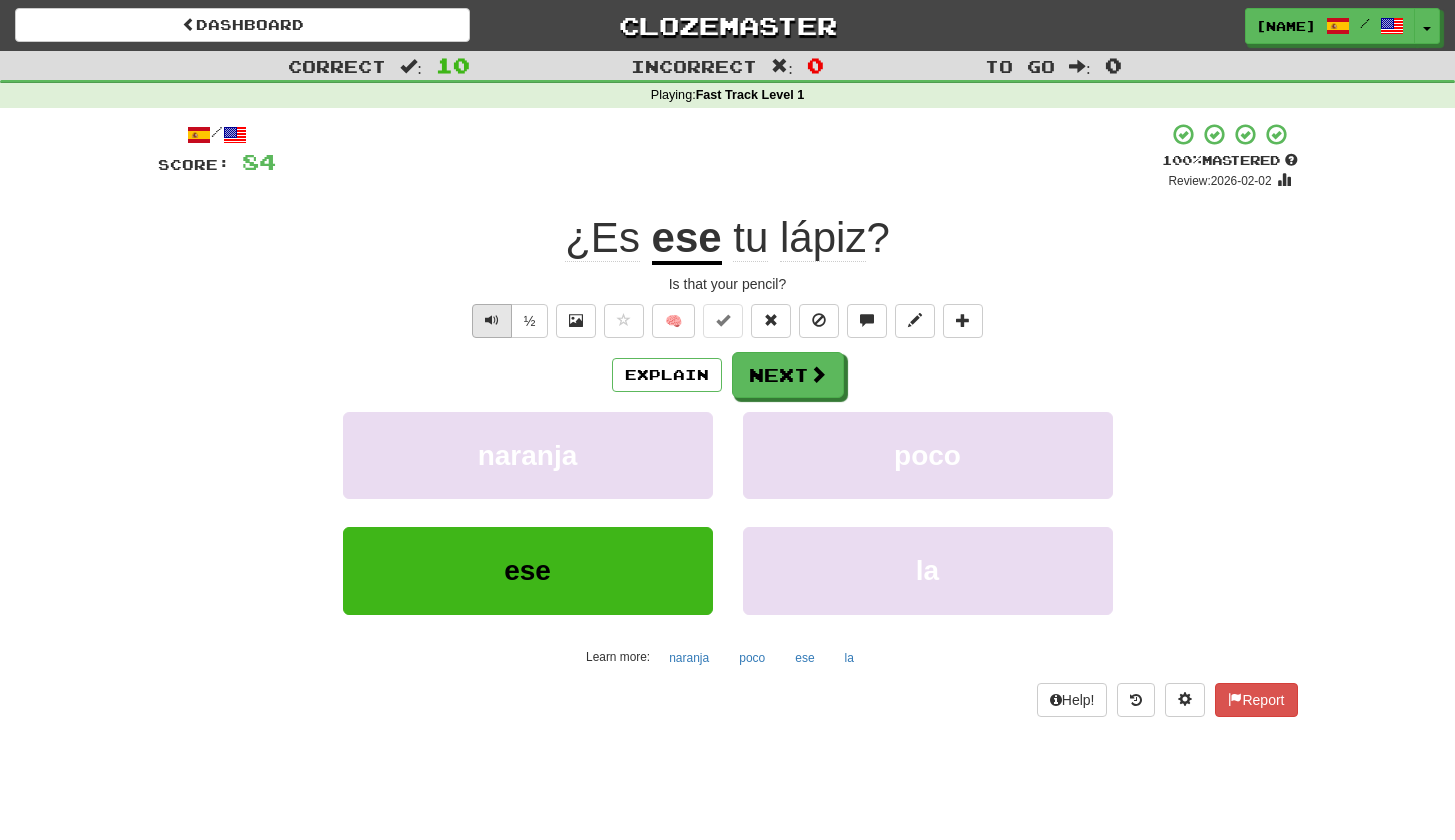 click at bounding box center [492, 320] 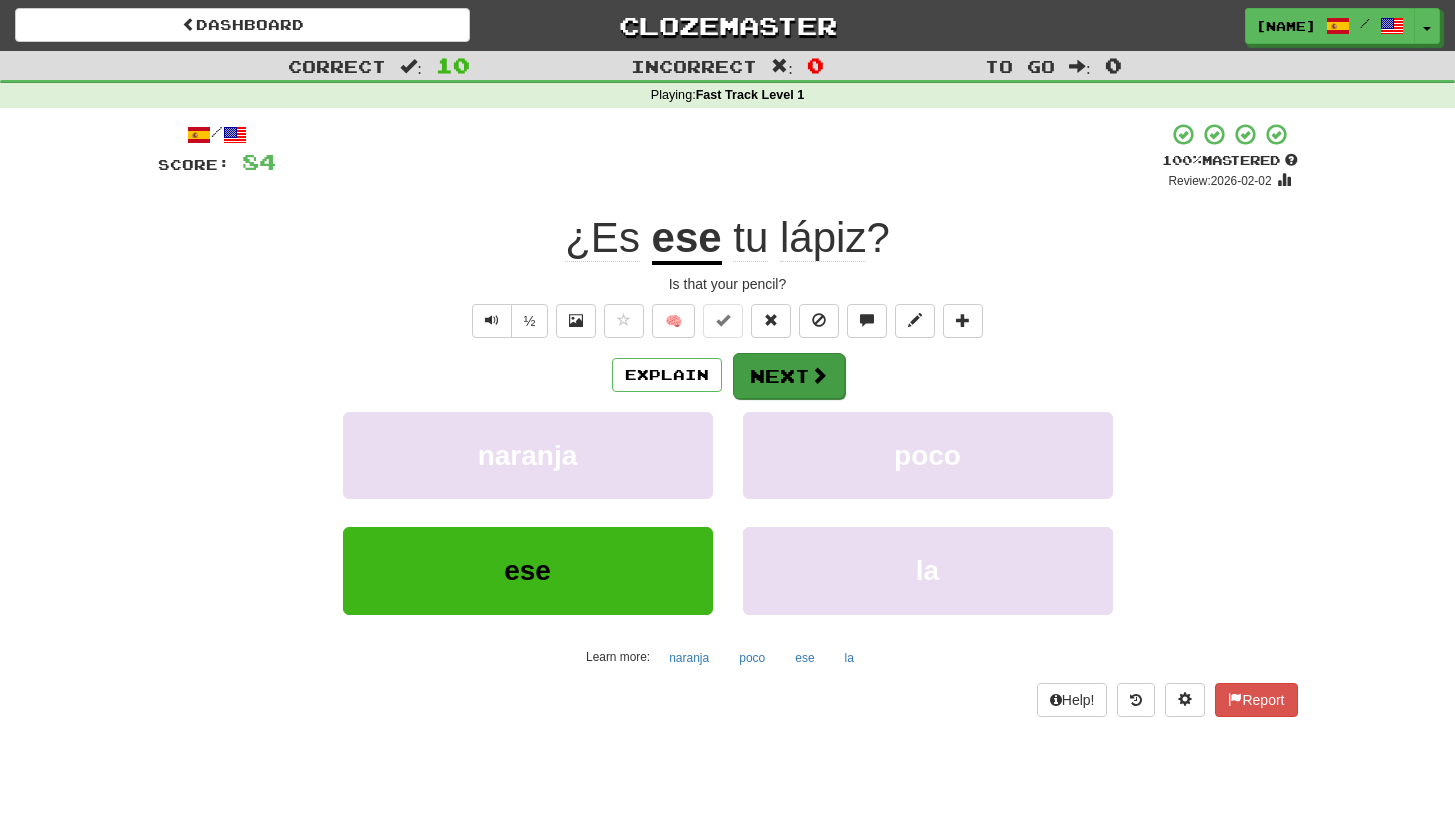 click on "Next" at bounding box center [789, 376] 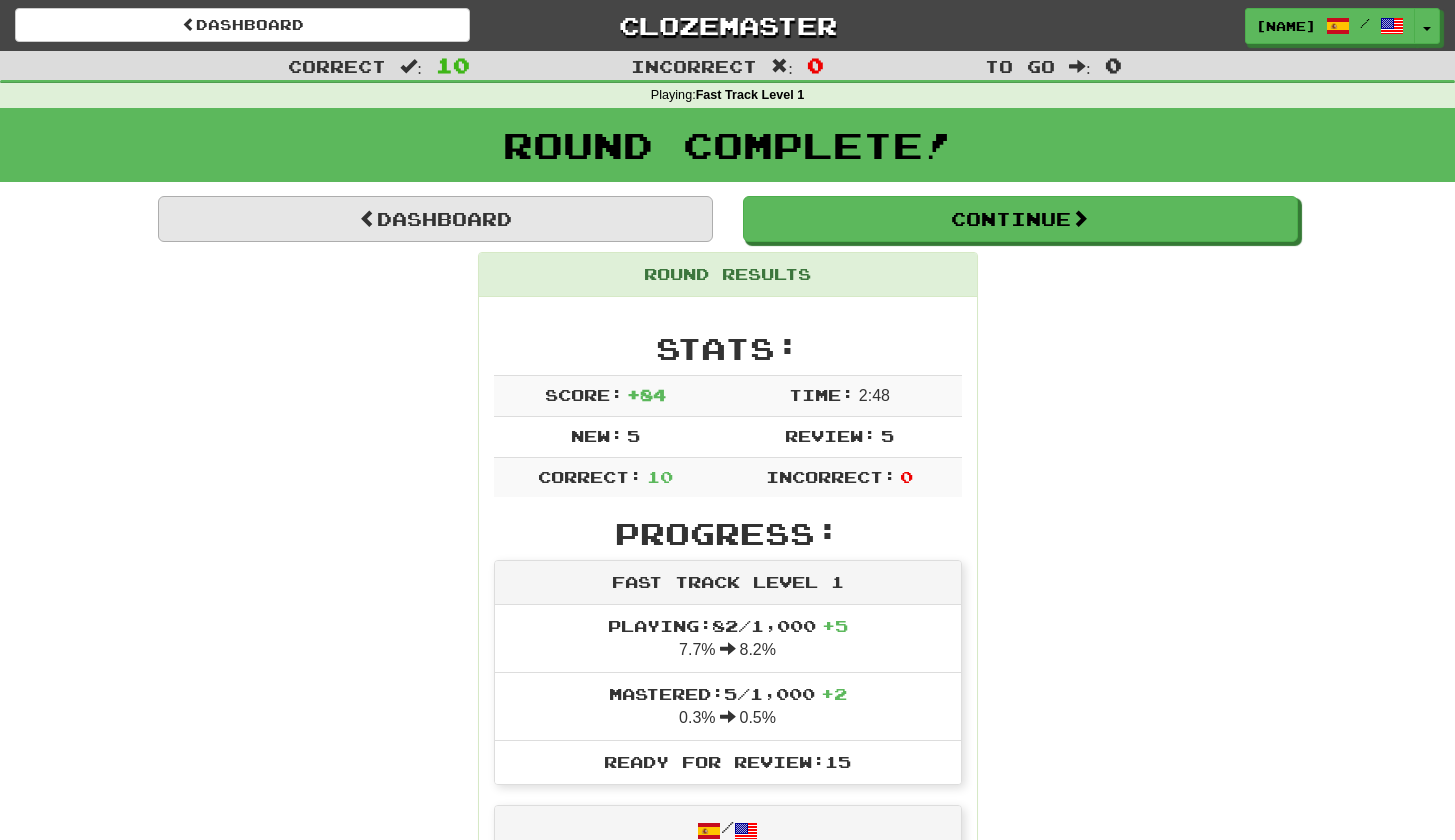 click on "Dashboard" at bounding box center [435, 219] 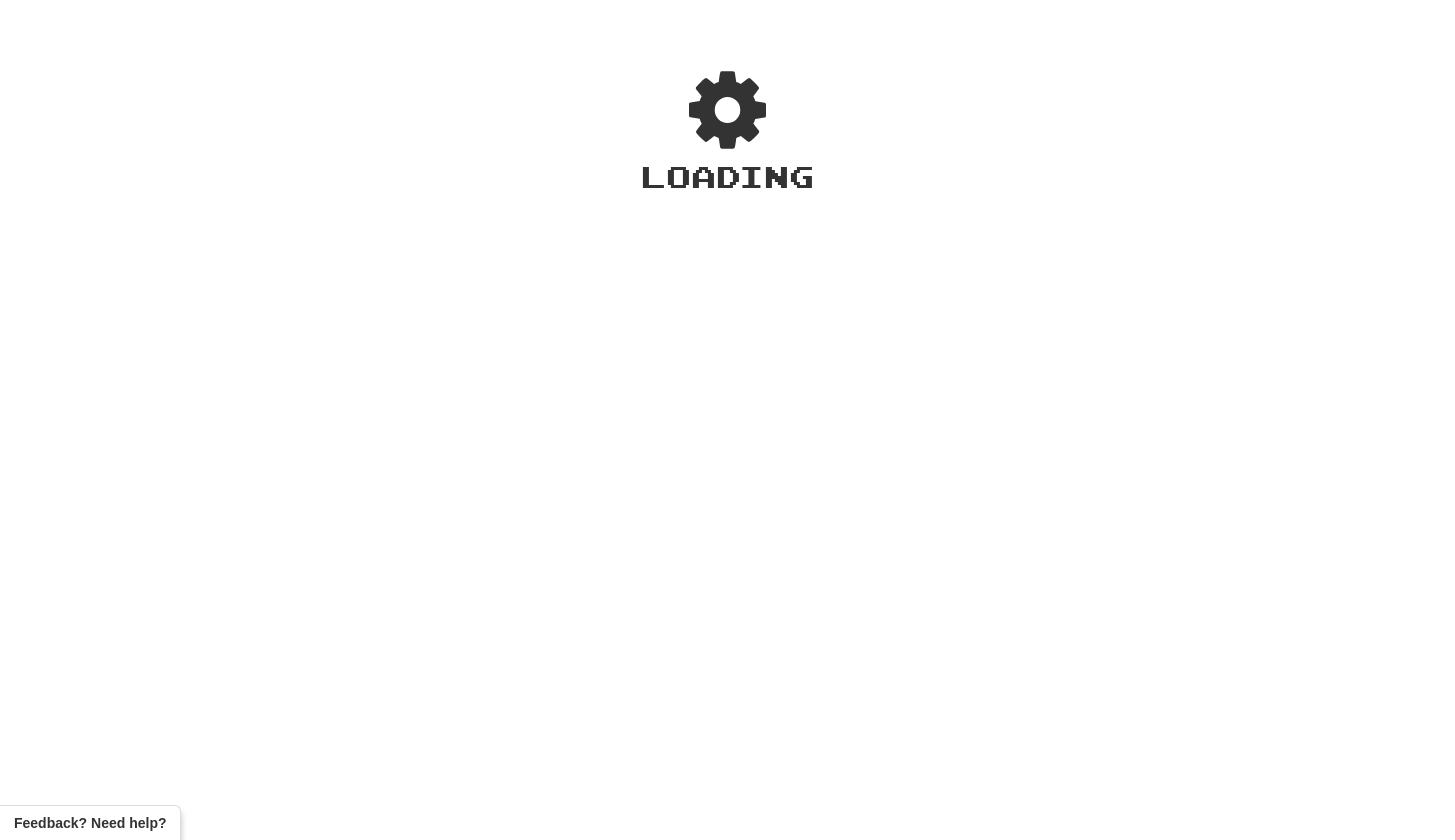 scroll, scrollTop: 0, scrollLeft: 0, axis: both 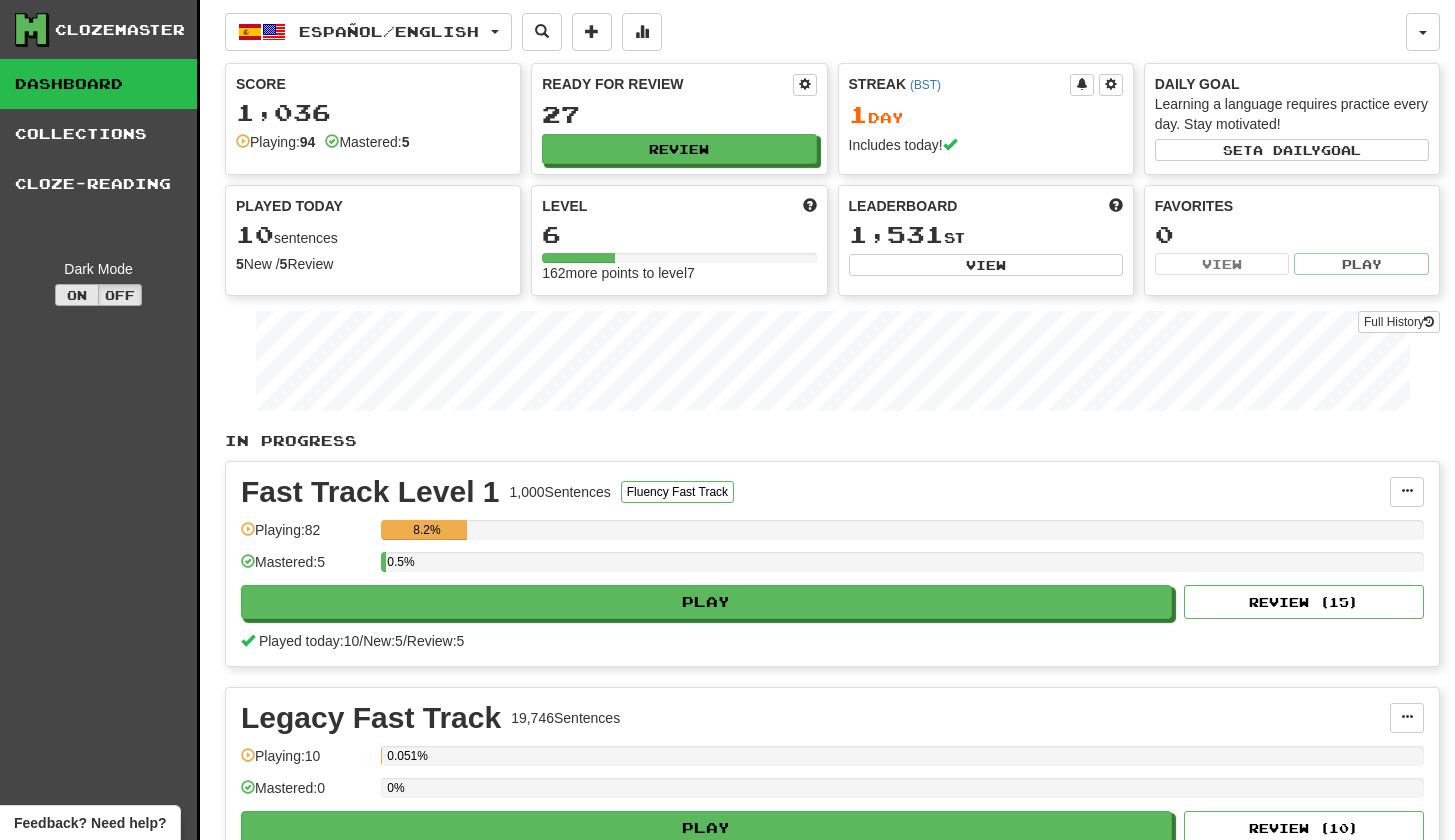 click on "On" at bounding box center [77, 295] 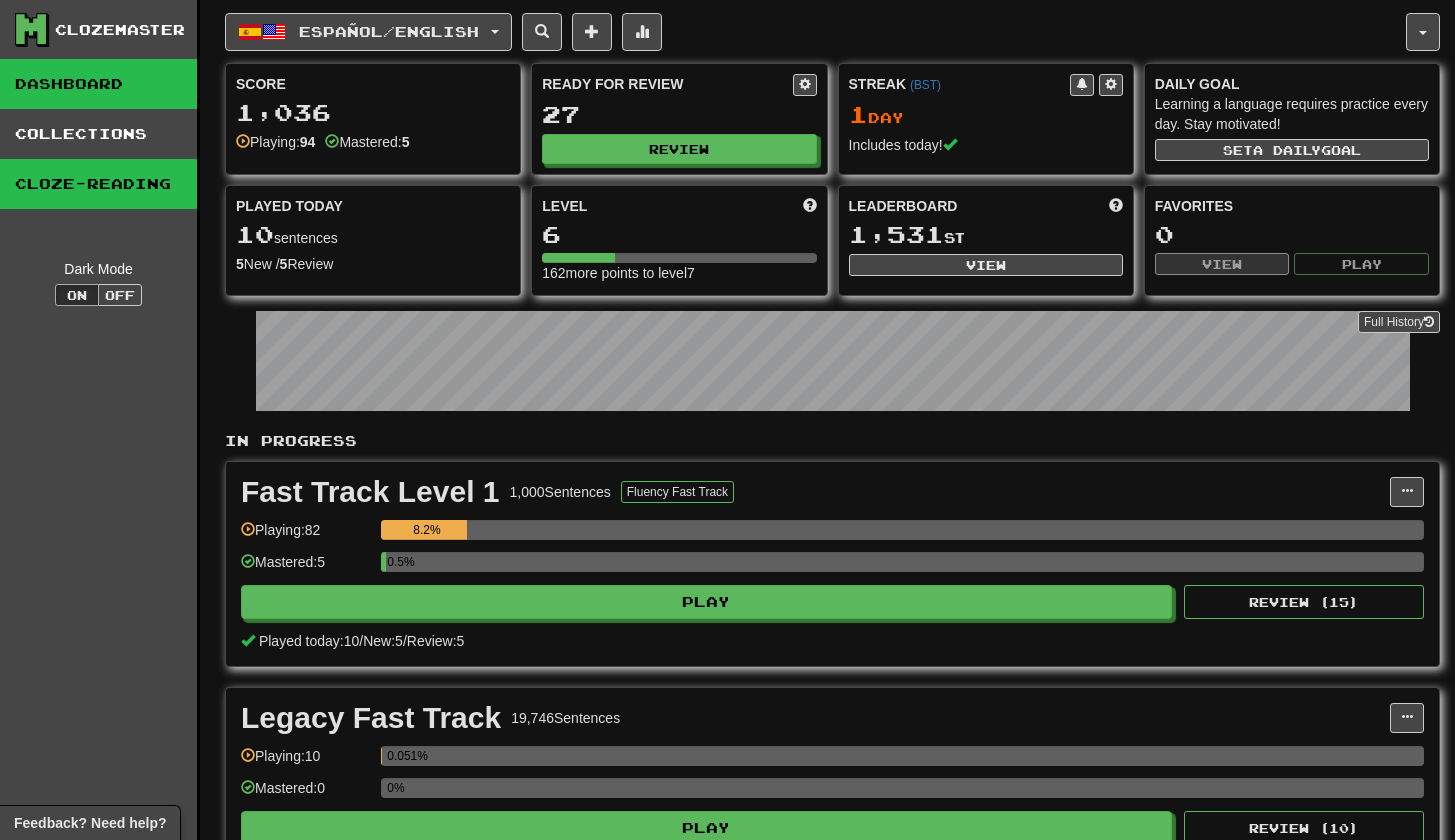 click on "Cloze-Reading" at bounding box center (98, 184) 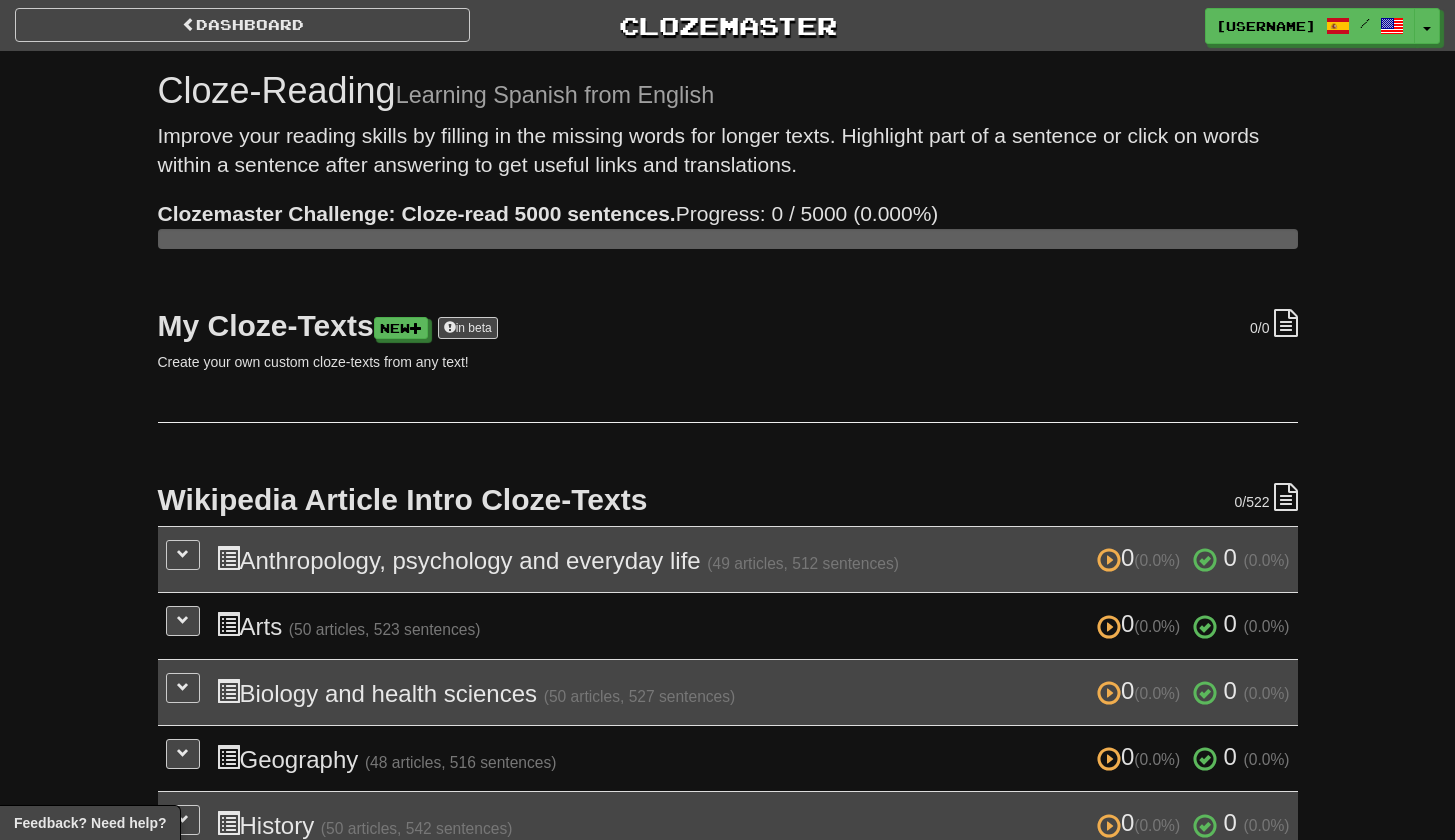 scroll, scrollTop: 0, scrollLeft: 0, axis: both 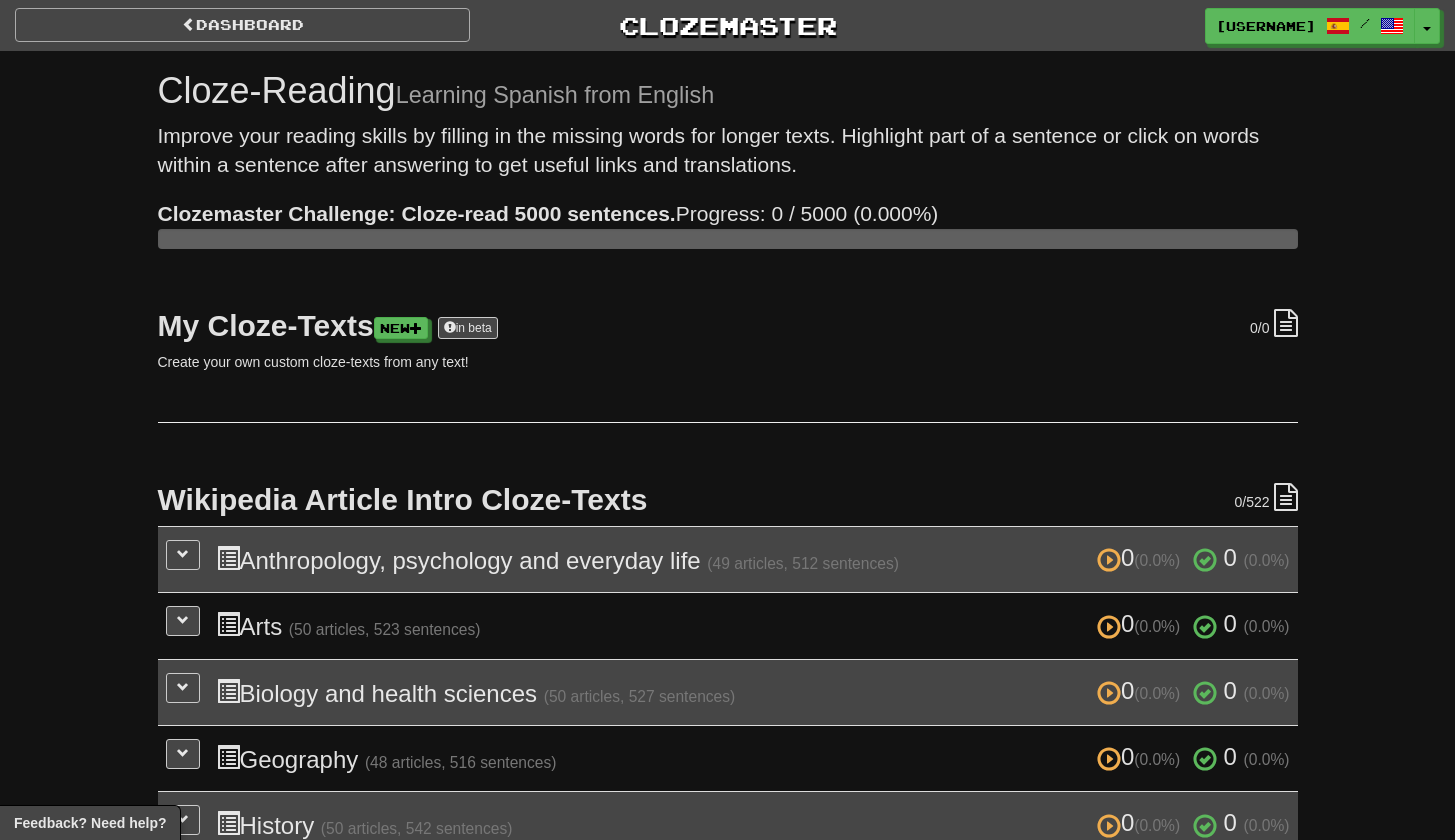 click on "Dashboard" at bounding box center (242, 25) 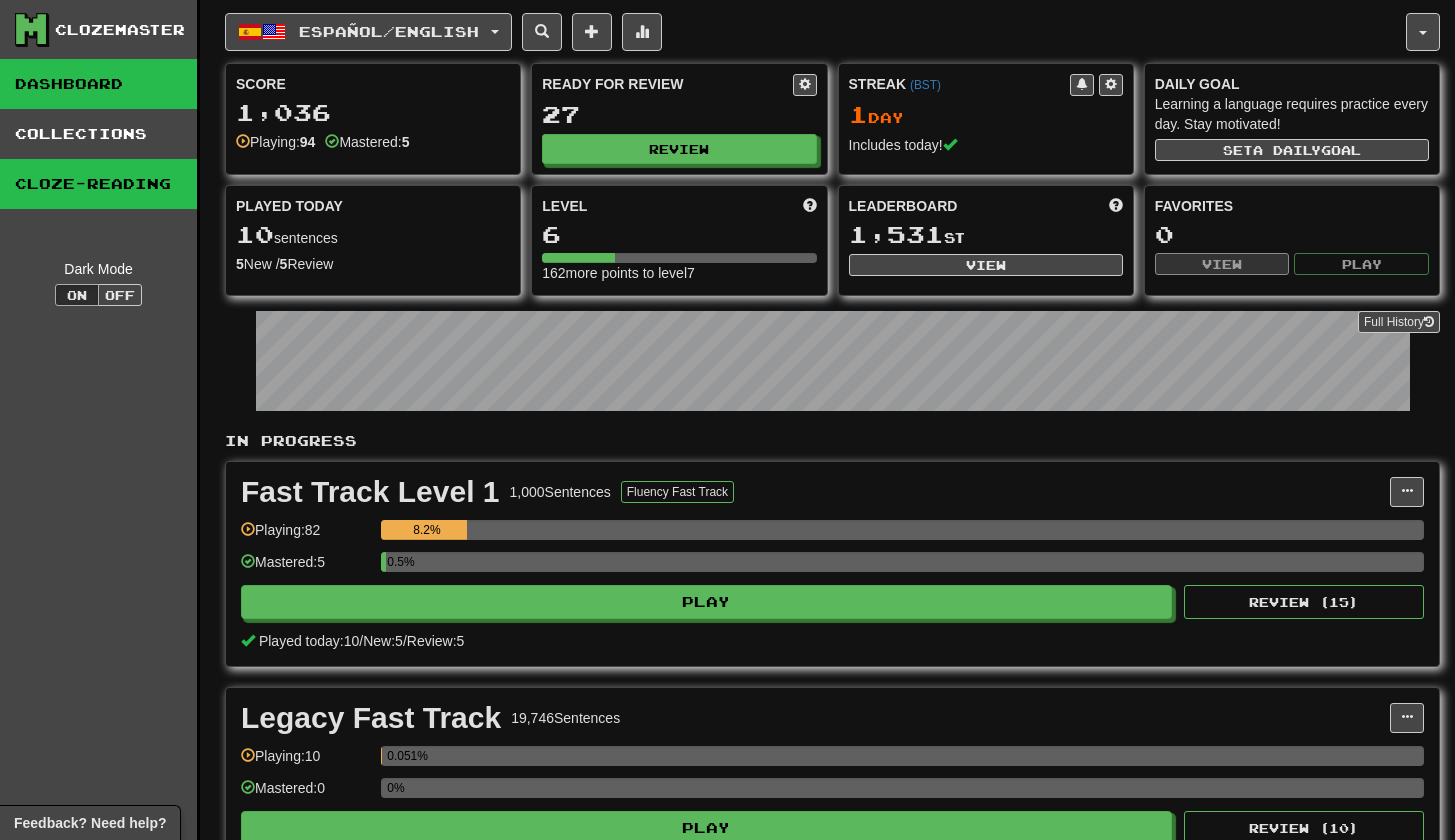scroll, scrollTop: 0, scrollLeft: 0, axis: both 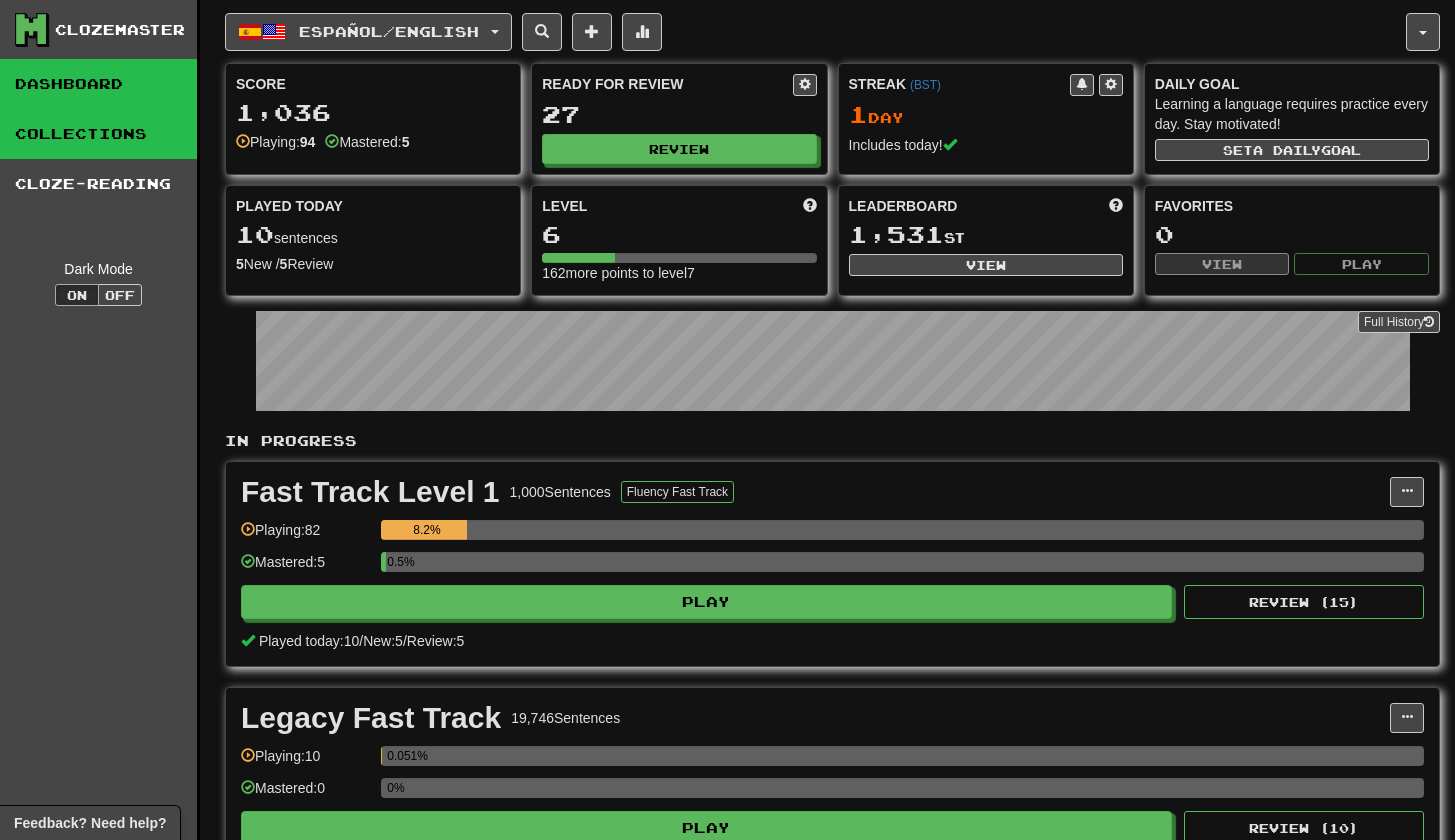 click on "Collections" at bounding box center (98, 134) 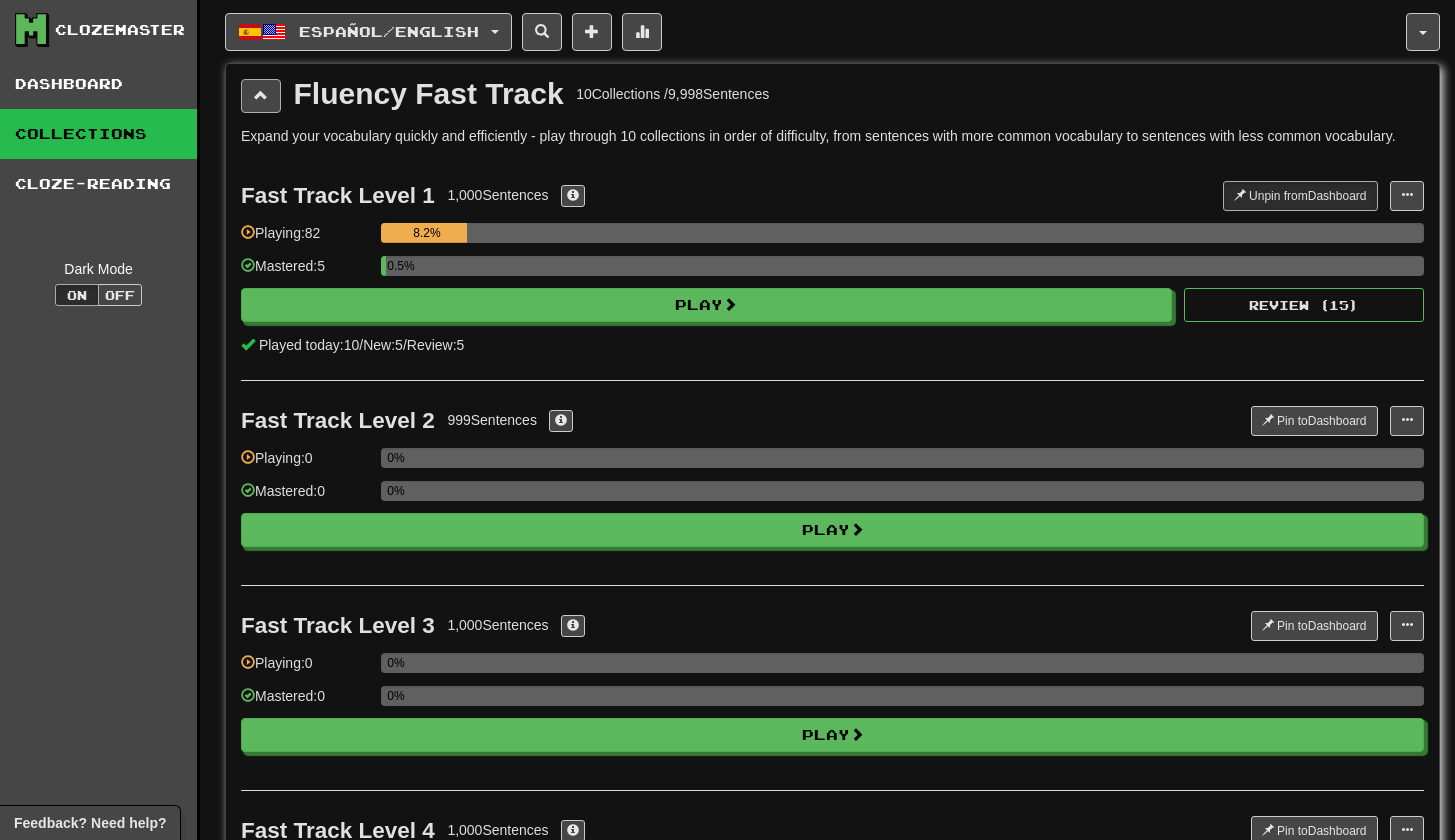 click at bounding box center (261, 96) 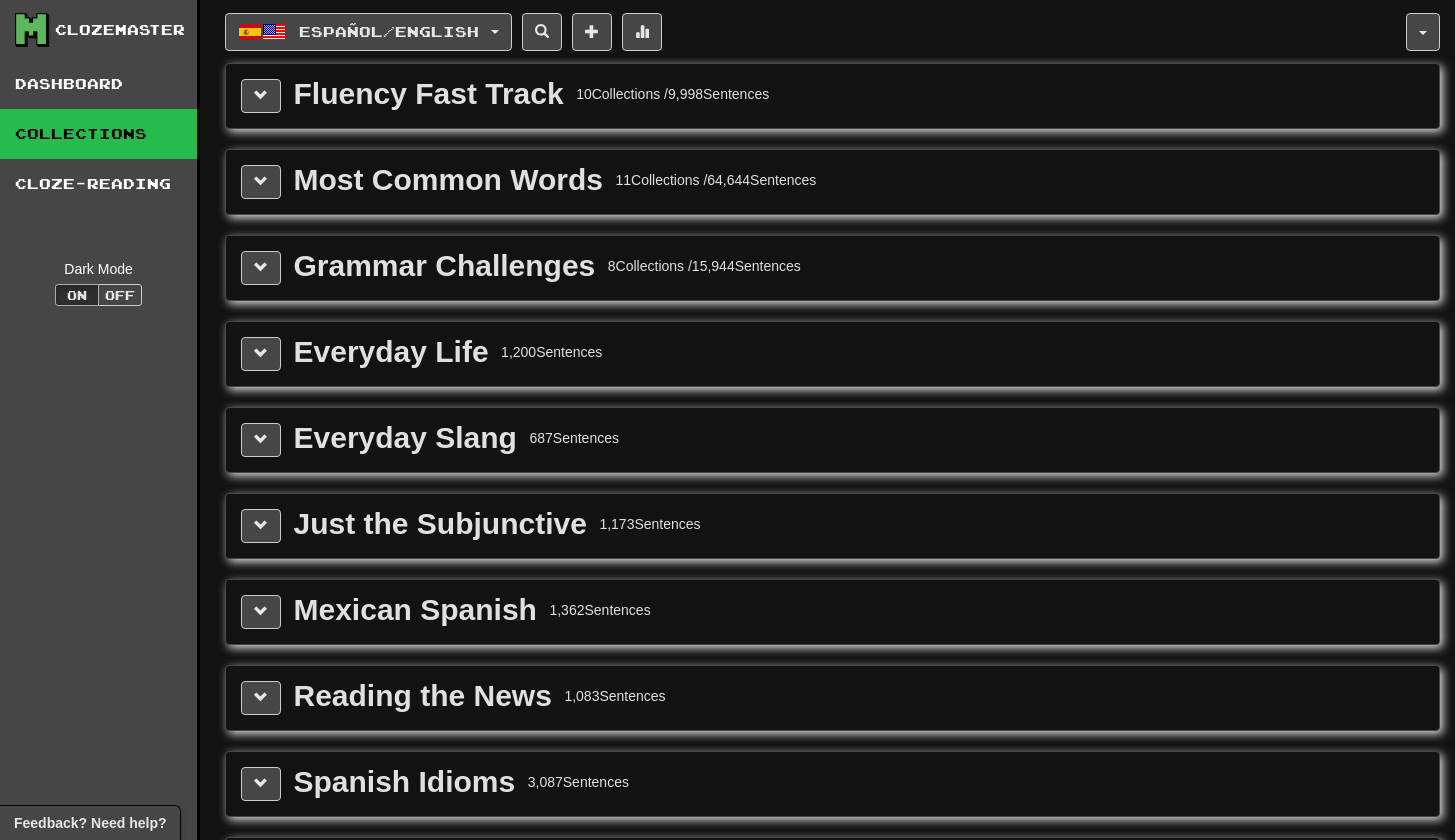 scroll, scrollTop: 0, scrollLeft: 0, axis: both 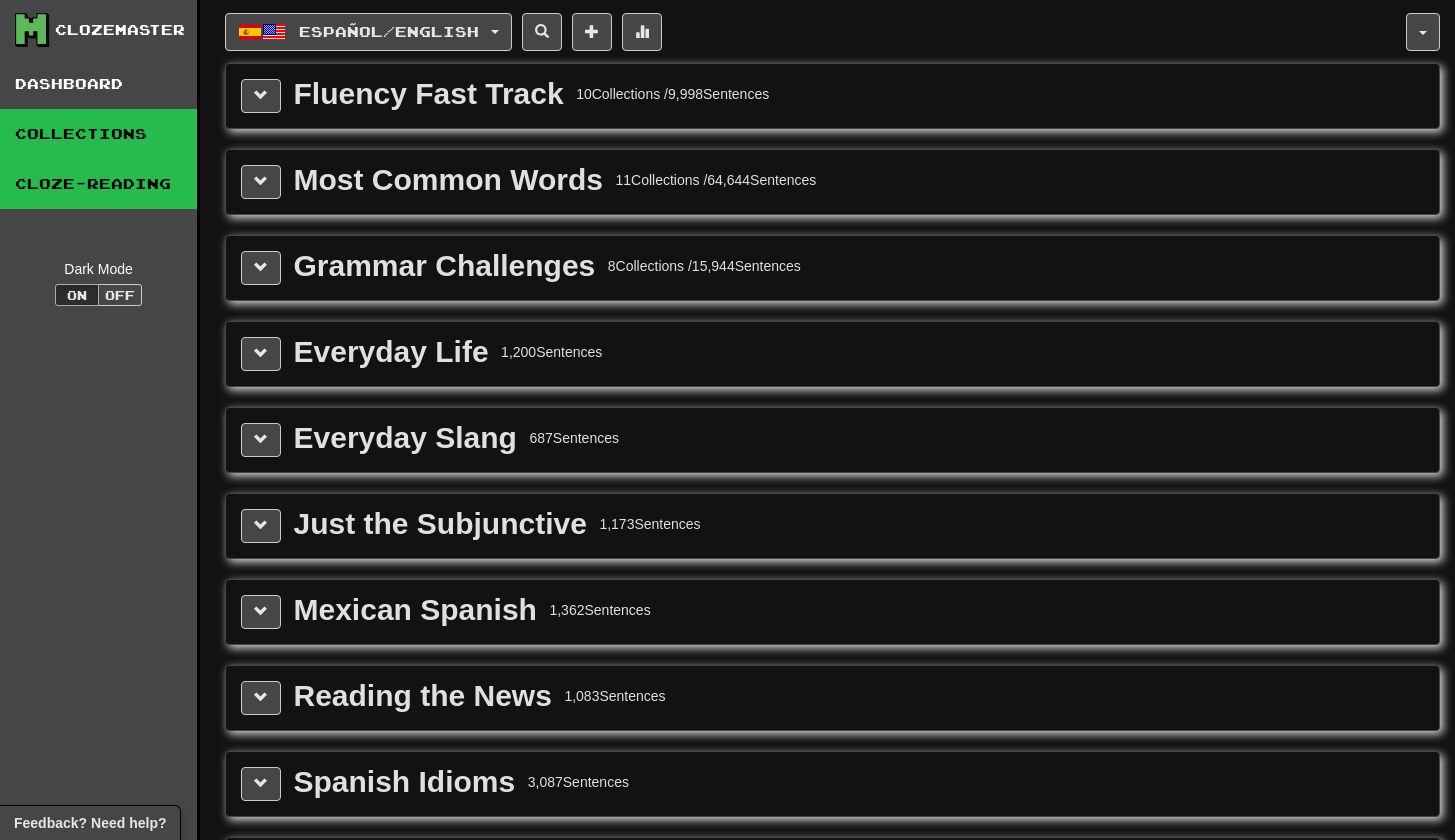 click on "Cloze-Reading" at bounding box center (98, 184) 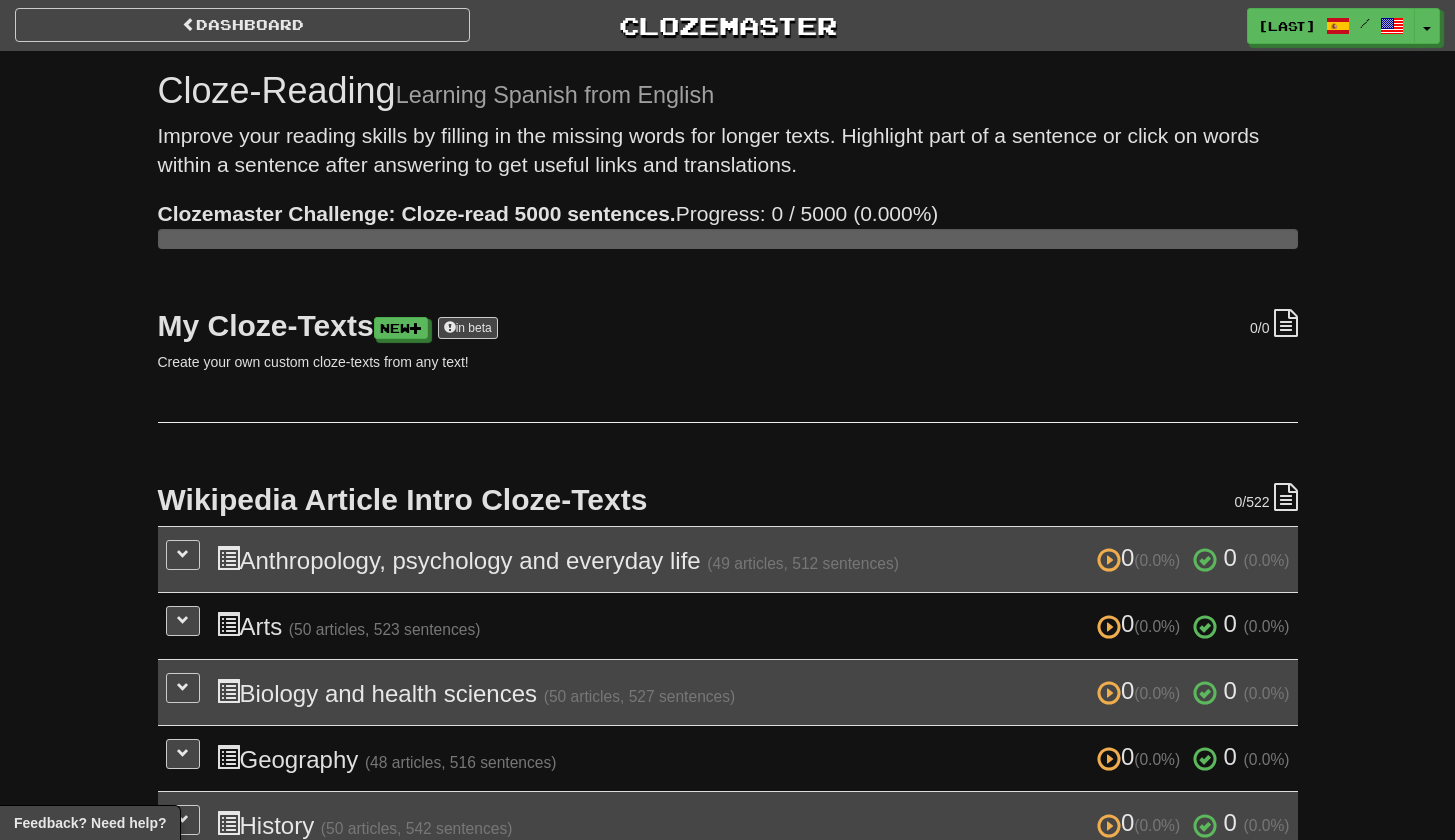 scroll, scrollTop: 0, scrollLeft: 0, axis: both 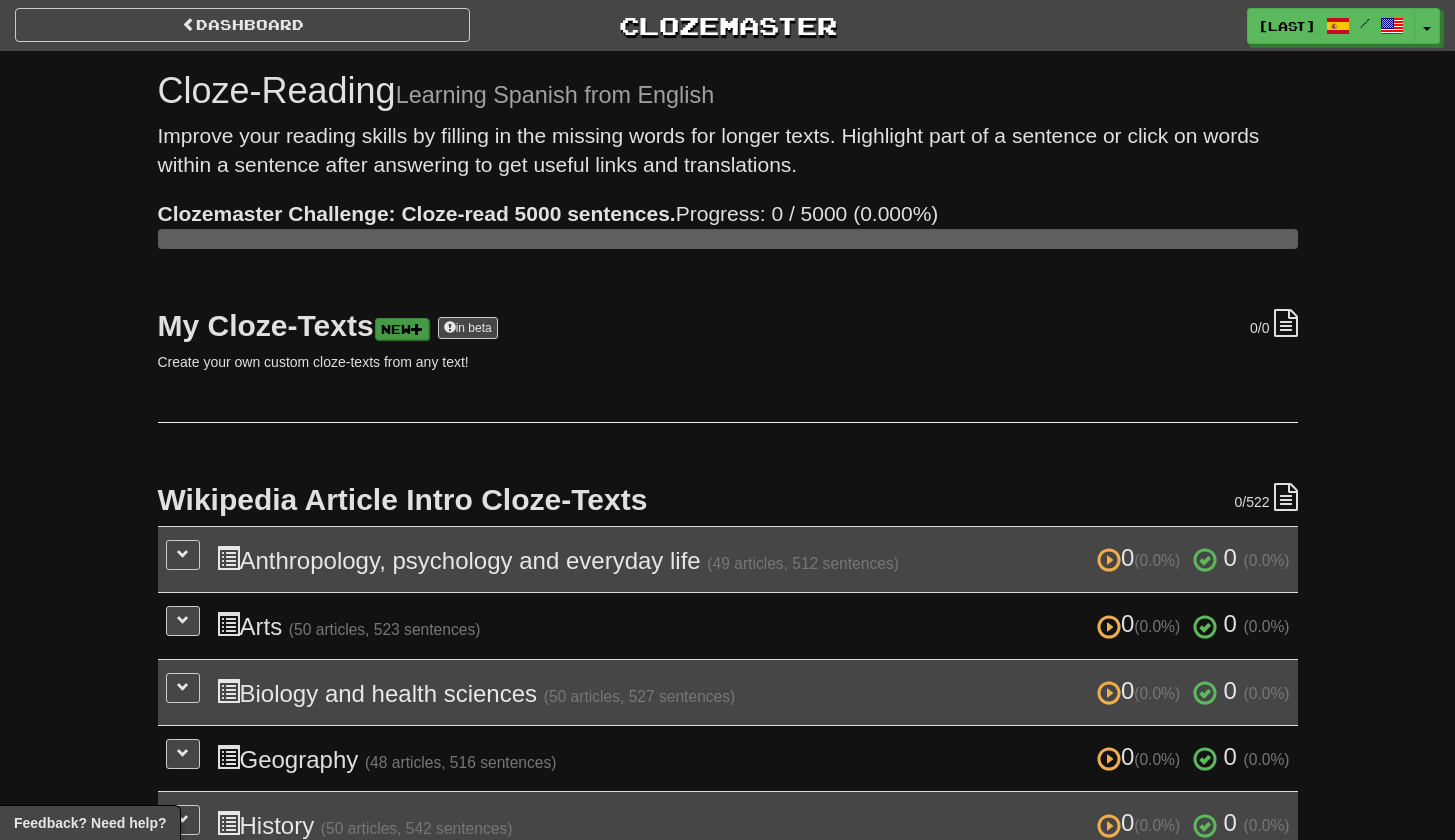 click on "New" at bounding box center [402, 329] 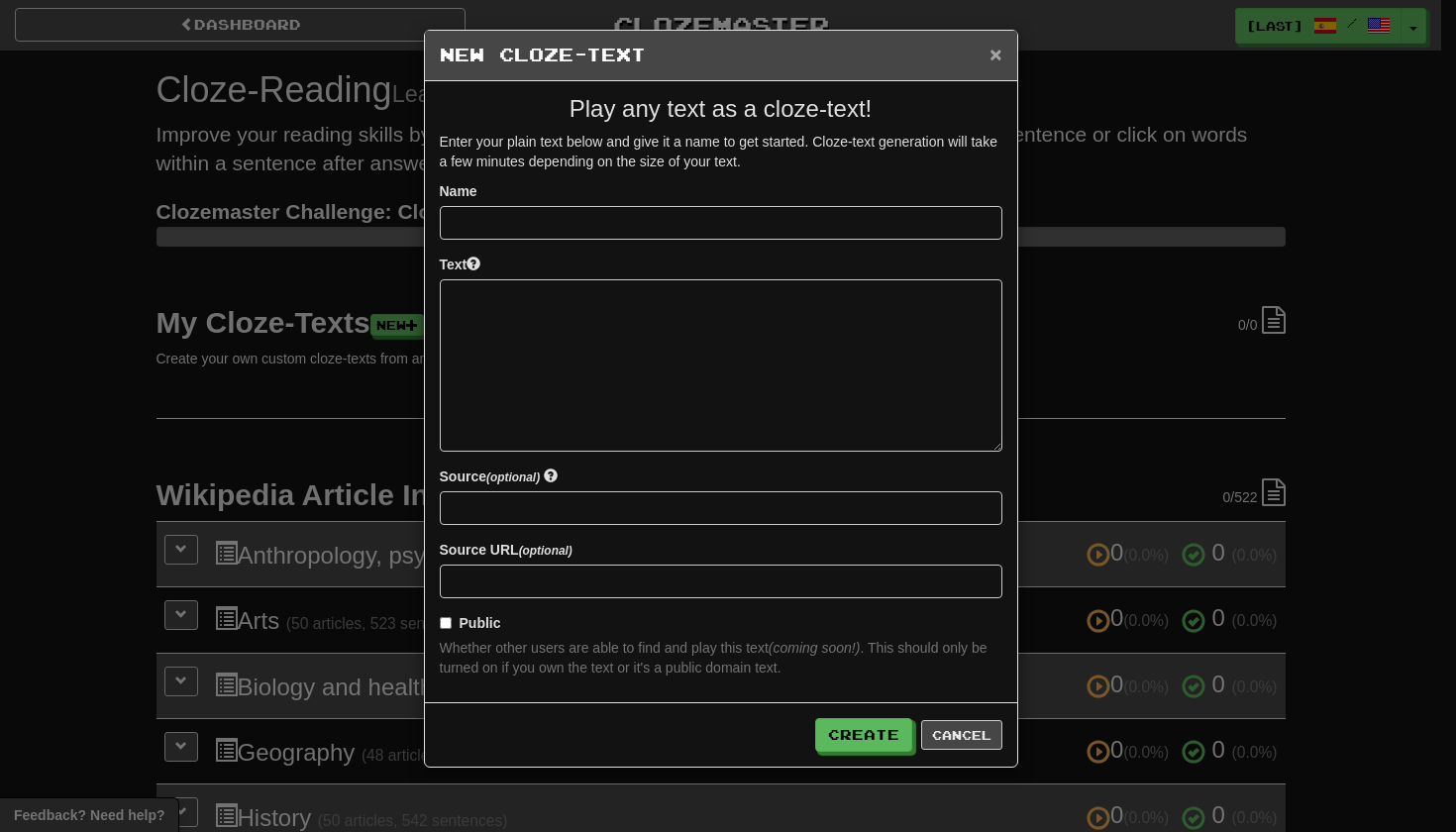 click on "×" at bounding box center [995, 53] 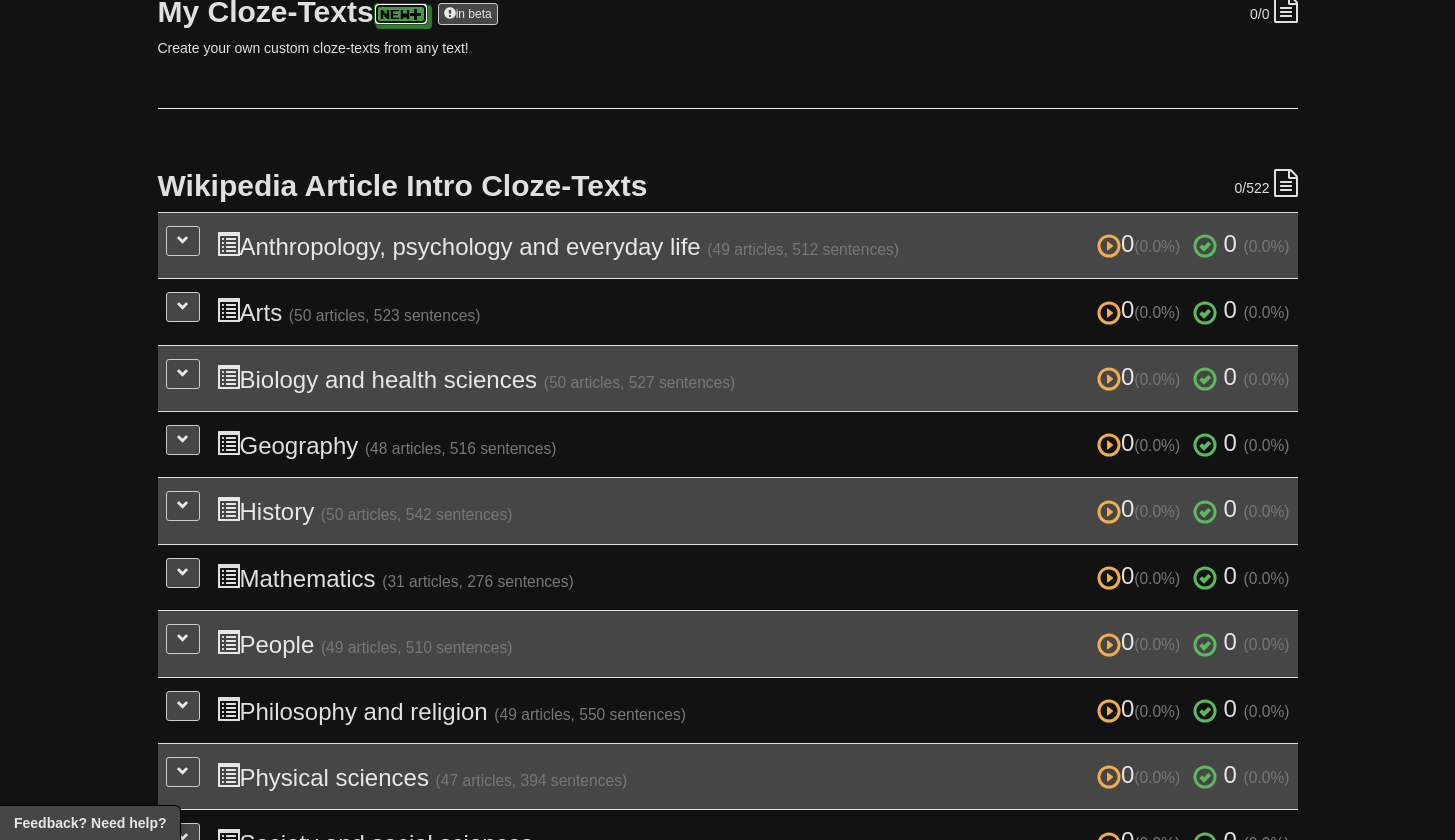 scroll, scrollTop: 454, scrollLeft: 0, axis: vertical 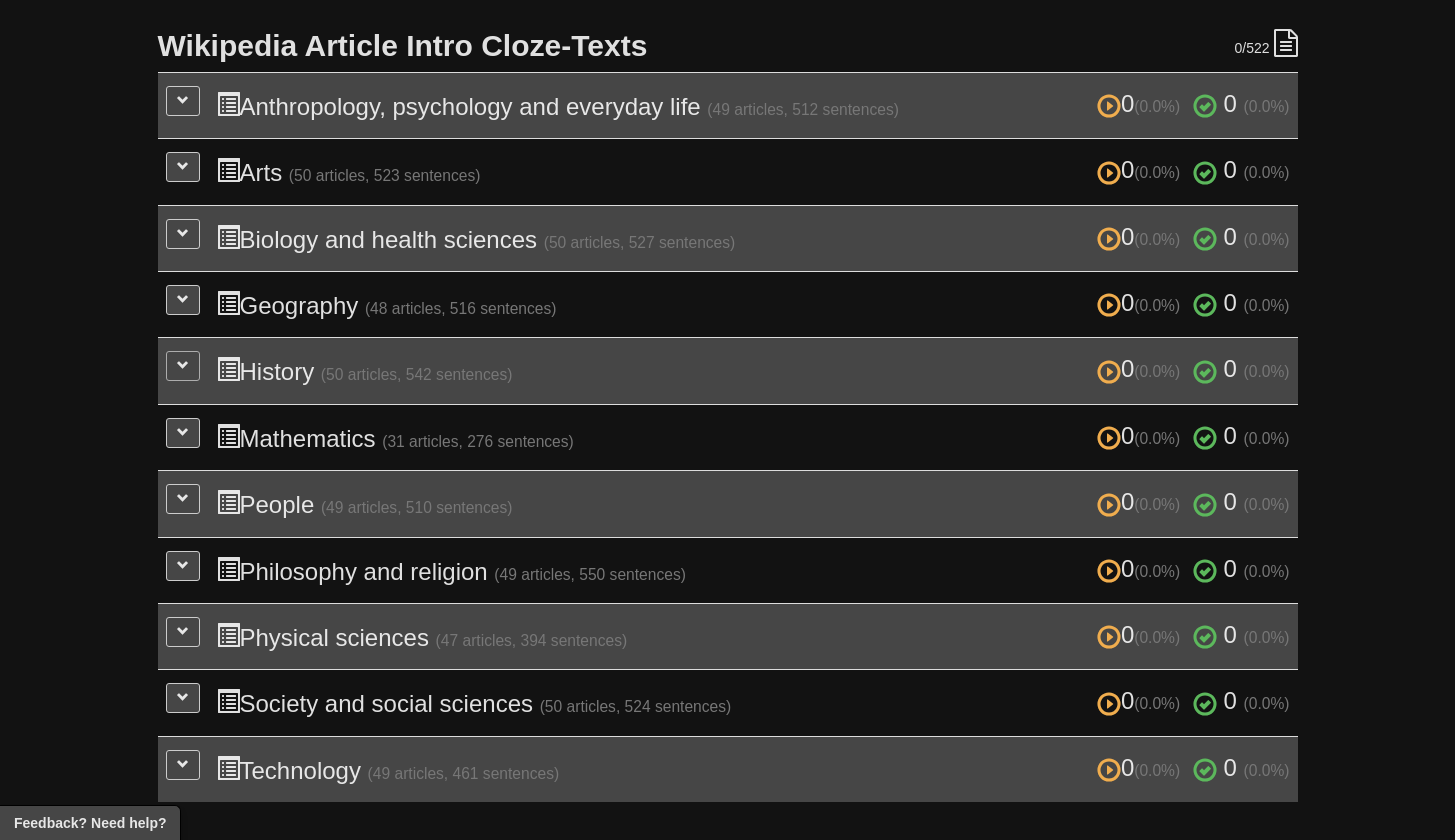click at bounding box center [183, 366] 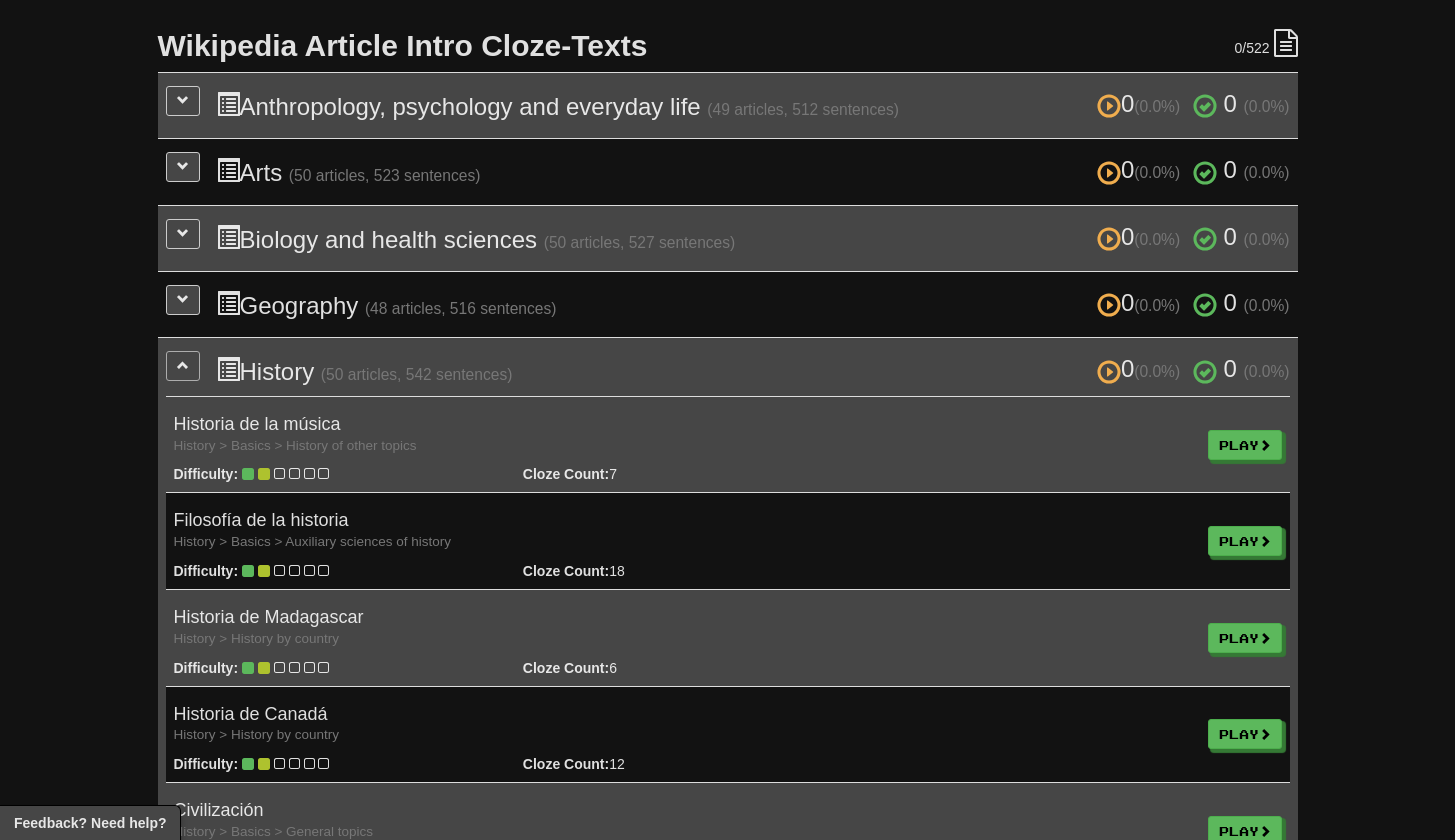 click at bounding box center (183, 366) 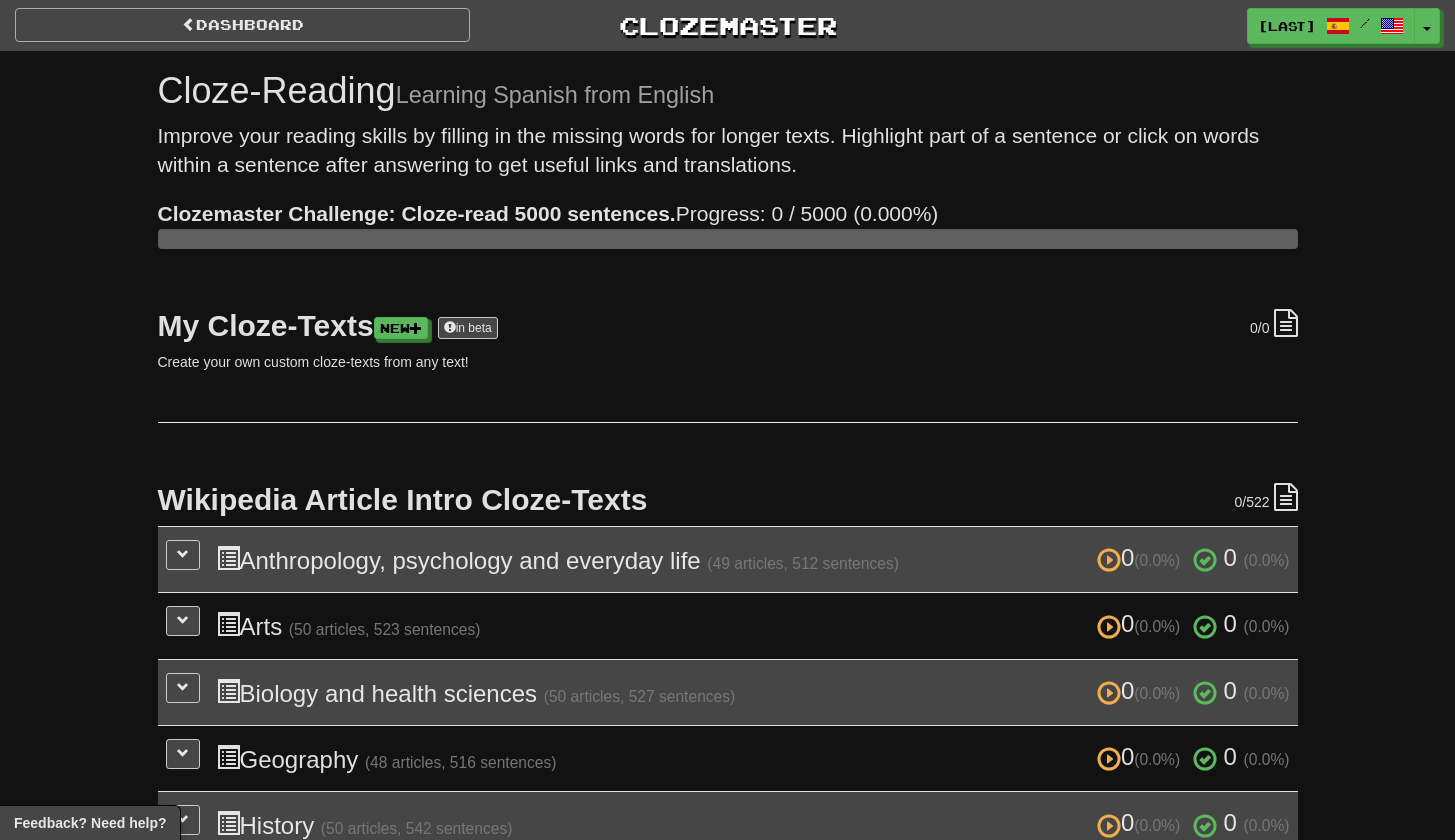 scroll, scrollTop: 0, scrollLeft: 0, axis: both 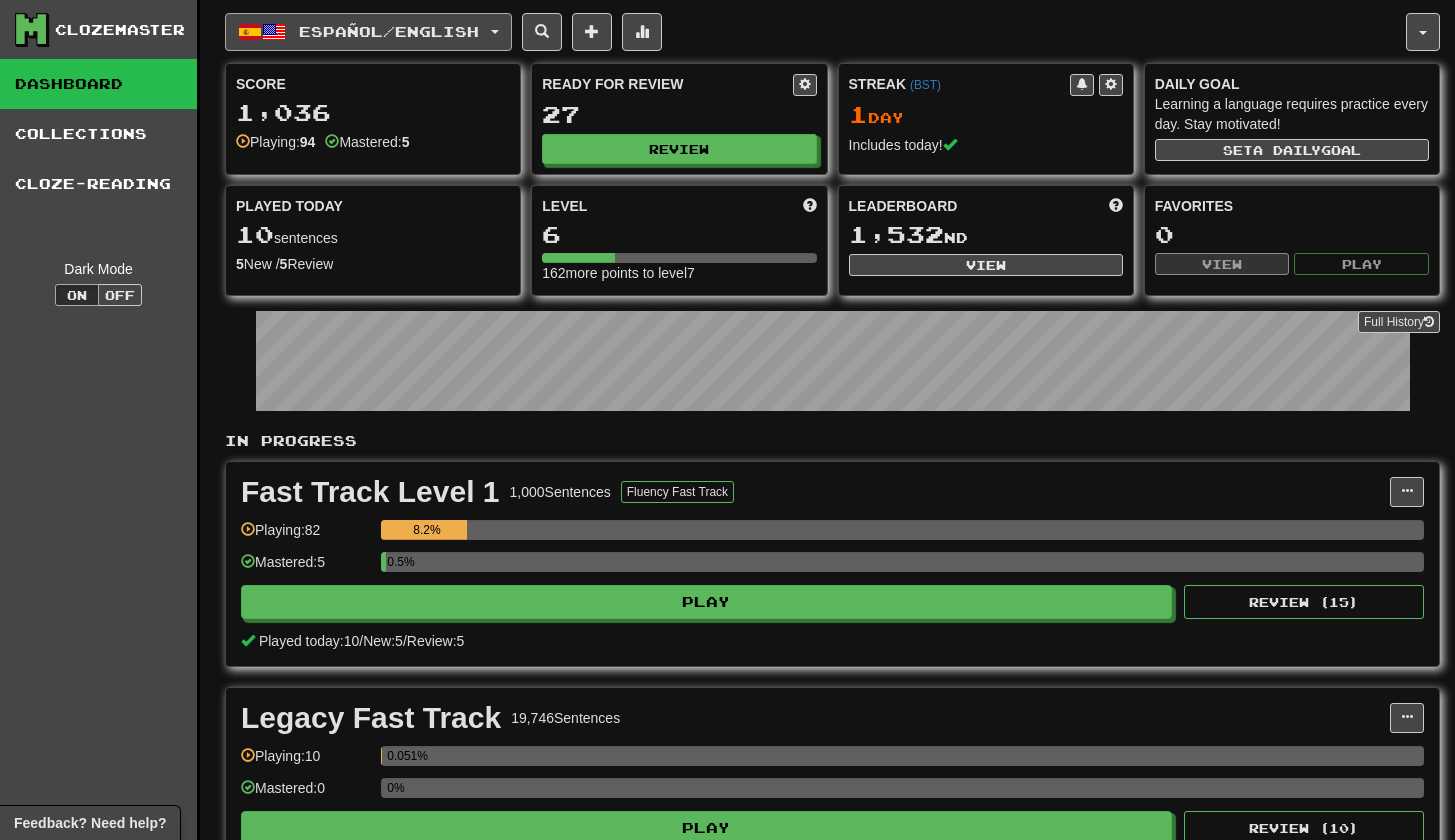 click on "Español  /  English" at bounding box center (389, 31) 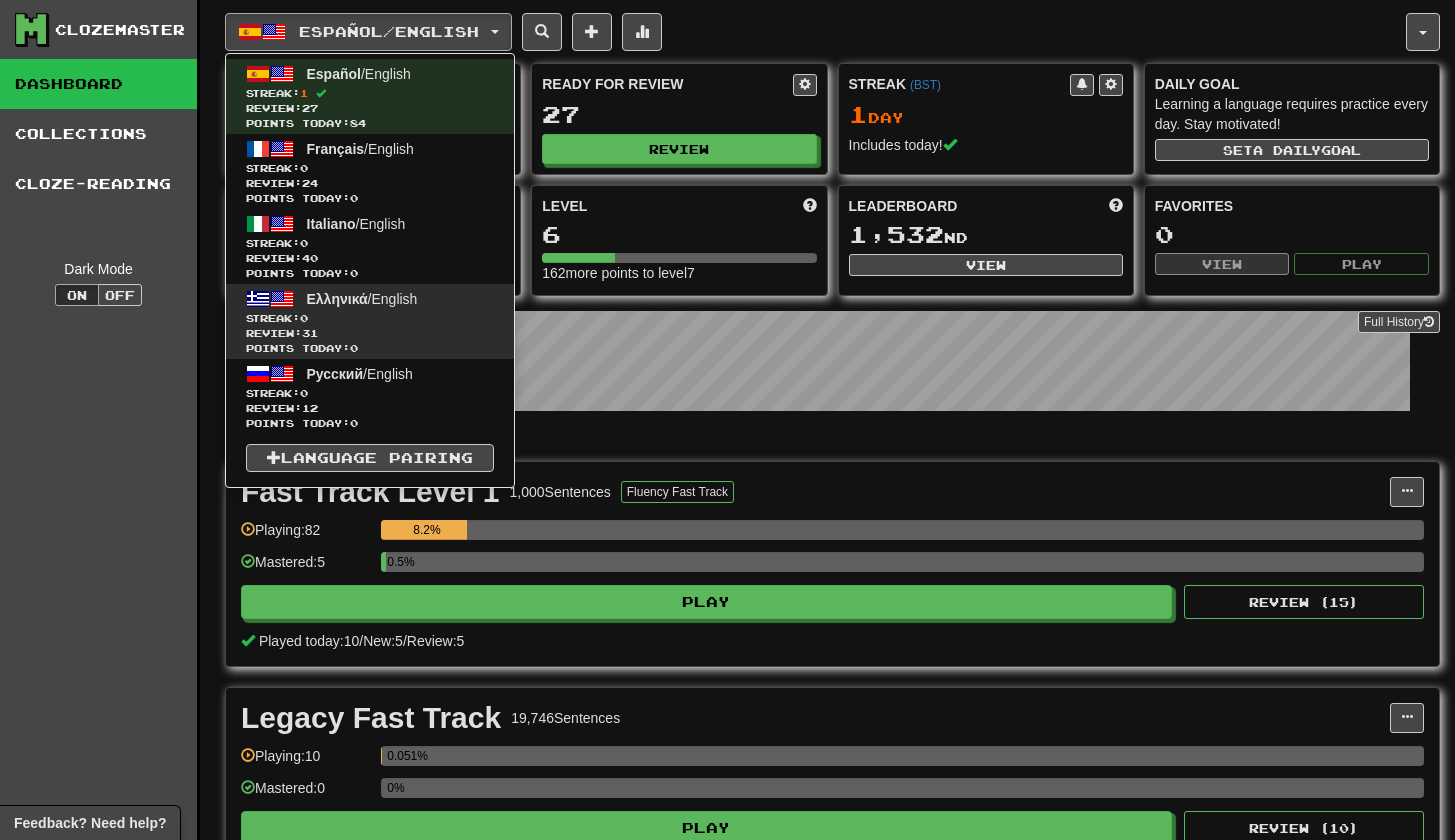 click on "Streak:  0" at bounding box center [370, 318] 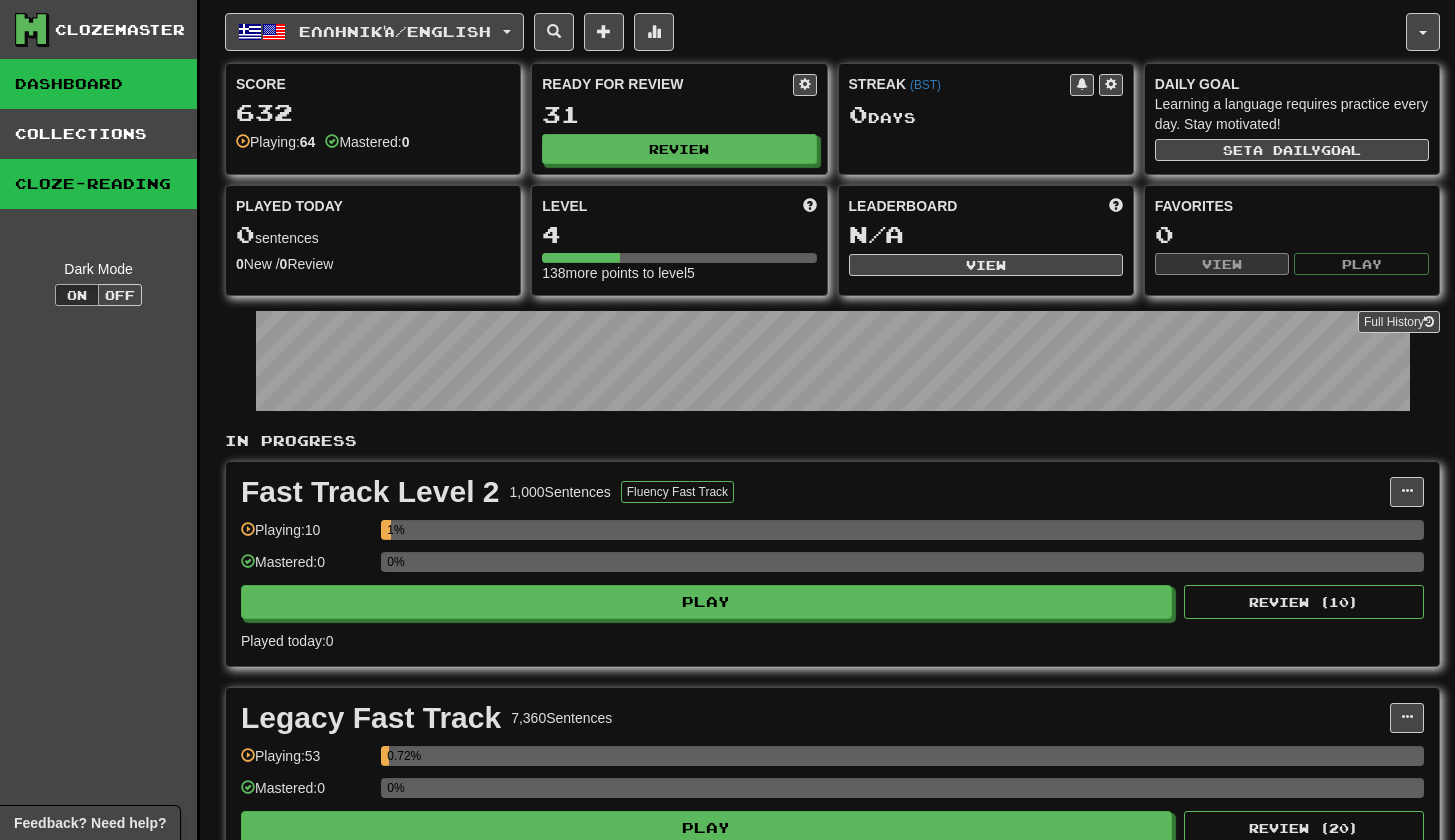 scroll, scrollTop: 0, scrollLeft: 0, axis: both 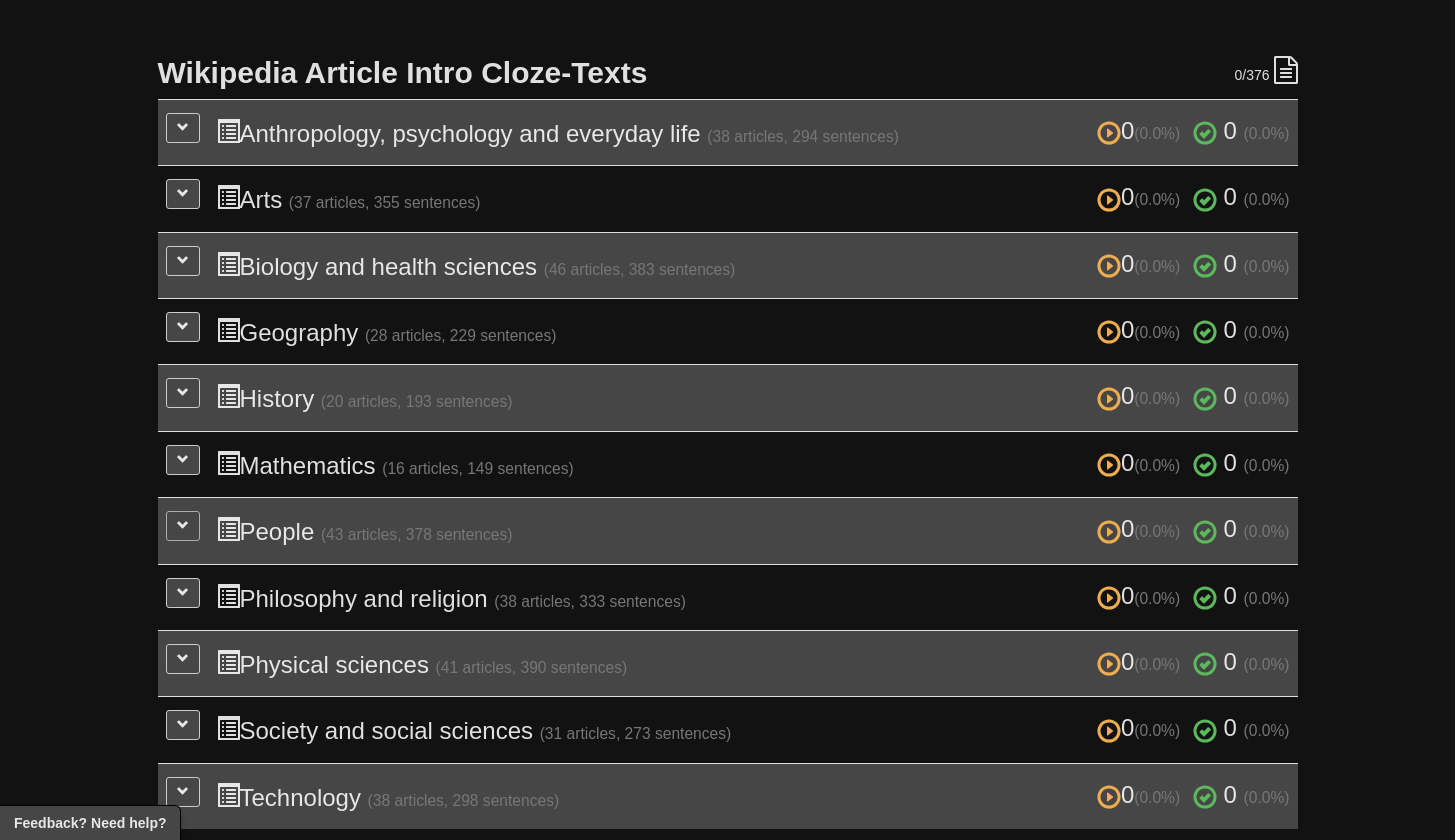 click at bounding box center (183, 525) 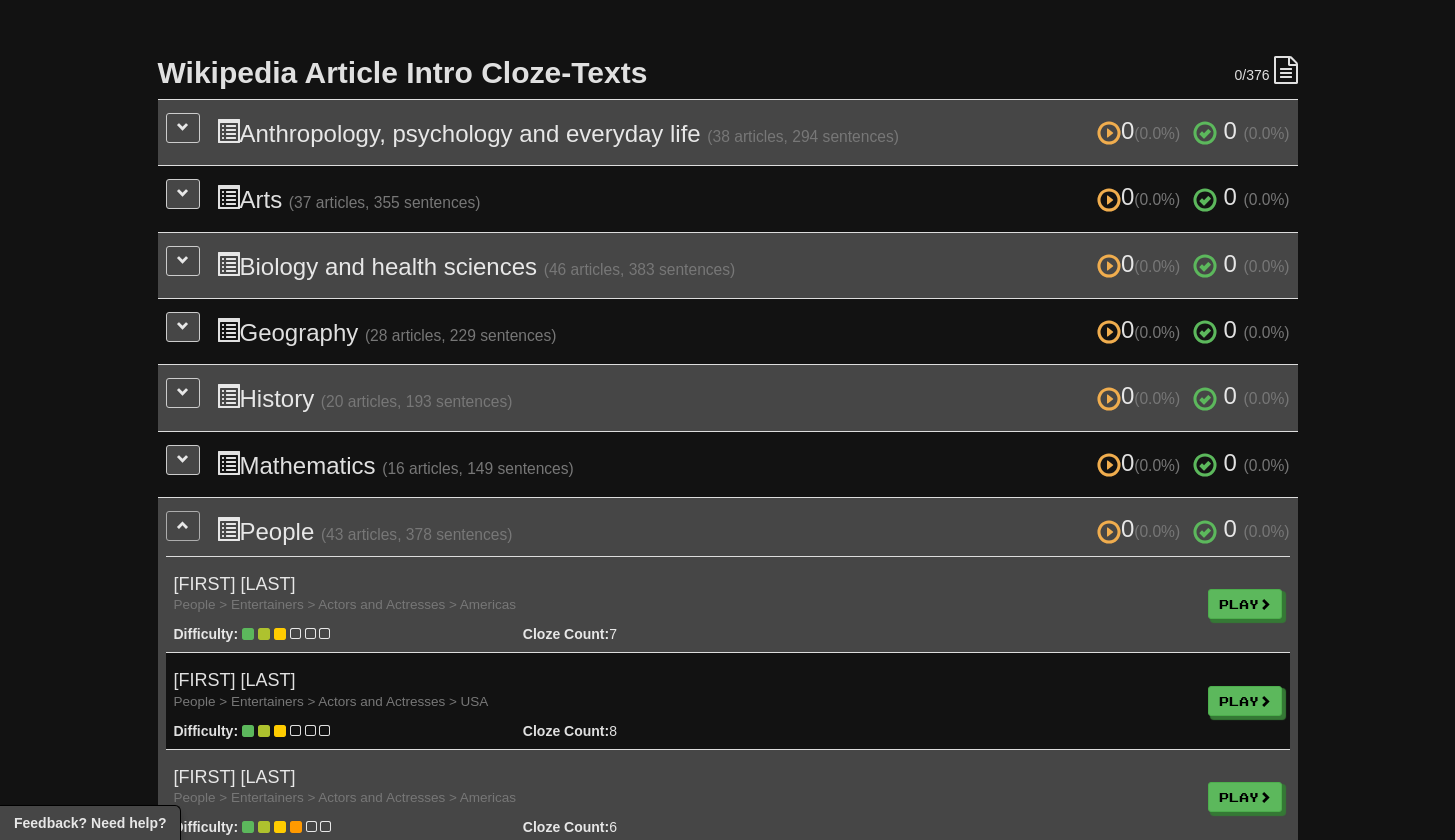 click at bounding box center [183, 525] 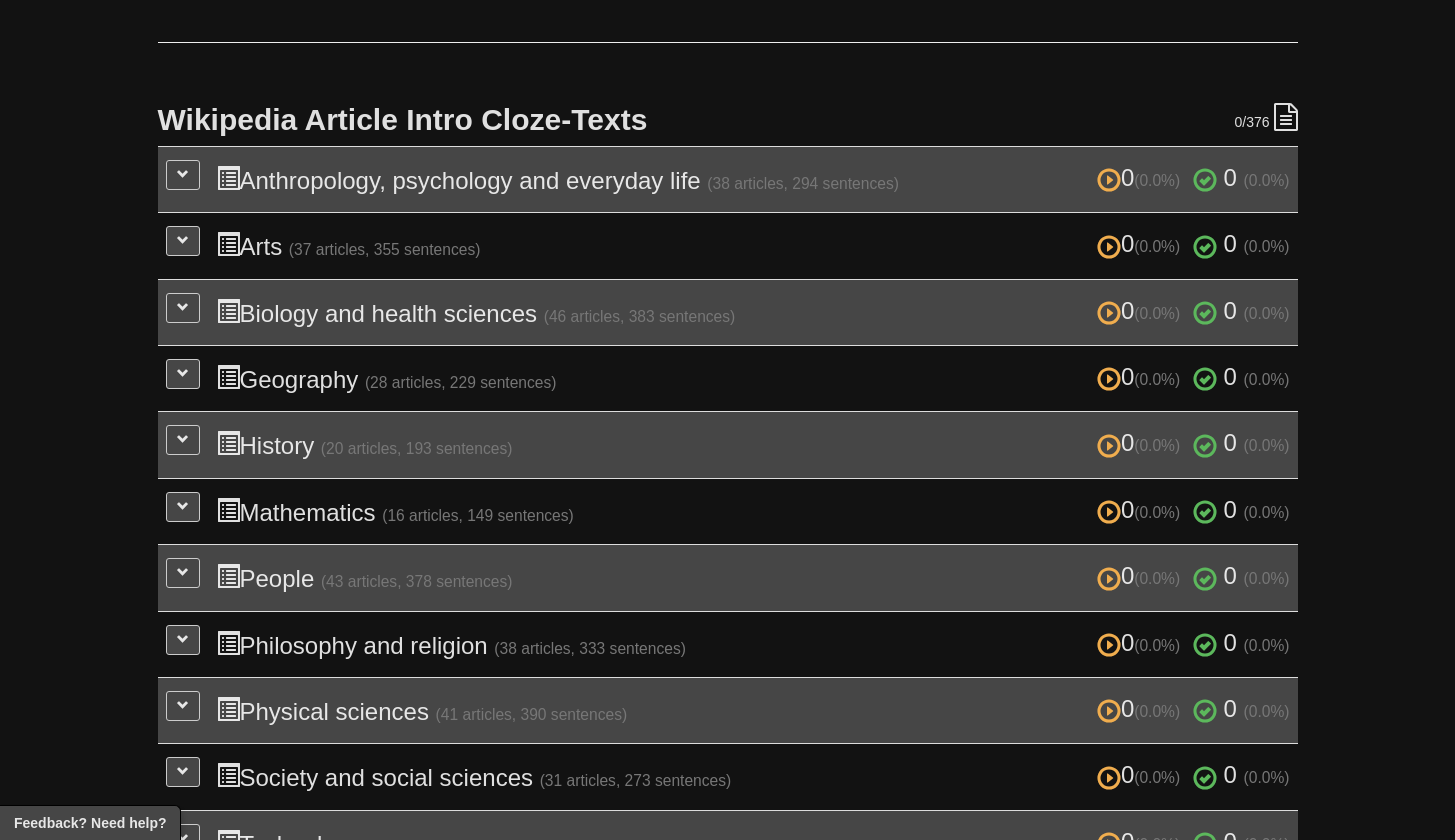 scroll, scrollTop: 305, scrollLeft: 0, axis: vertical 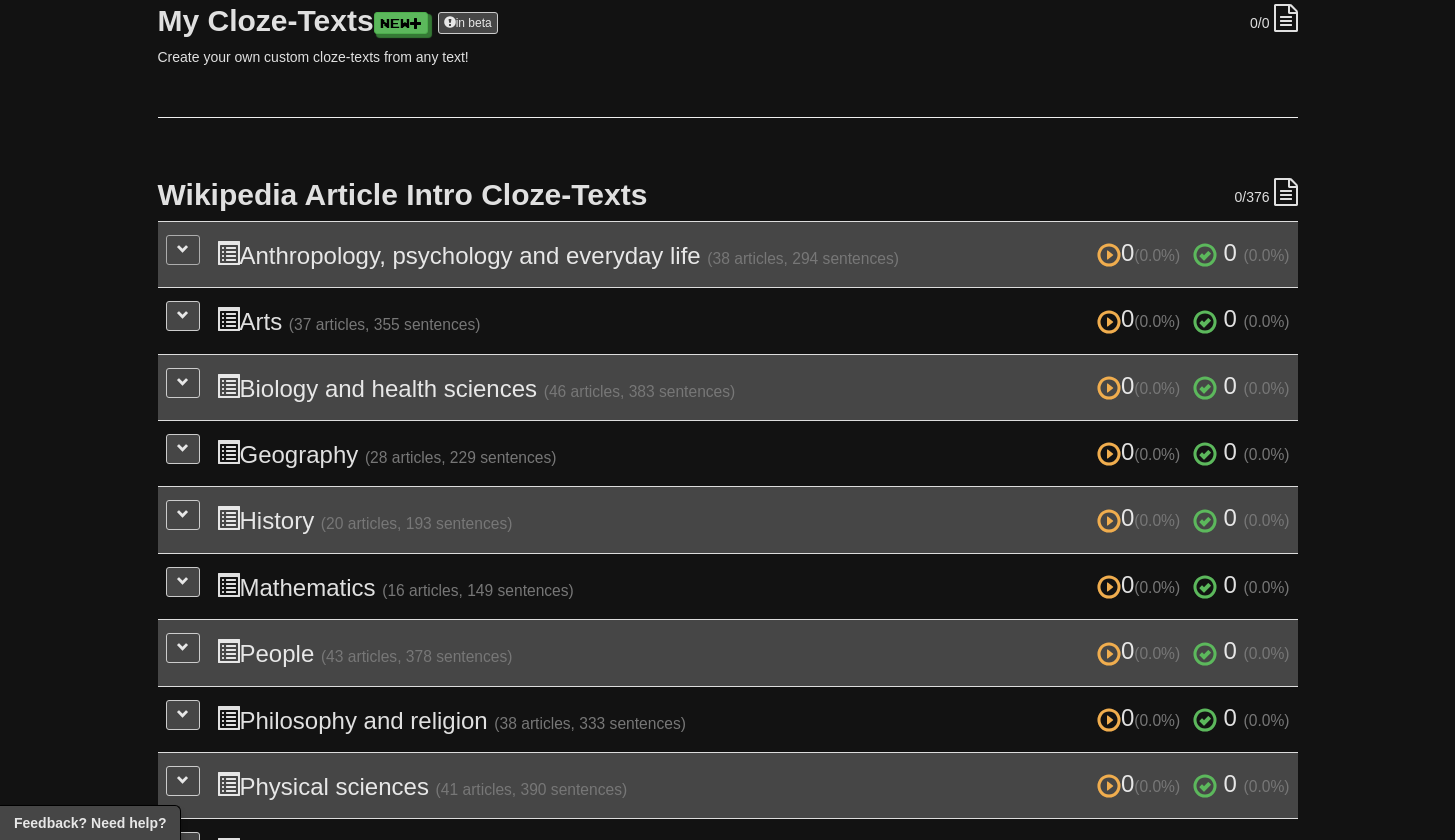 click at bounding box center (183, 249) 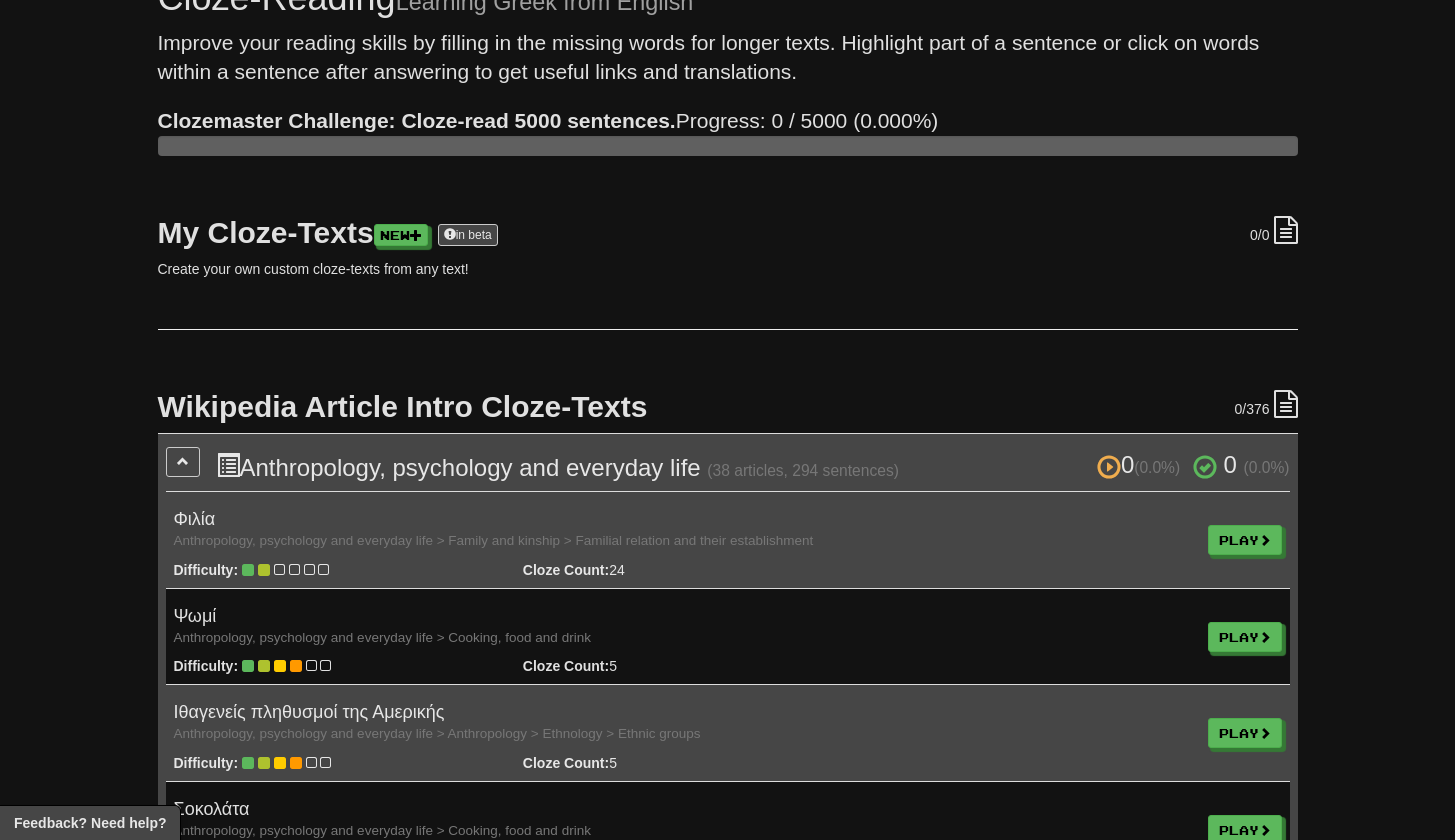 scroll, scrollTop: 127, scrollLeft: 0, axis: vertical 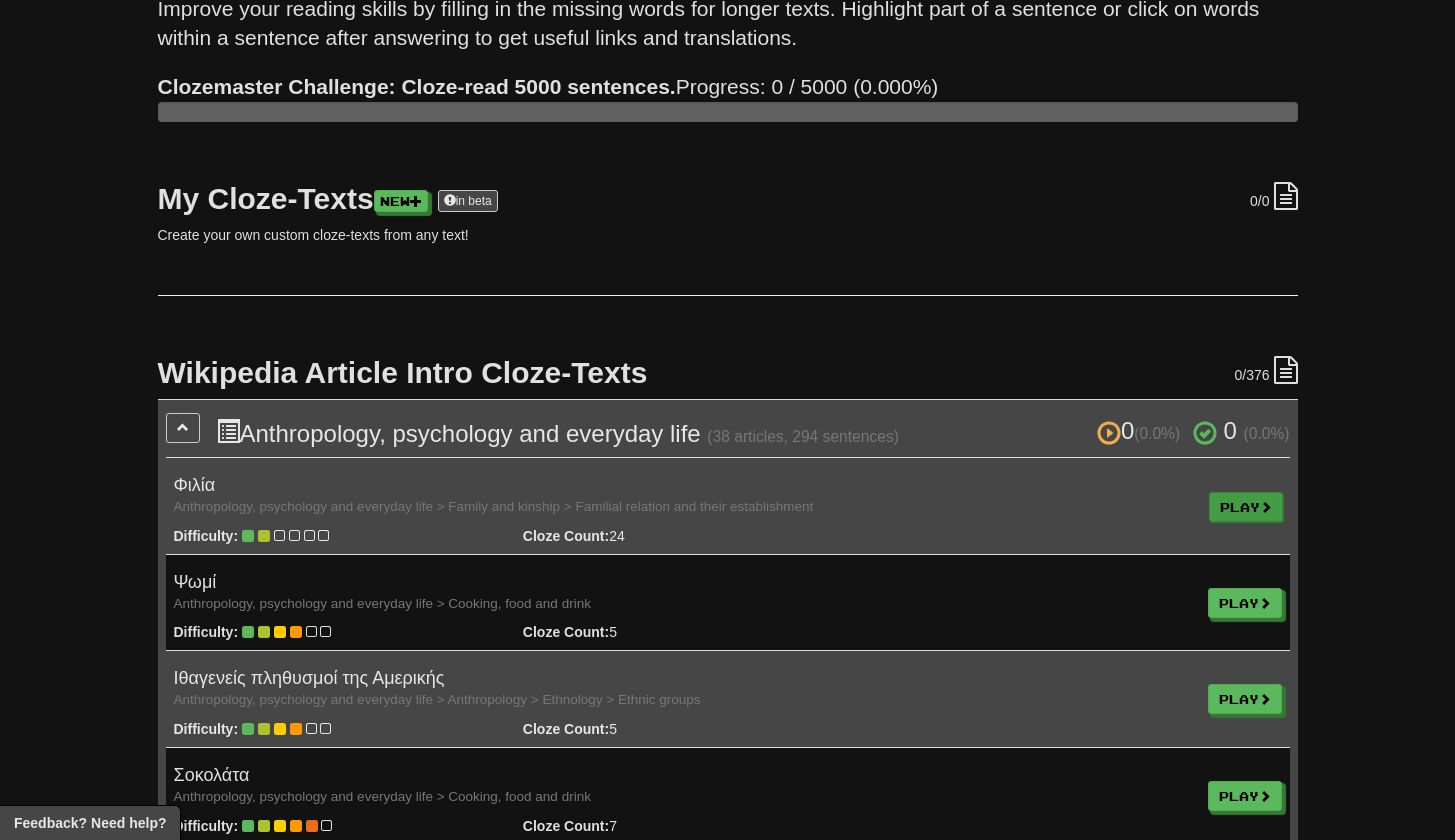 click on "Play" at bounding box center (1246, 507) 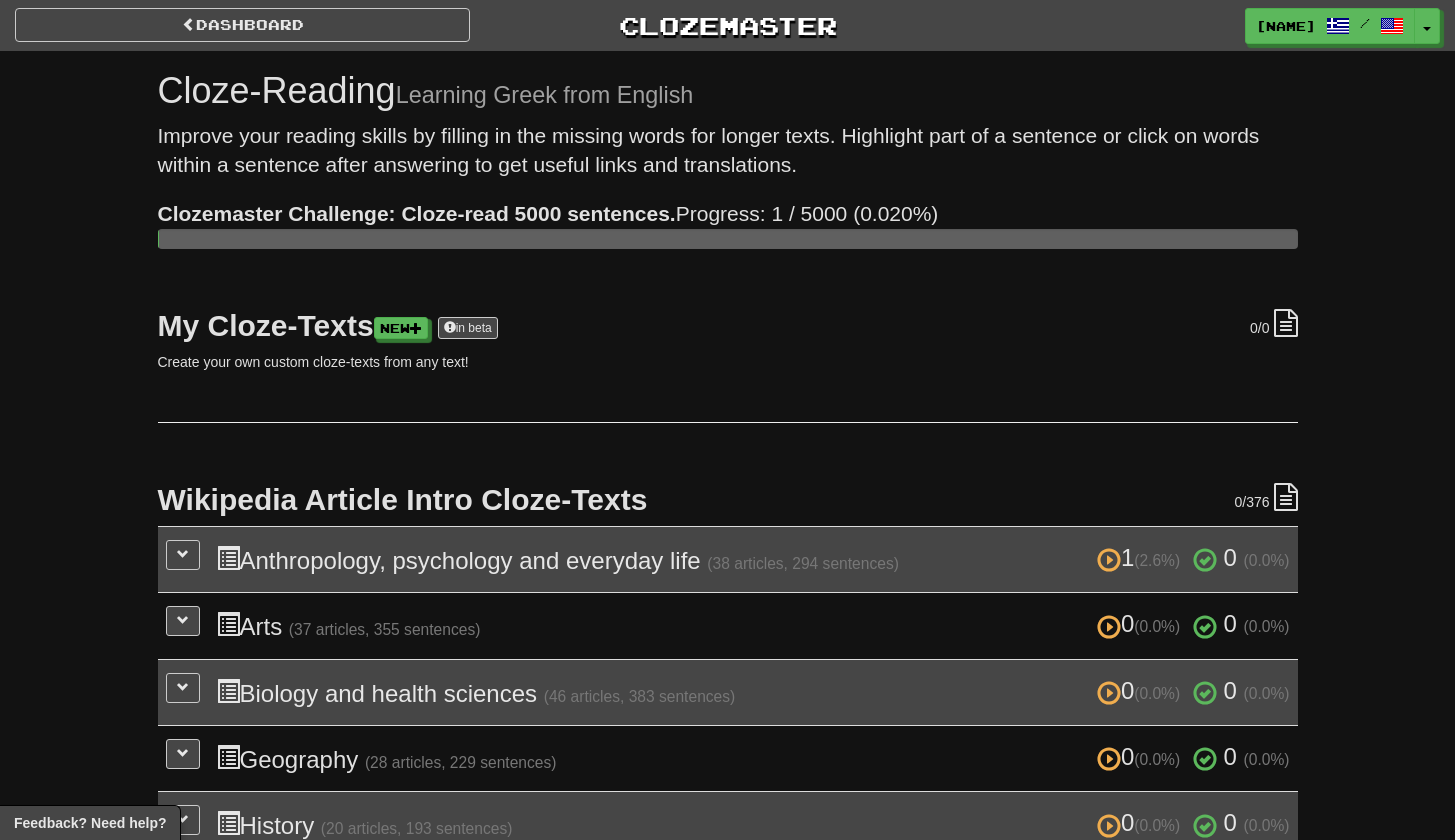 scroll, scrollTop: 0, scrollLeft: 0, axis: both 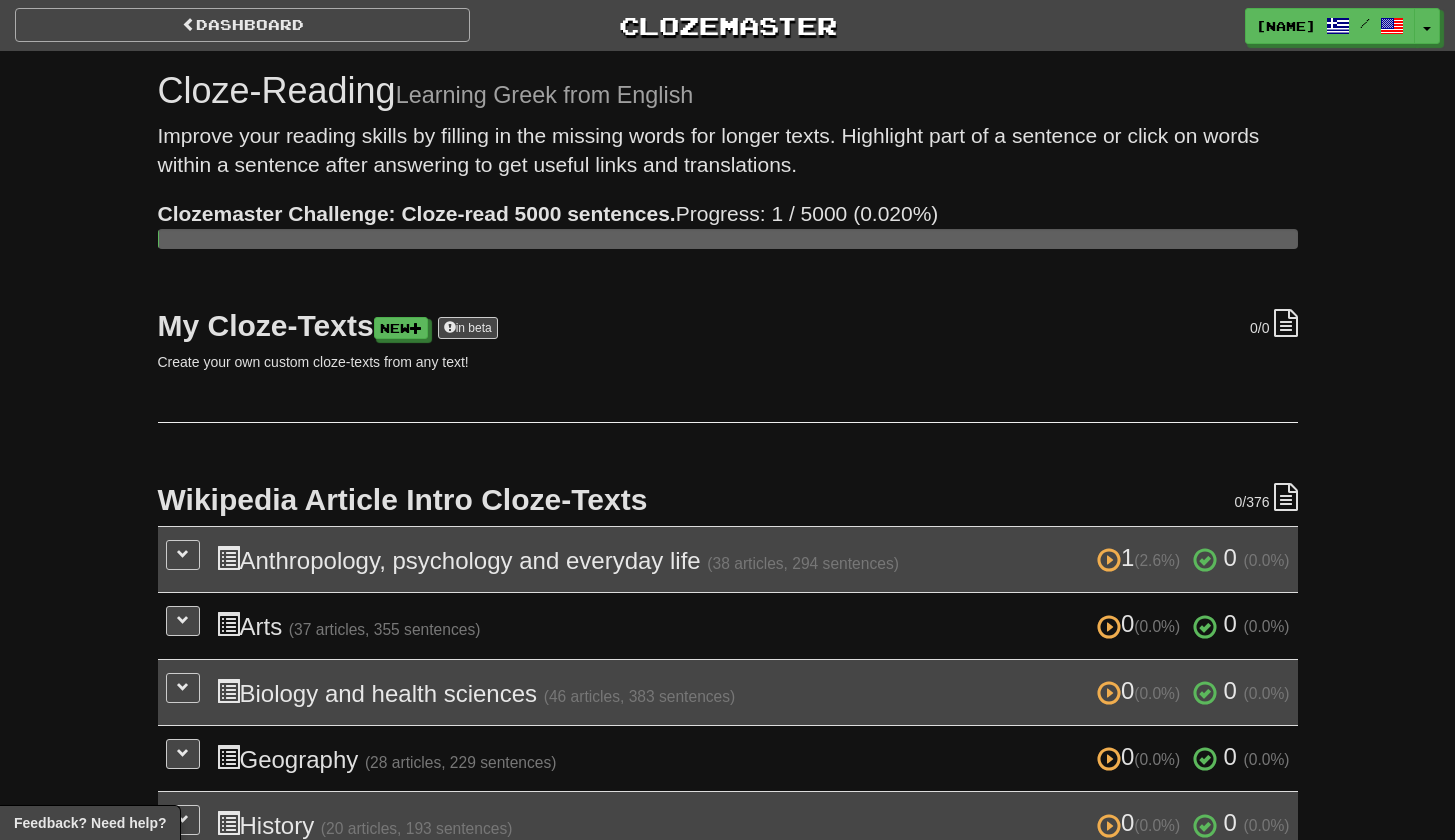 click on "Dashboard" at bounding box center (242, 25) 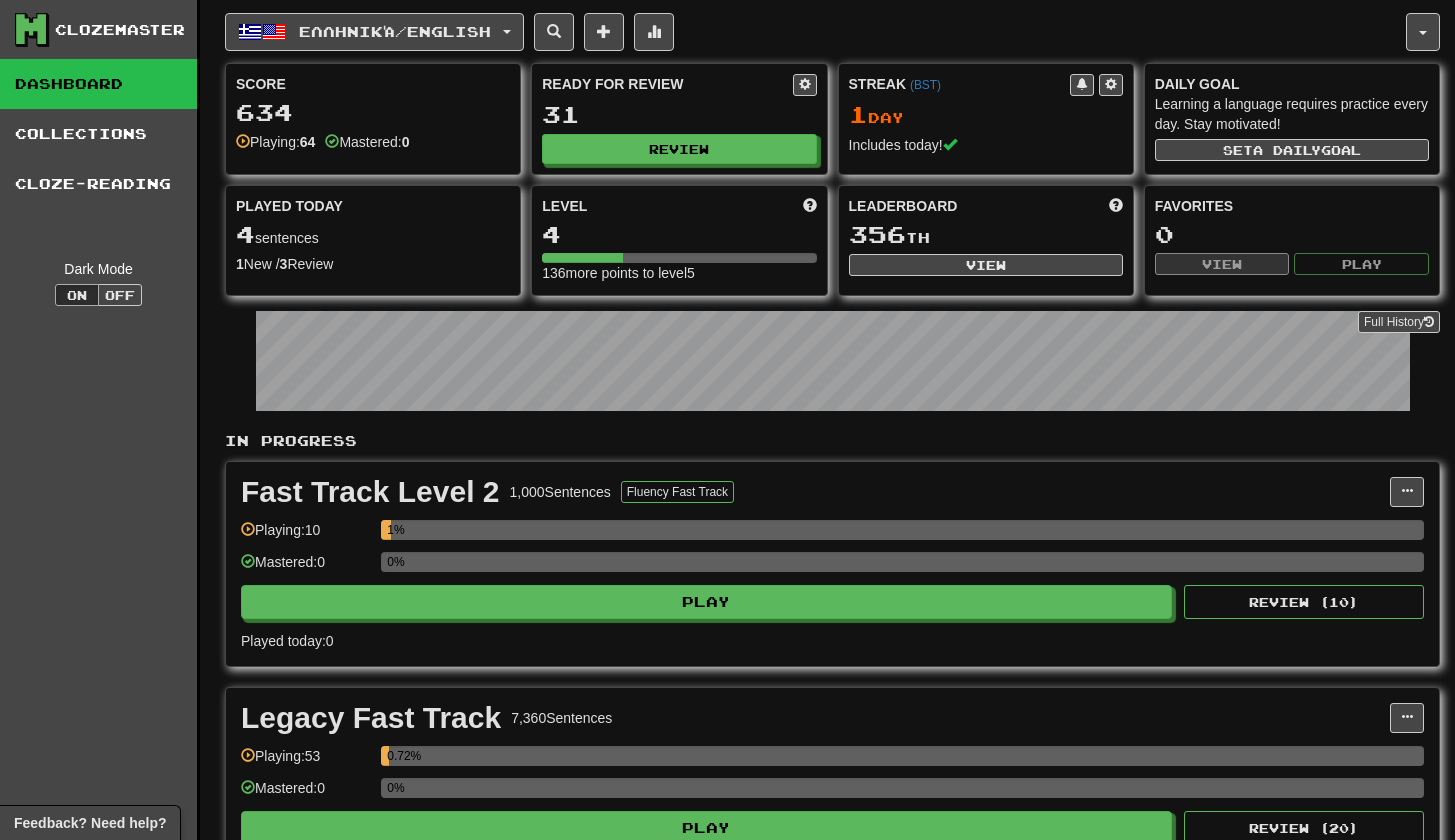 scroll, scrollTop: 0, scrollLeft: 0, axis: both 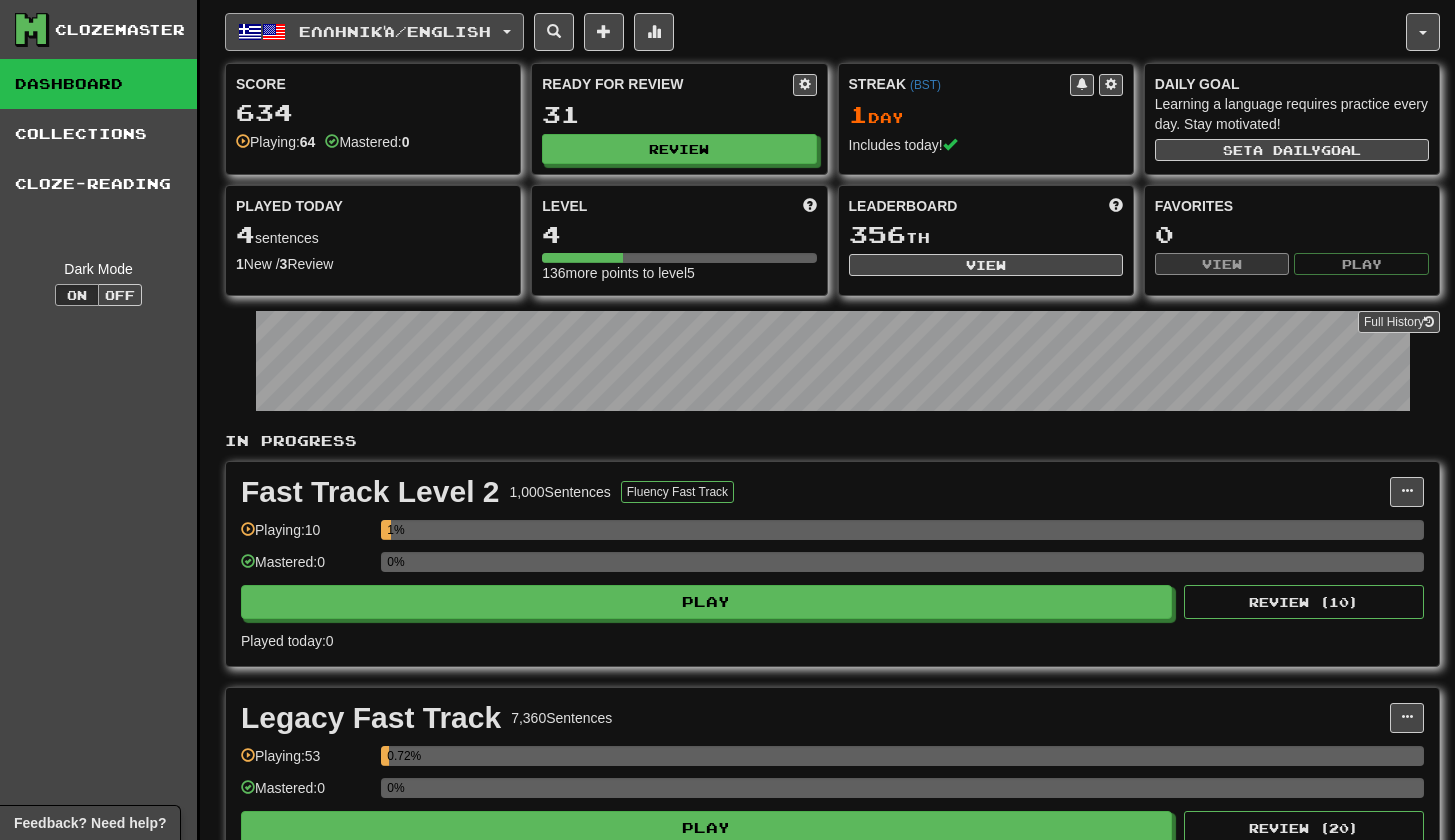 click on "Ελληνικά  /  English" at bounding box center (374, 32) 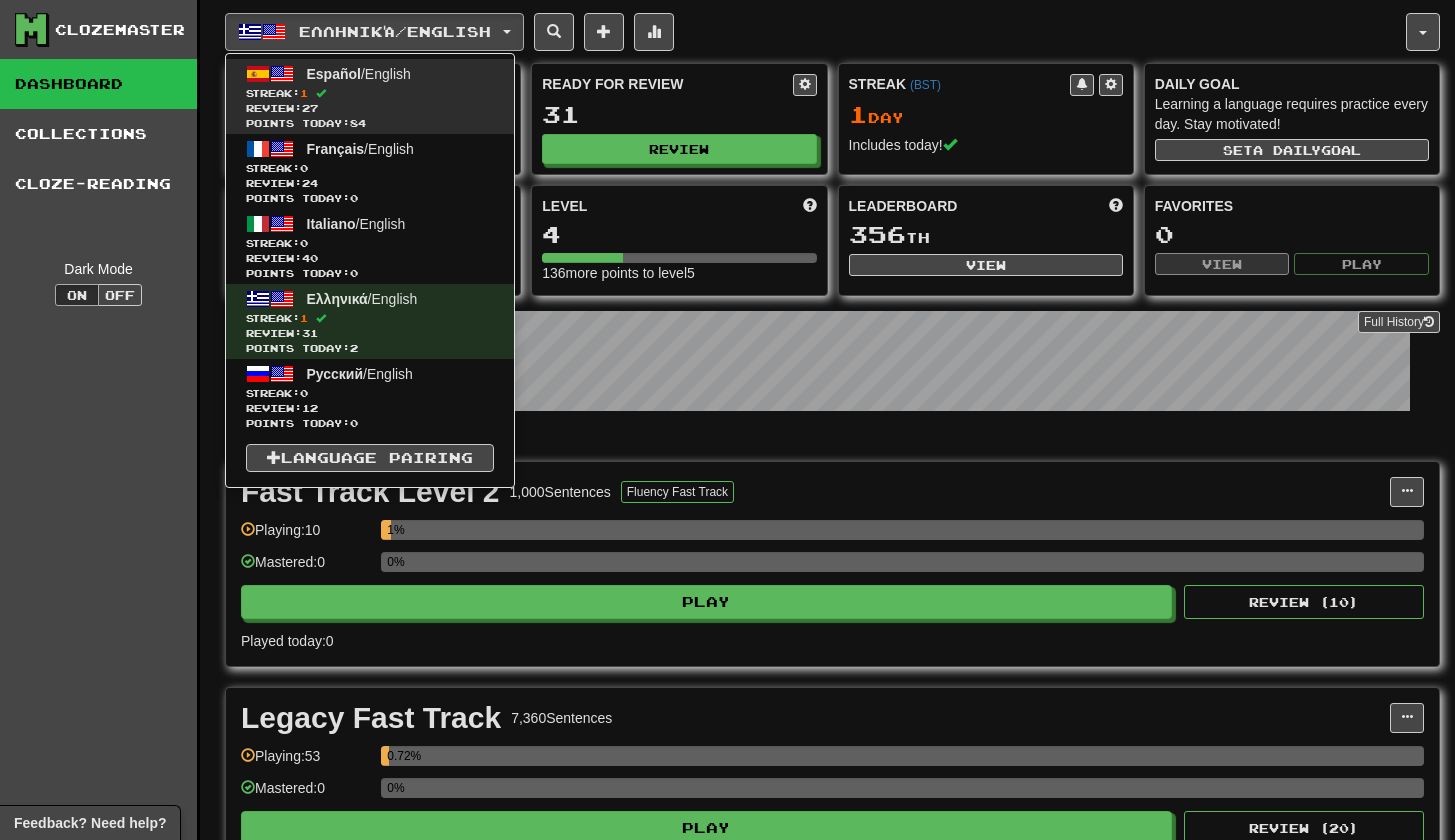 click on "Streak:  1" at bounding box center (370, 93) 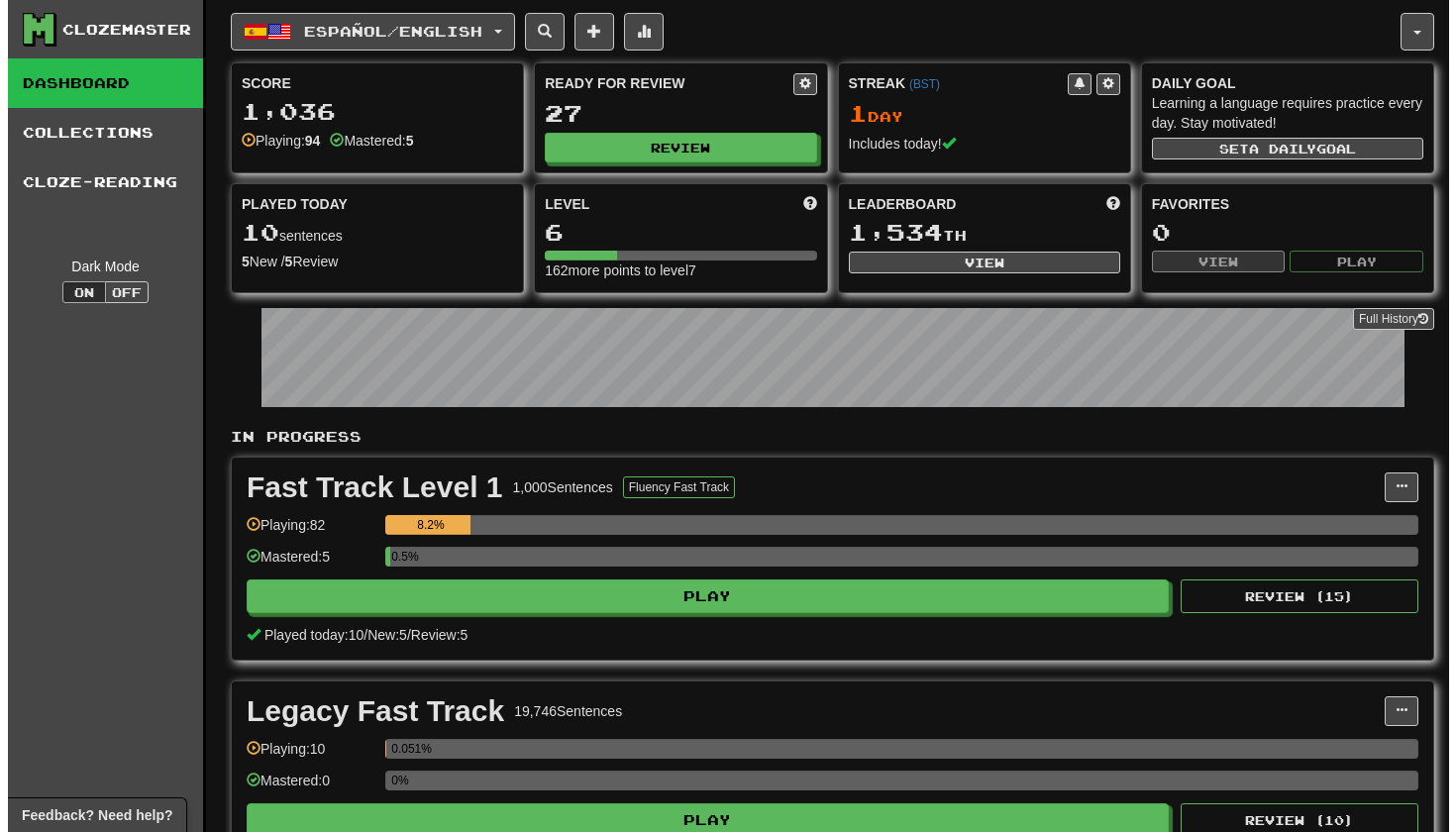 scroll, scrollTop: 0, scrollLeft: 0, axis: both 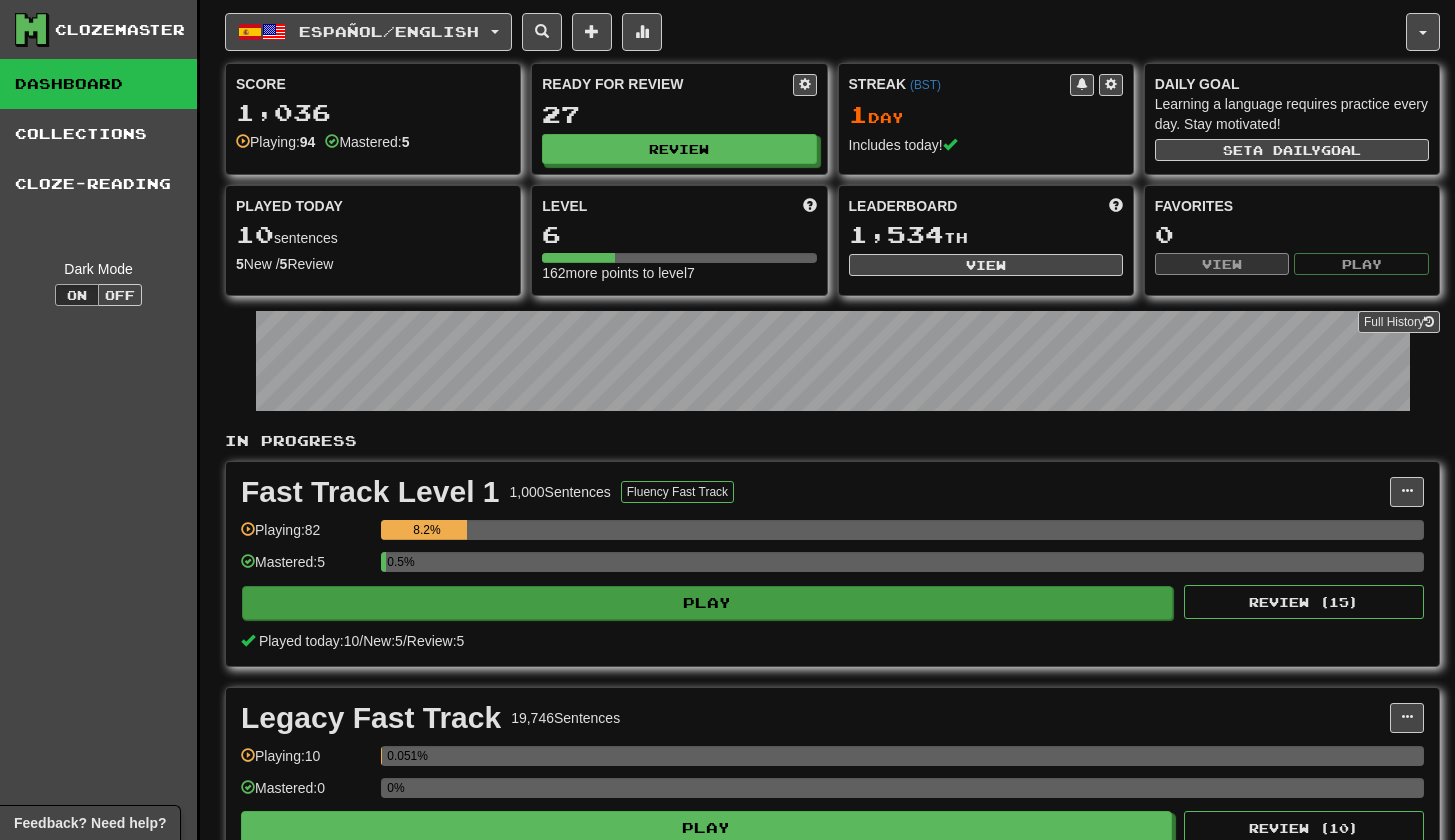 click on "Play" at bounding box center (707, 603) 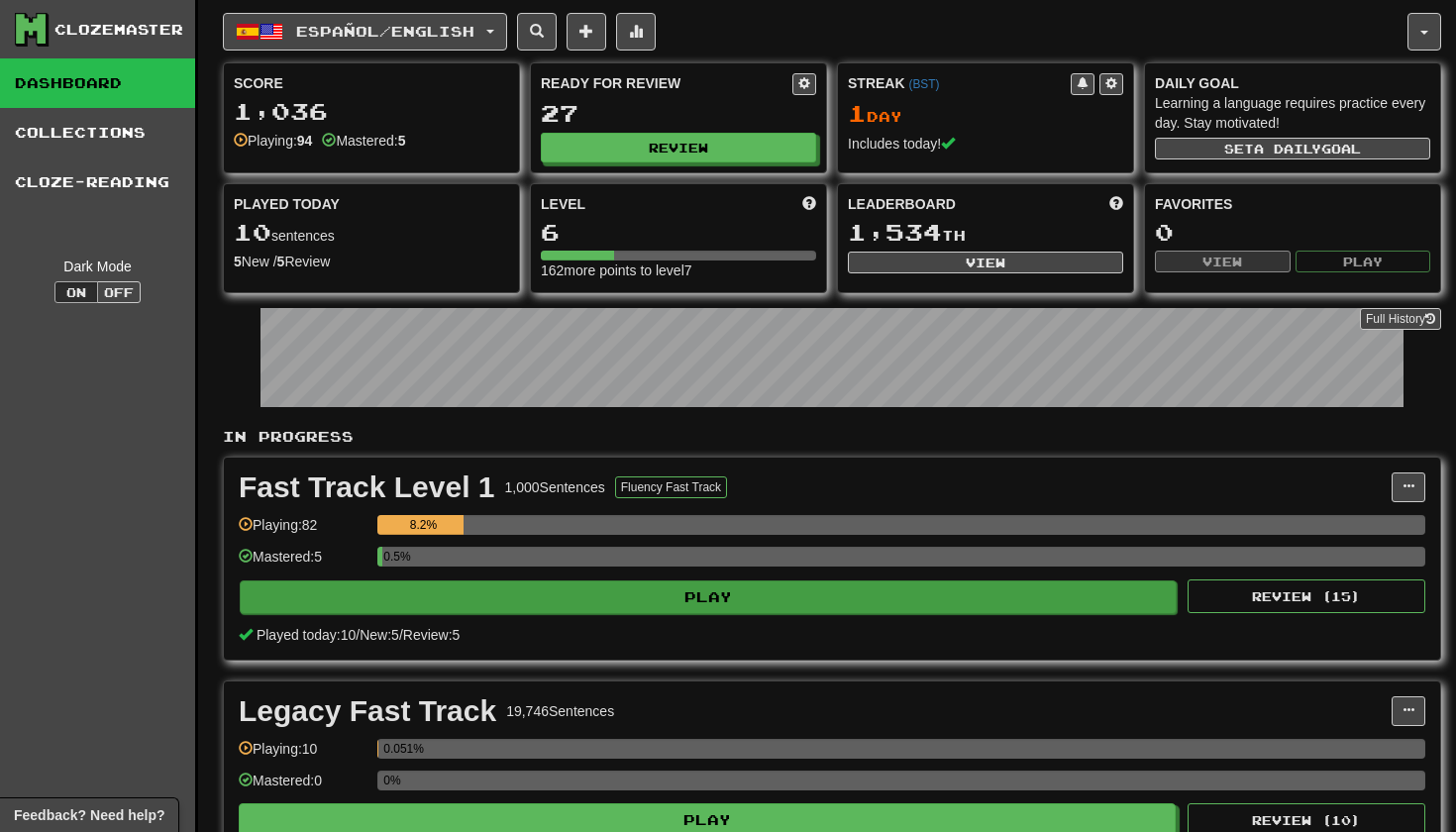 select on "**" 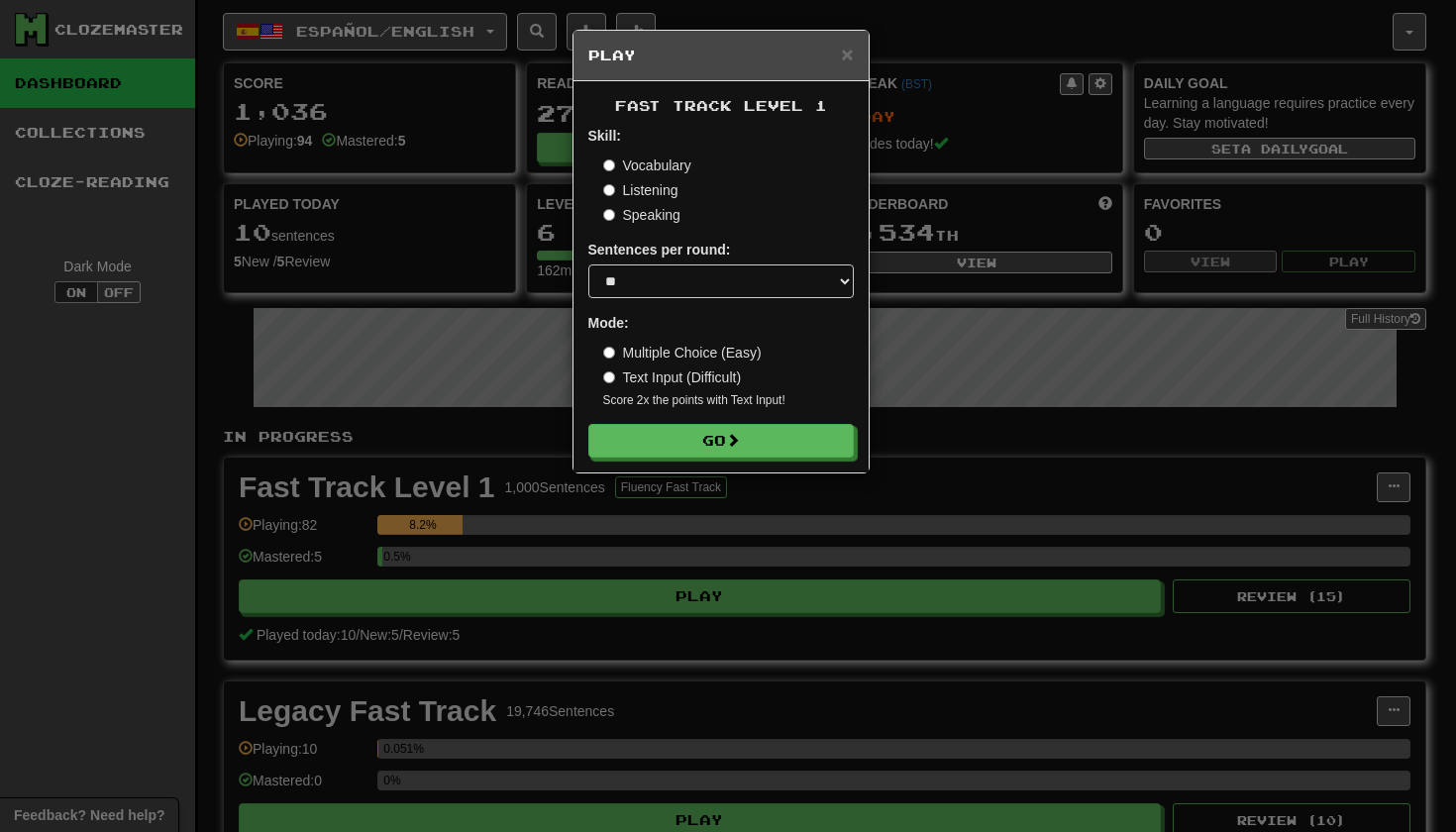 click on "Listening" at bounding box center (641, 190) 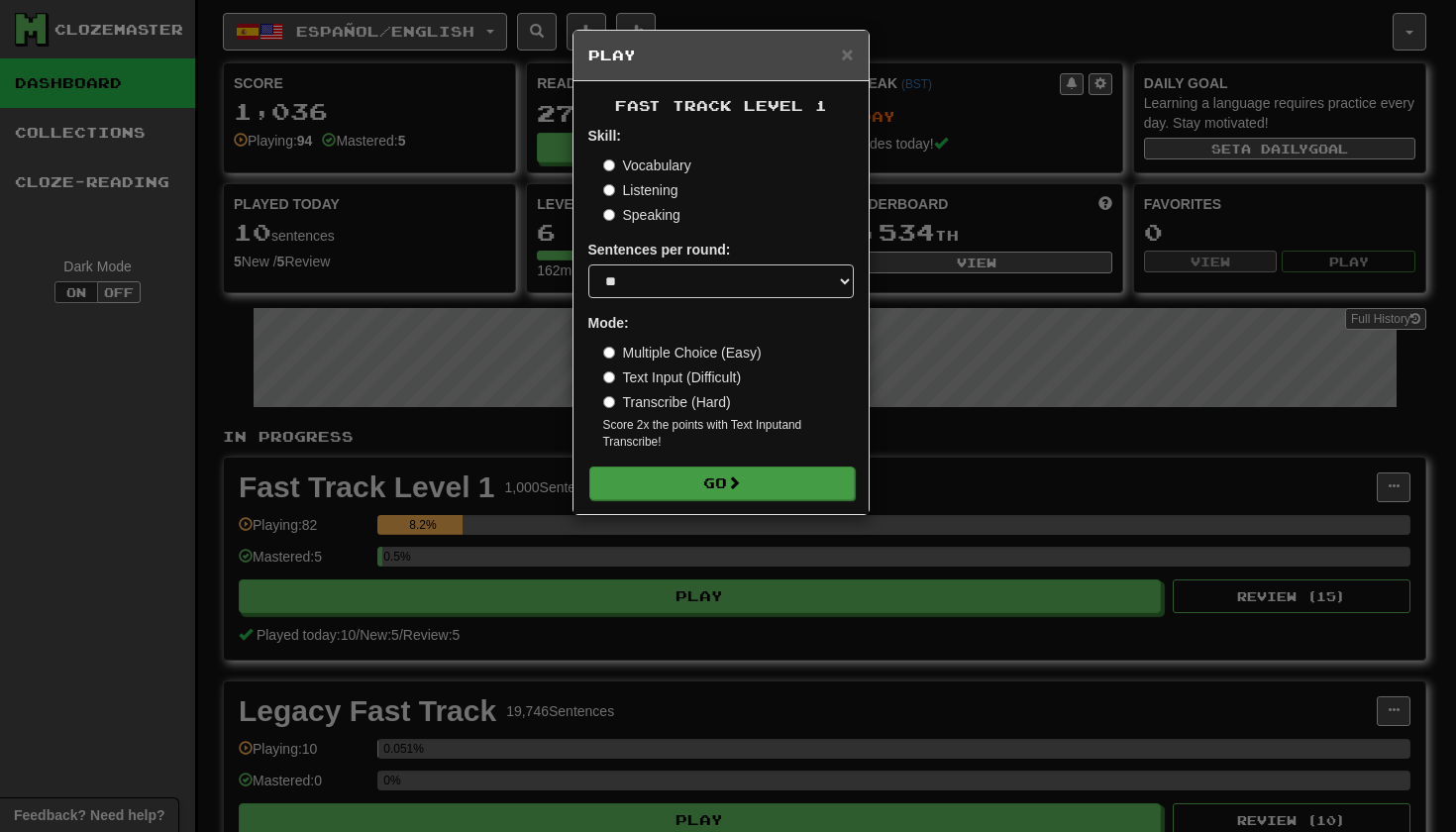 click on "Go" at bounding box center [722, 483] 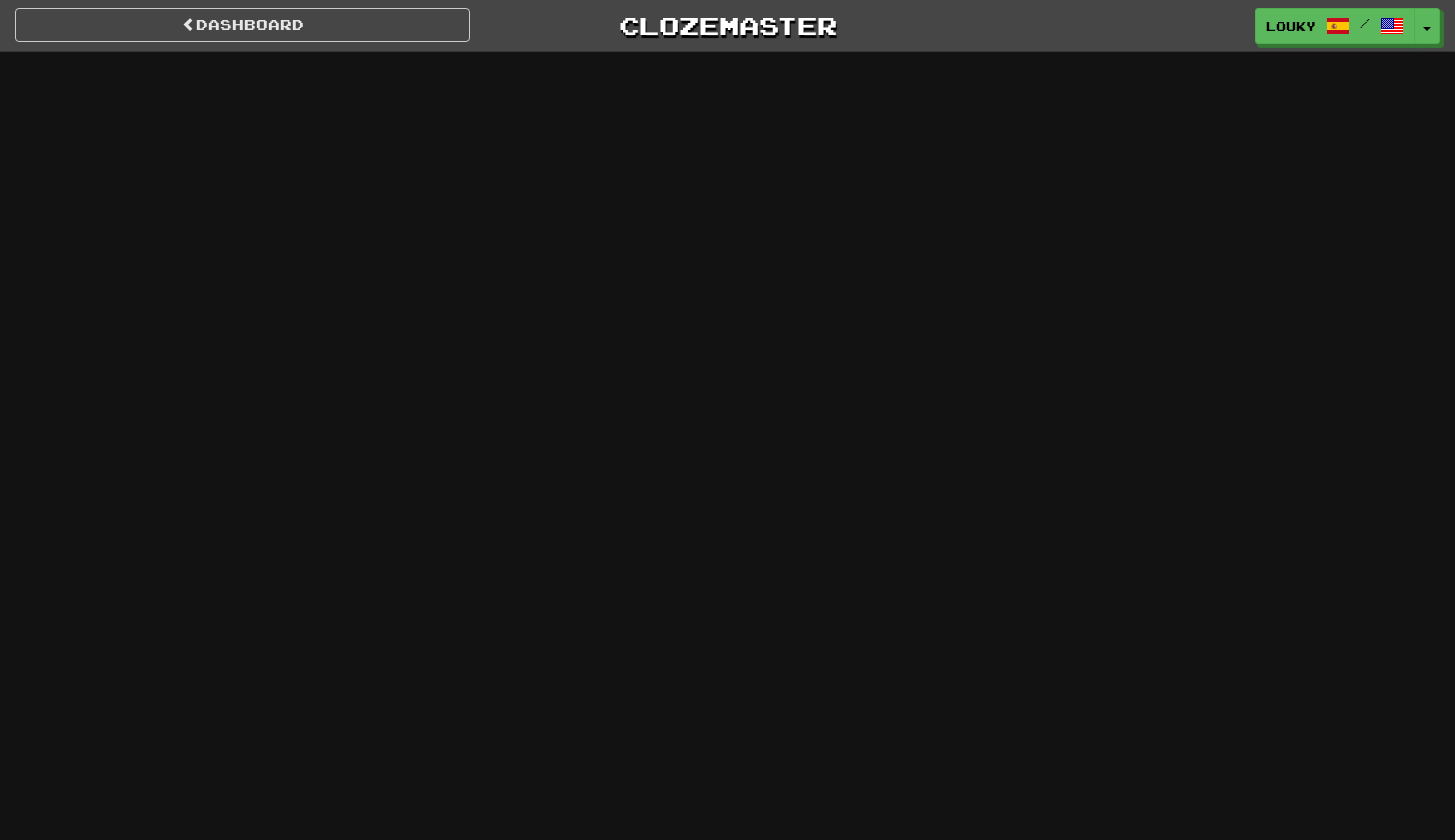 scroll, scrollTop: 0, scrollLeft: 0, axis: both 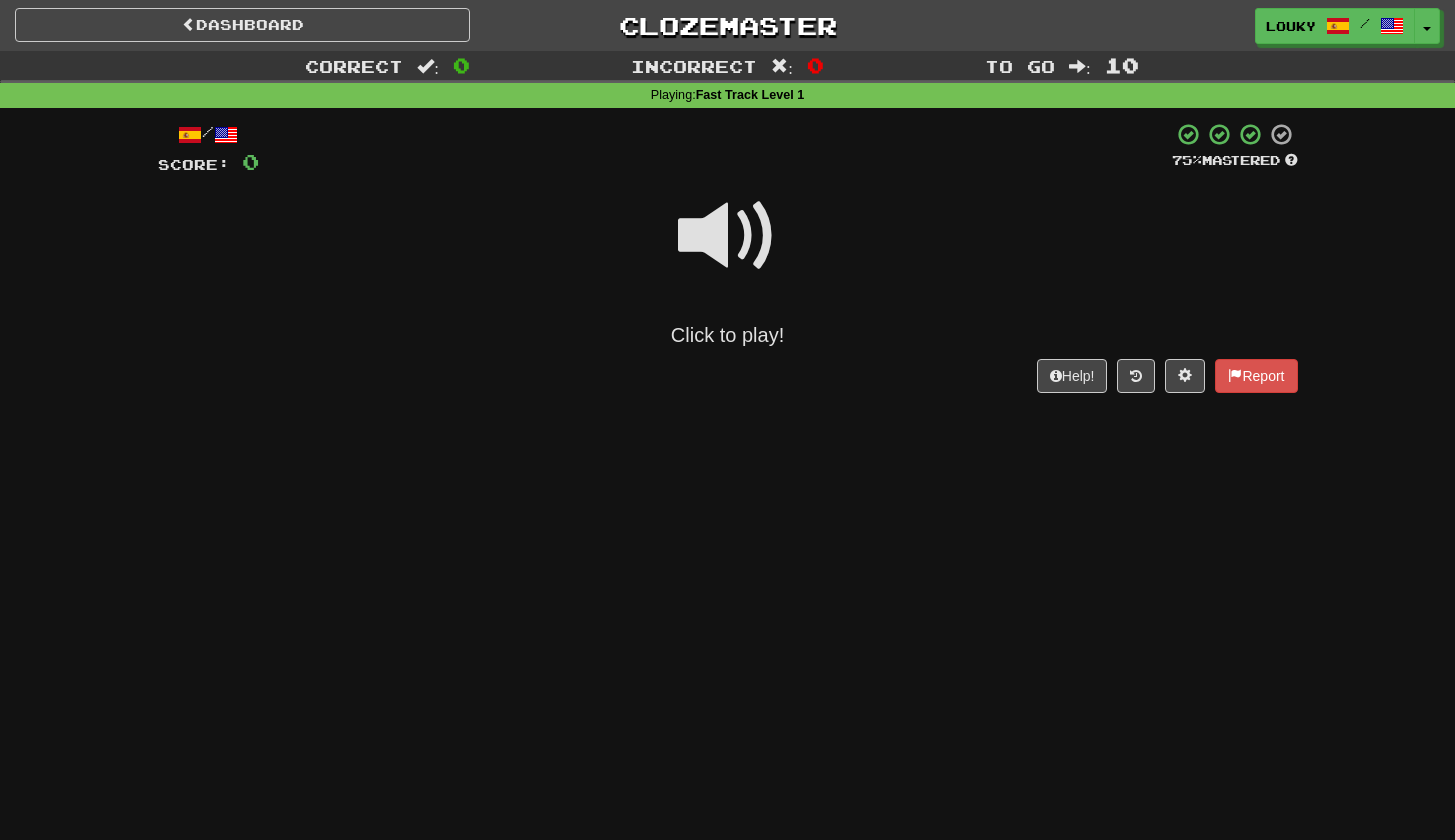click at bounding box center (728, 236) 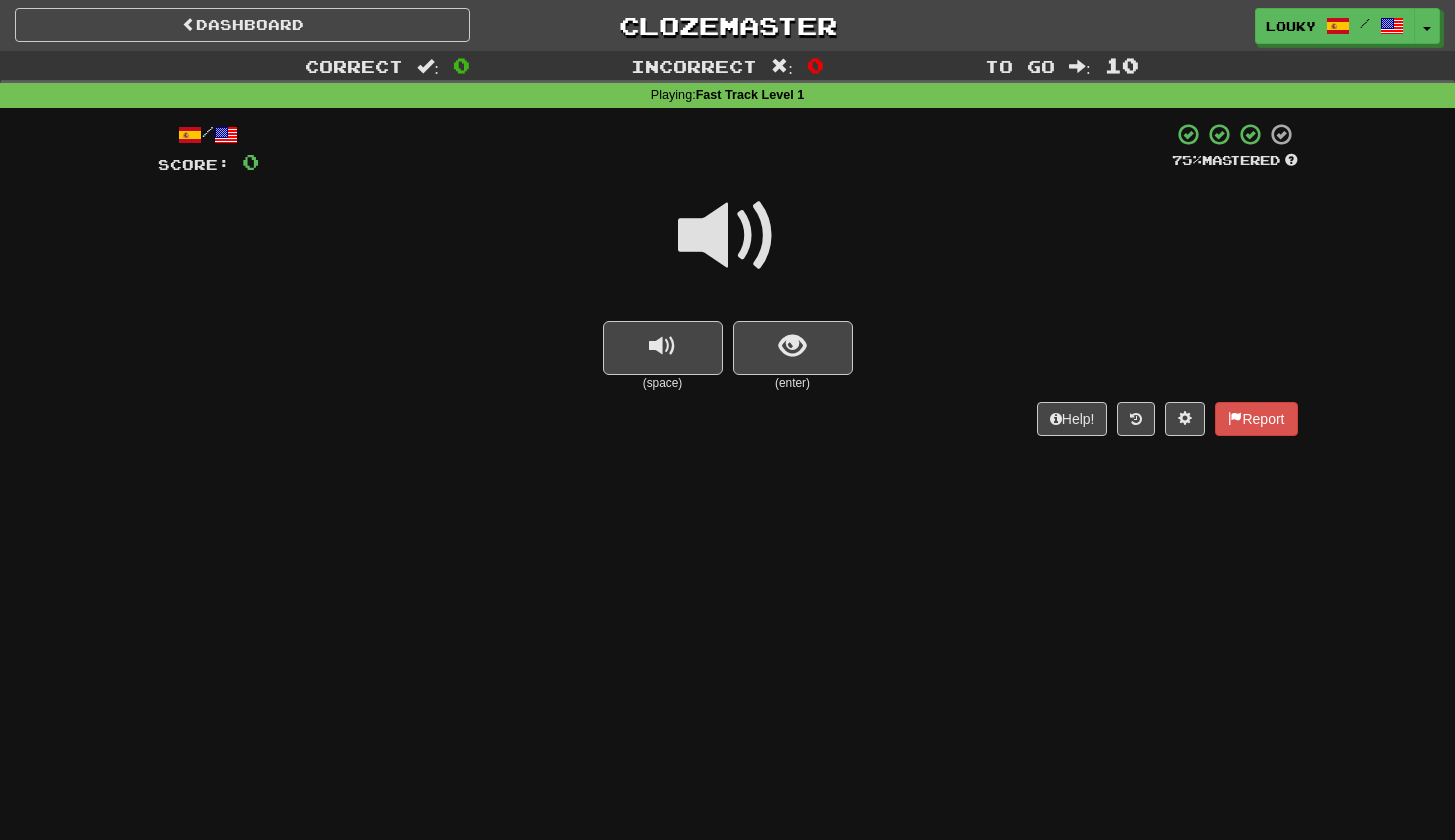 click at bounding box center [728, 236] 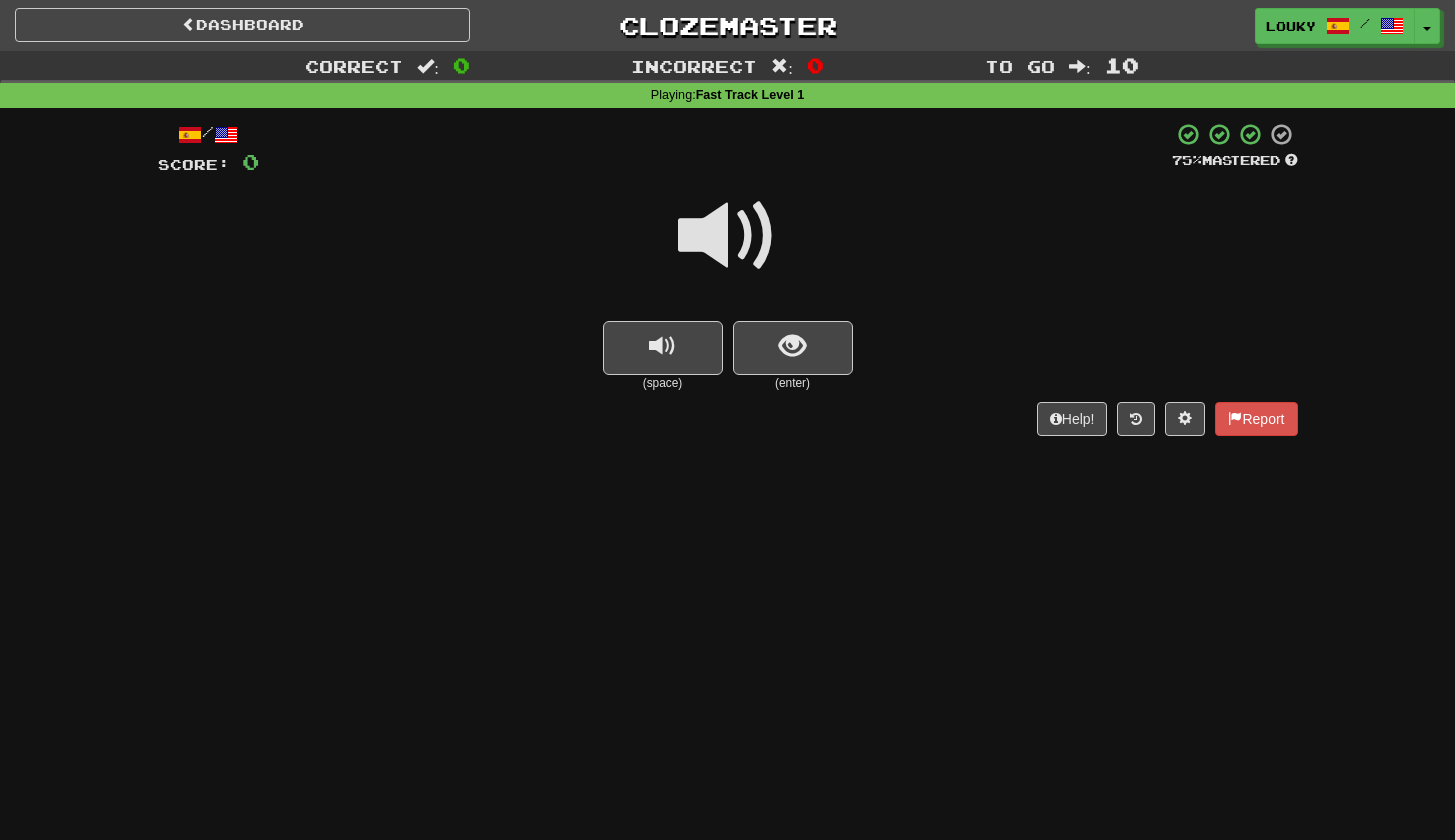 click at bounding box center [728, 236] 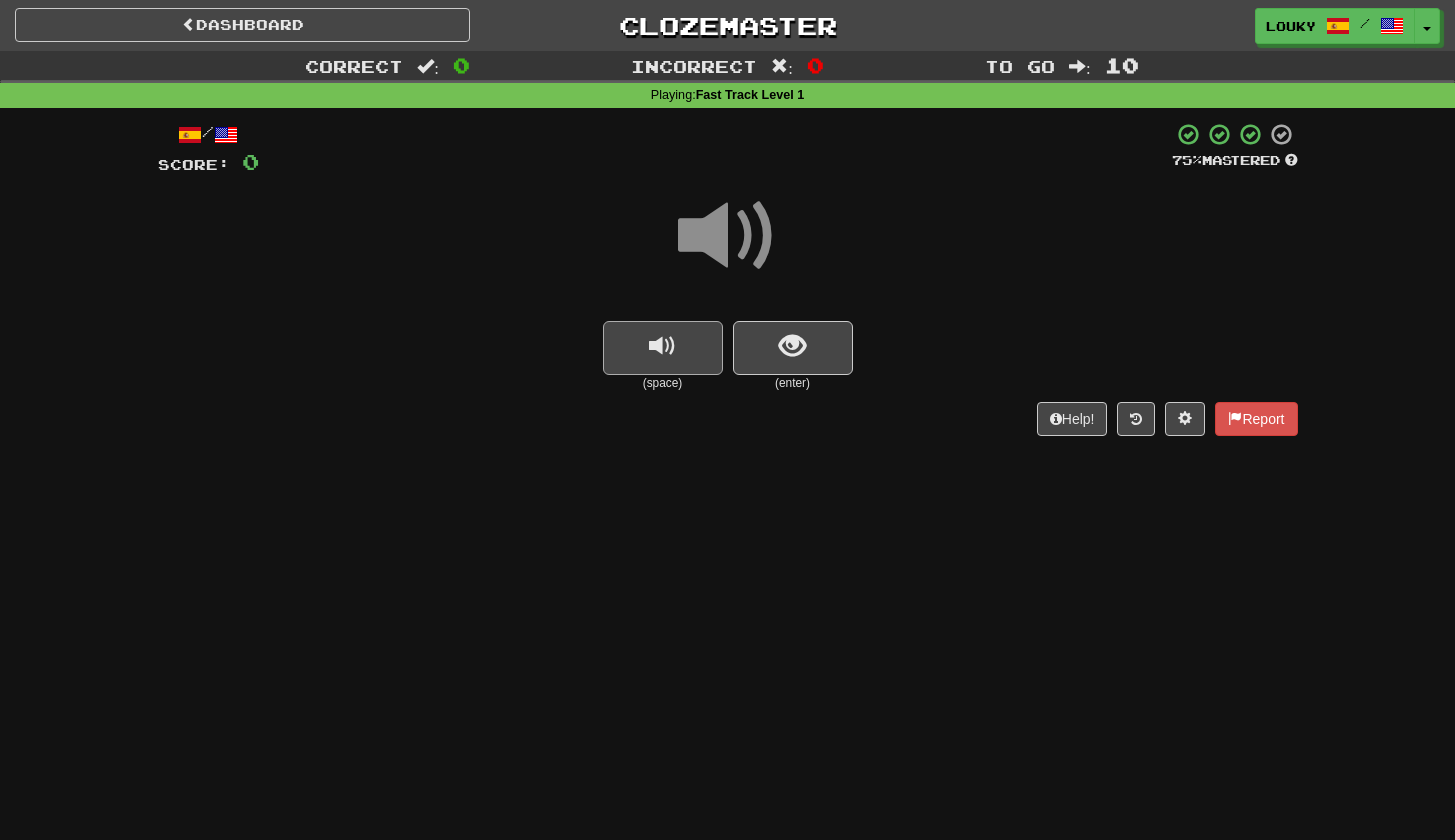 click at bounding box center (662, 346) 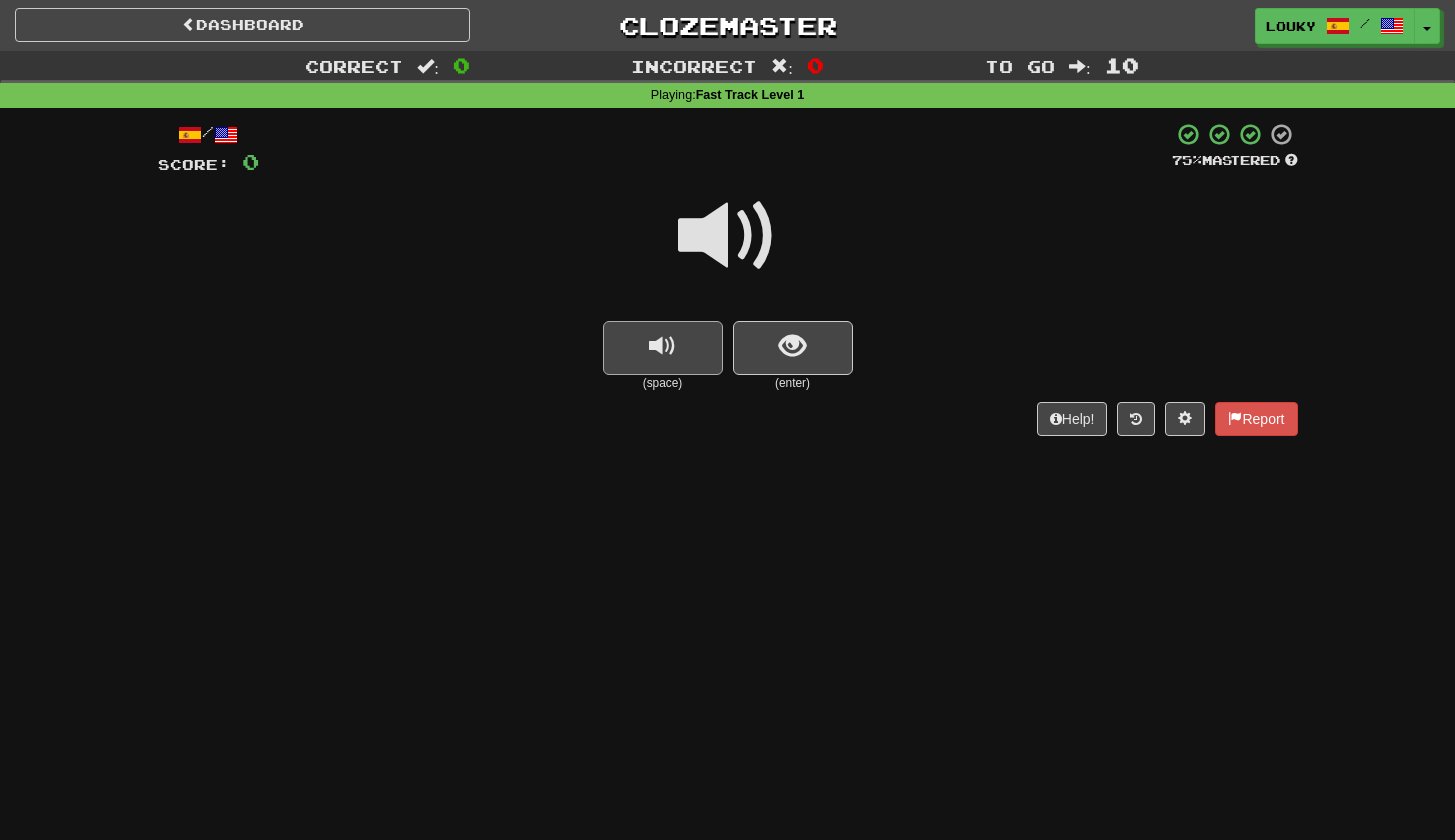 click at bounding box center (663, 348) 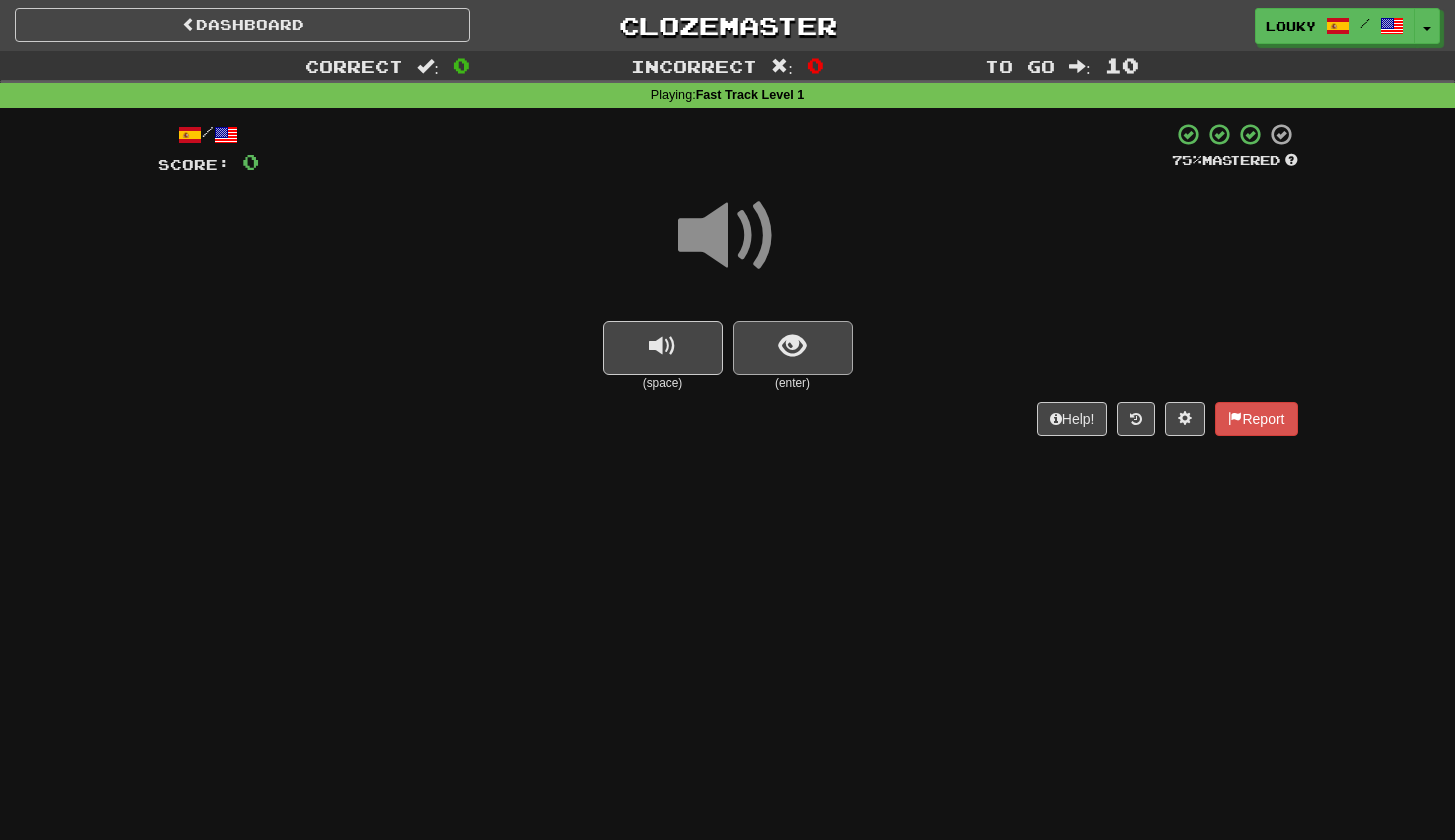 click at bounding box center (792, 346) 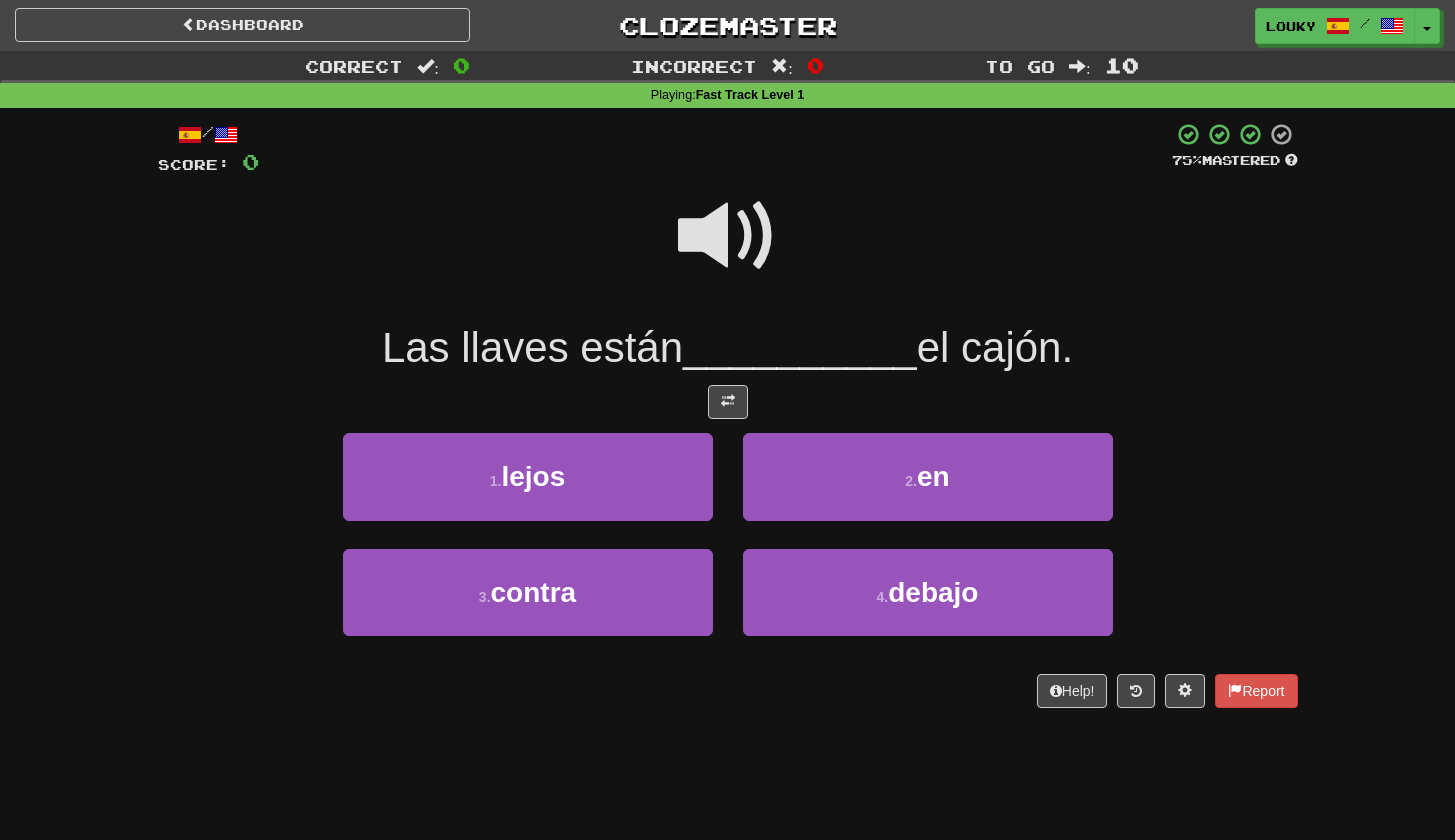 click at bounding box center [728, 236] 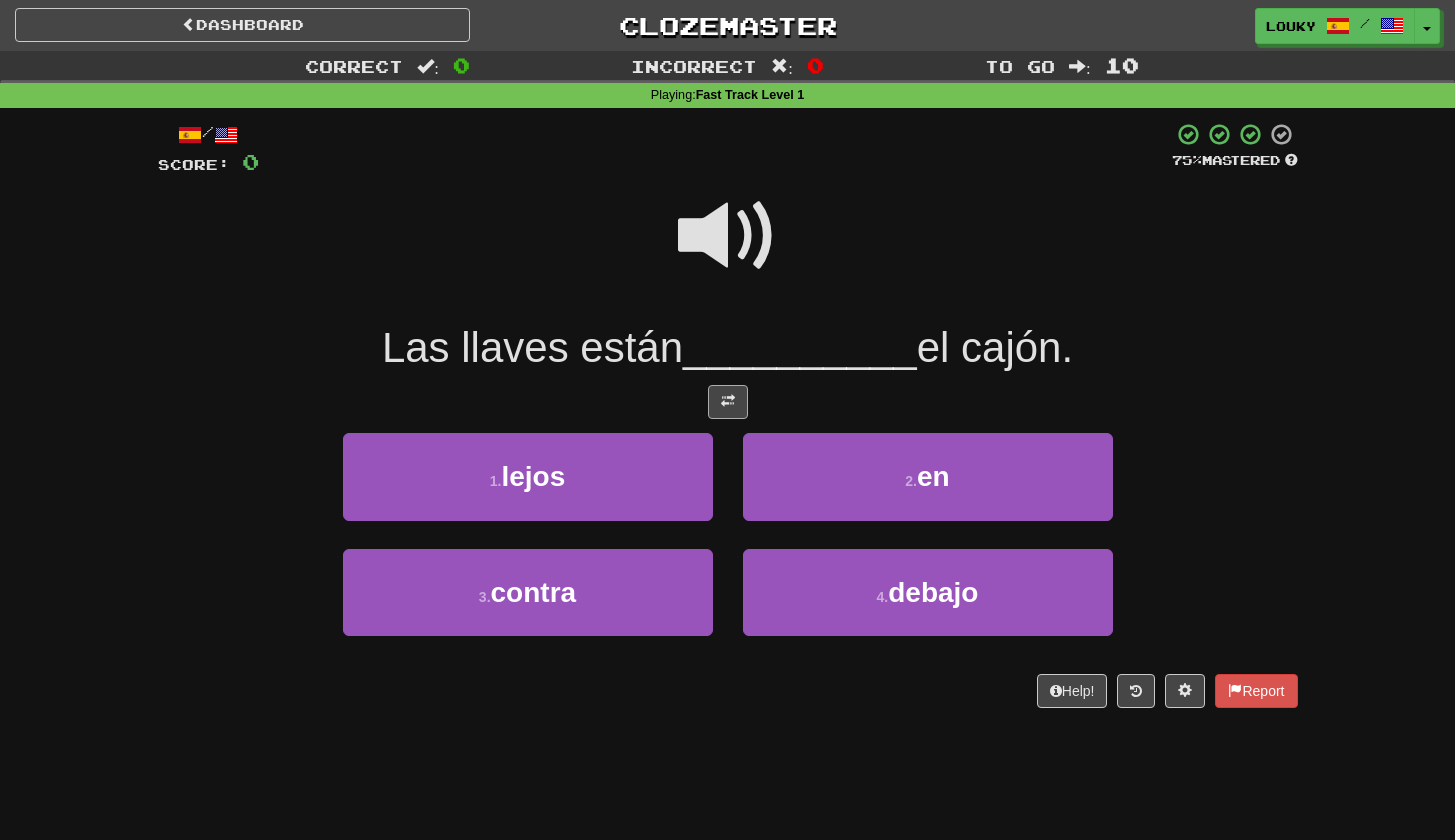 click at bounding box center (728, 402) 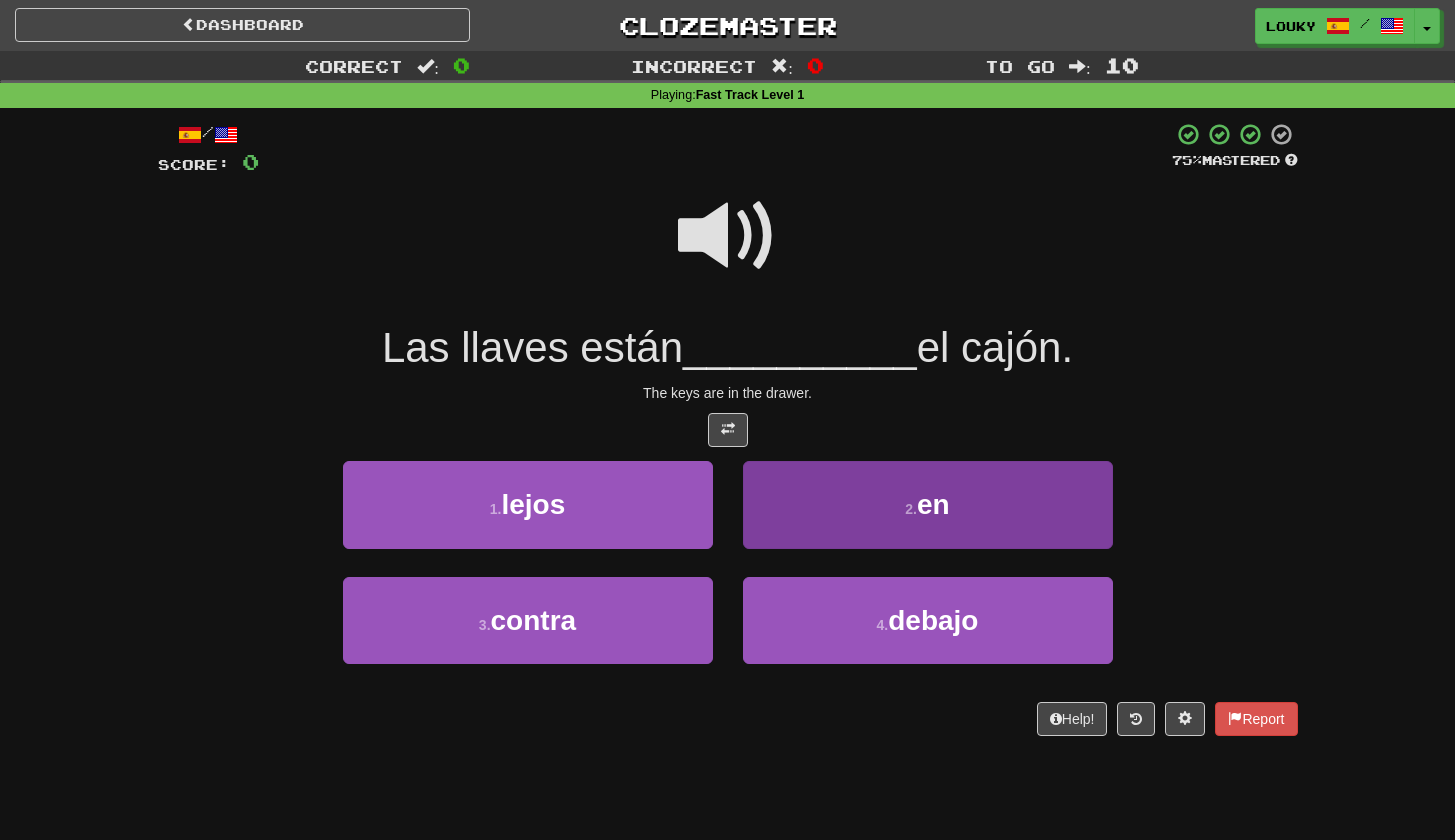 click on "2 ." at bounding box center (911, 509) 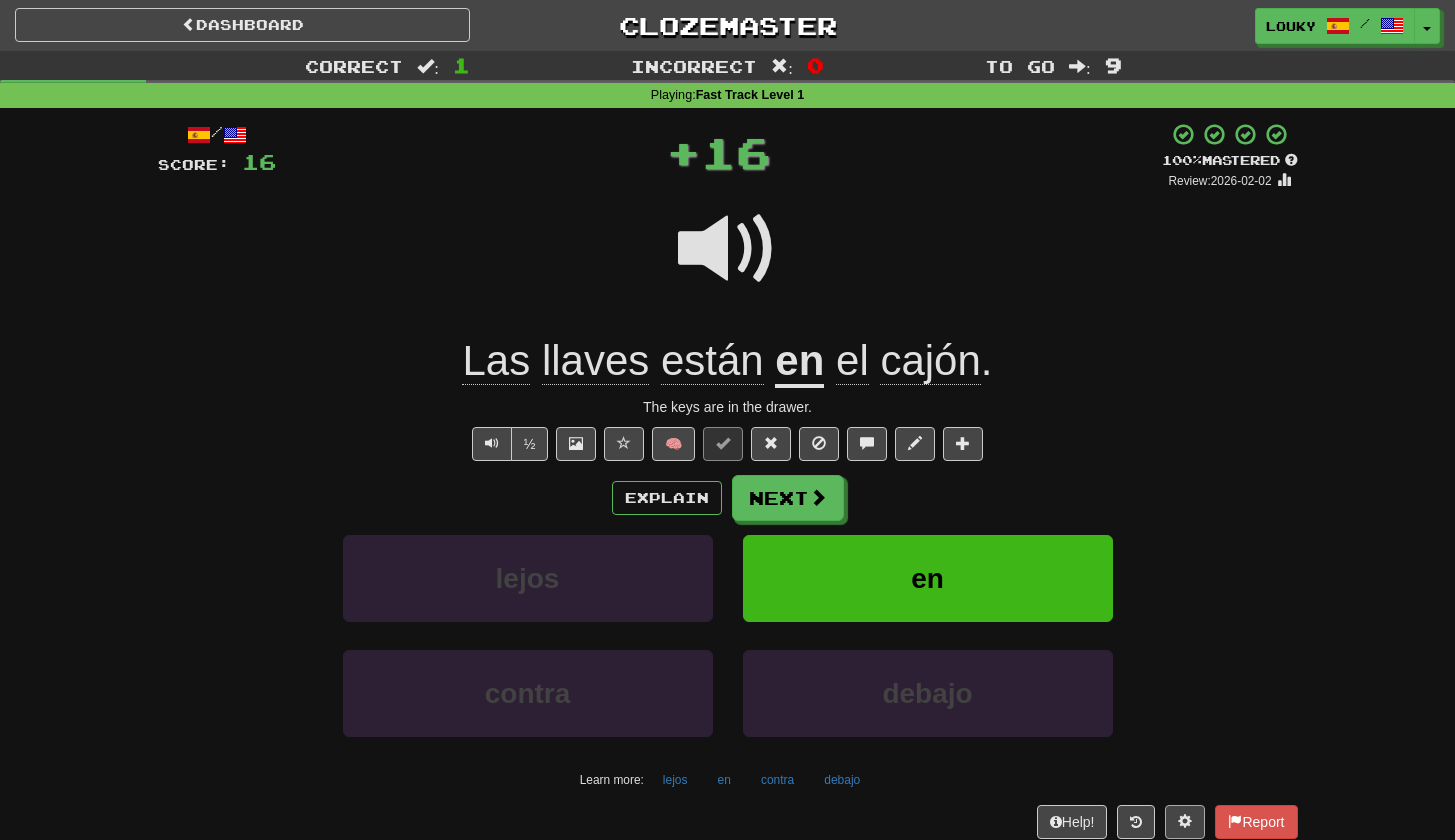 click at bounding box center [1185, 821] 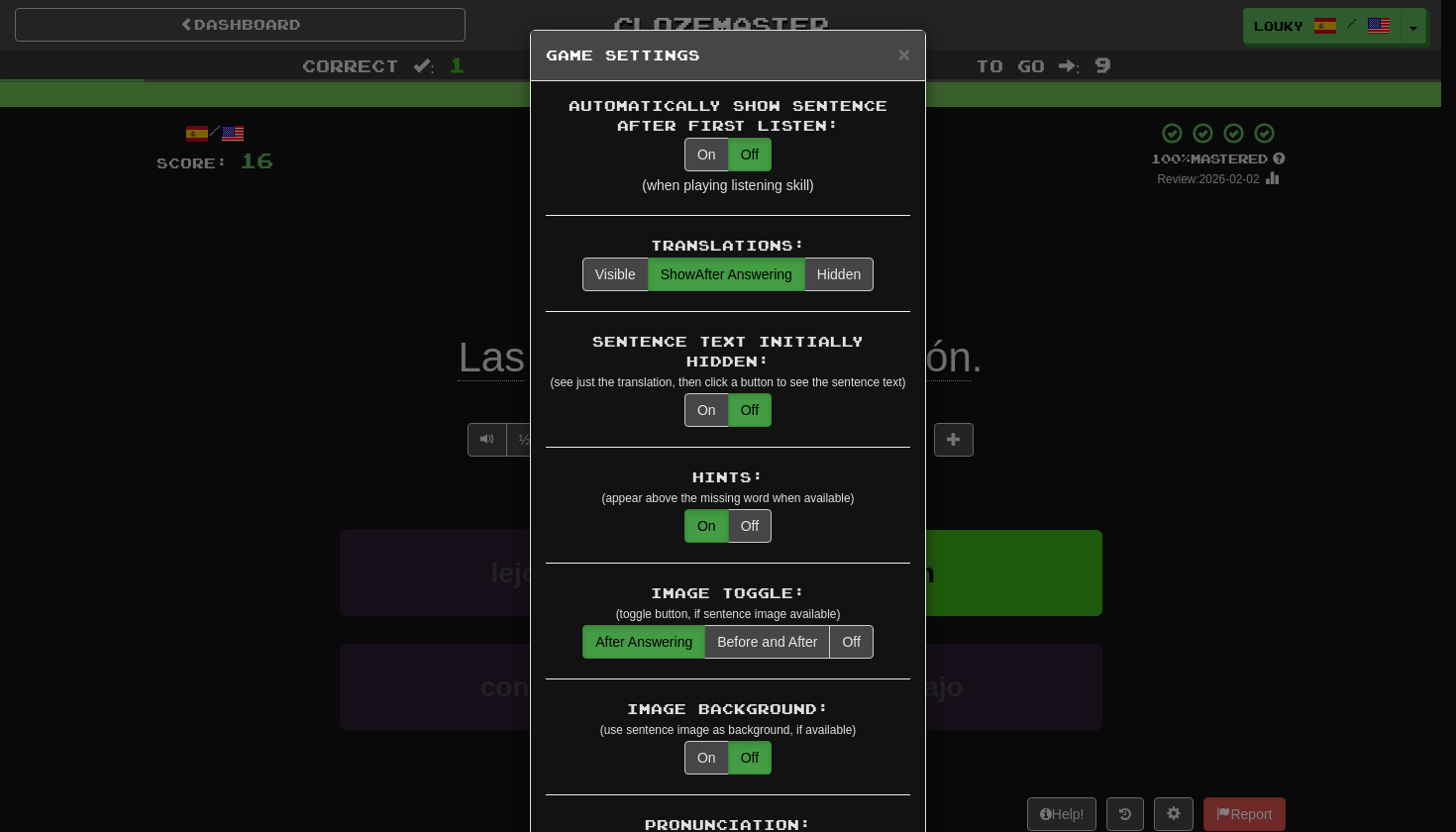 click on "× Game Settings Automatically Show Sentence After First Listen: On Off (when playing listening skill) Translations: Visible Show  After Answering Hidden Sentence Text Initially Hidden: (see just the translation, then click a button to see the sentence text) On Off Hints: (appear above the missing word when available) On Off Image Toggle: (toggle button, if sentence image available) After Answering Before and After Off Image Background: (use sentence image as background, if available) On Off Pronunciation: (shown after answering when available) On Off Sound Effects: On Off Text-to-Speech Auto-Play: On Off Loop: (sentence audio will play on repeat for chorusing) On Off Use Clozemaster Voice: On Off Speed: 0.5x 0.75x 1x 1.25x 1.5x 2x Dark Mode: On Off Leveled Up Notifications: On Off Manual Master/Reset Confirmation: On Off Font Sizes: Hint 1 x Sample text. Notes 1 x Sample text. Pronunciation 1 x Sample text. Translation 1 x Sample text. Transliteration 1 x Sample text. Shortcut Hotkeys:  Enabled Enter 1-4" at bounding box center (728, 416) 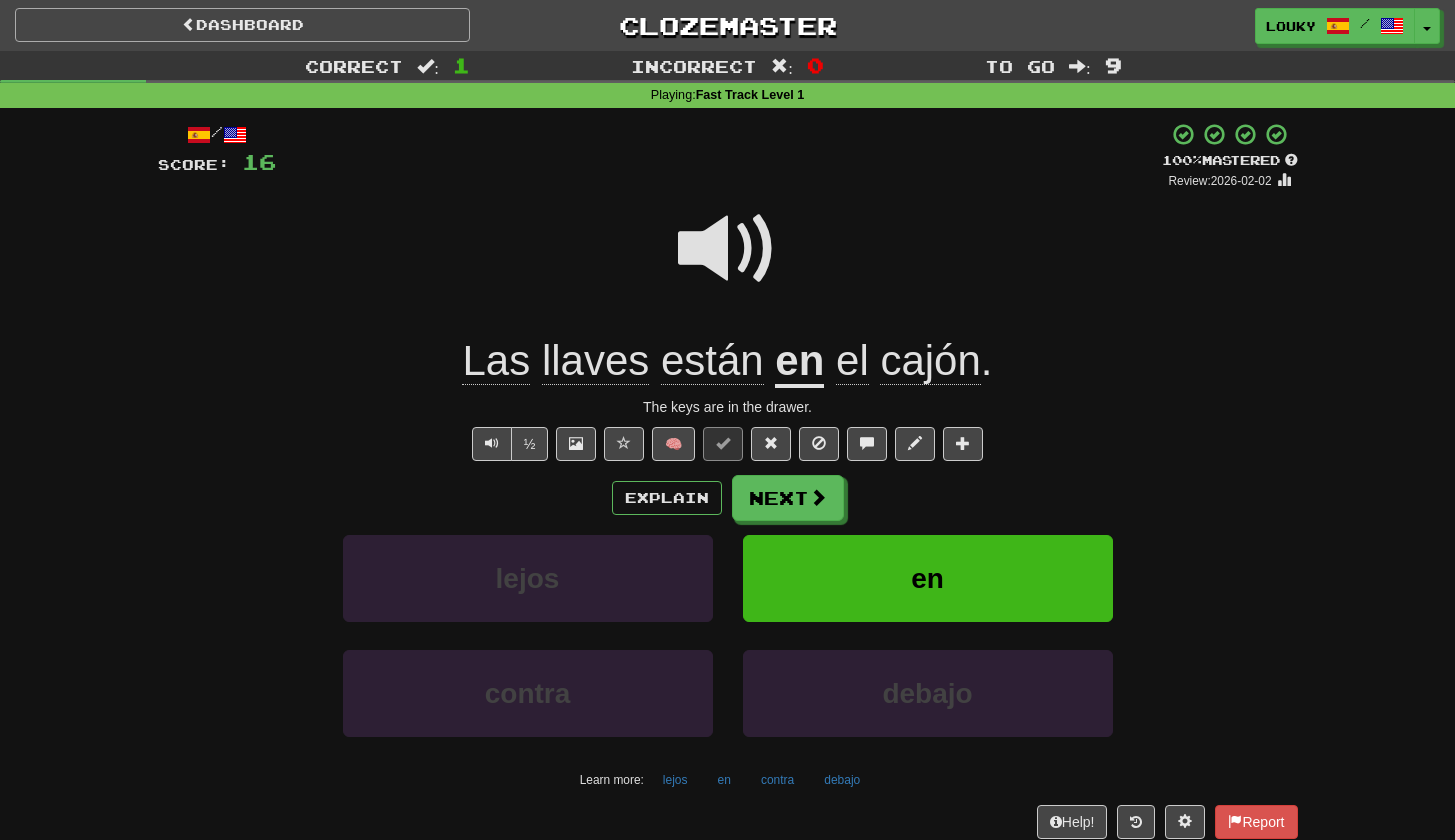 click at bounding box center (189, 24) 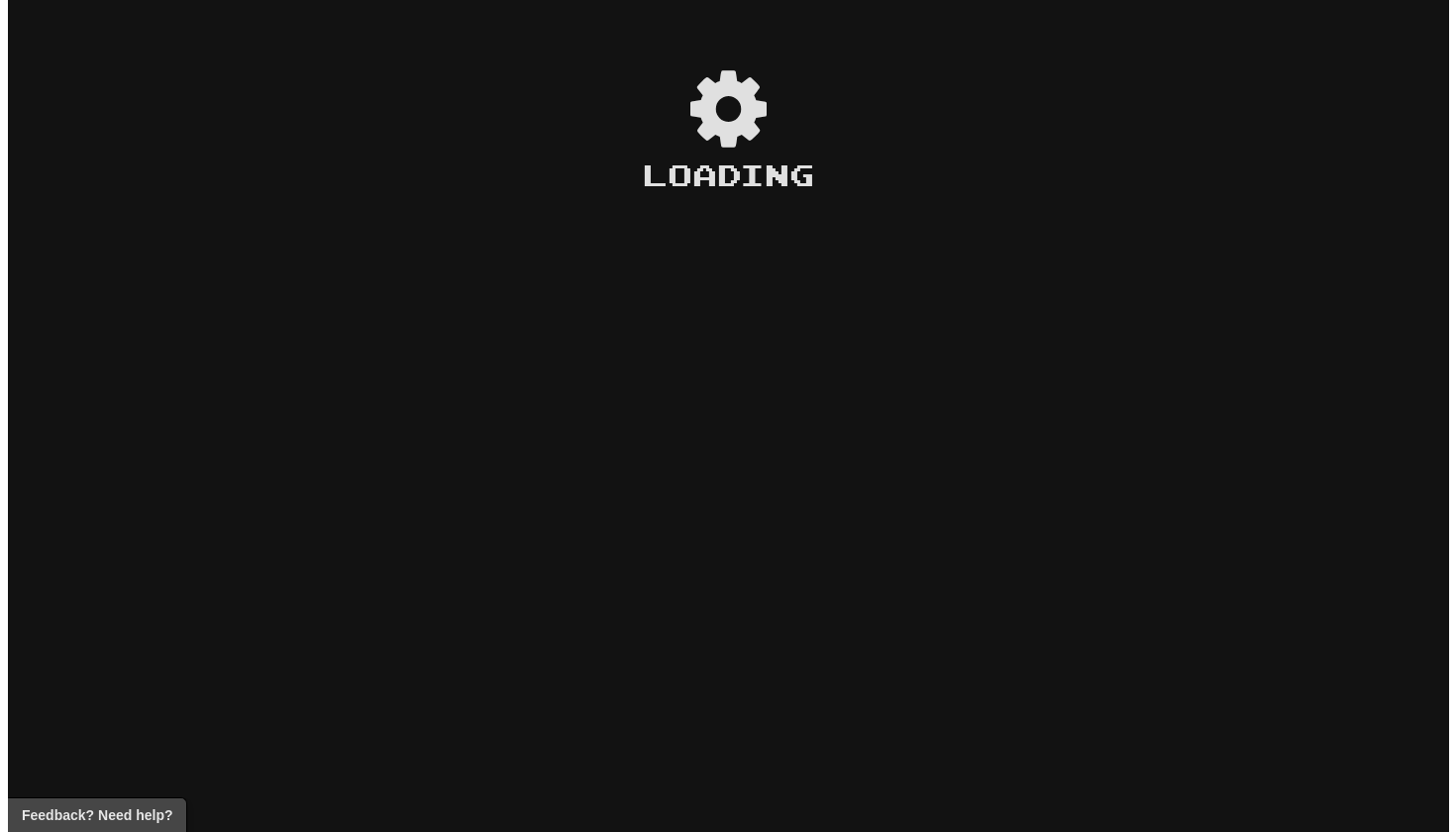scroll, scrollTop: 0, scrollLeft: 0, axis: both 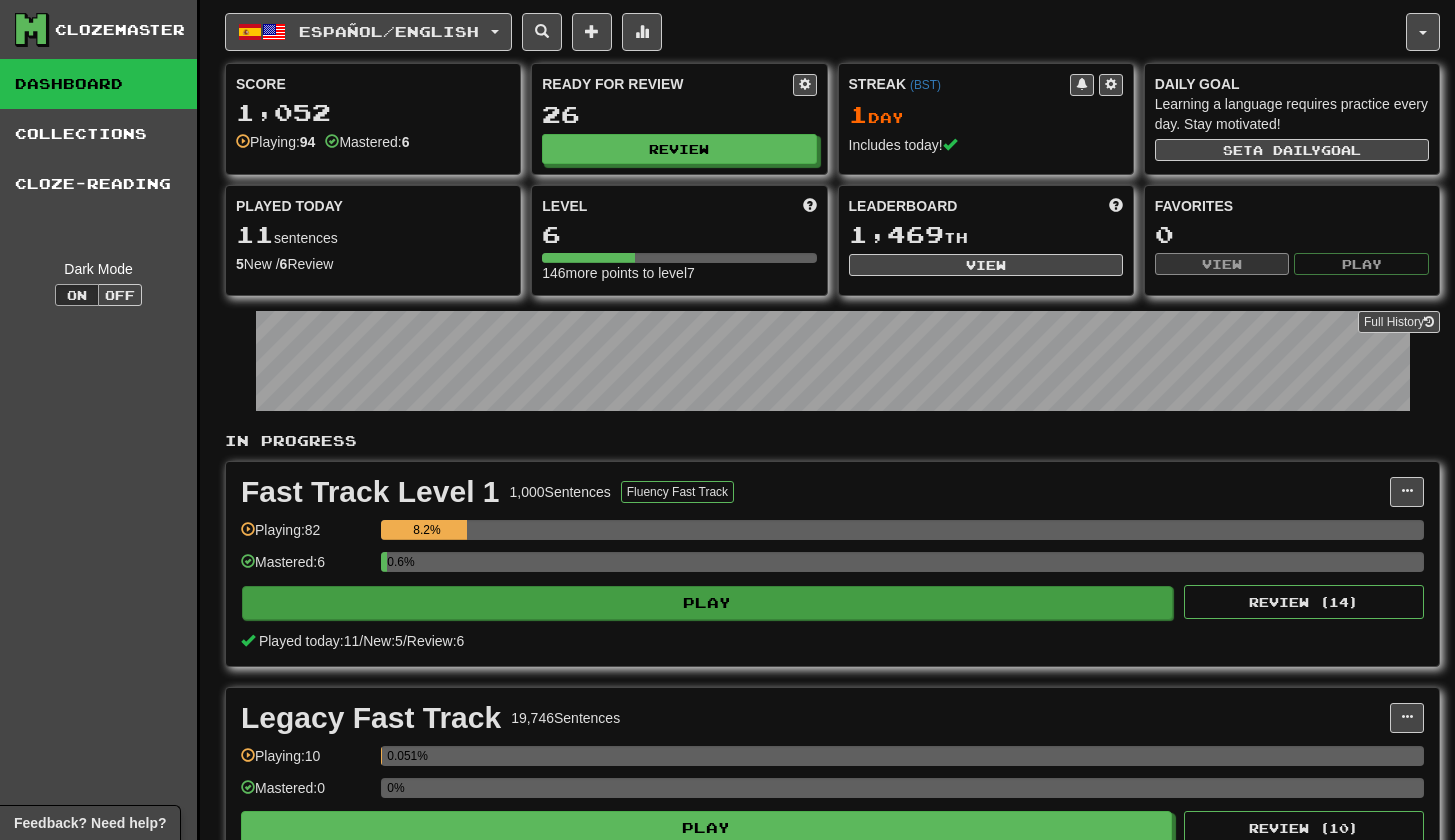 click on "Play" at bounding box center [707, 603] 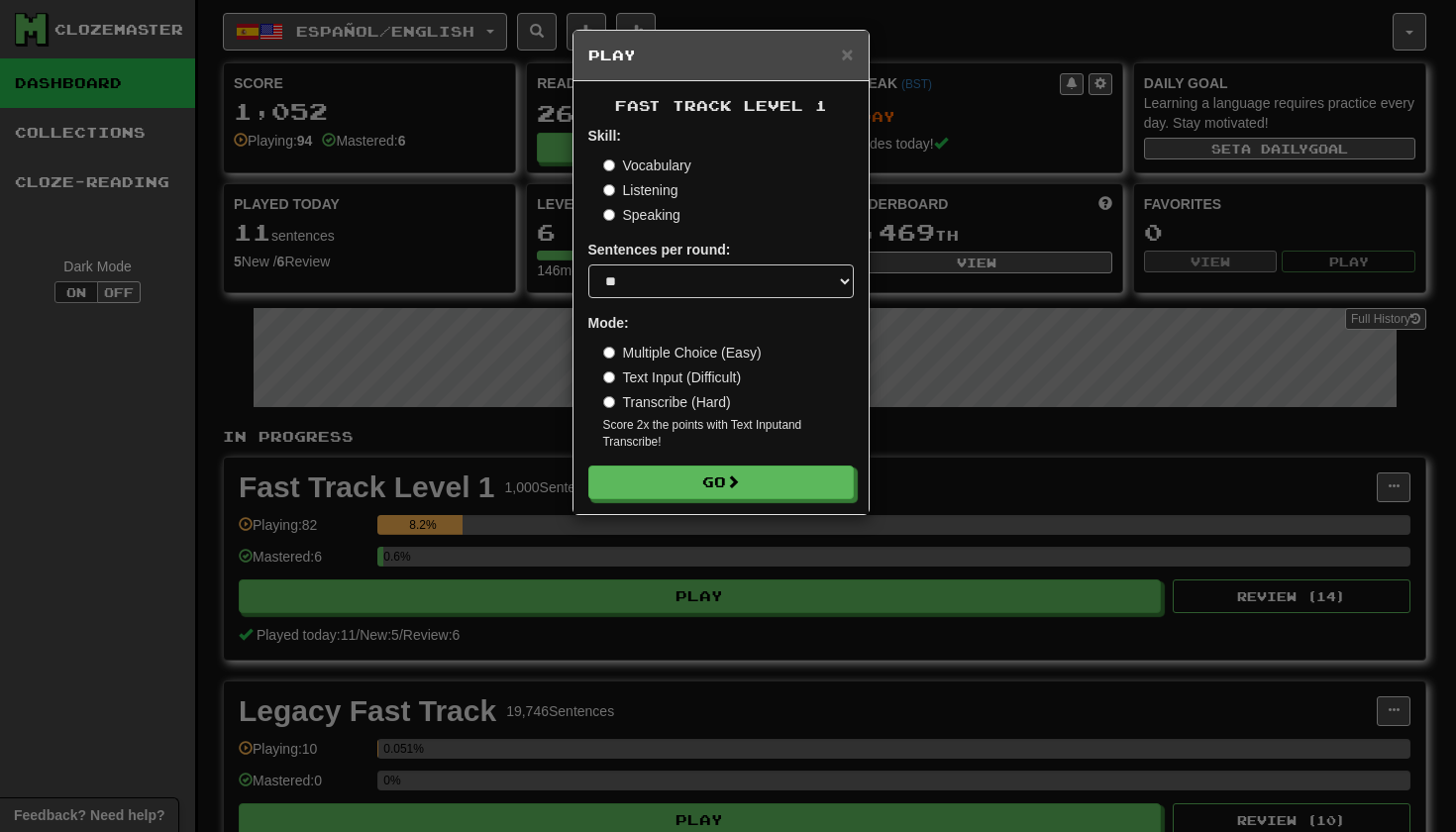click on "Skill: Vocabulary Listening Speaking" at bounding box center (721, 175) 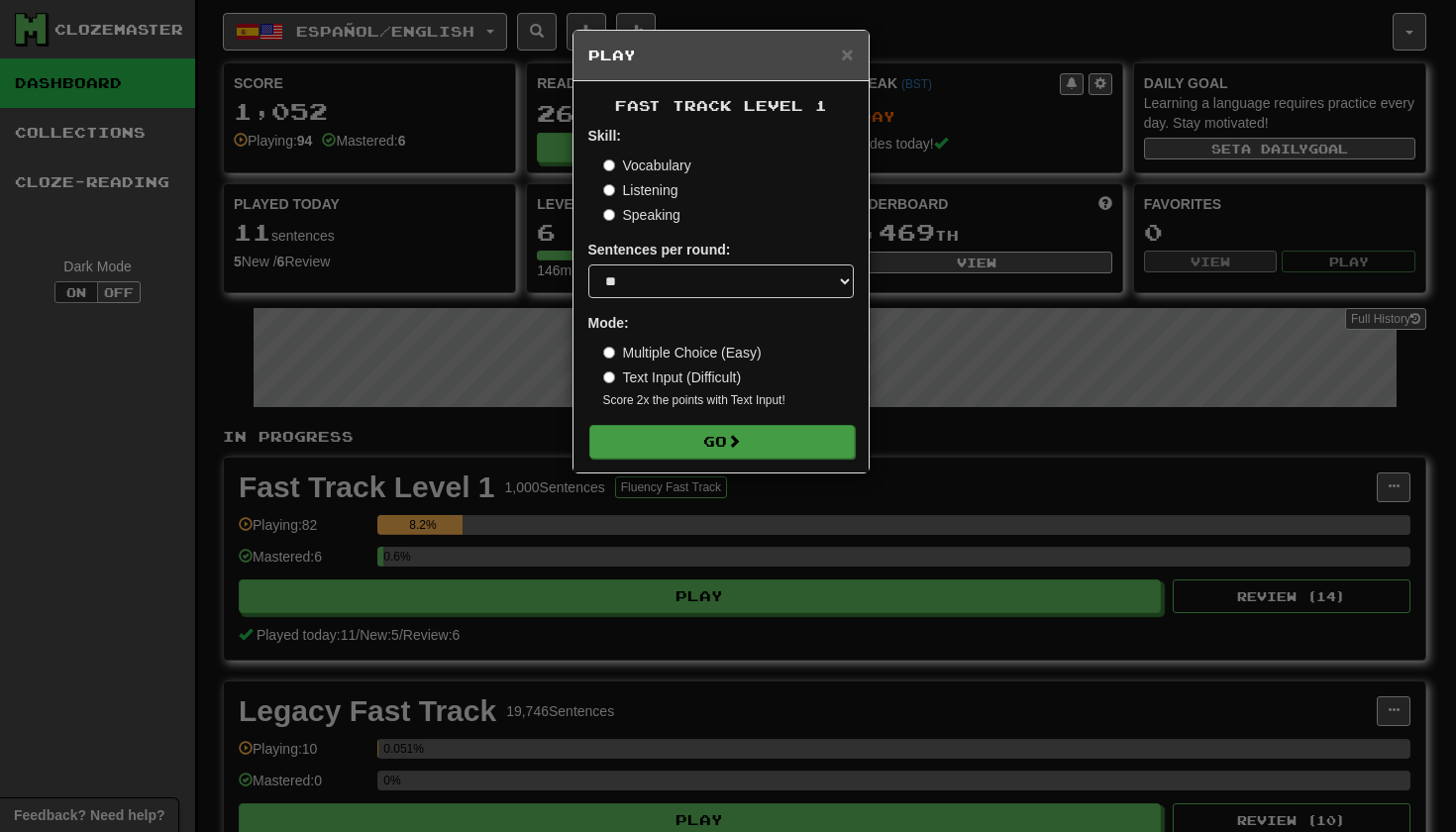 click on "Go" at bounding box center (722, 442) 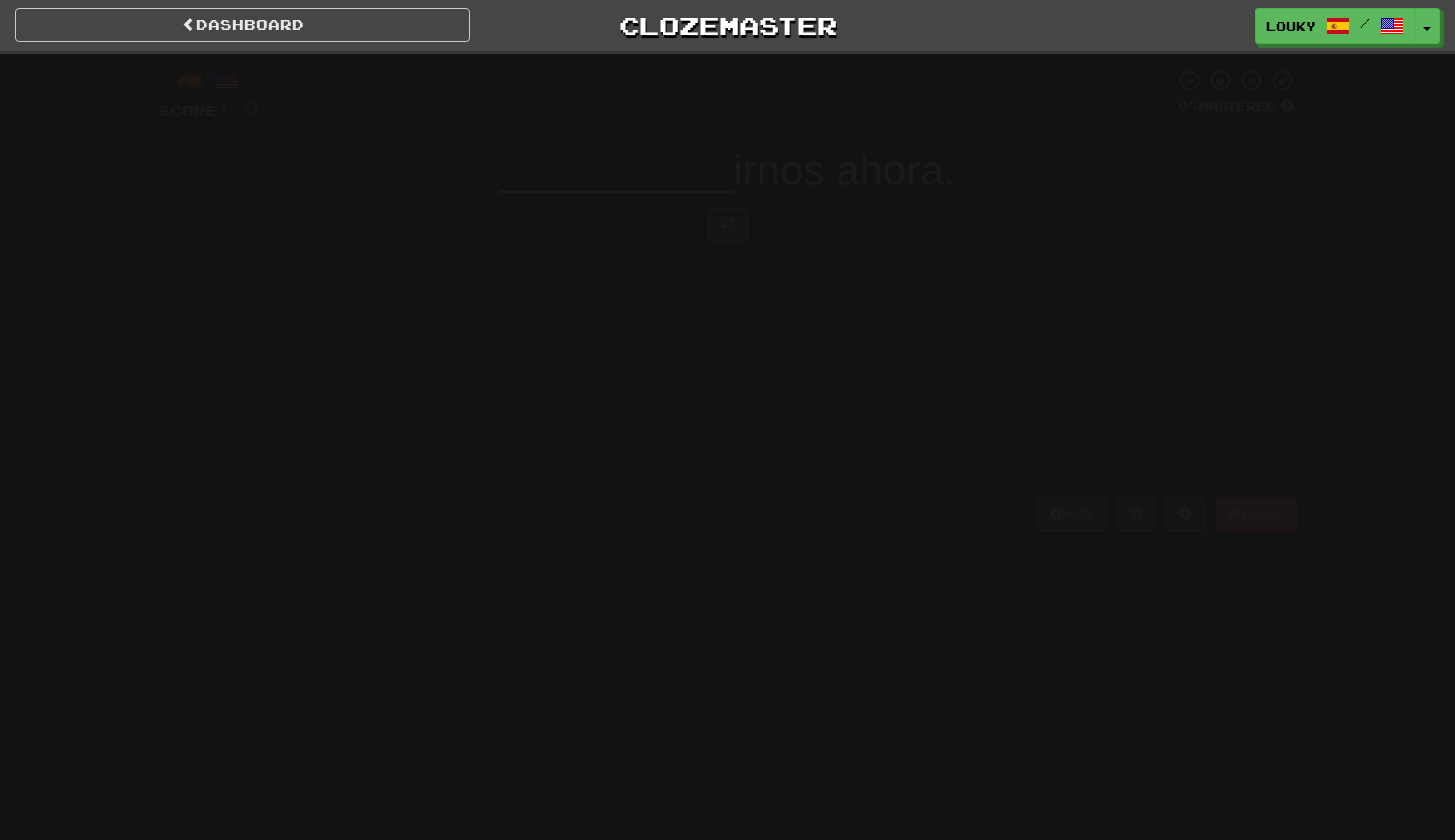 scroll, scrollTop: 0, scrollLeft: 0, axis: both 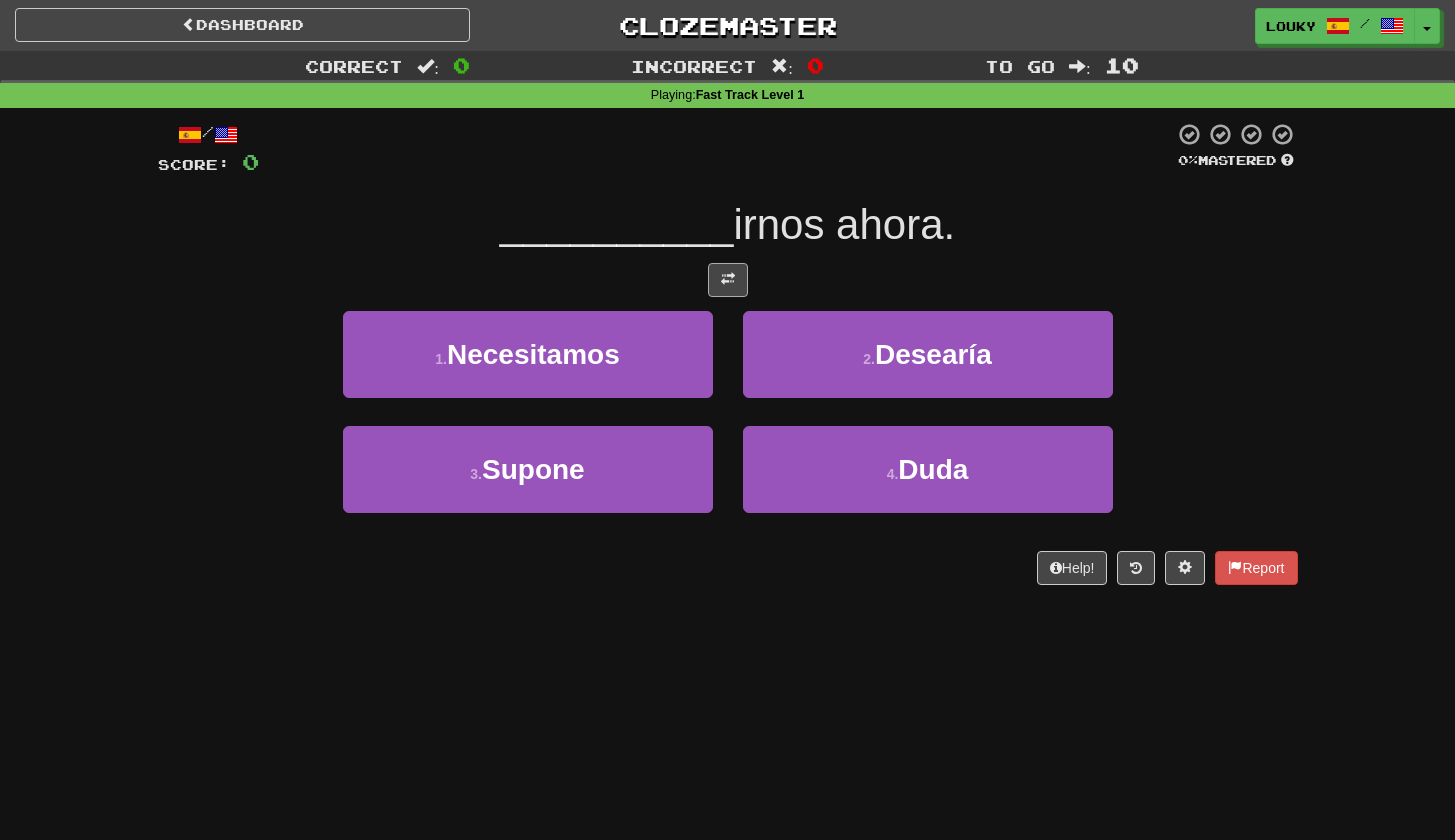 click at bounding box center [728, 279] 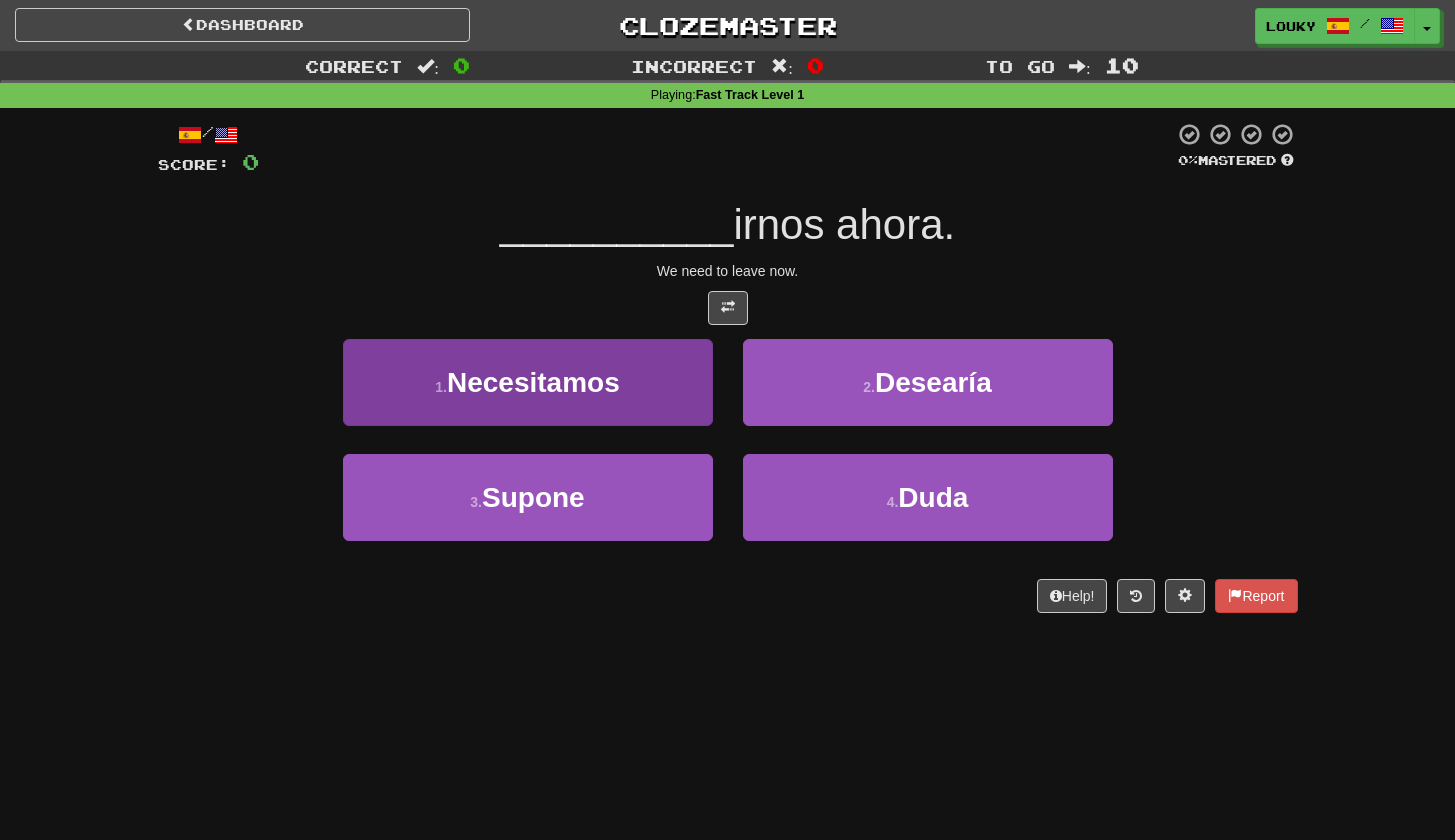 click on "Necesitamos" at bounding box center [533, 382] 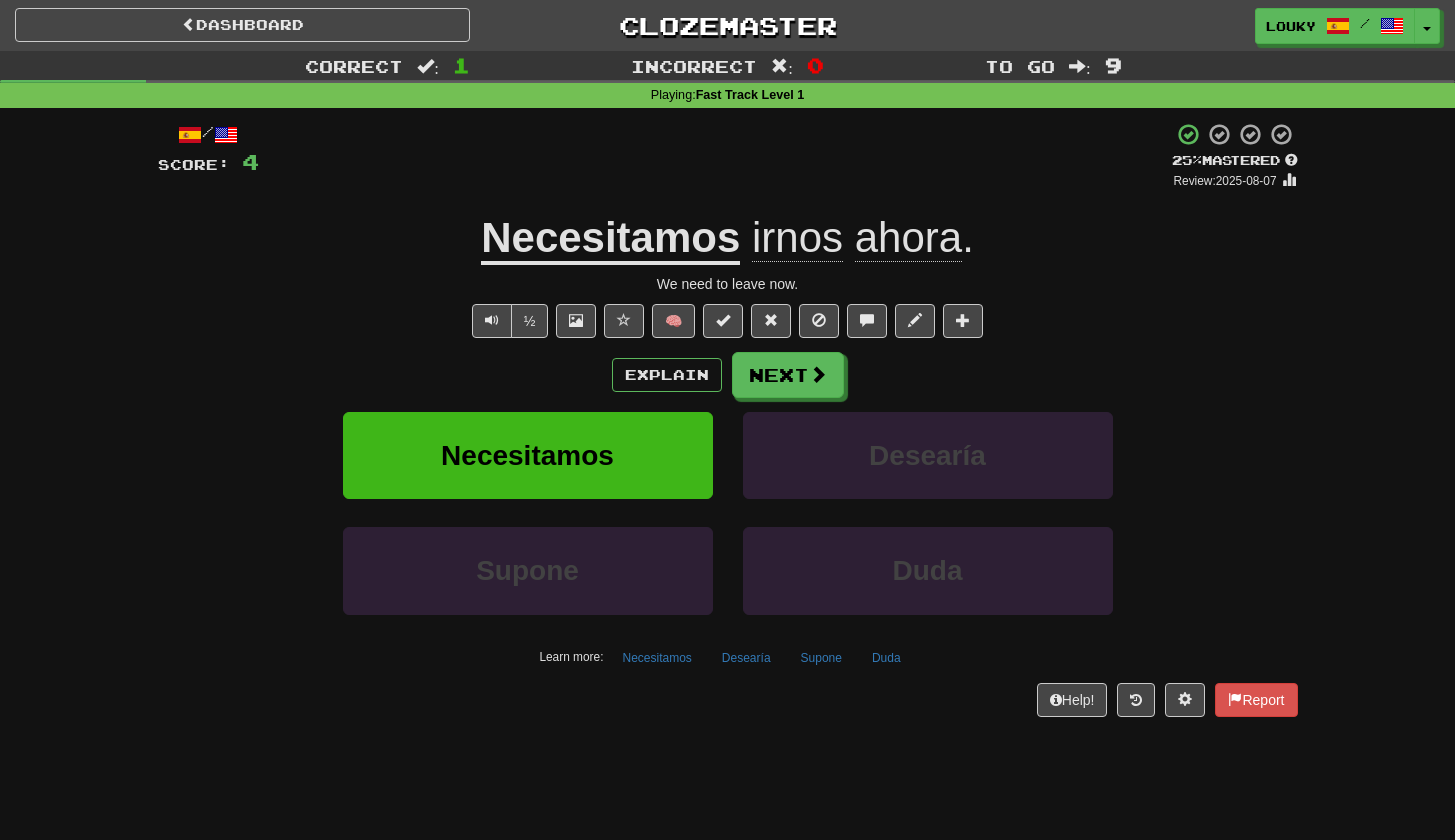 click on "Necesitamos" at bounding box center [610, 239] 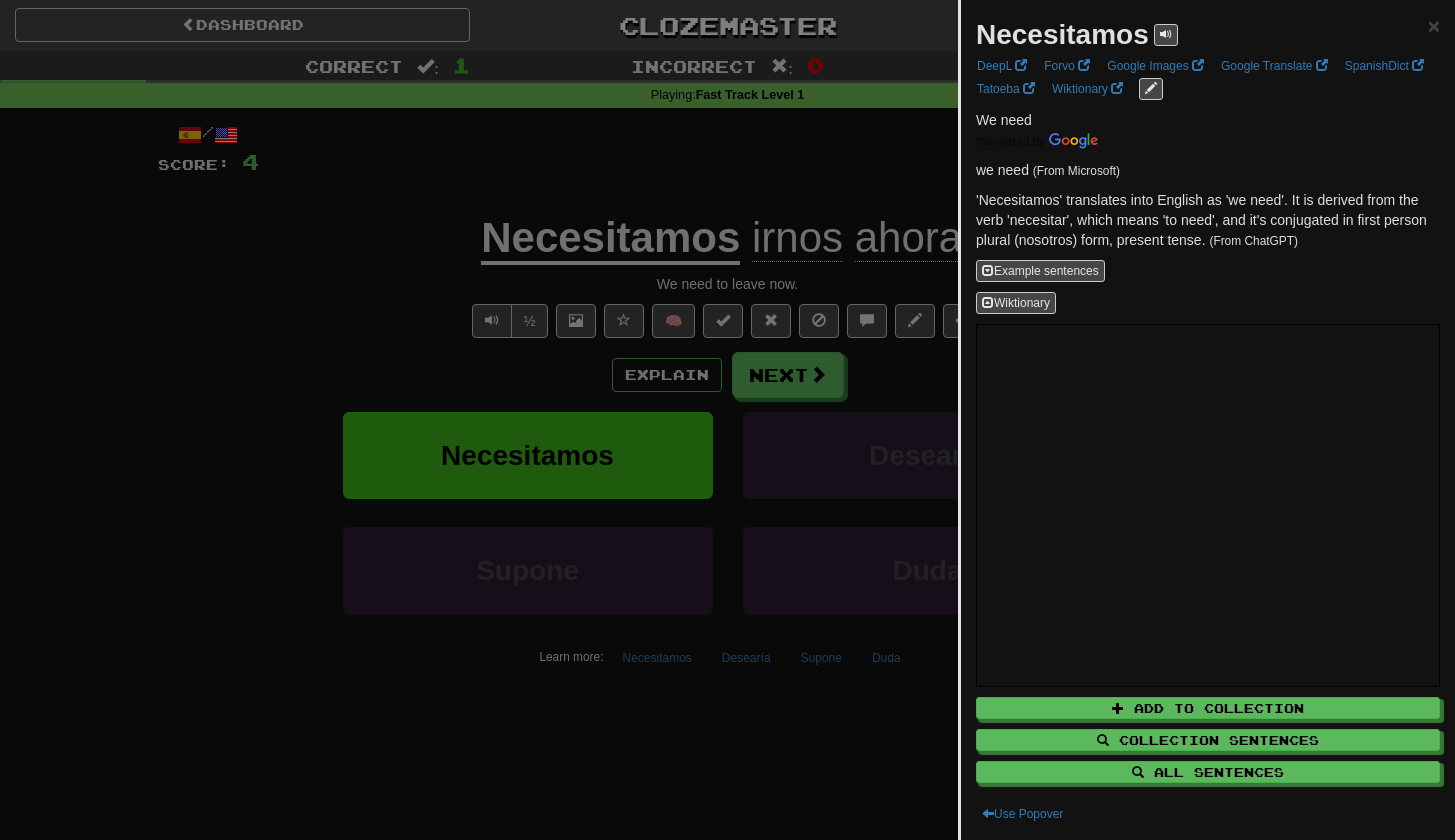 click at bounding box center [727, 420] 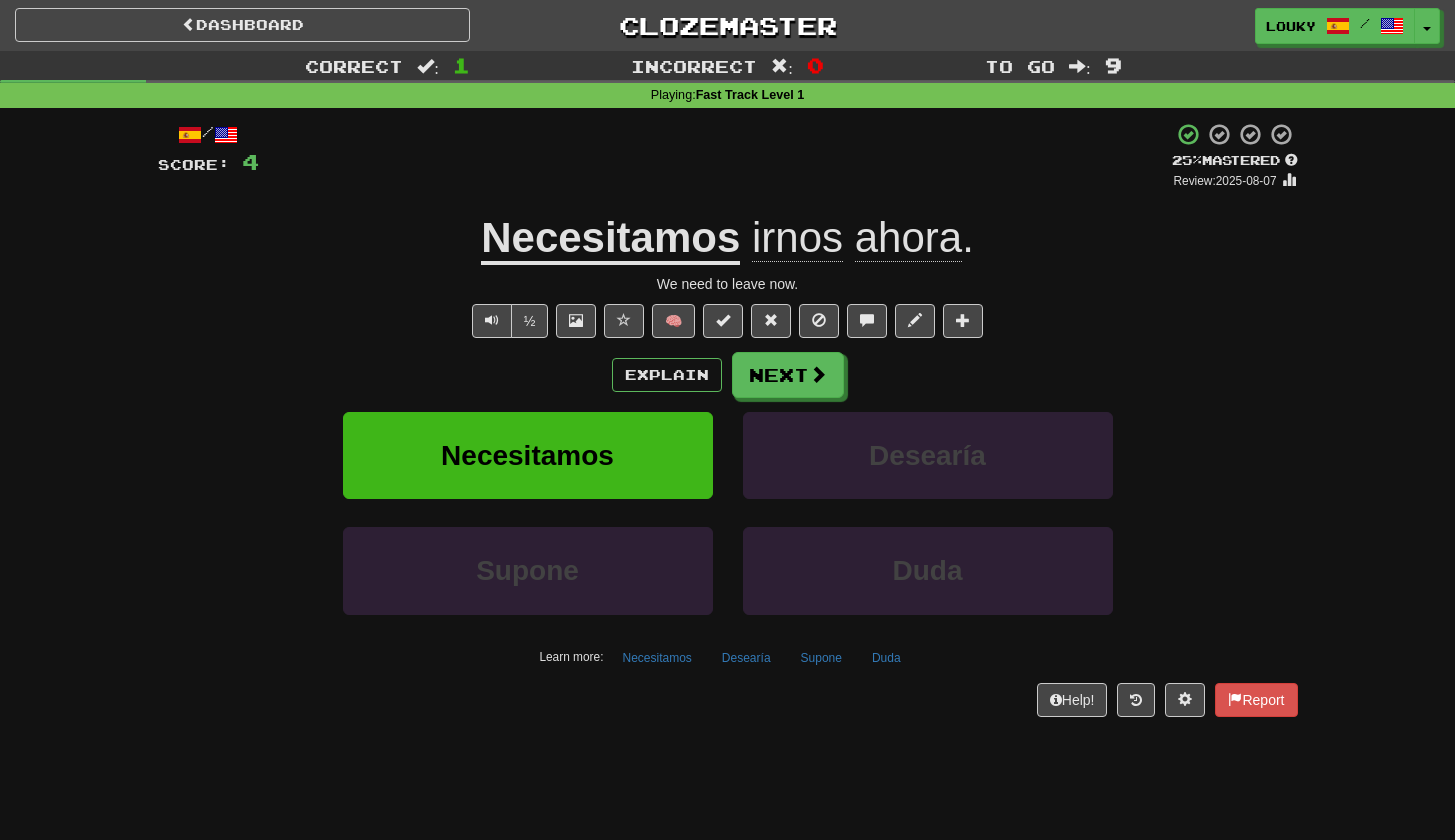 click on "irnos" at bounding box center [797, 238] 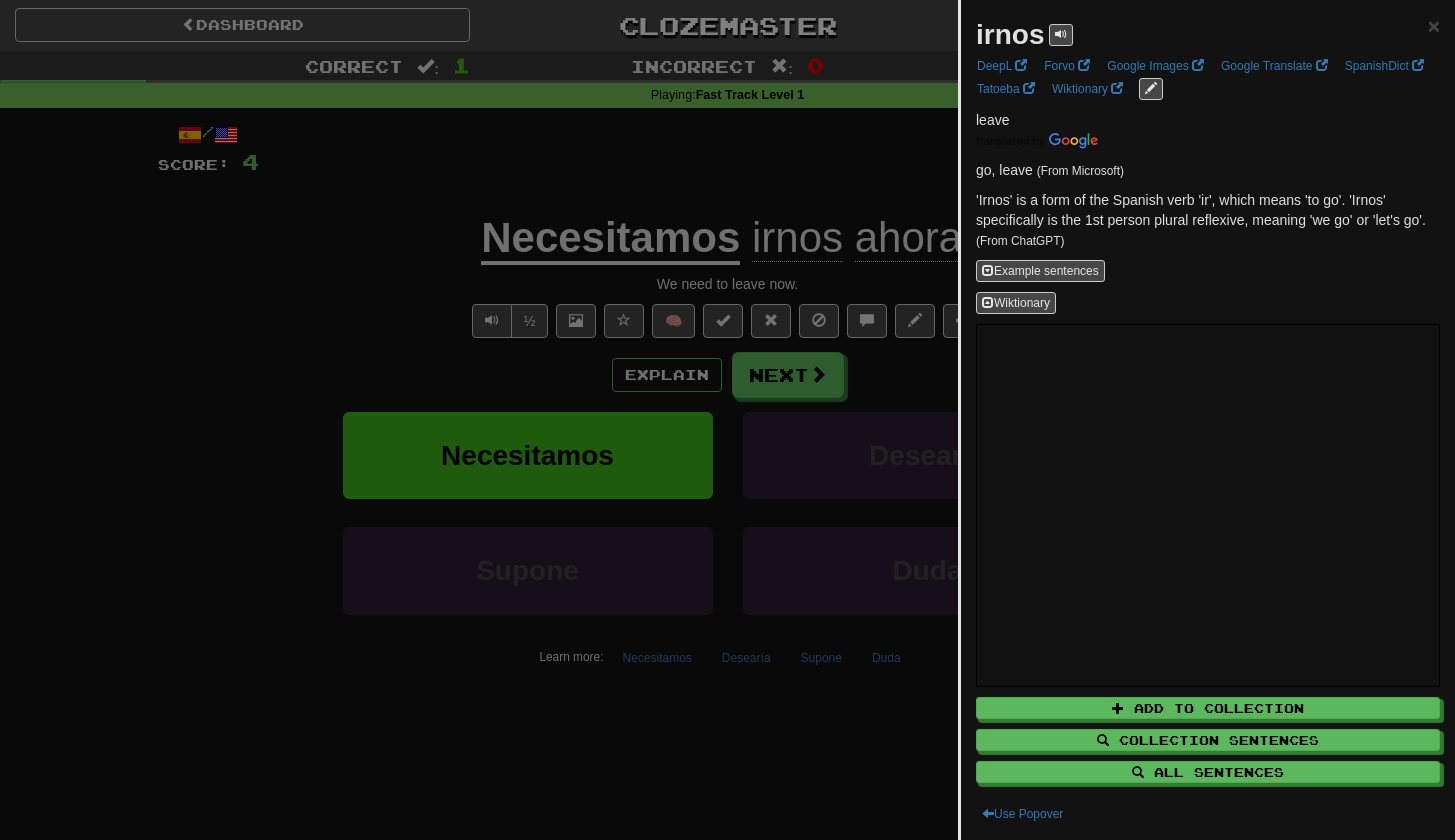 click at bounding box center (727, 420) 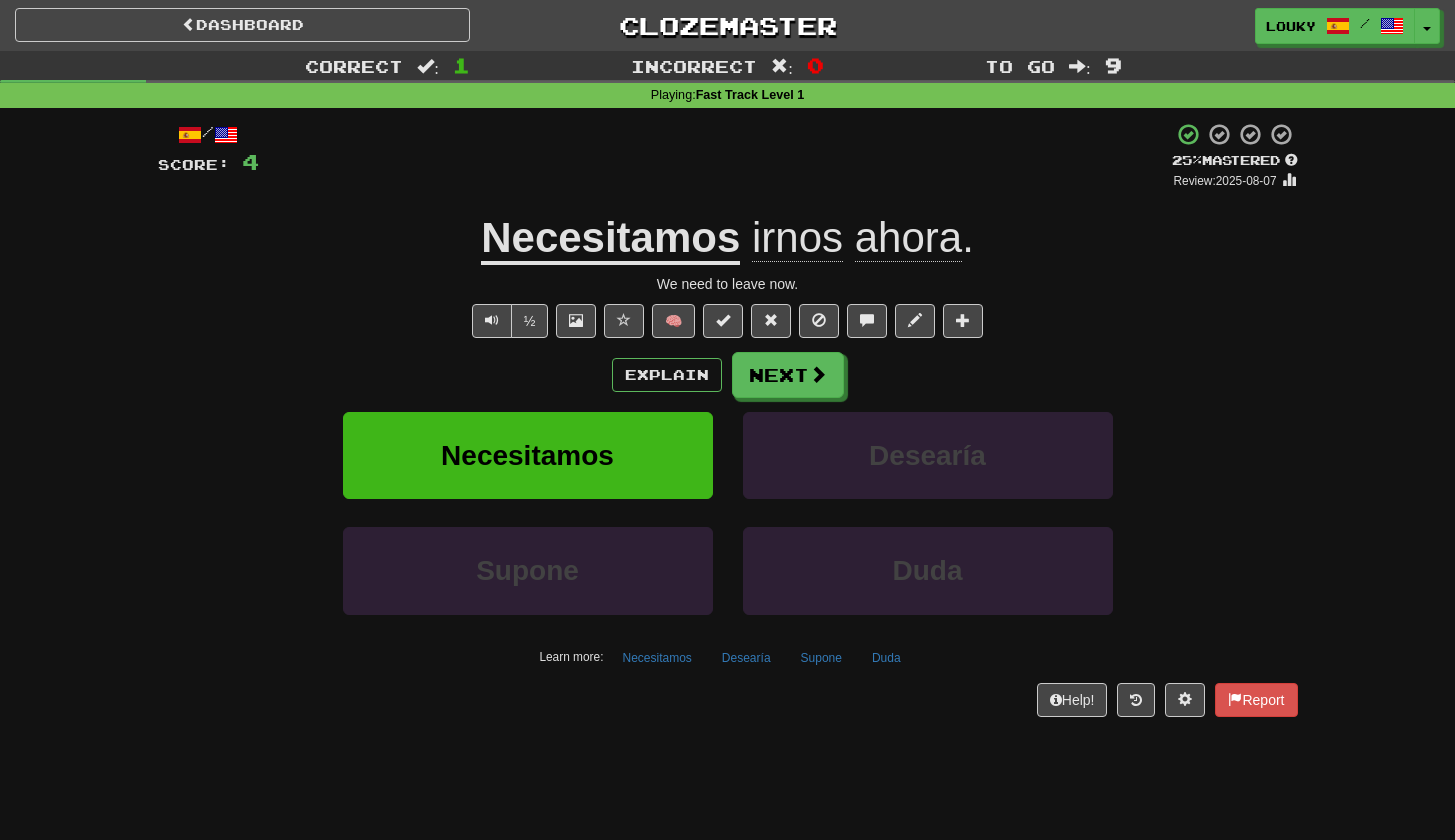 click on "irnos" at bounding box center (797, 238) 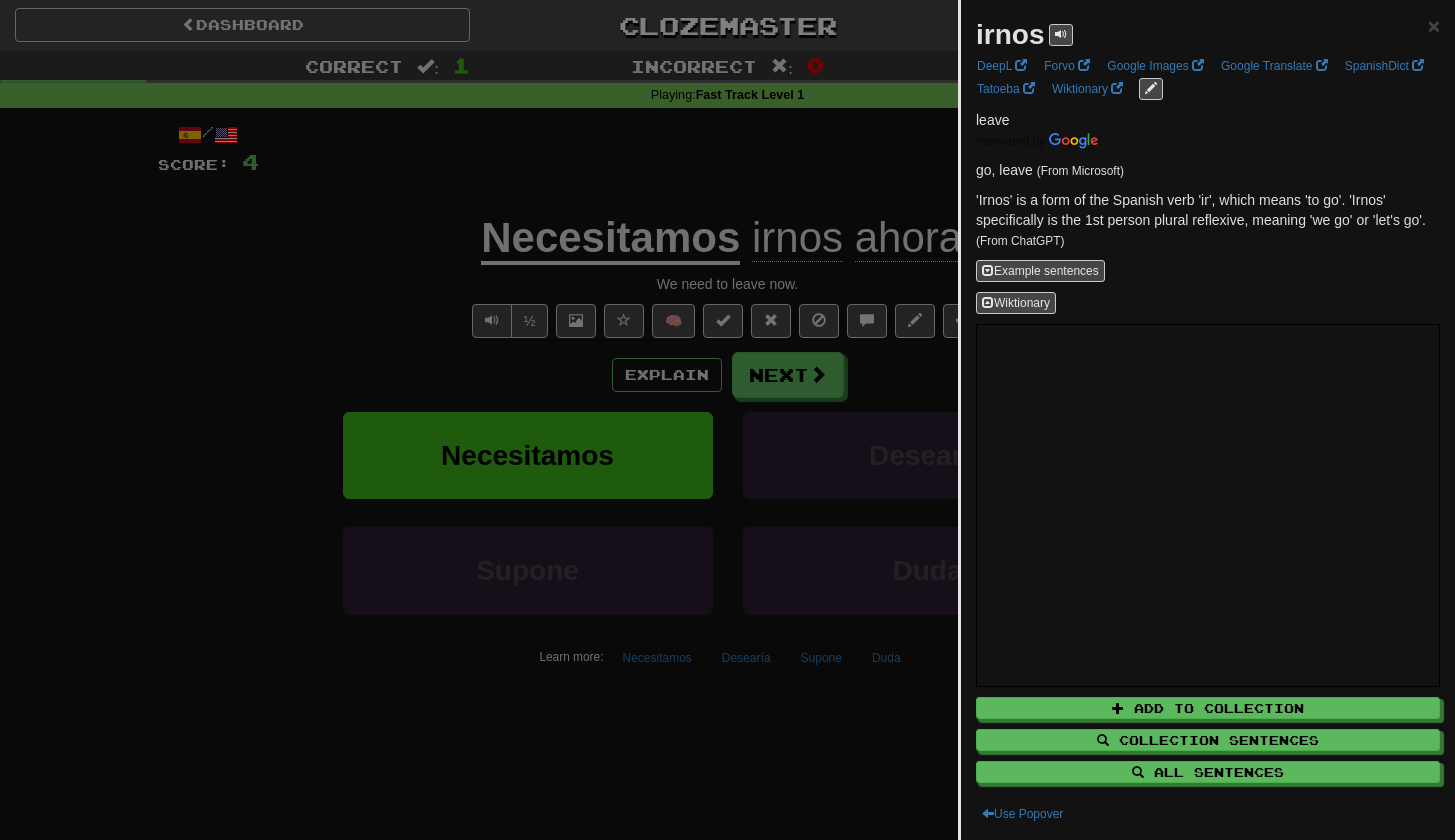 click at bounding box center [727, 420] 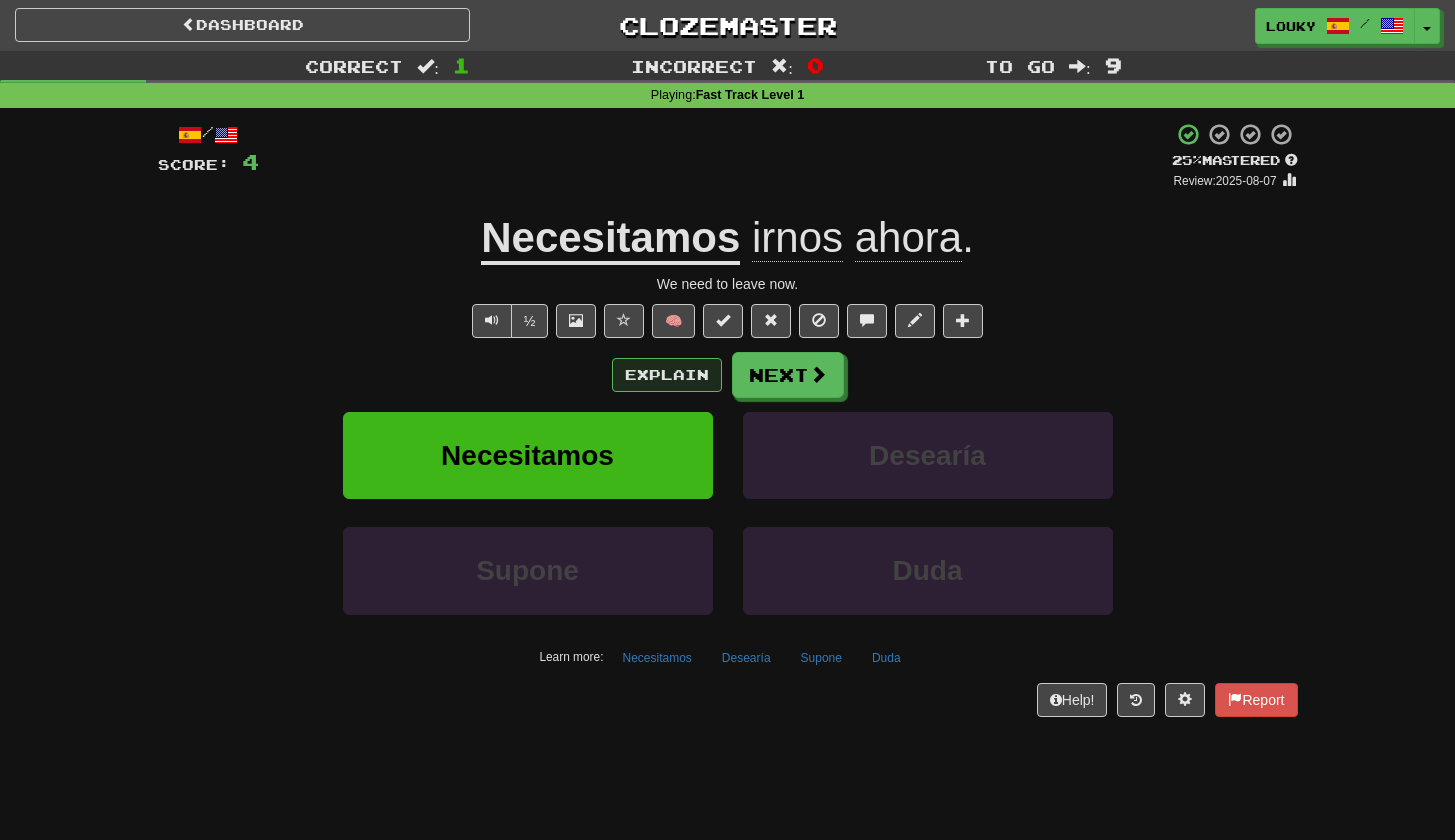click on "Explain" at bounding box center (667, 375) 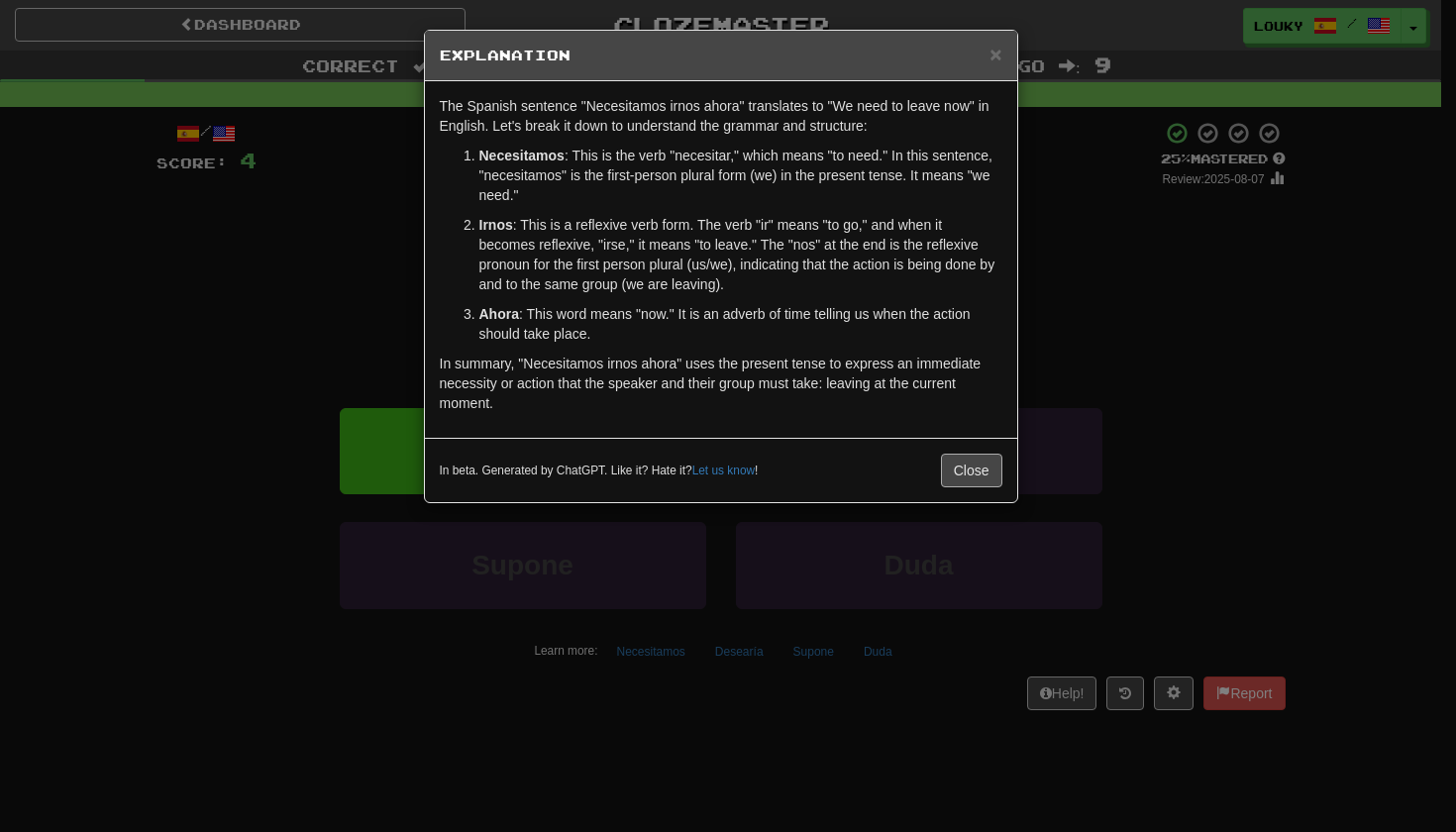 click on "Close" at bounding box center [972, 470] 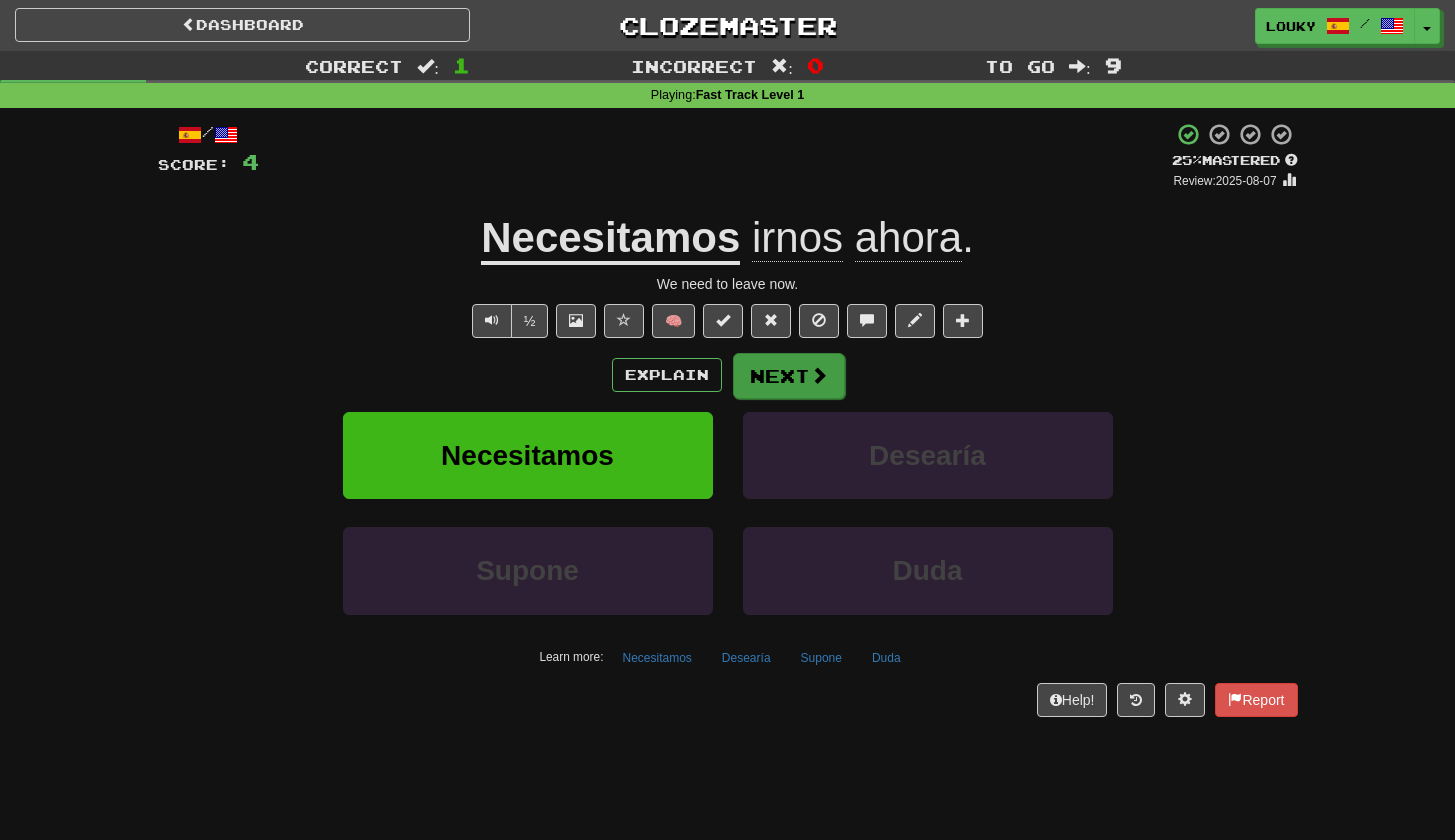 click on "Next" at bounding box center [789, 376] 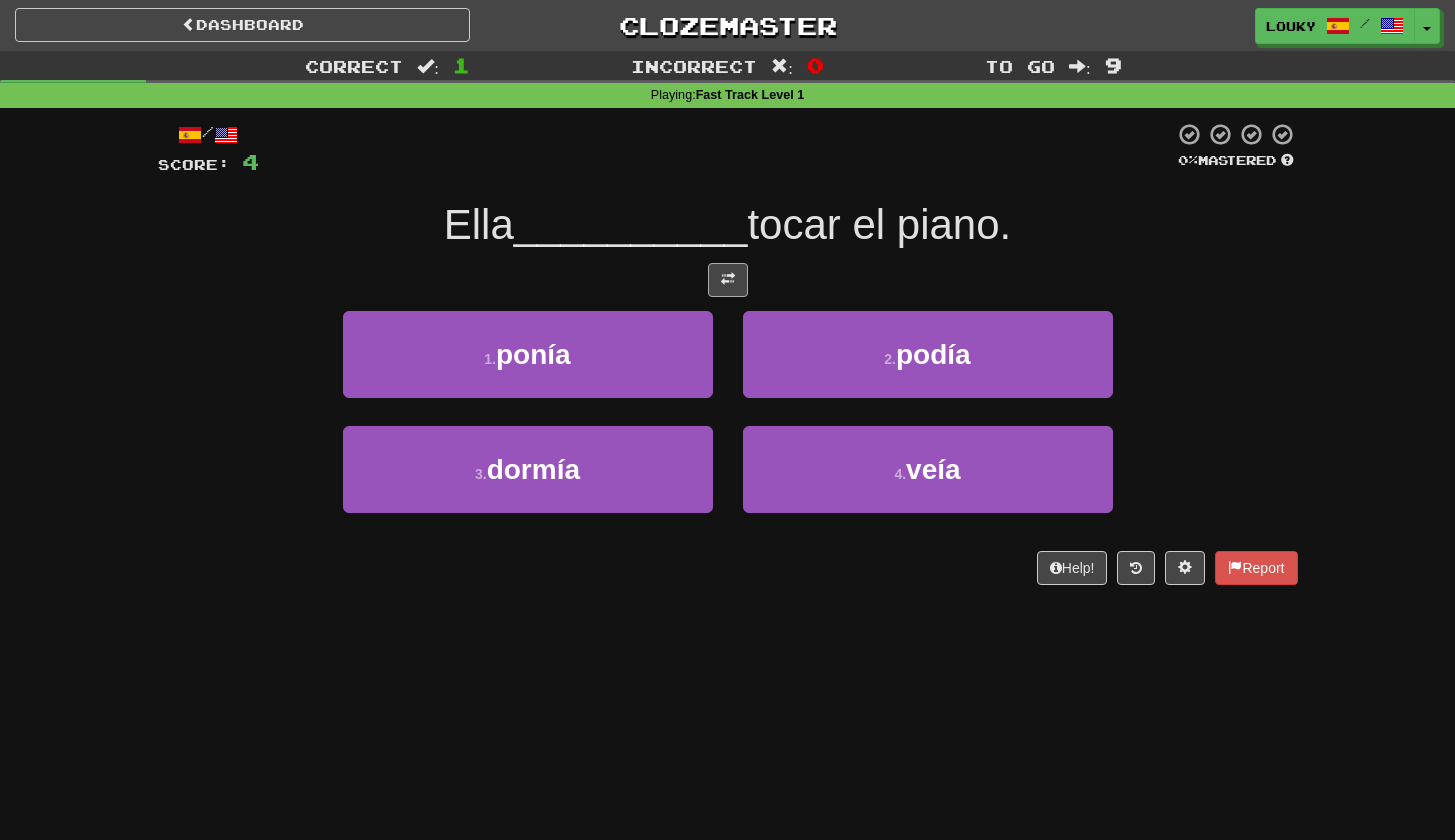 click at bounding box center [728, 280] 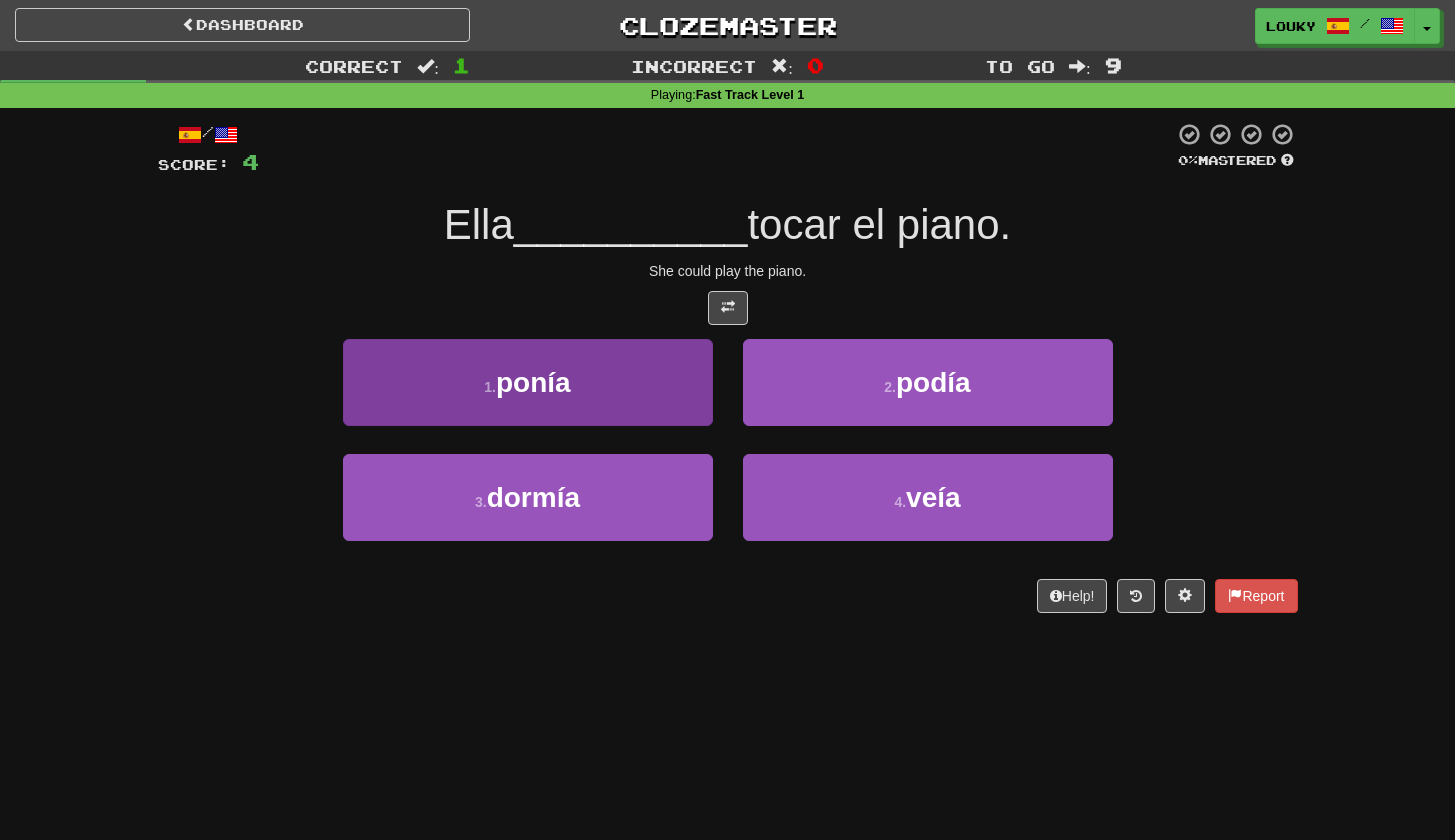 click on "ponía" at bounding box center (533, 382) 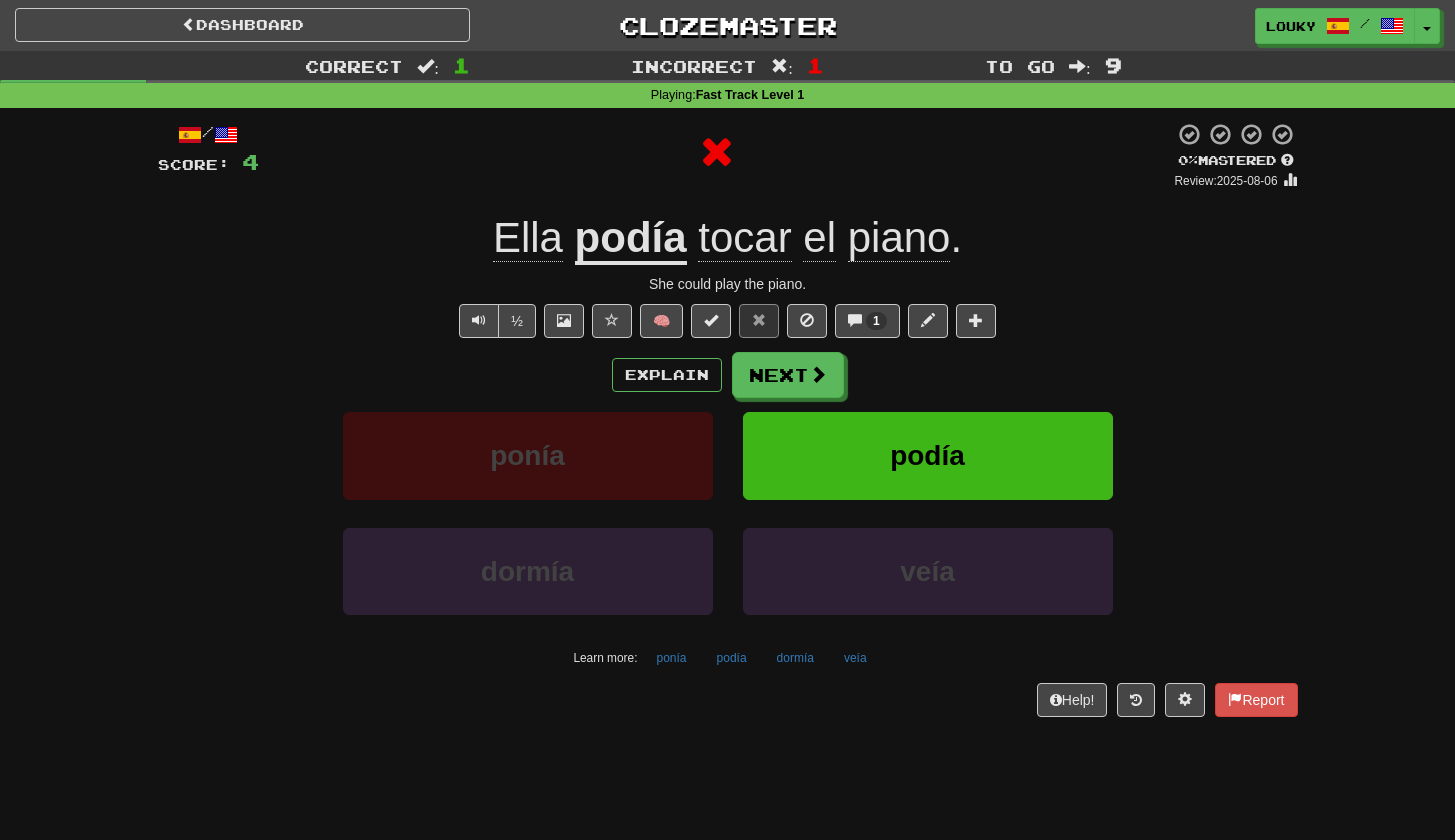 click on "ponía" at bounding box center [528, 455] 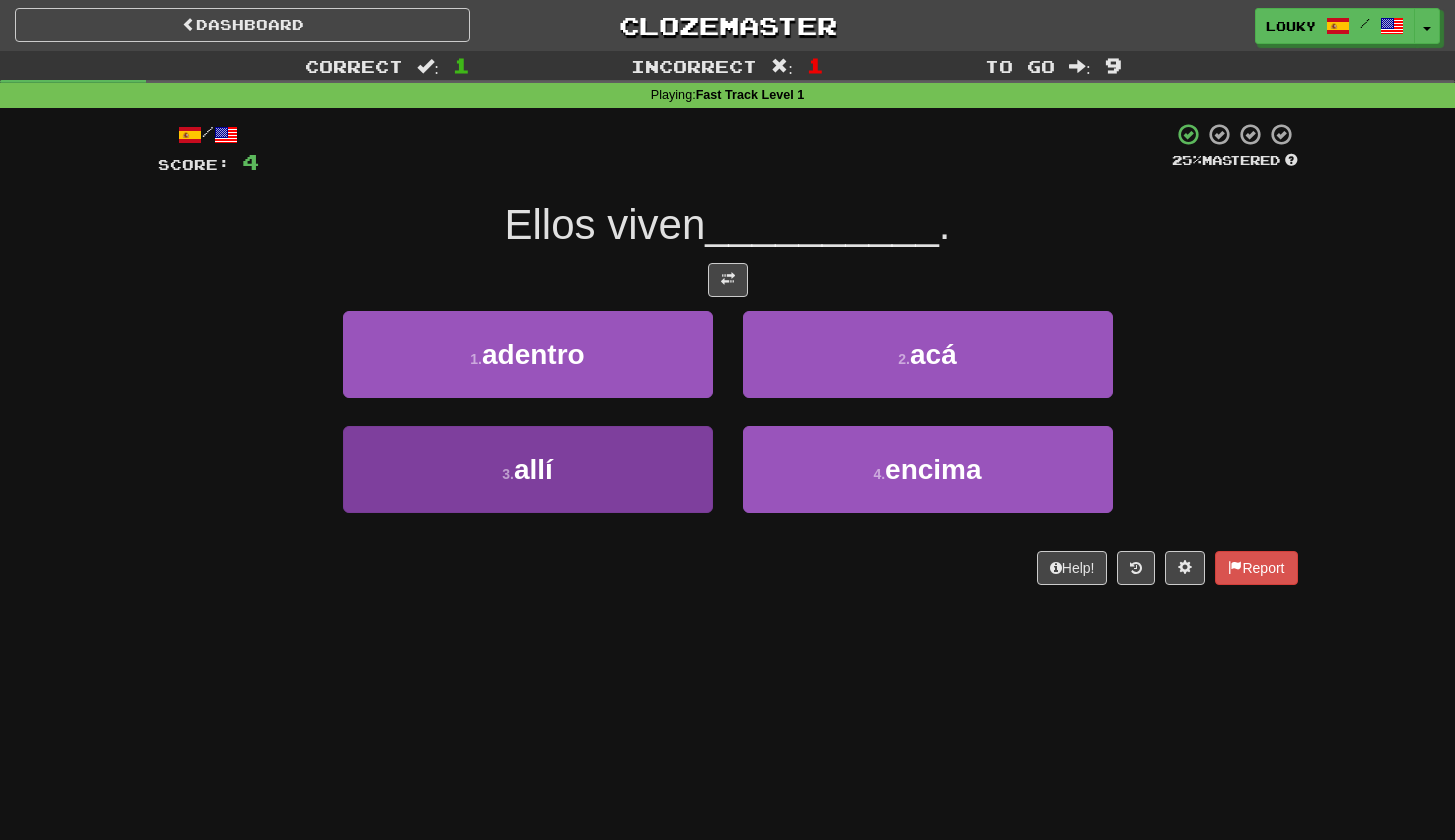 click on "3 .  allí" at bounding box center [528, 469] 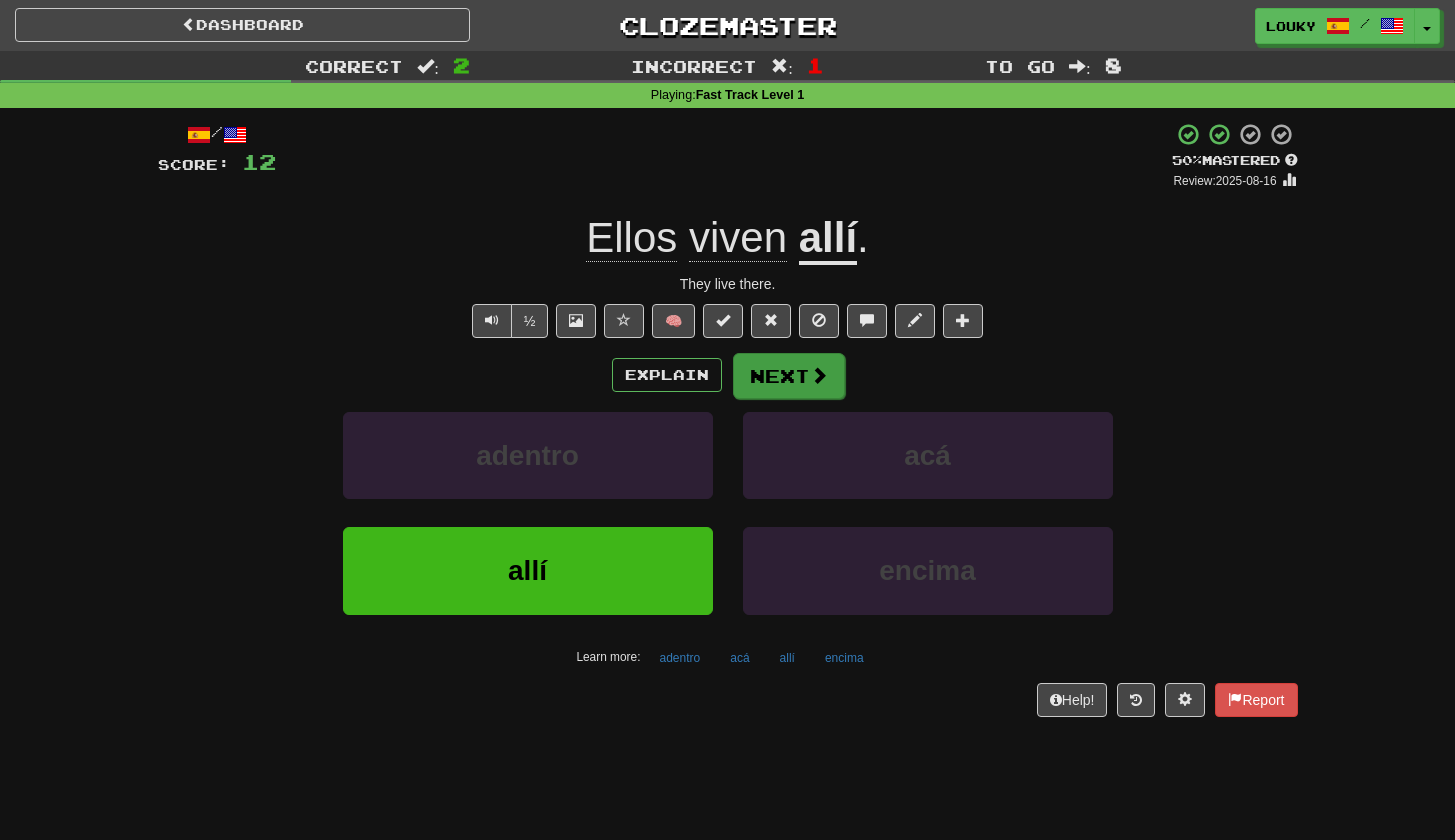 click on "Next" at bounding box center (789, 376) 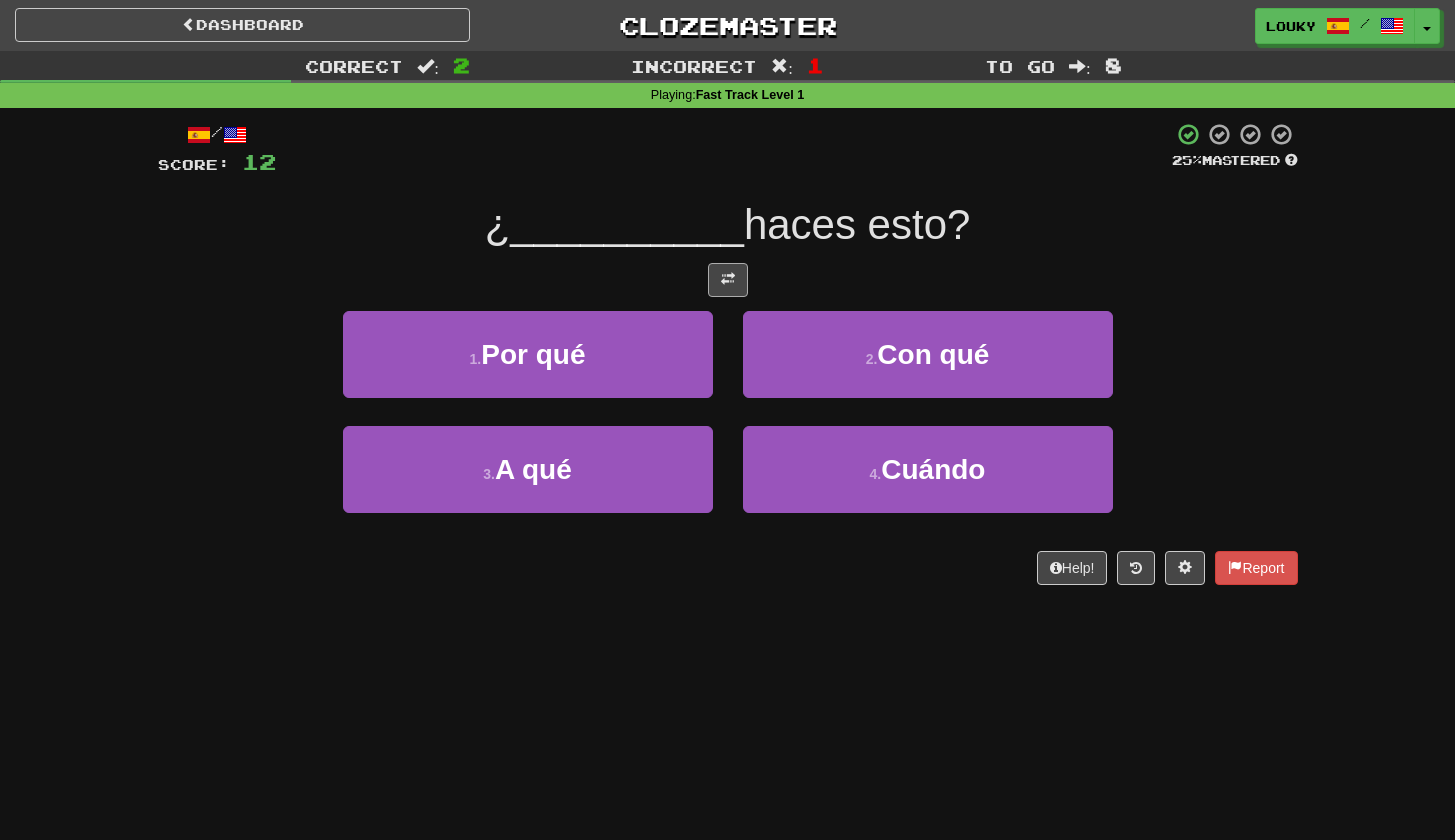 click at bounding box center [728, 279] 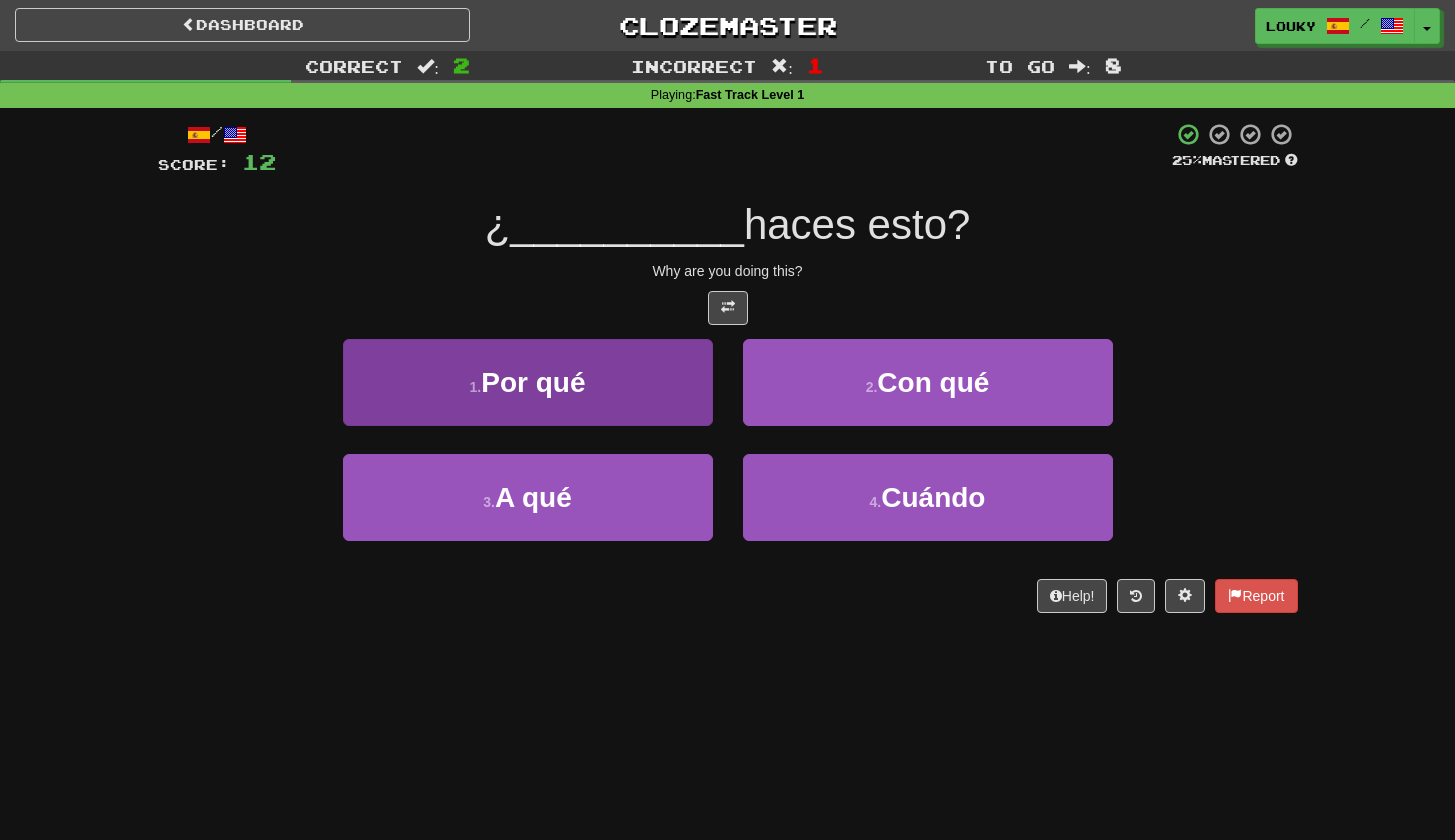 click on "Por qué" at bounding box center (533, 382) 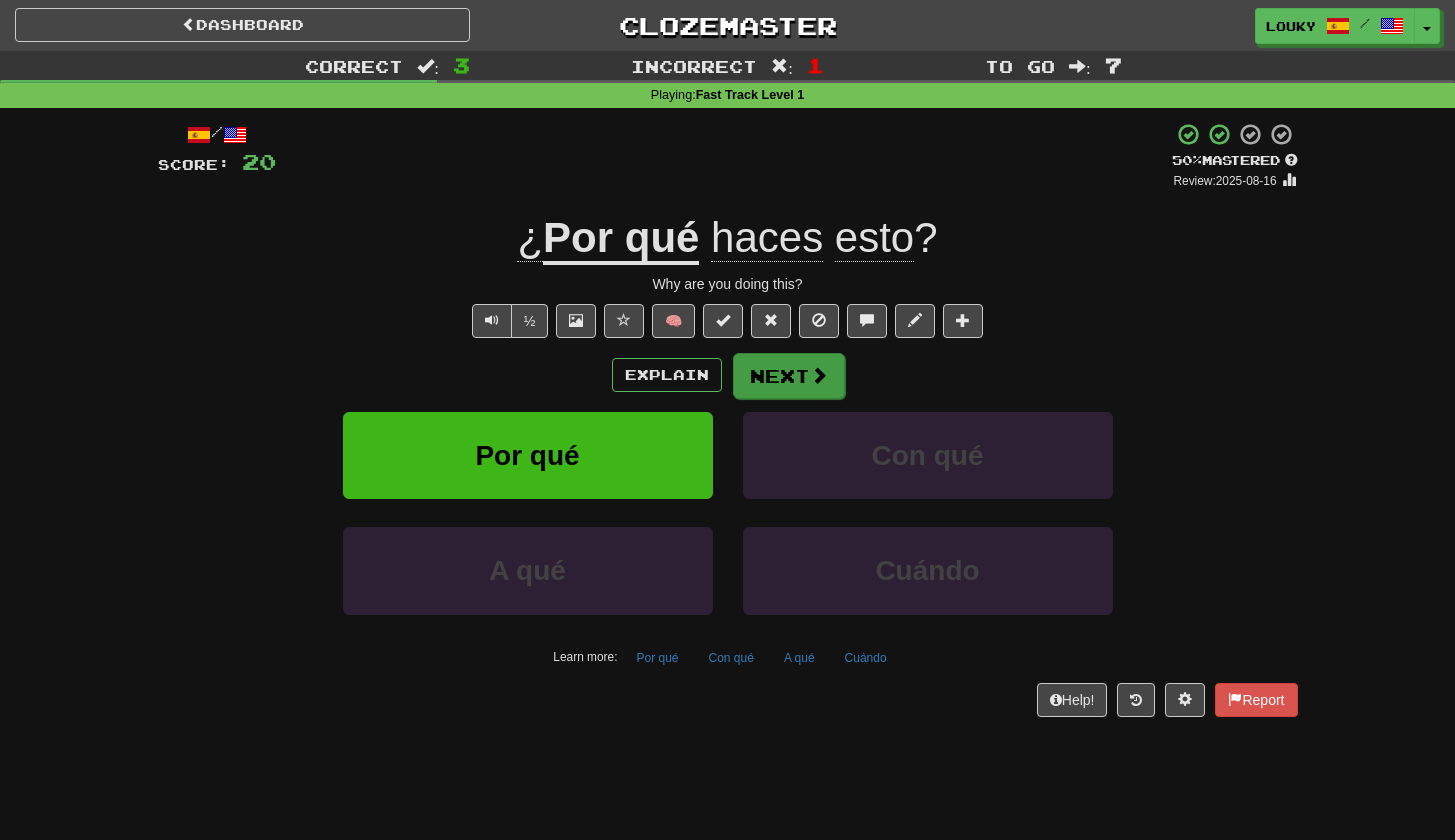 click on "Next" at bounding box center (789, 376) 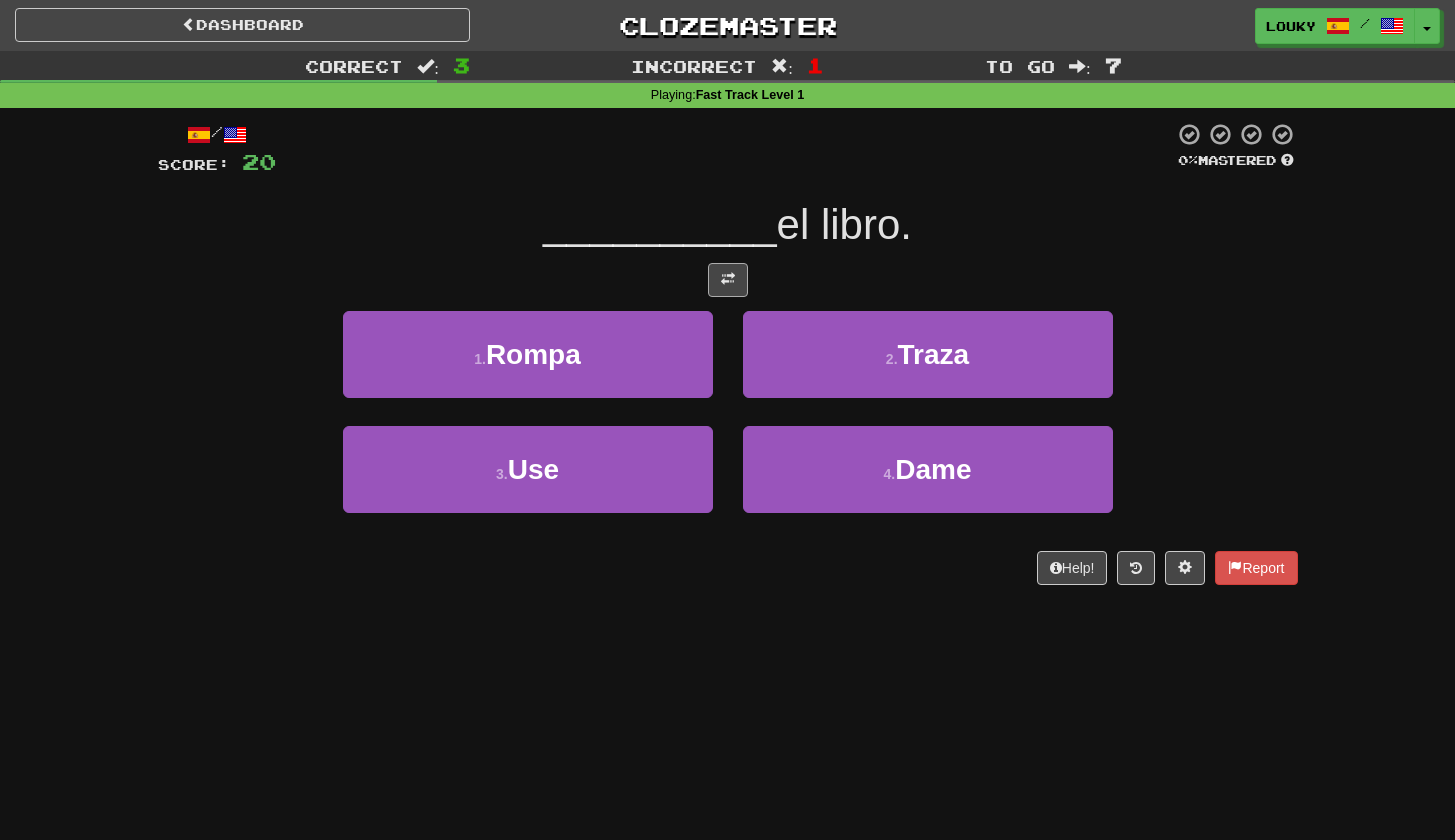 click at bounding box center (728, 280) 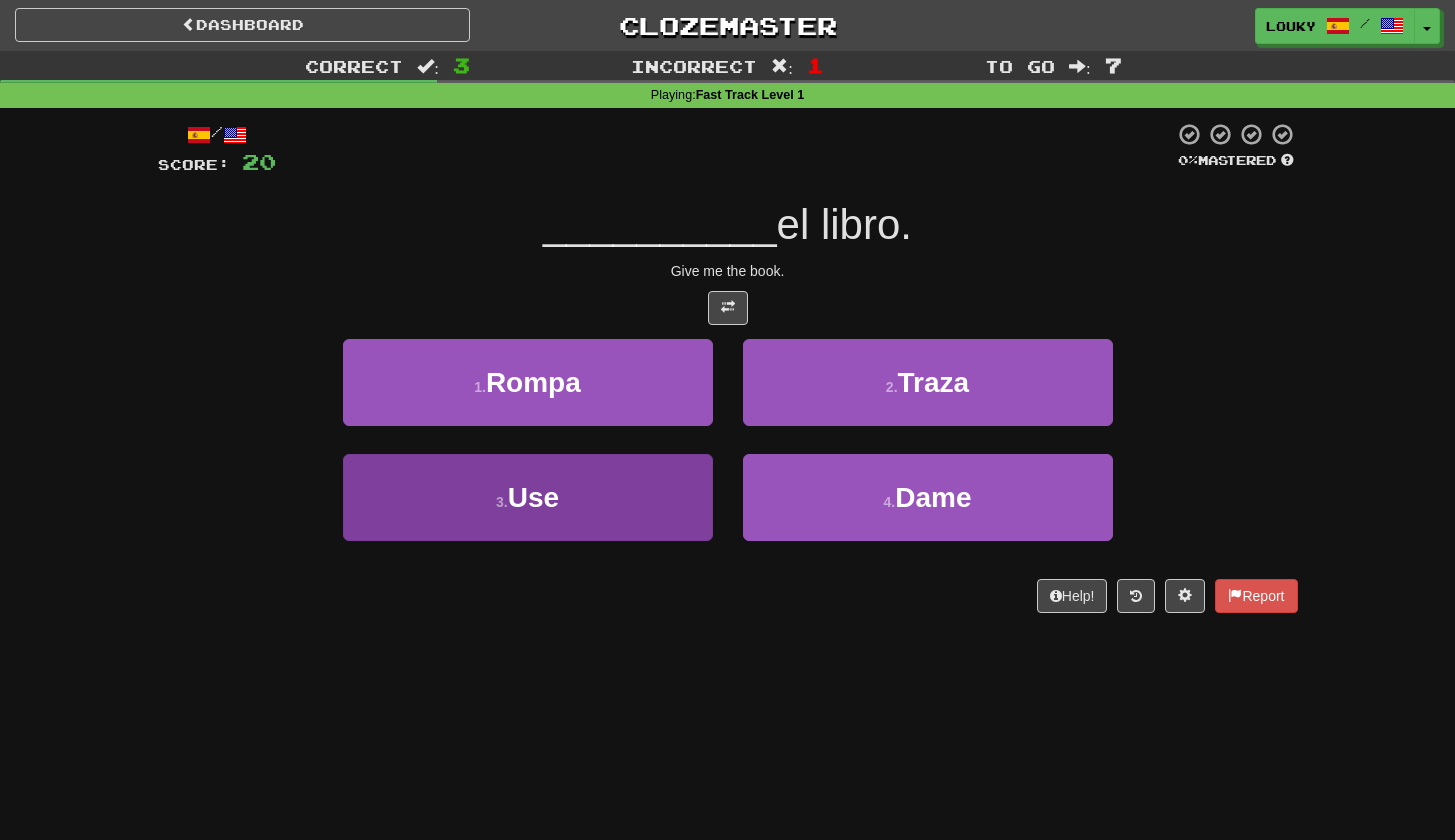 click on "3 .  Use" at bounding box center [528, 497] 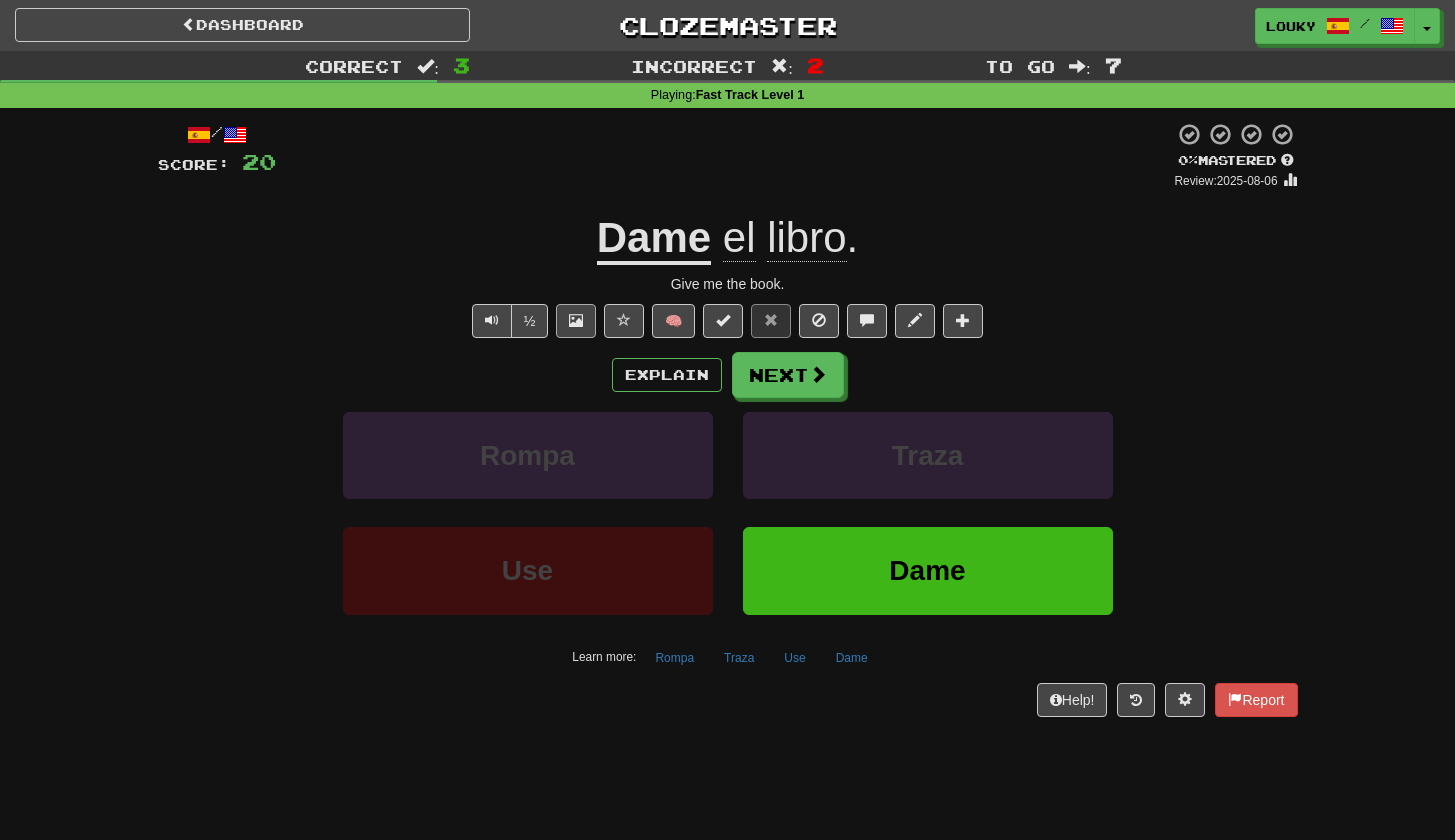 click at bounding box center [576, 321] 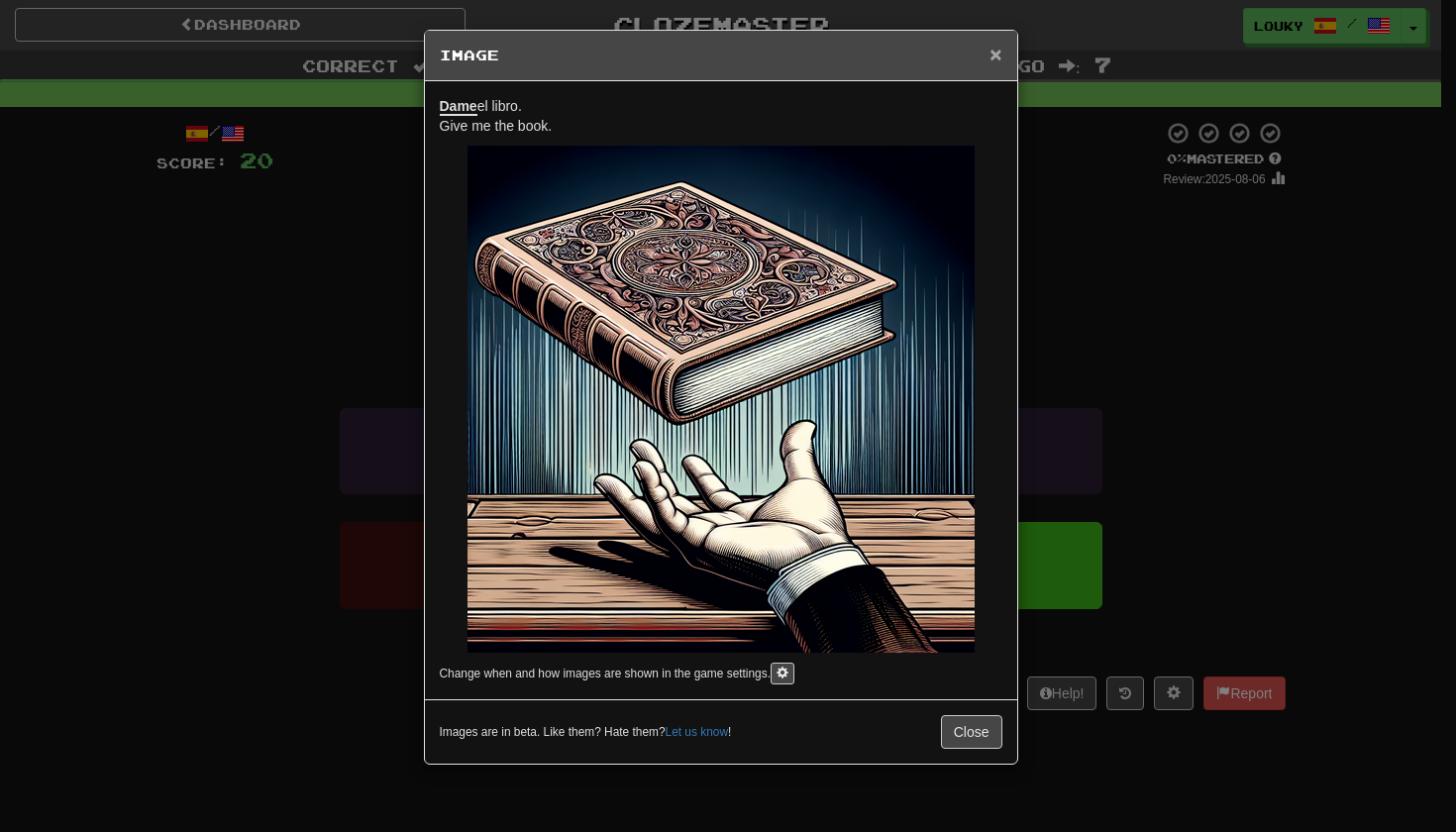 click on "×" at bounding box center (995, 53) 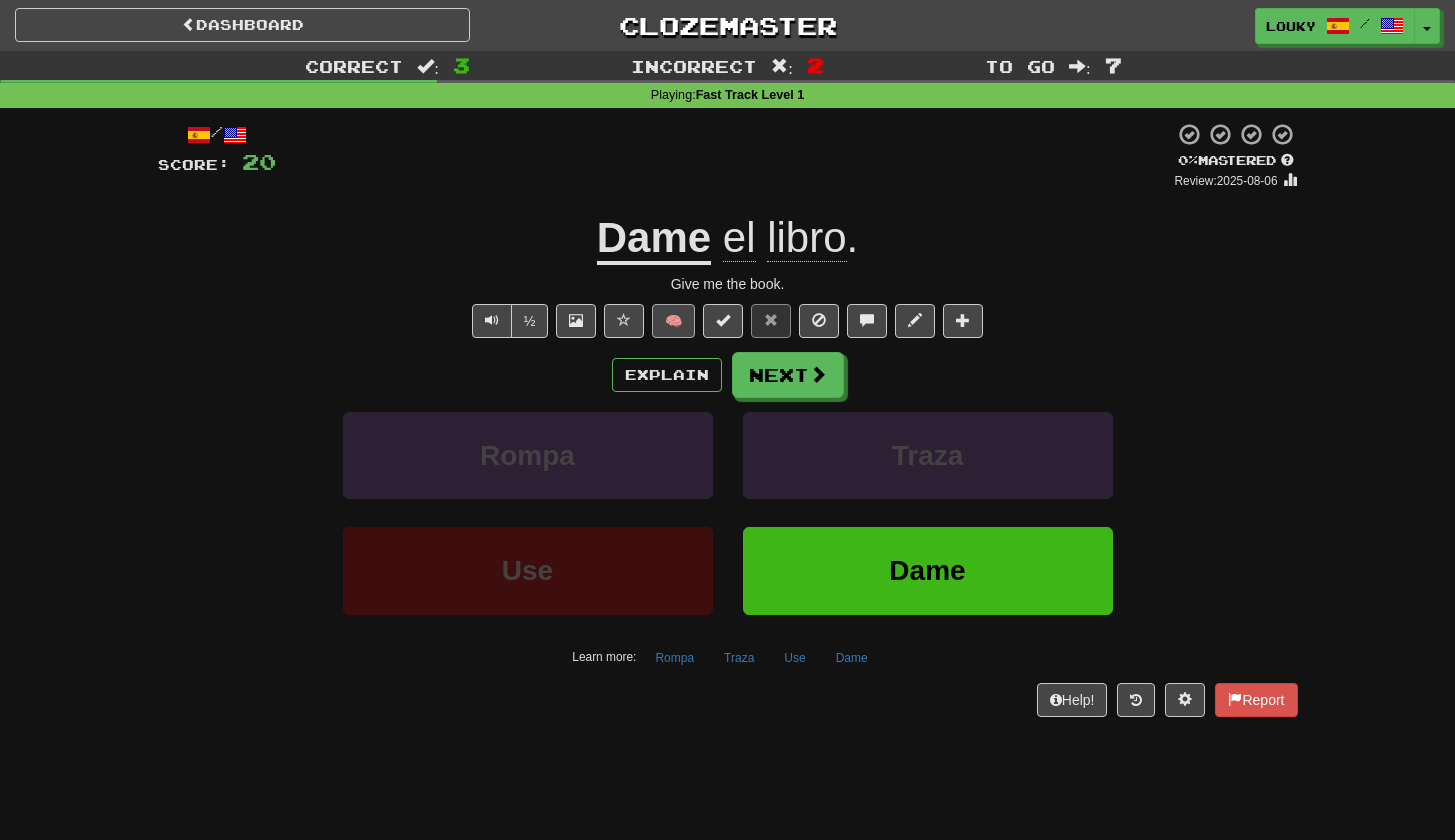 click on "🧠" at bounding box center [673, 321] 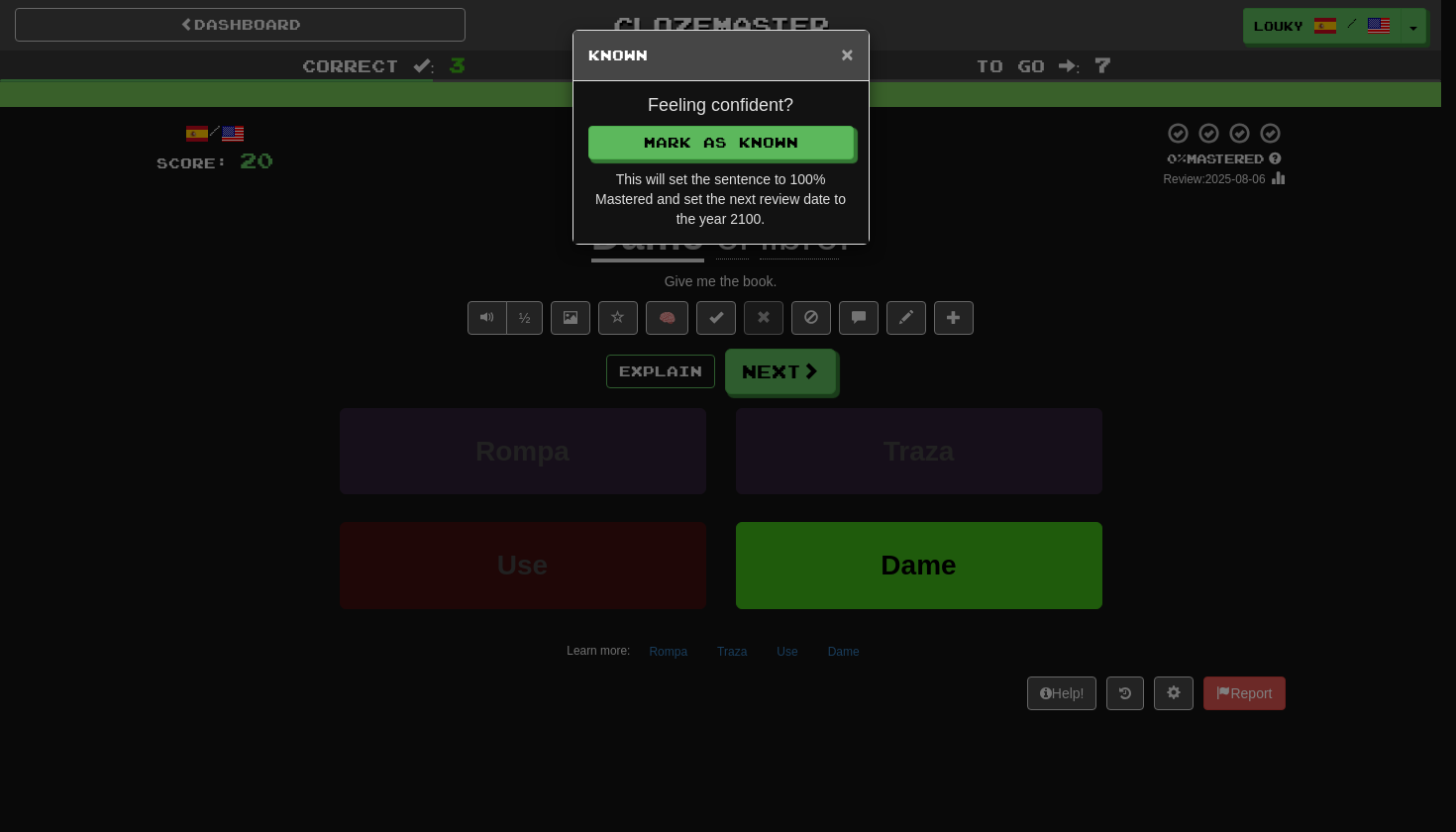 click on "×" at bounding box center [847, 53] 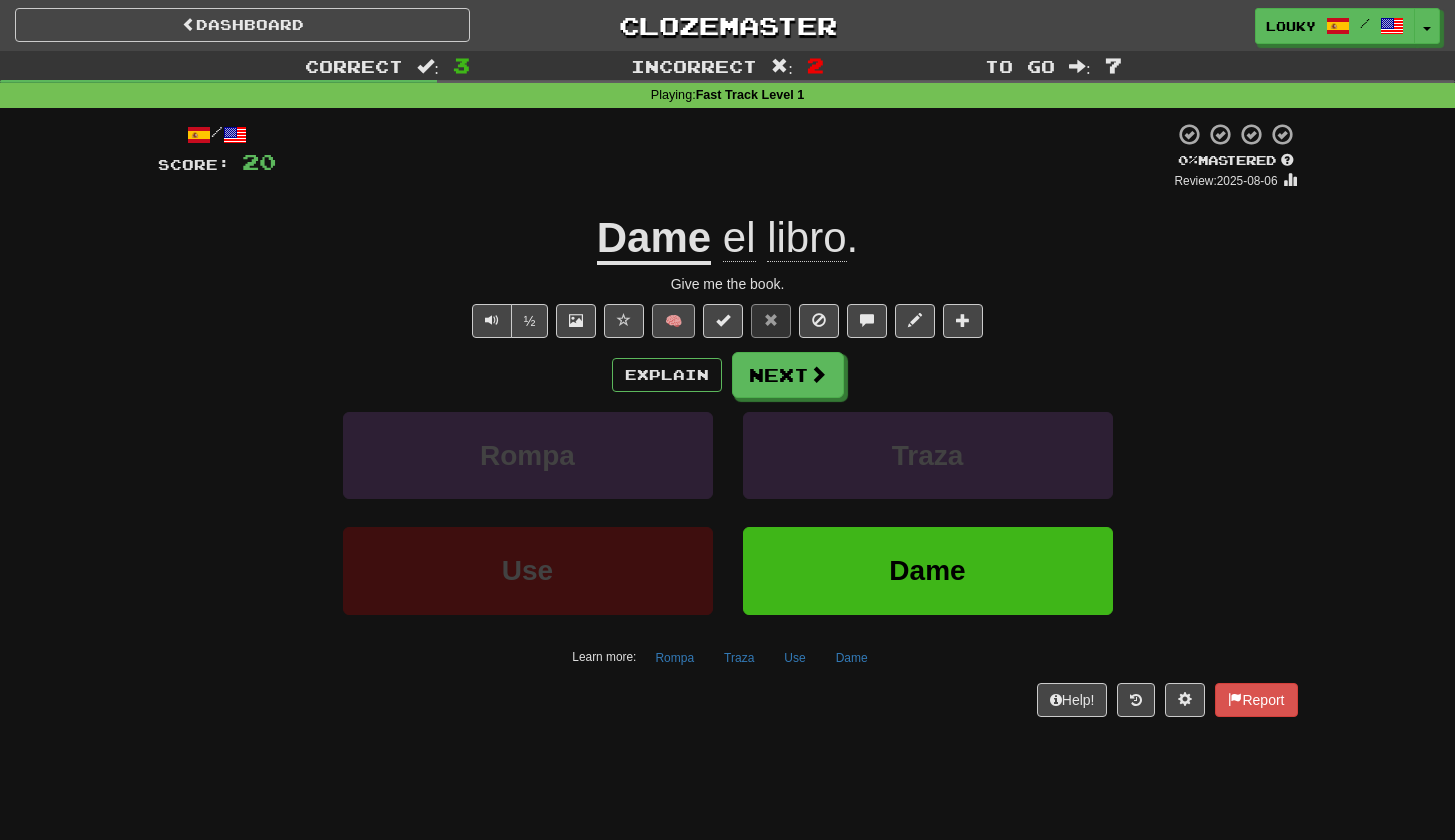 click on "🧠" at bounding box center (673, 321) 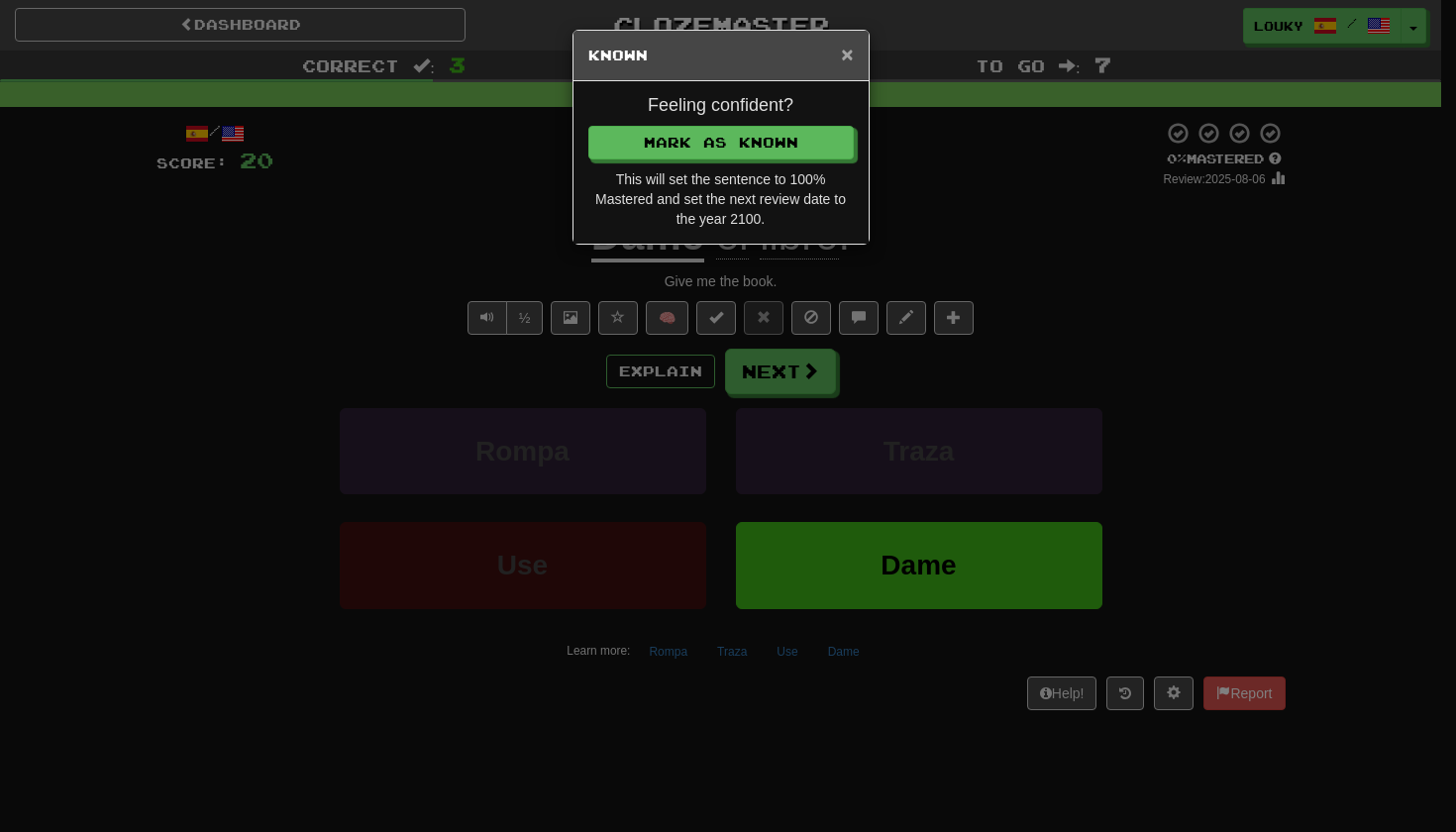 click on "×" at bounding box center (847, 53) 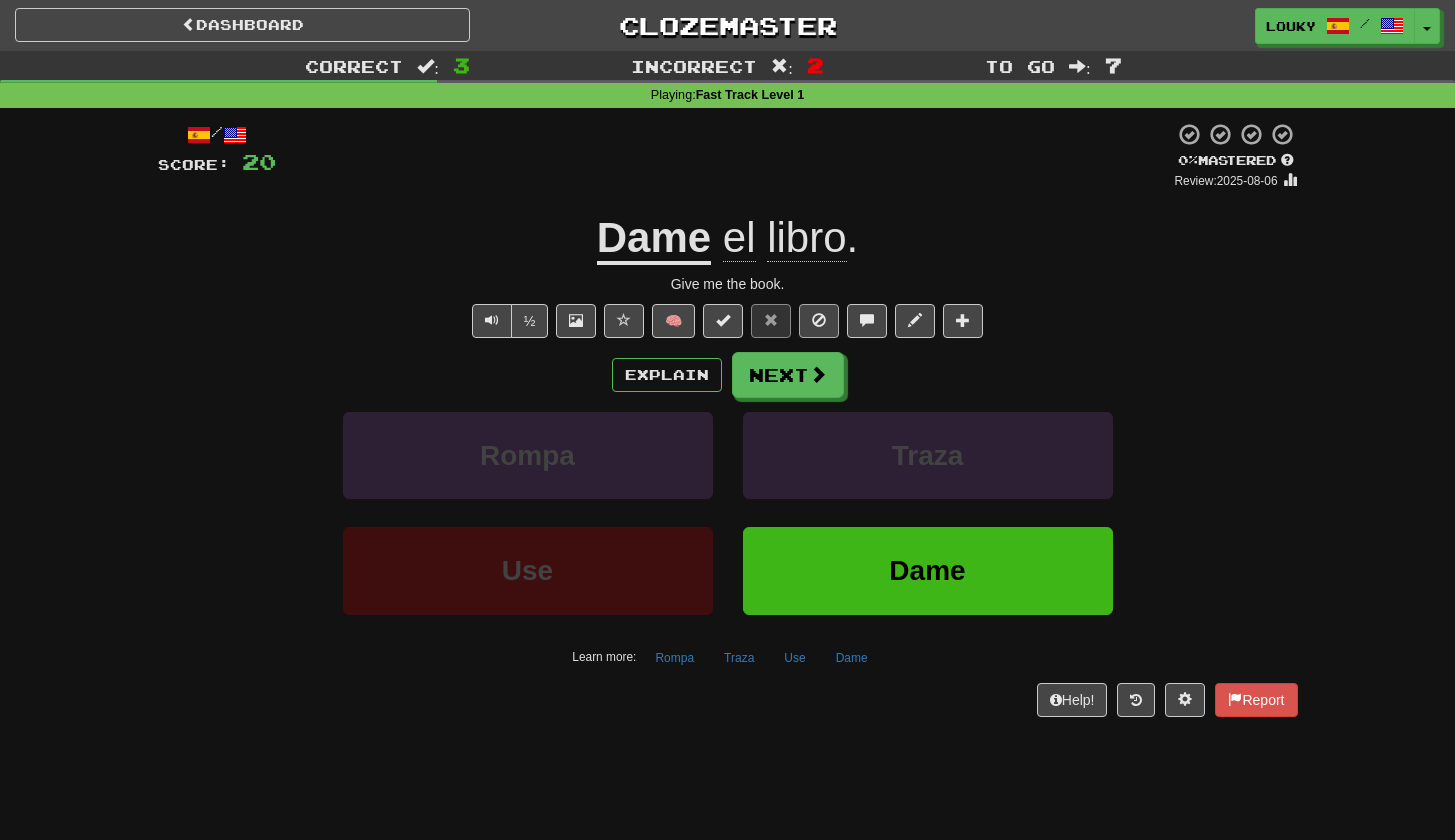 click at bounding box center [819, 320] 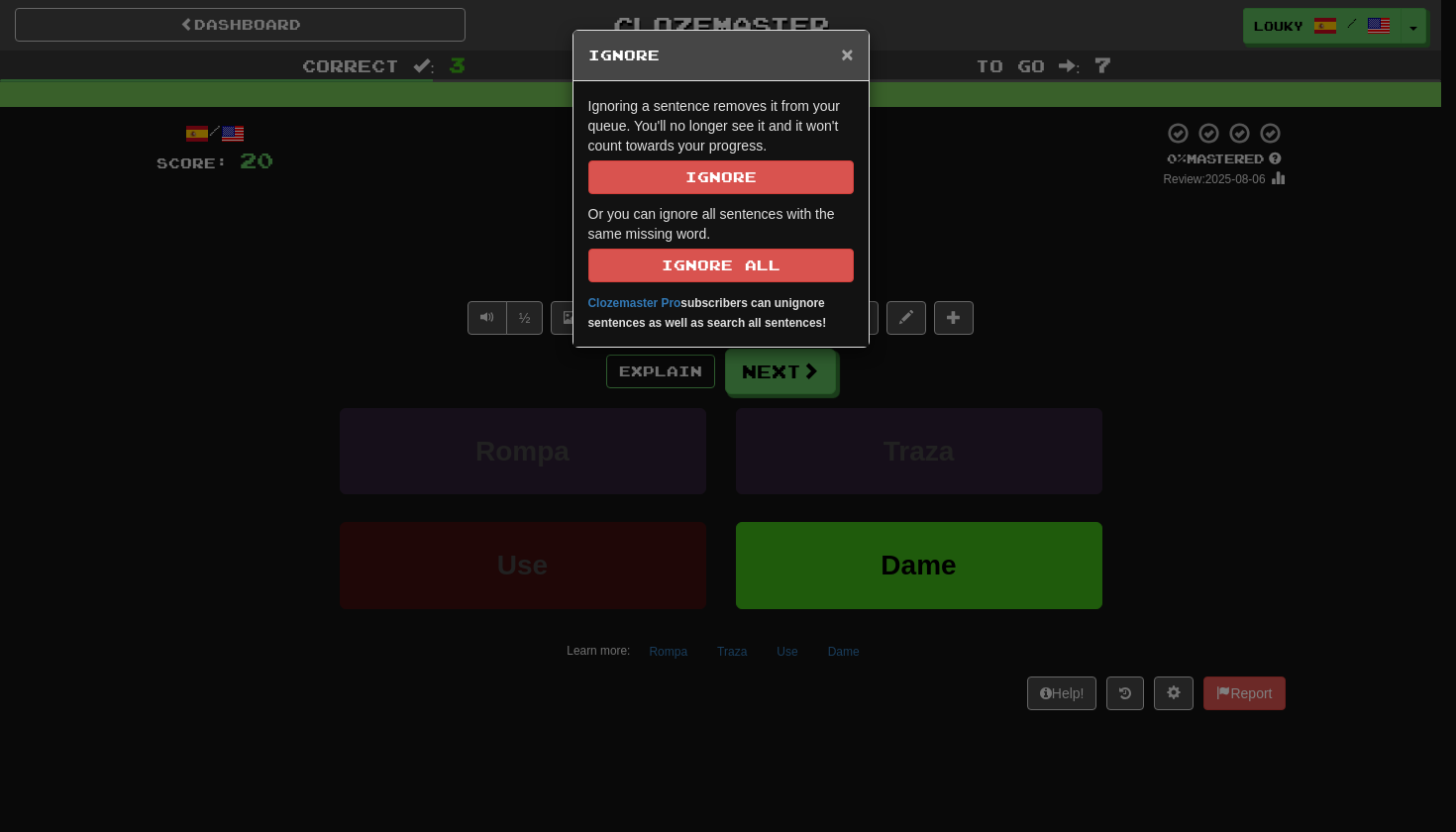 click on "×" at bounding box center (847, 53) 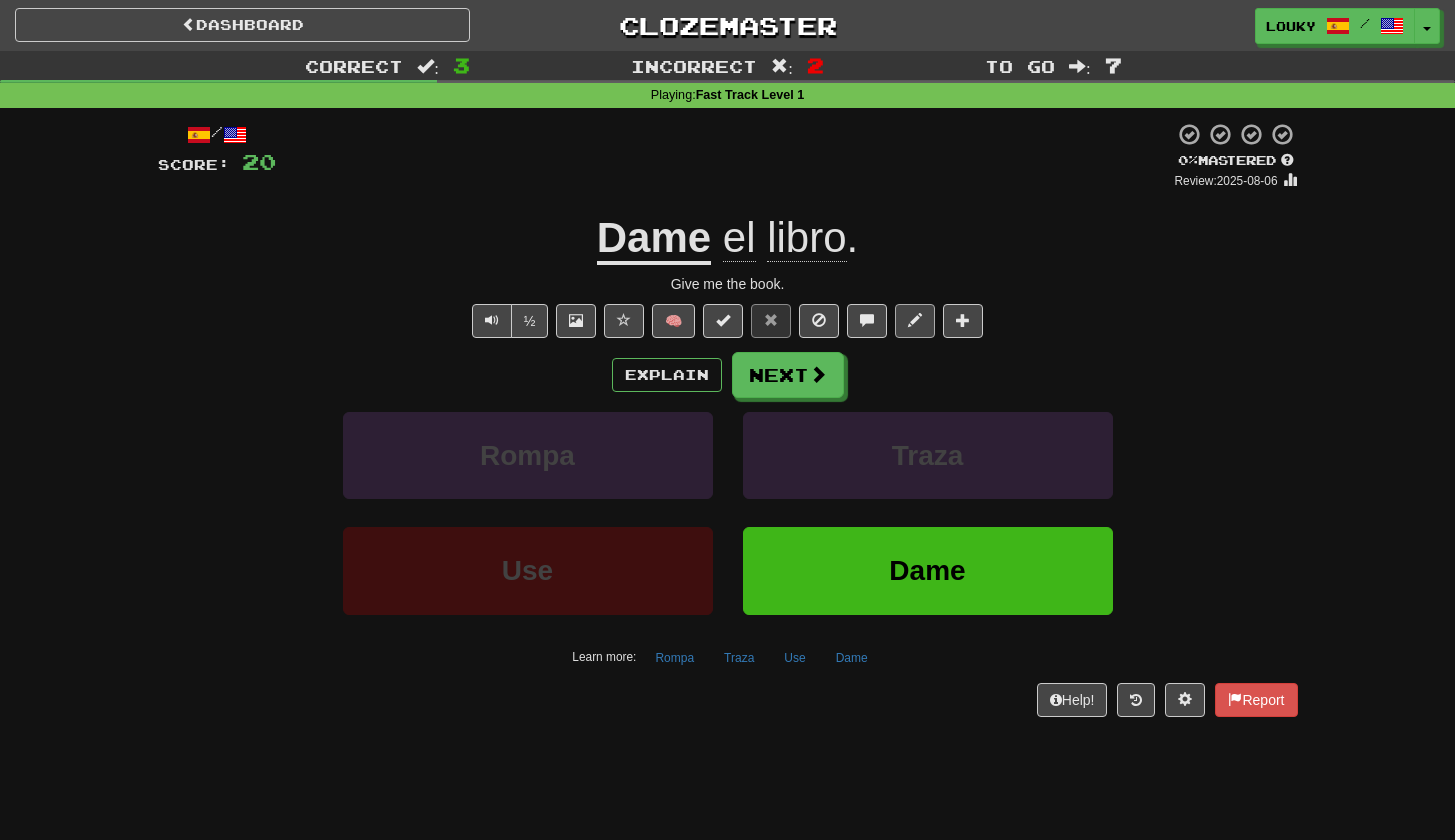 click at bounding box center (915, 320) 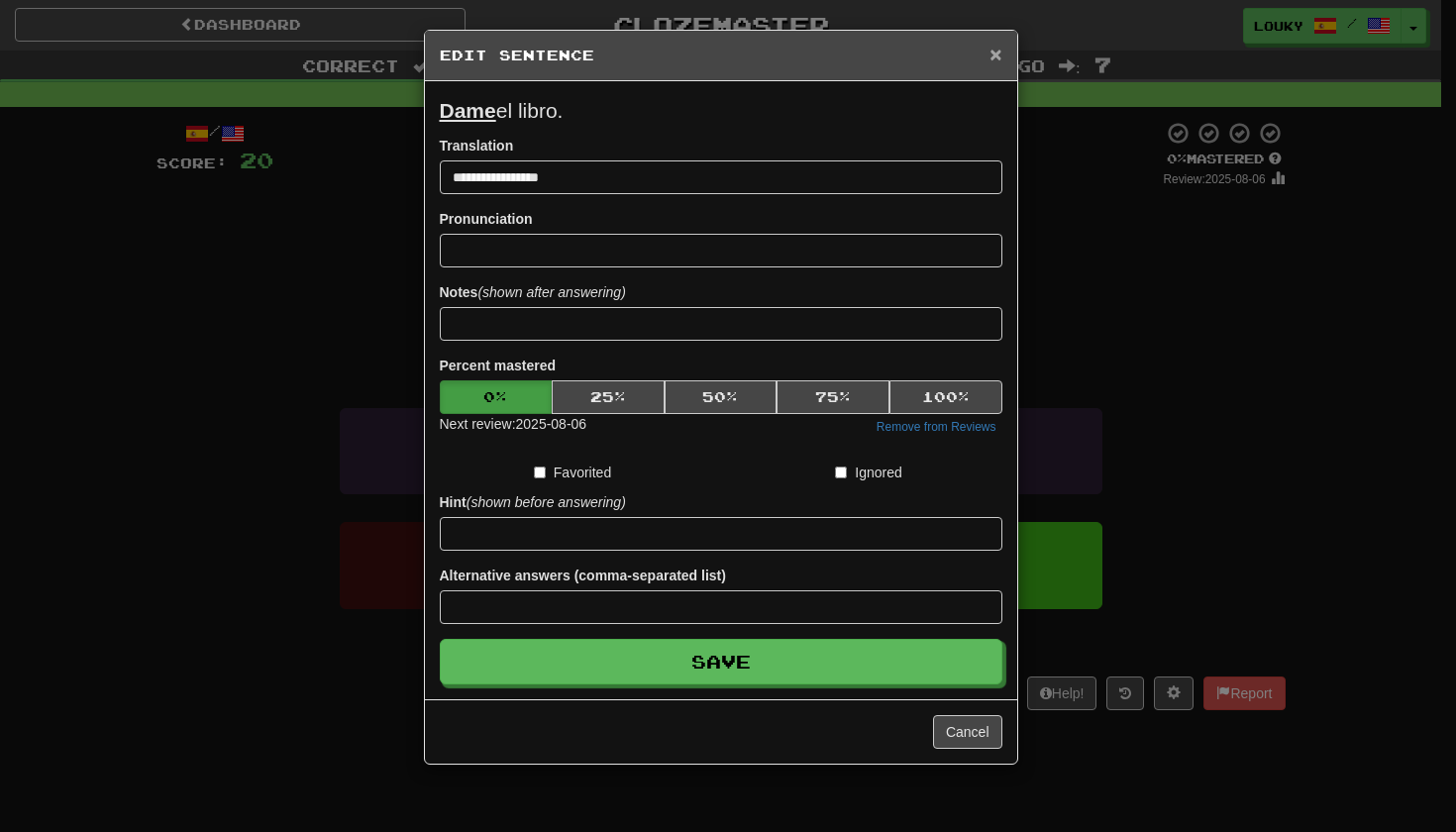 click on "×" at bounding box center (995, 53) 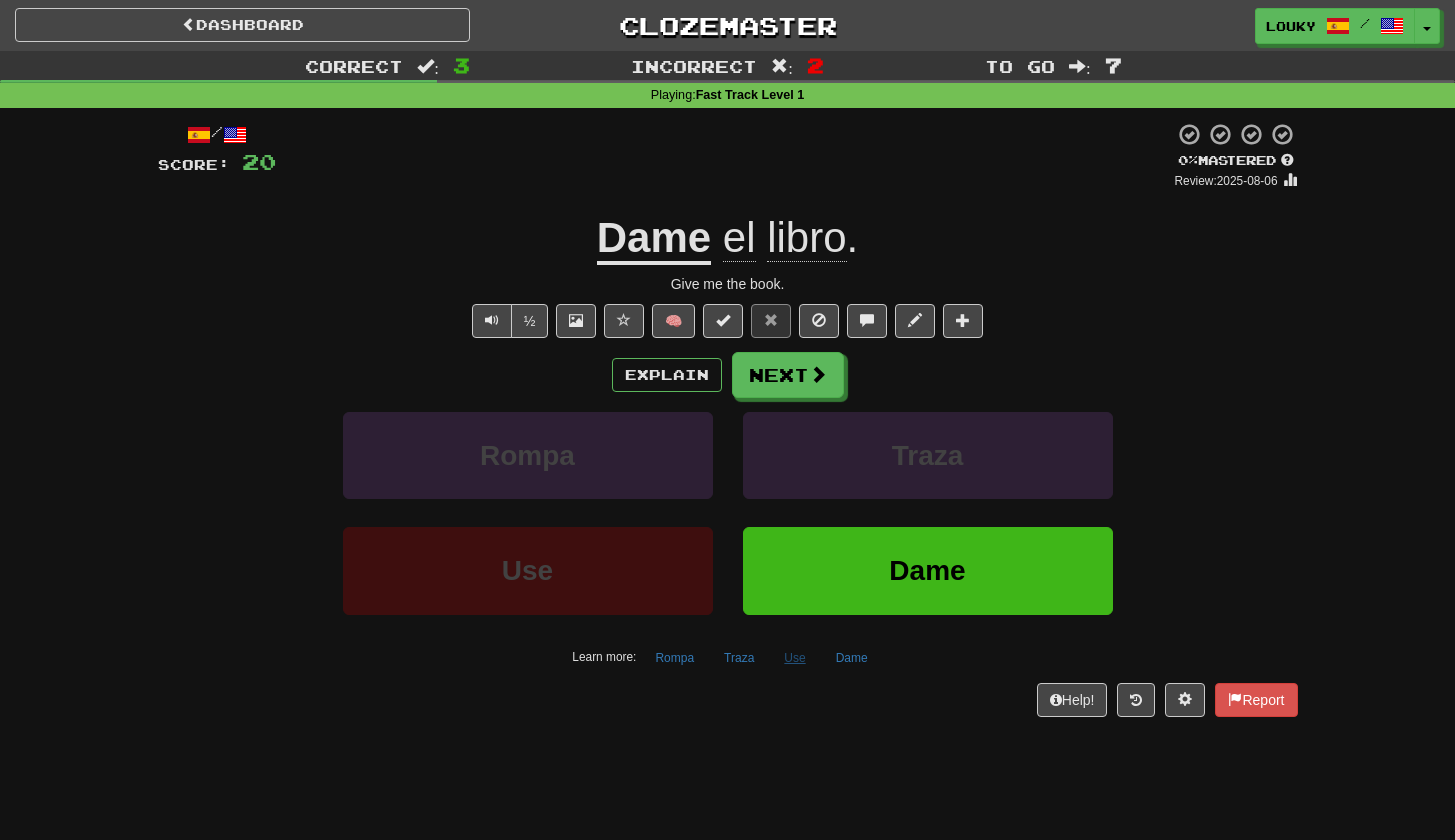 click on "Use" at bounding box center (794, 658) 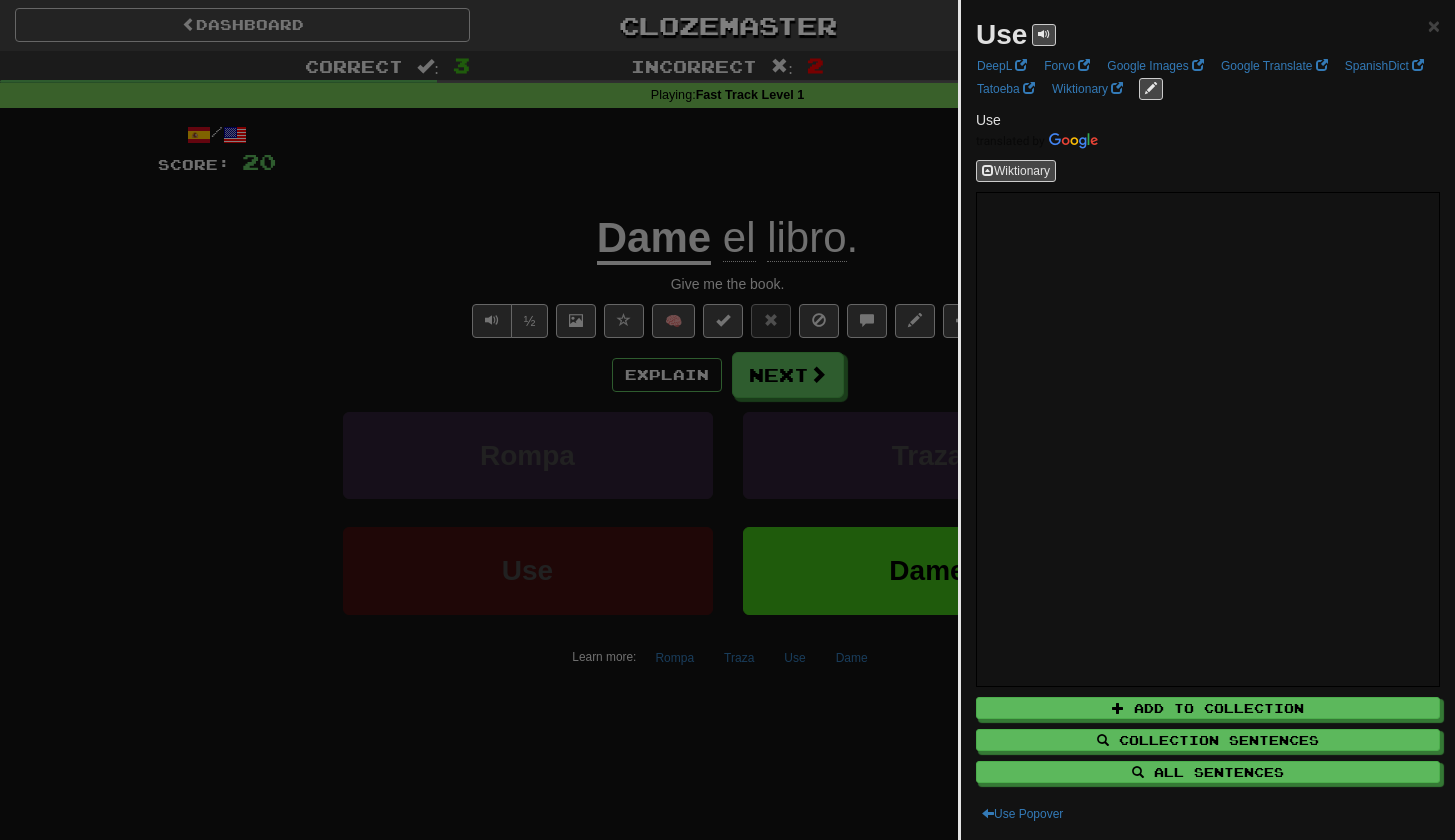 scroll, scrollTop: 230, scrollLeft: 0, axis: vertical 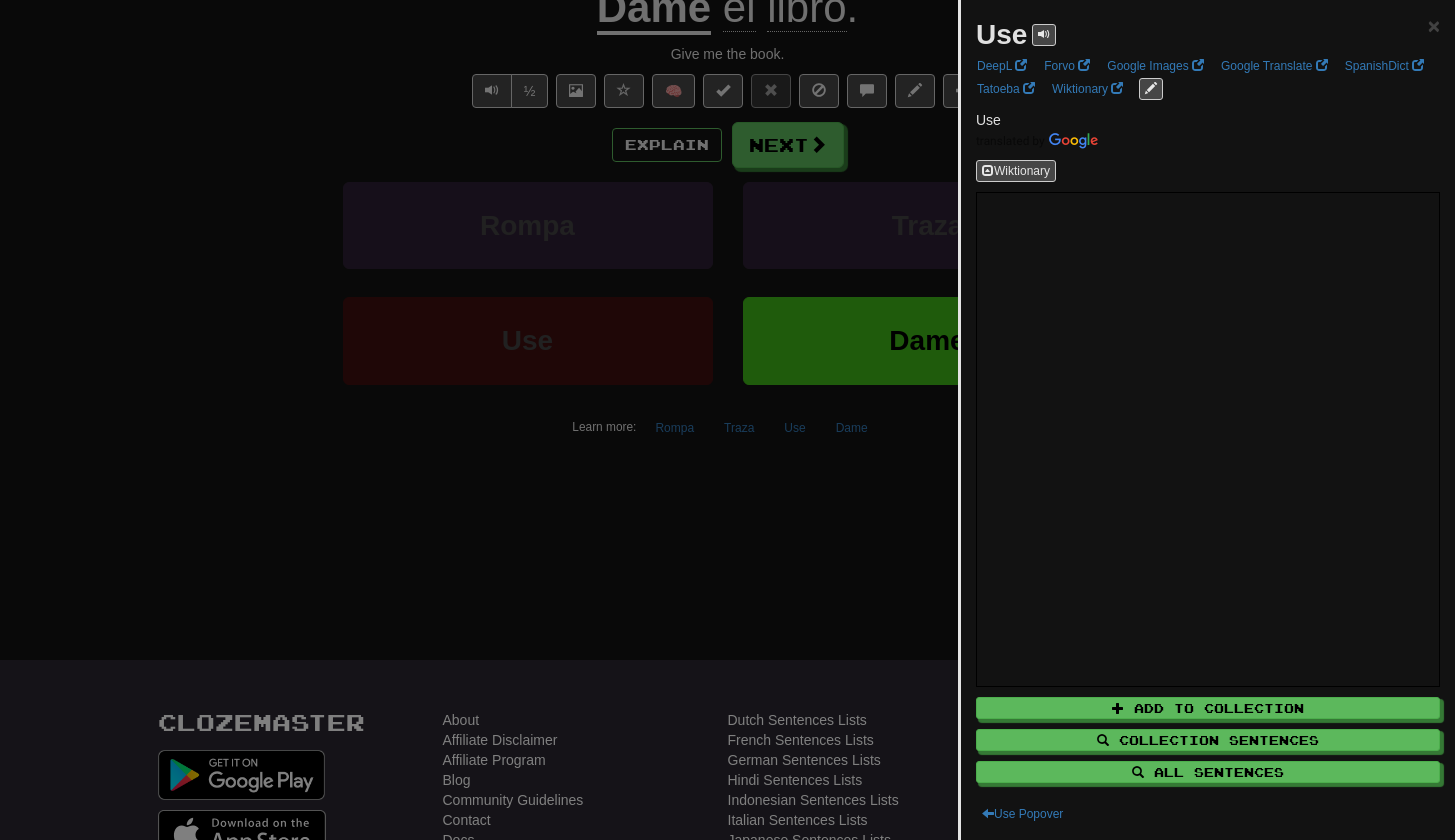 click at bounding box center (727, 420) 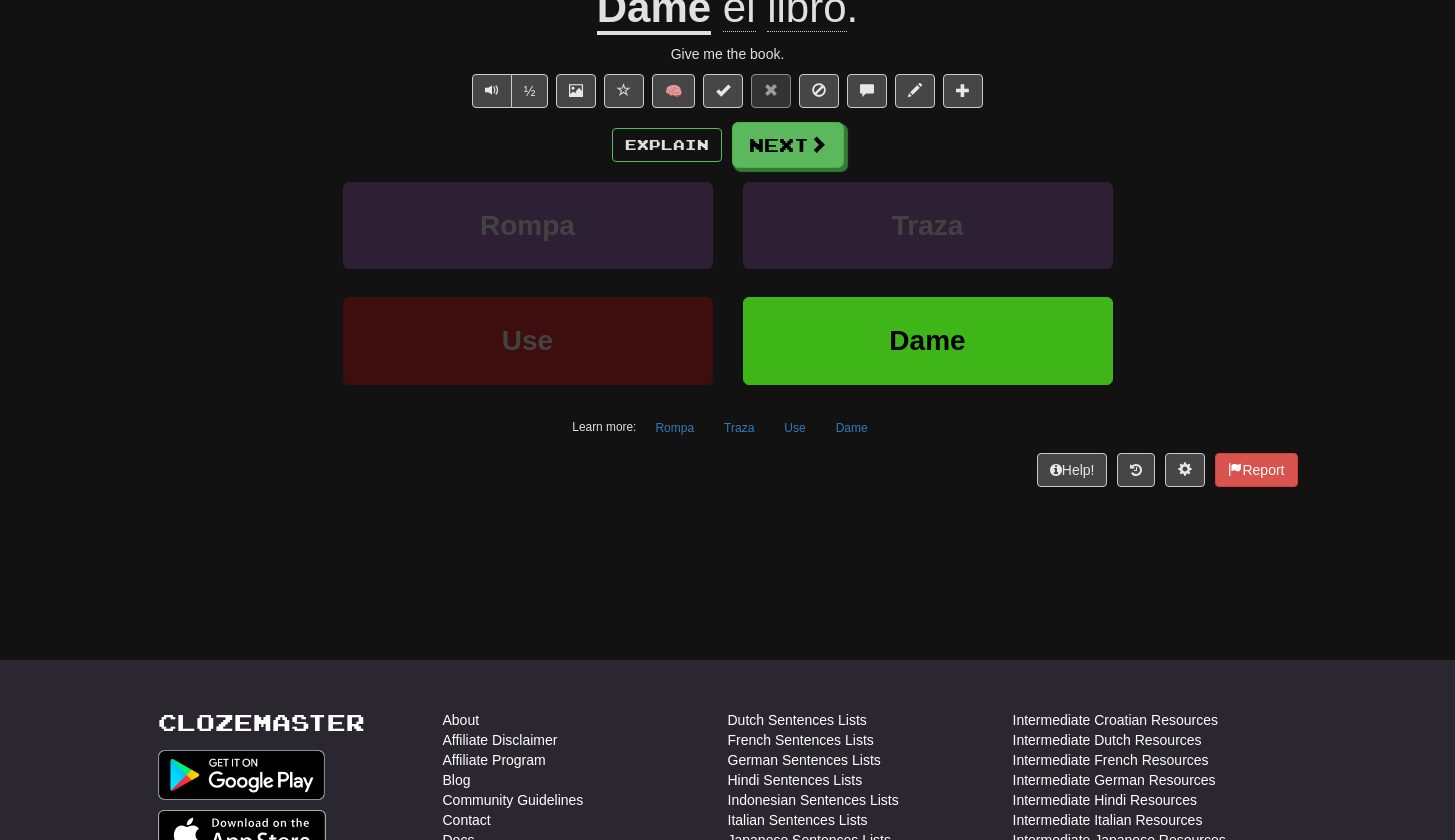 scroll, scrollTop: 23, scrollLeft: 0, axis: vertical 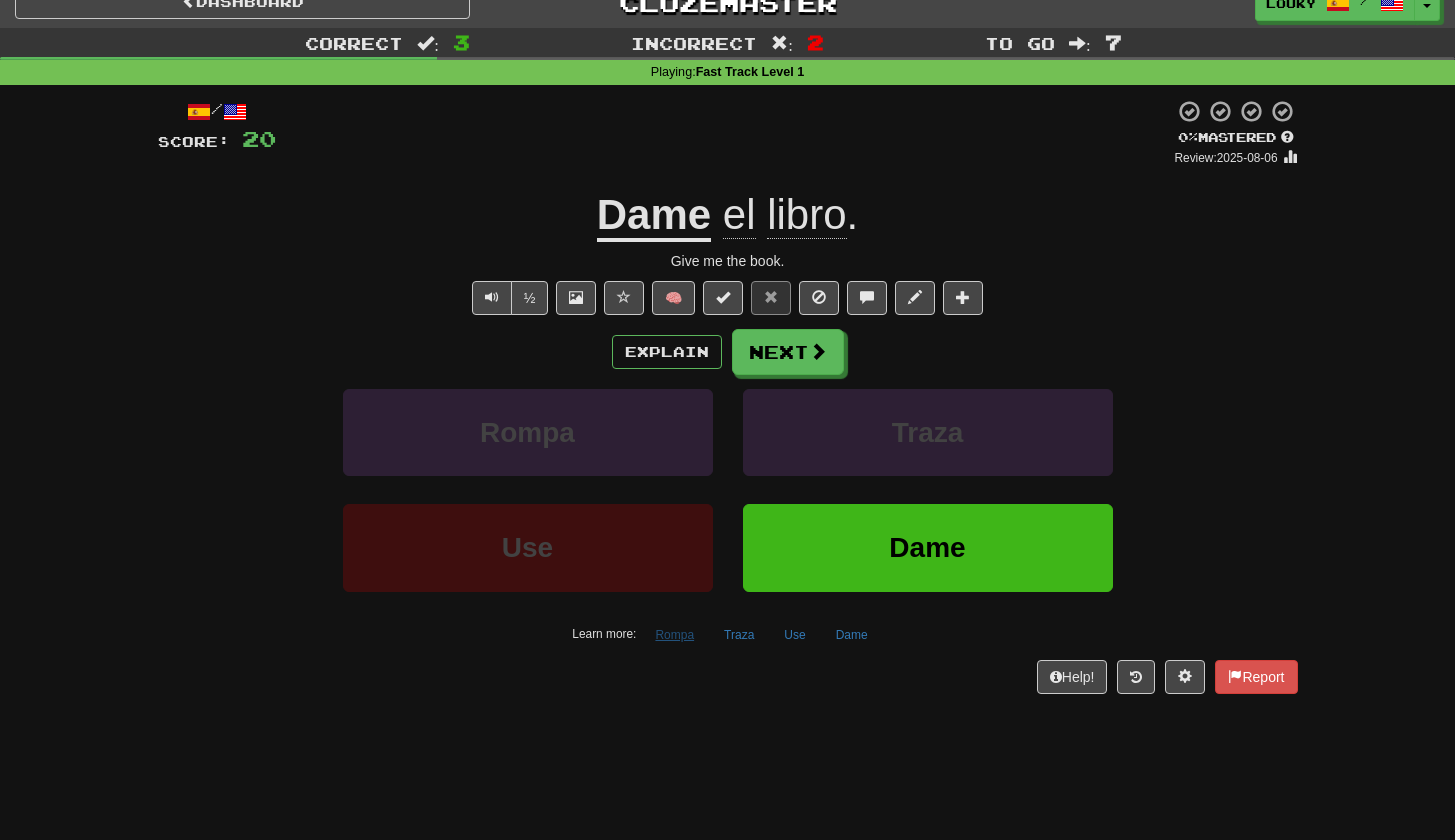 click on "Rompa" at bounding box center (674, 635) 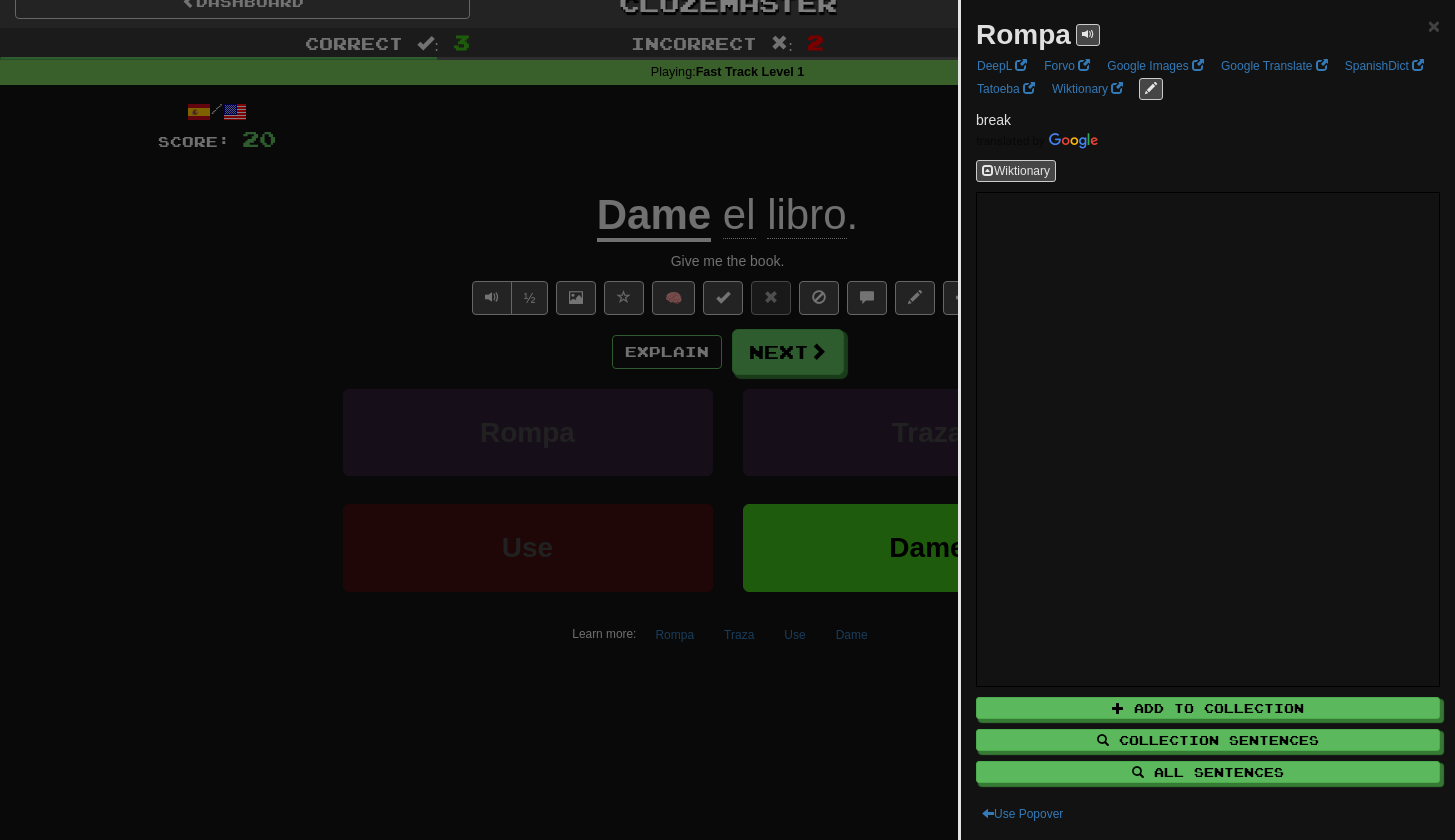 click at bounding box center (727, 420) 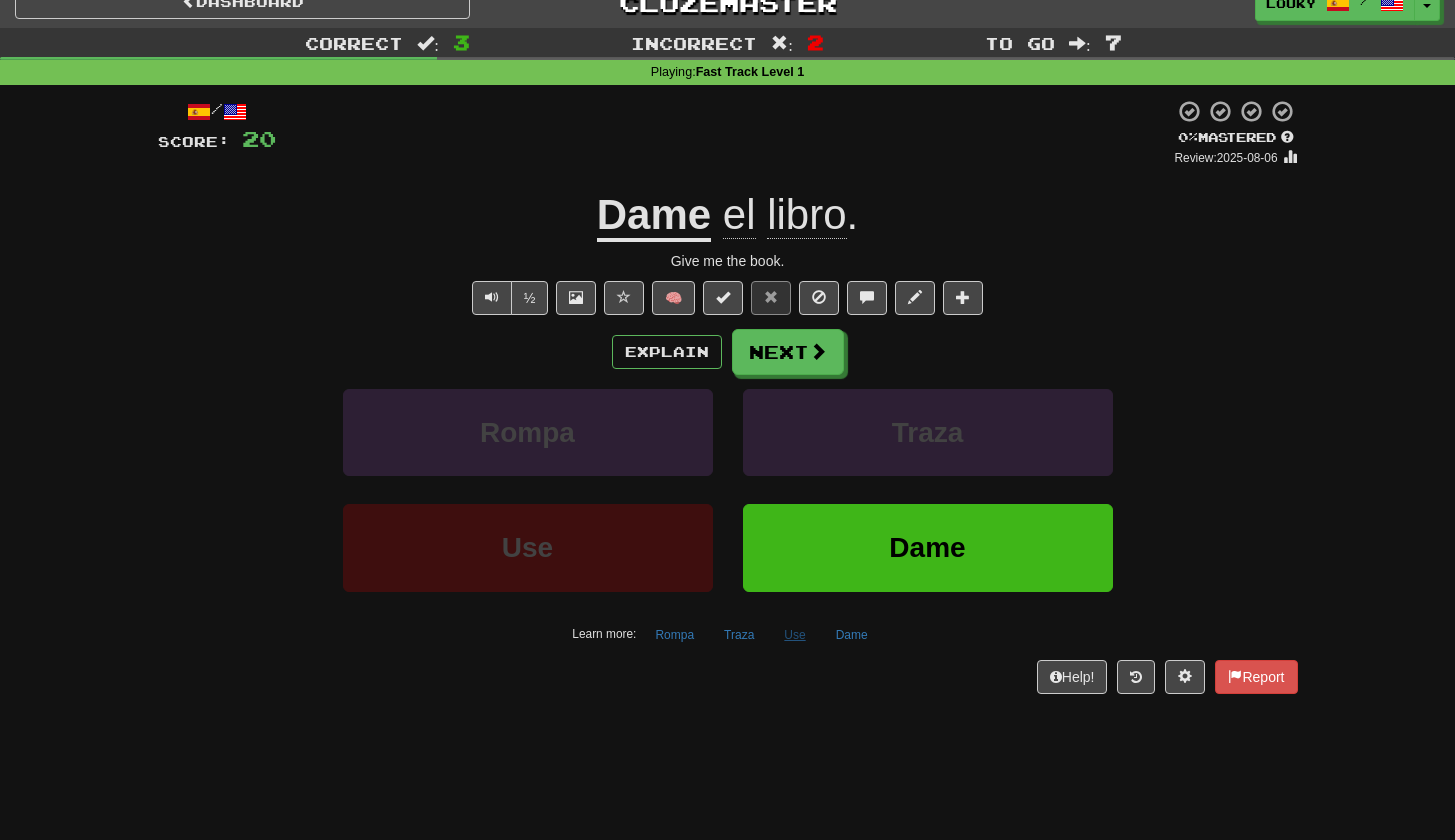 click on "Use" at bounding box center [794, 635] 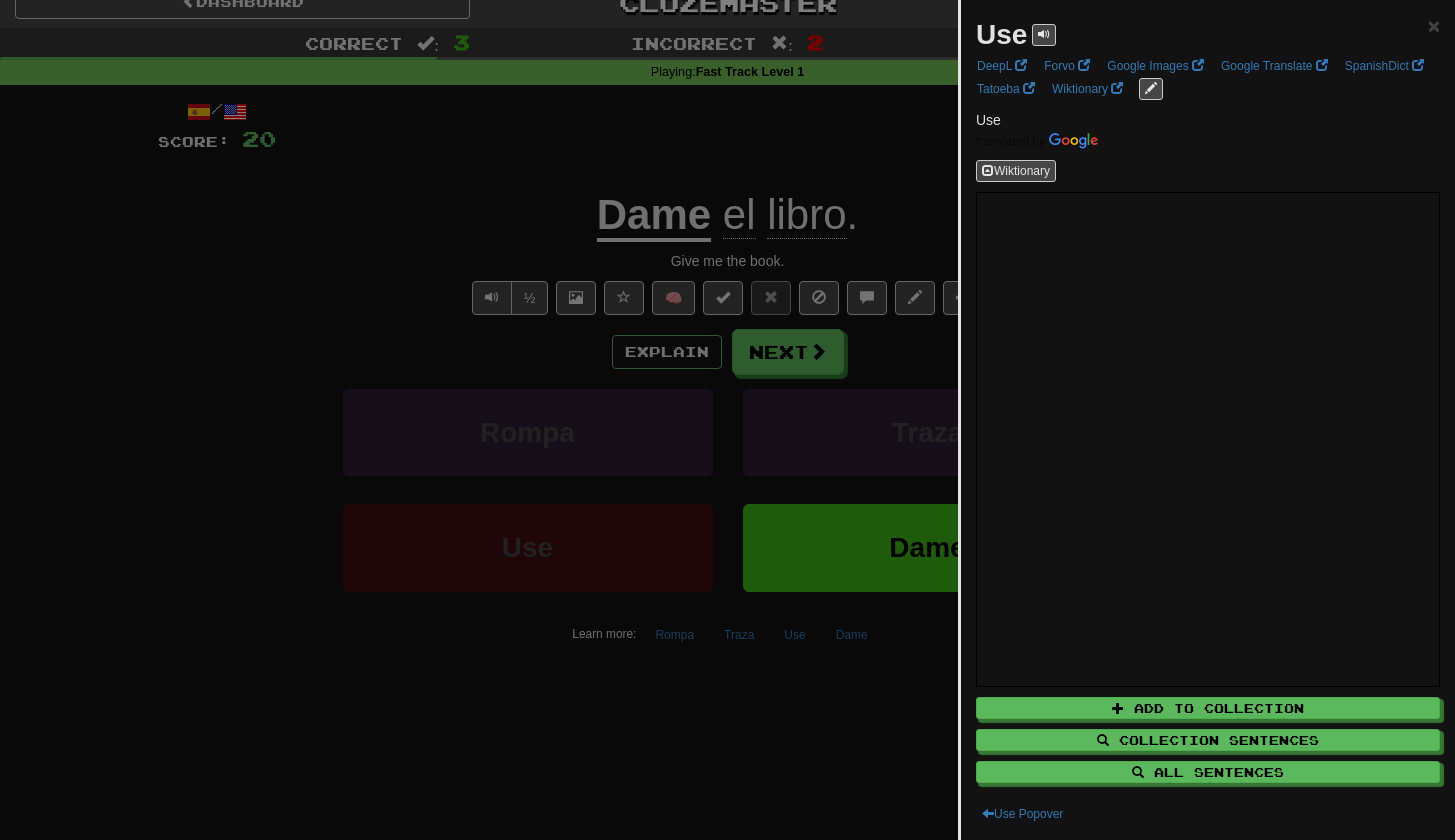 click at bounding box center (727, 420) 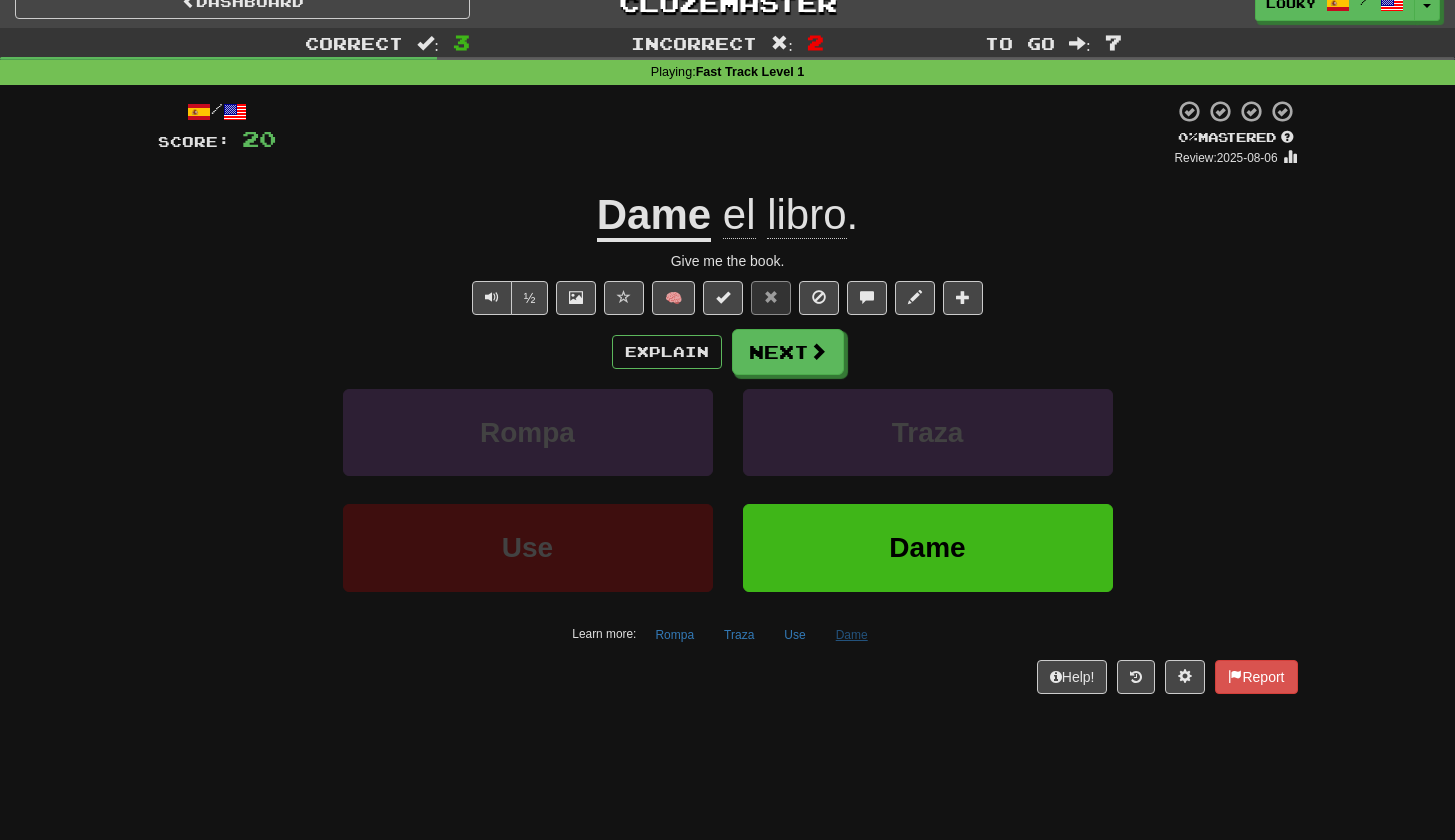 click on "Dame" at bounding box center (852, 635) 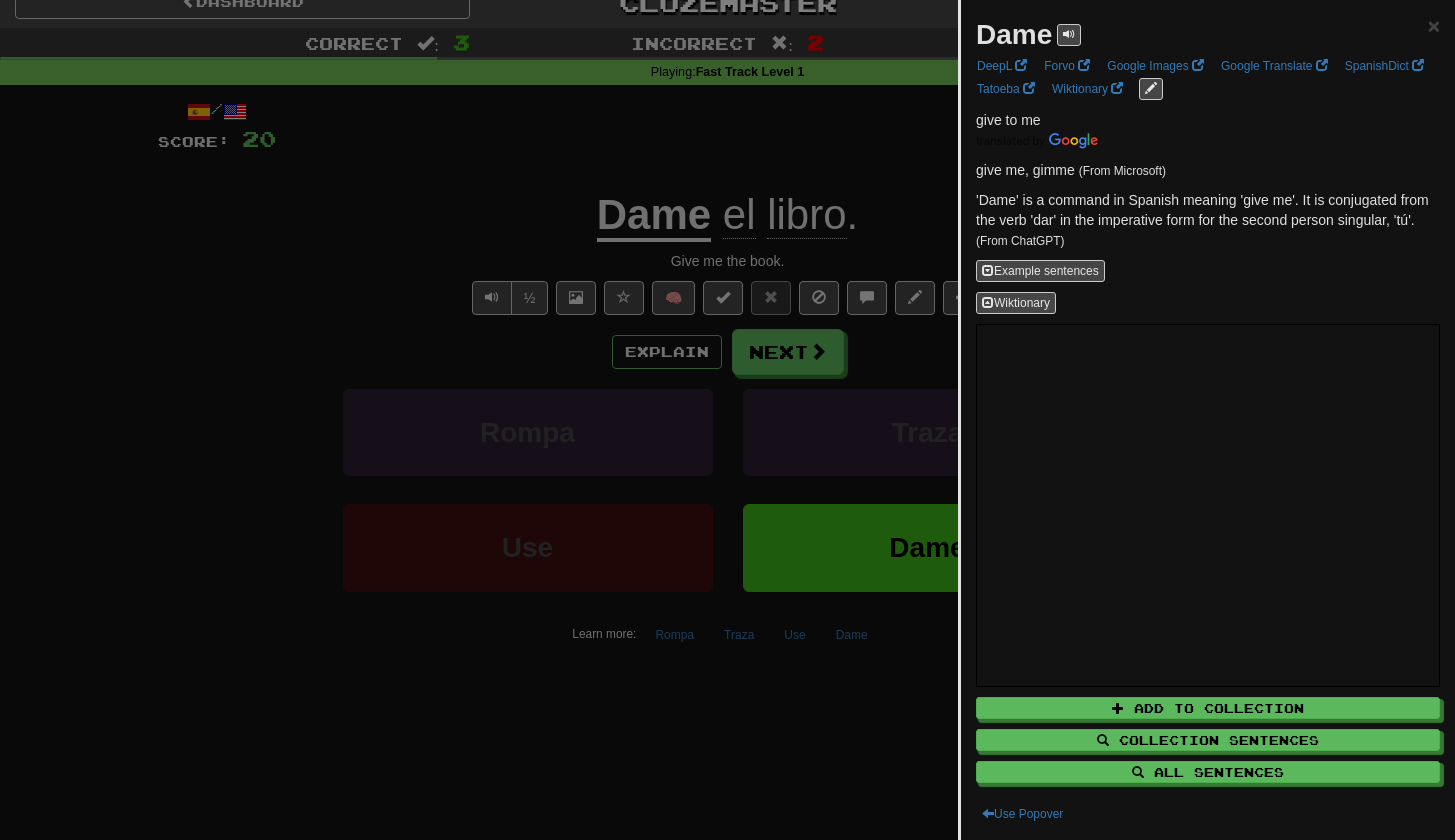 click at bounding box center (727, 420) 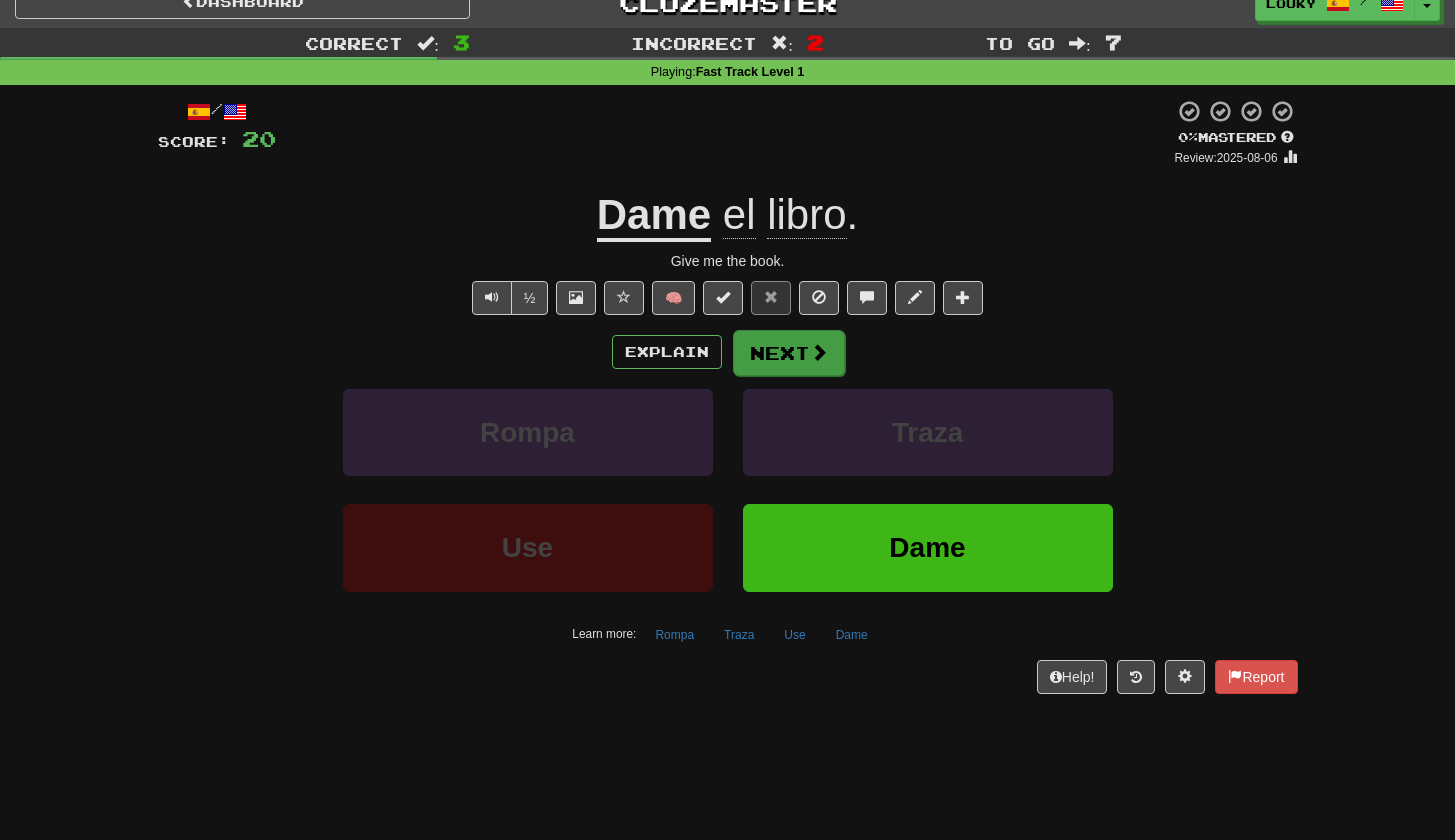 click on "Next" at bounding box center (789, 353) 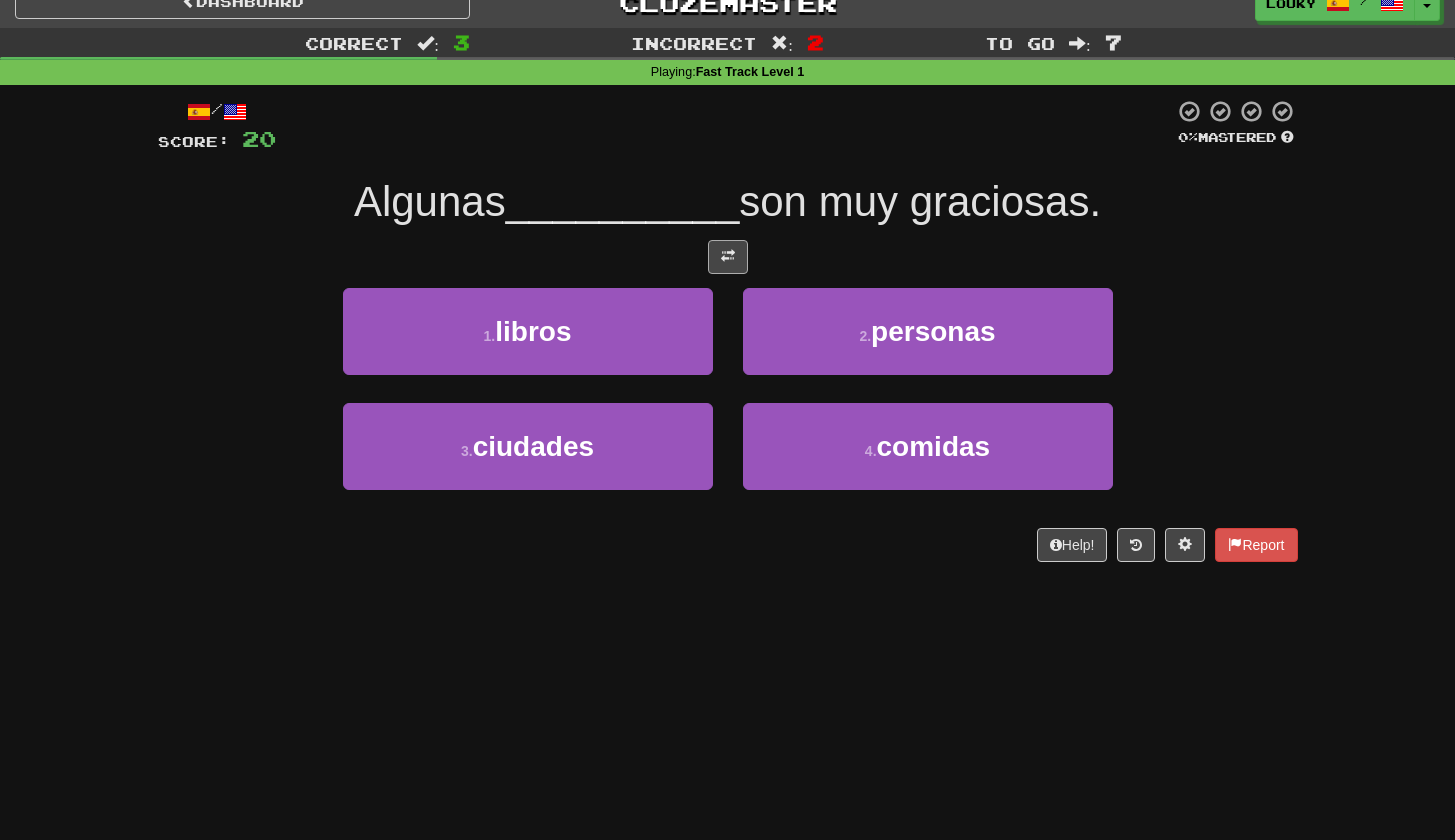 click at bounding box center (728, 256) 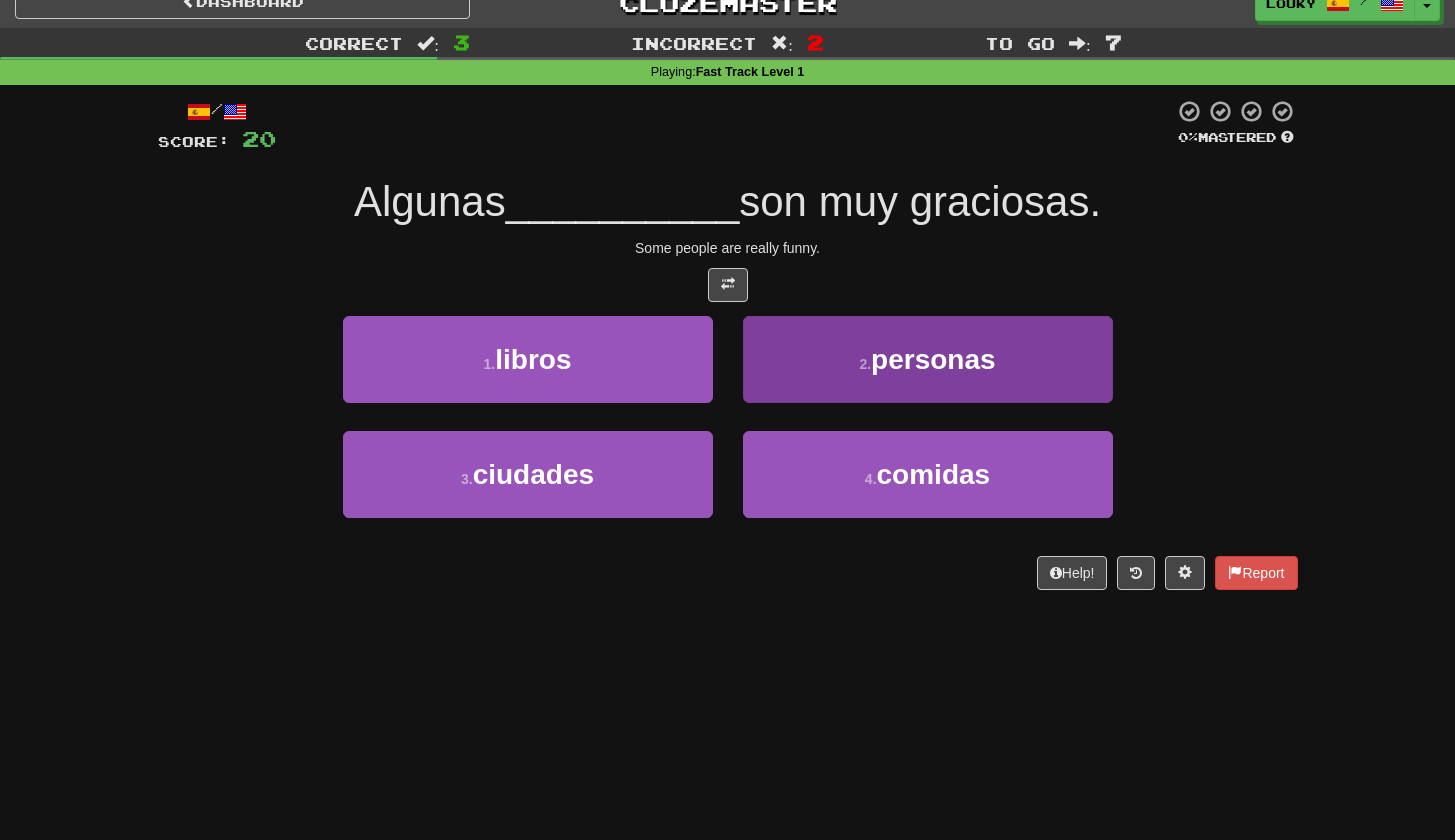 click on "personas" at bounding box center [933, 359] 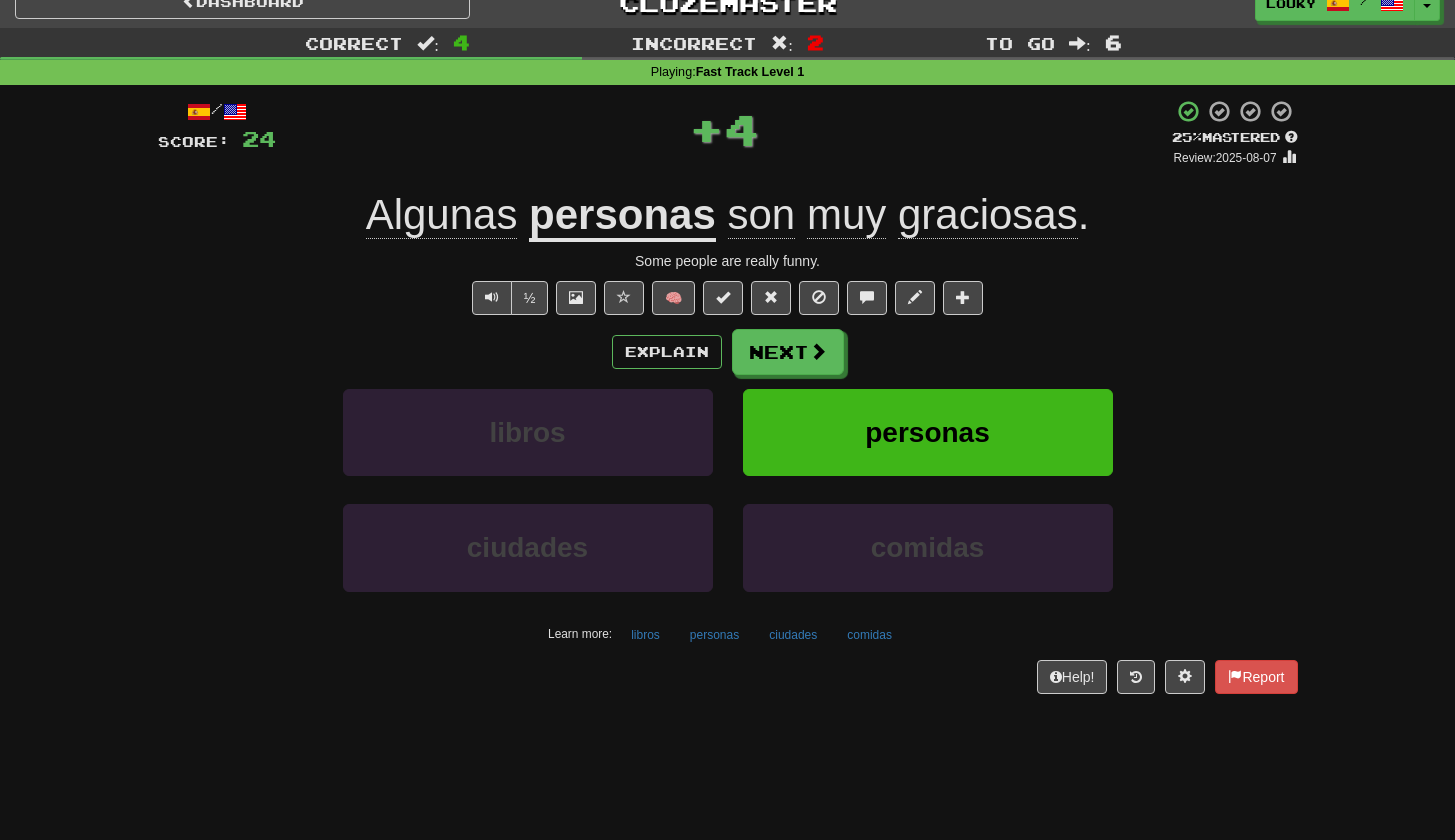 click on "Algunas" 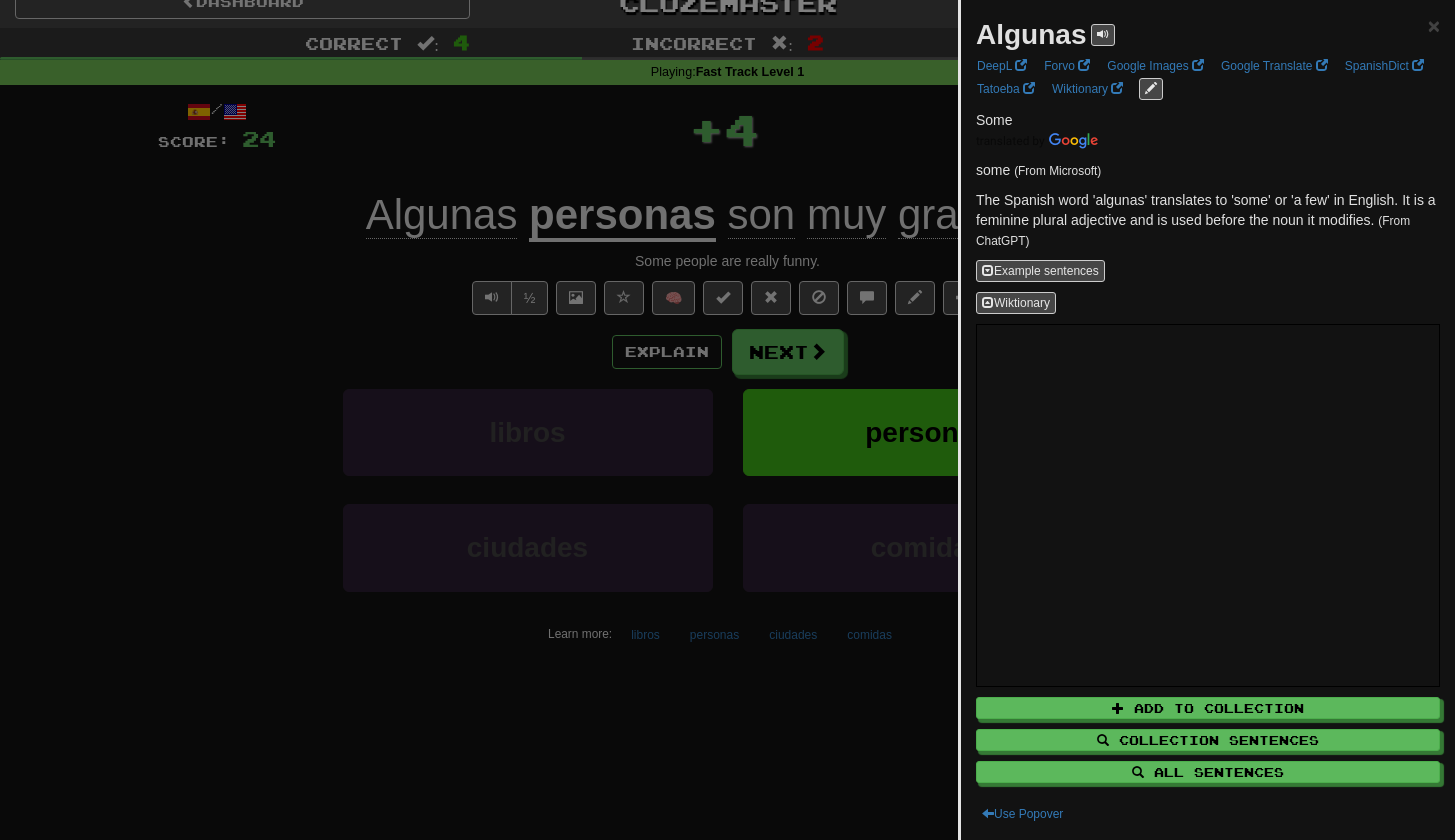 click at bounding box center (727, 420) 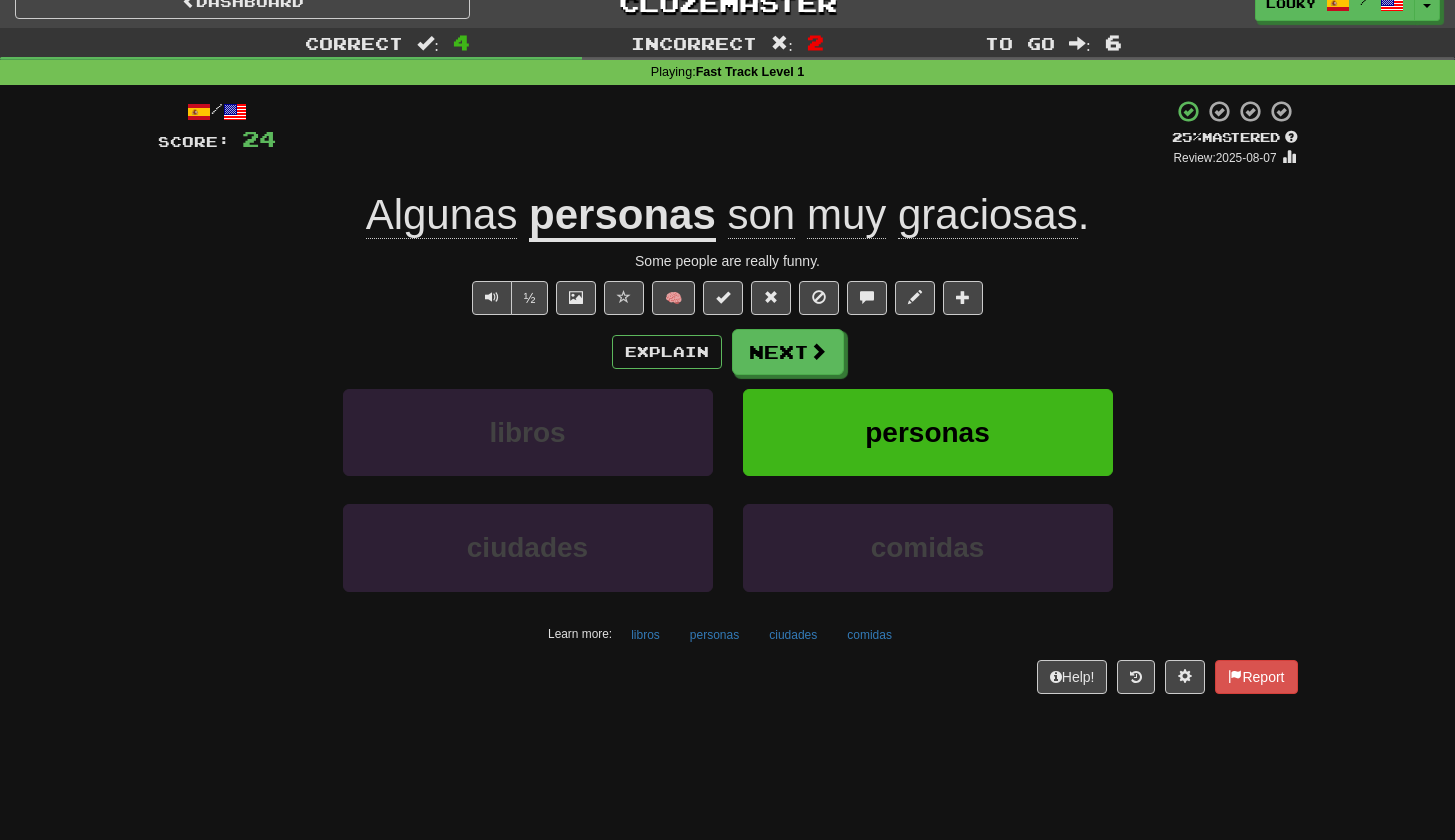 click on "graciosas" at bounding box center [988, 215] 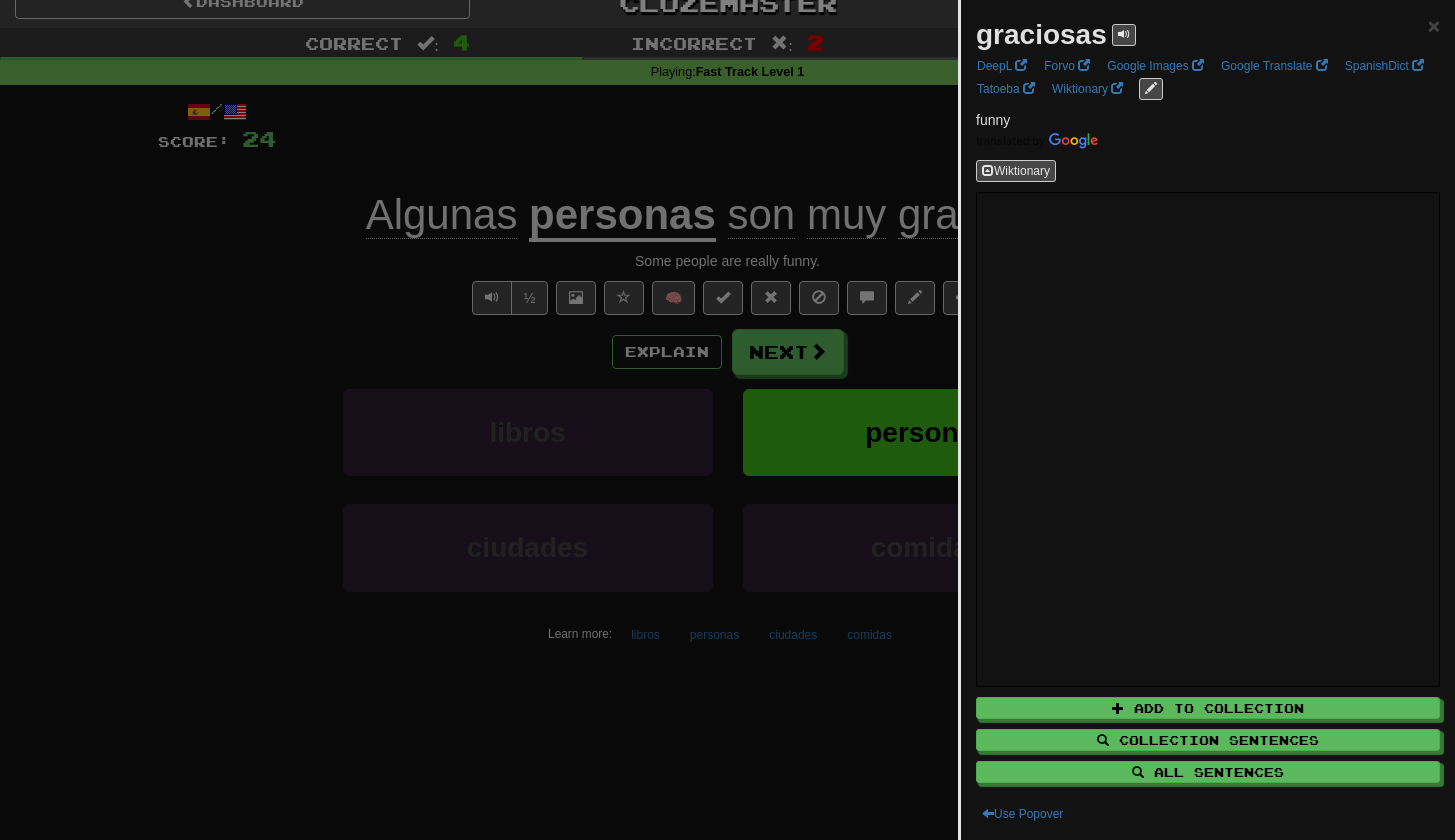click at bounding box center (727, 420) 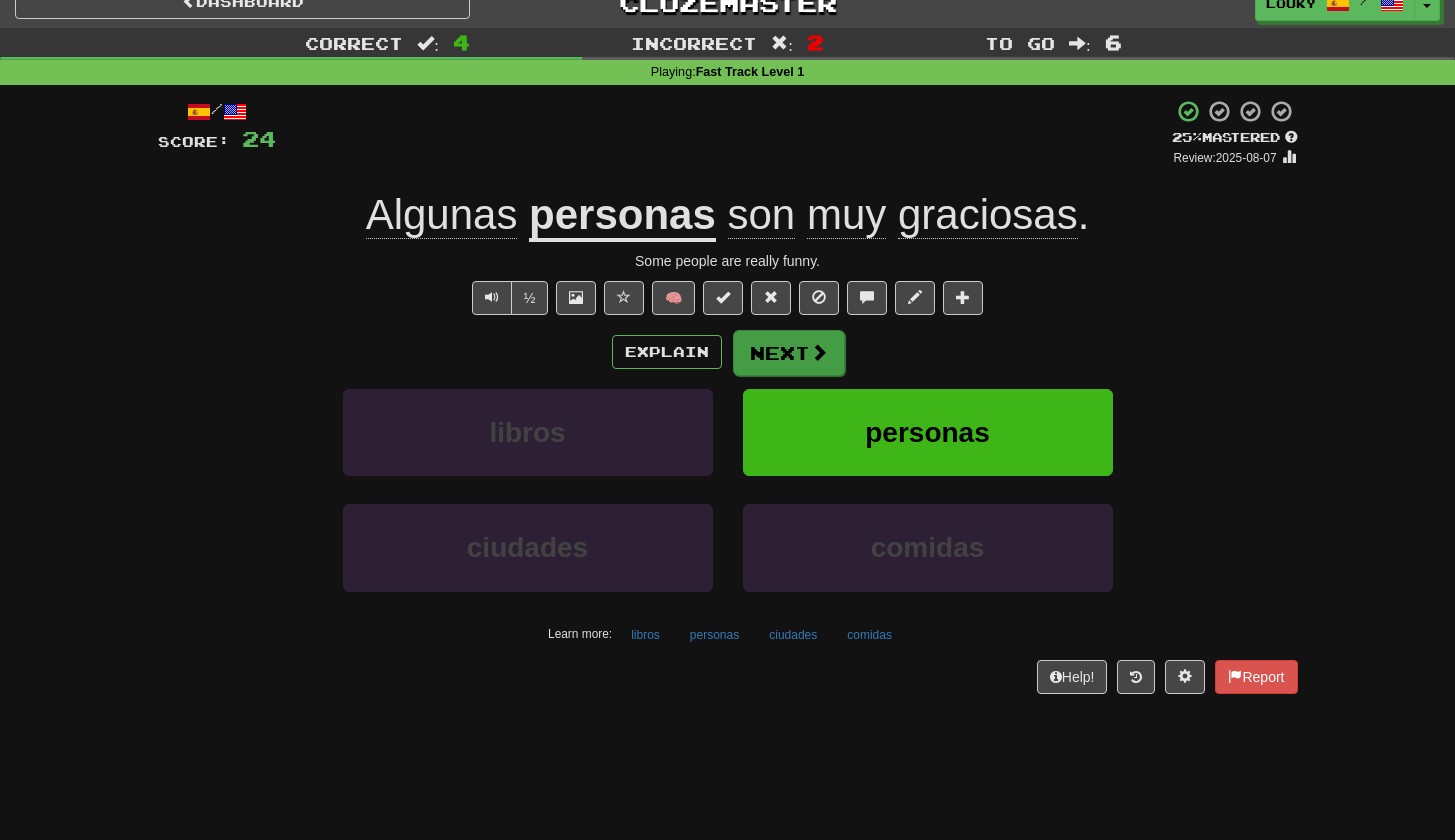 click on "Next" at bounding box center [789, 353] 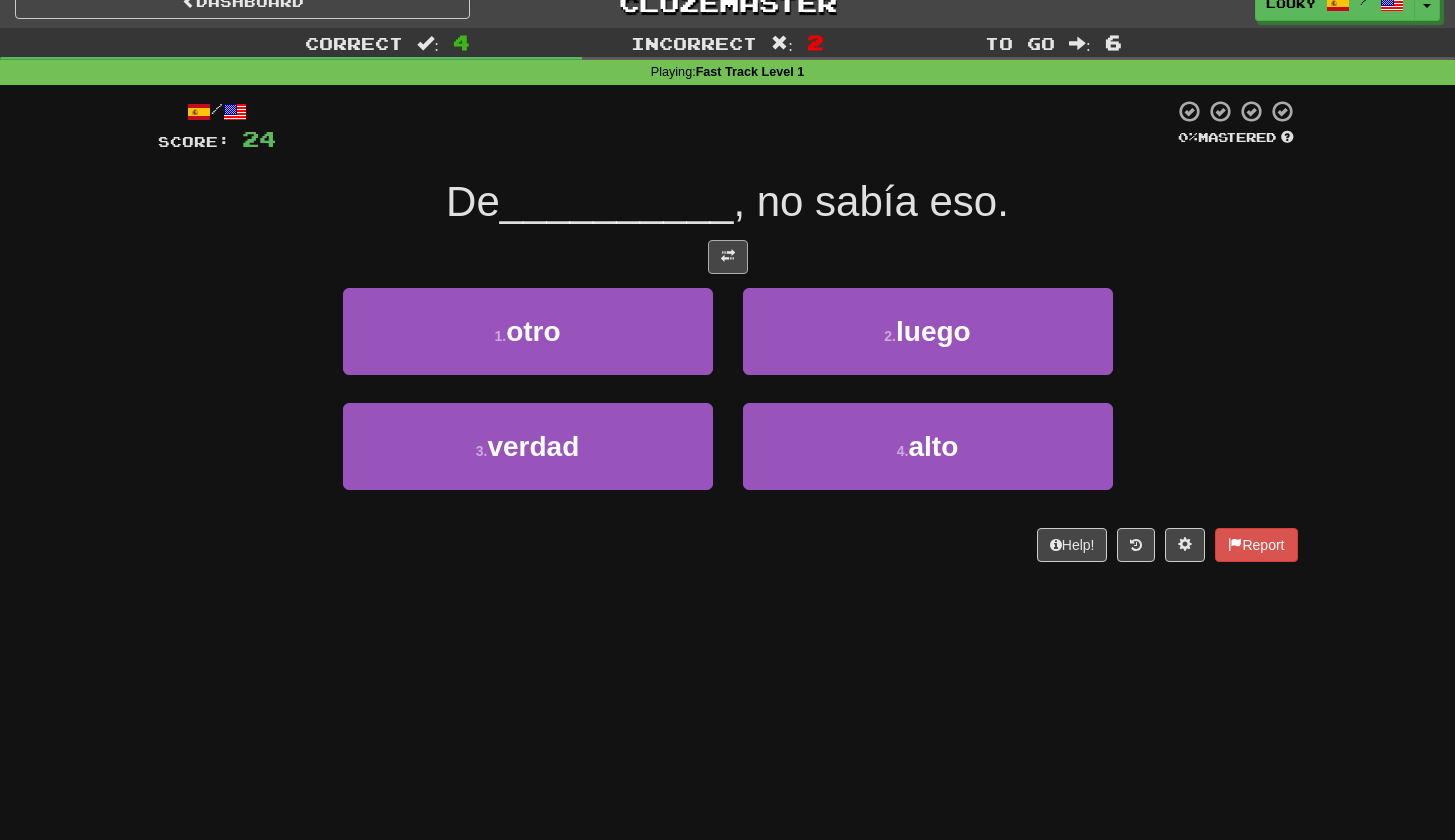 click at bounding box center [728, 256] 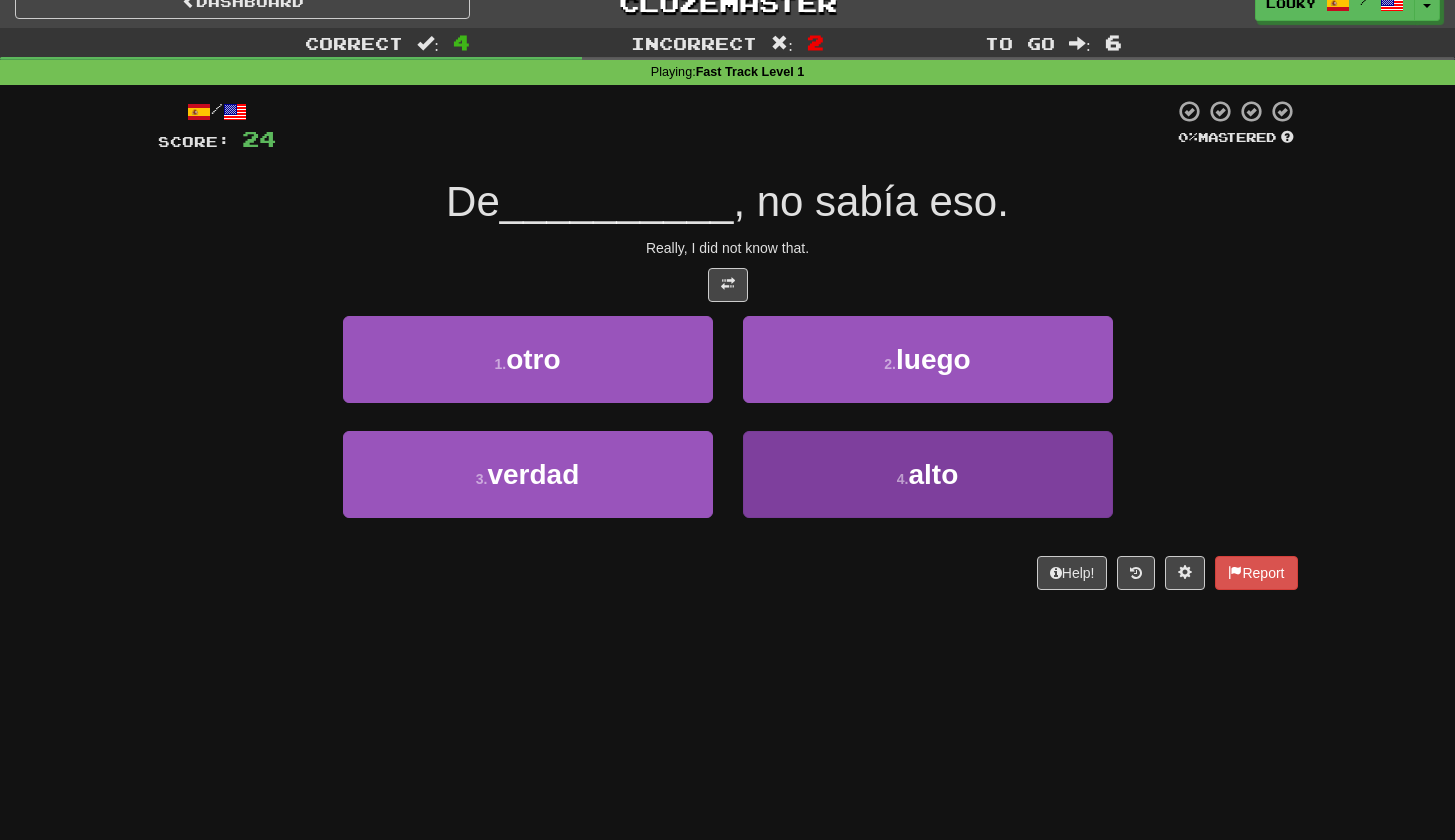 click on "4 .  alto" at bounding box center (928, 474) 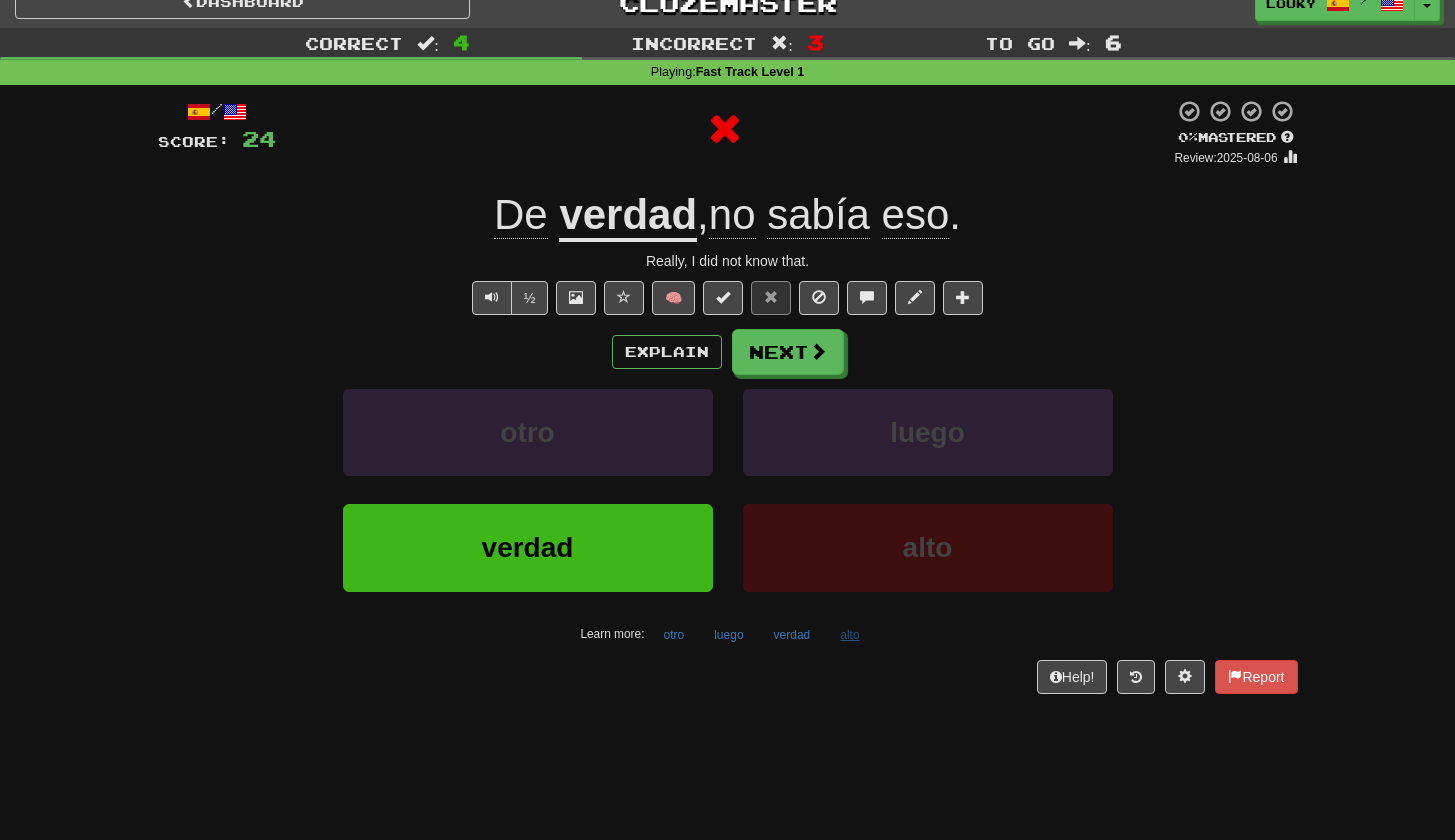 click on "alto" at bounding box center (849, 635) 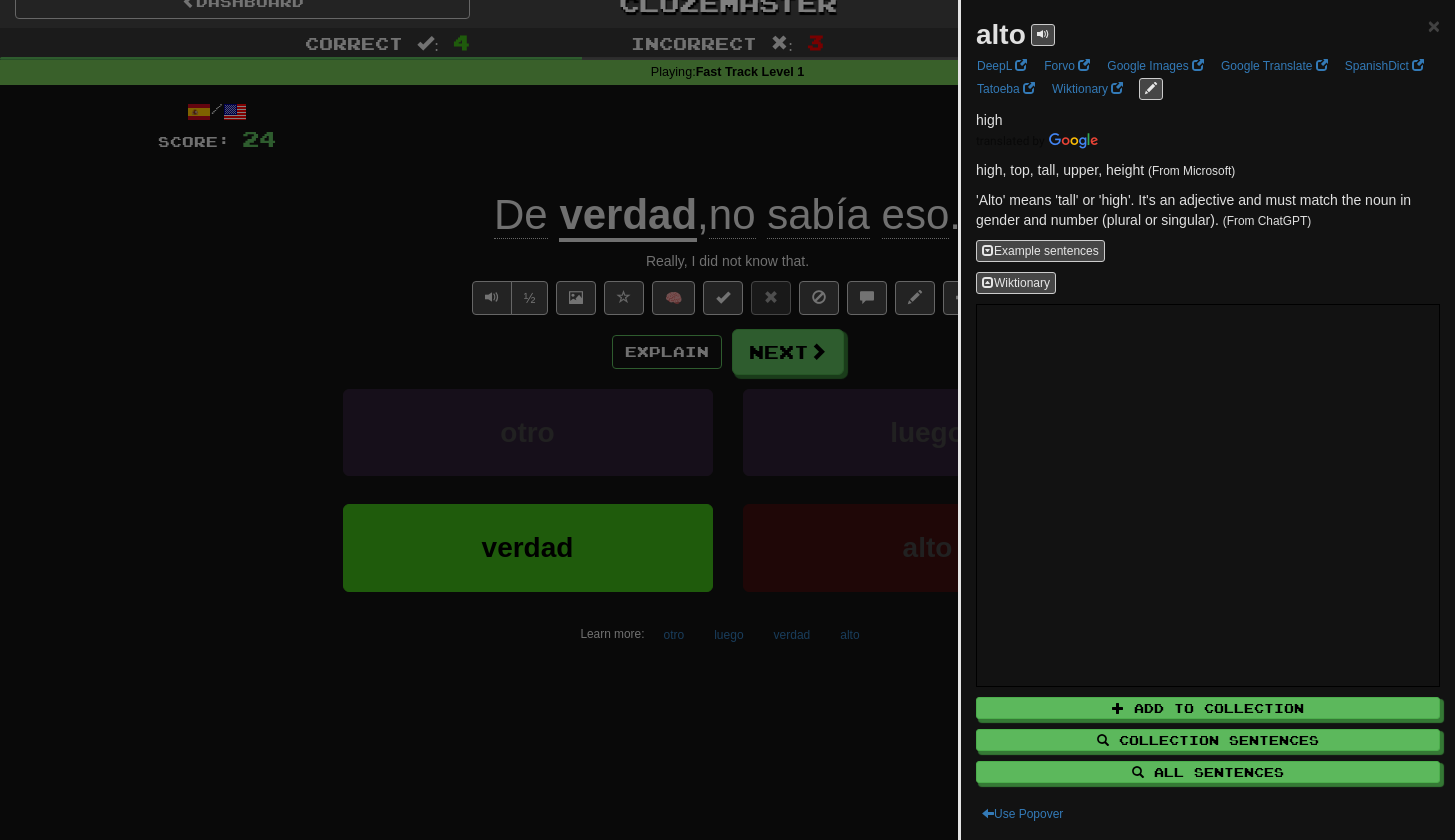 click at bounding box center [727, 420] 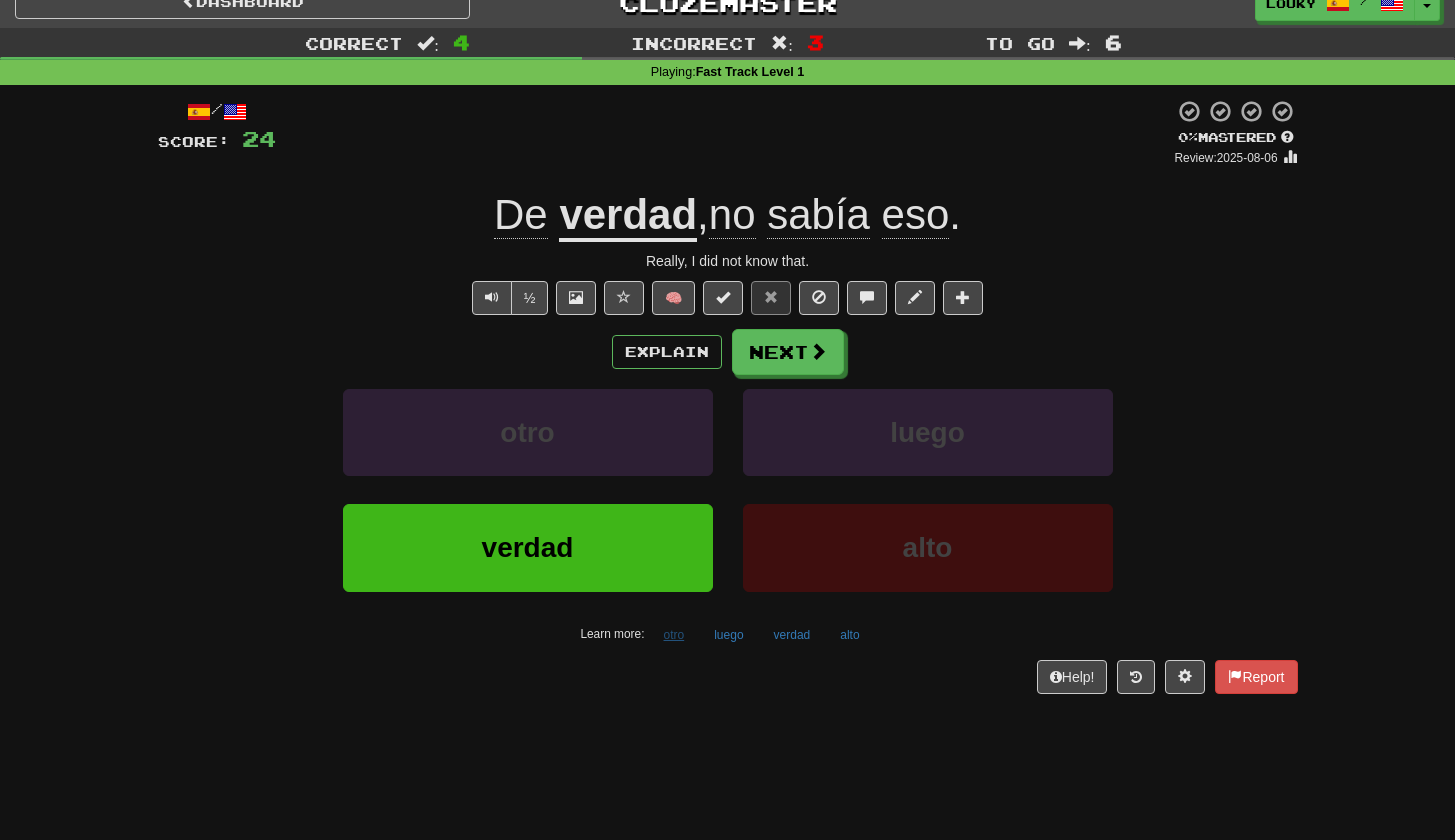 click on "otro" at bounding box center [674, 635] 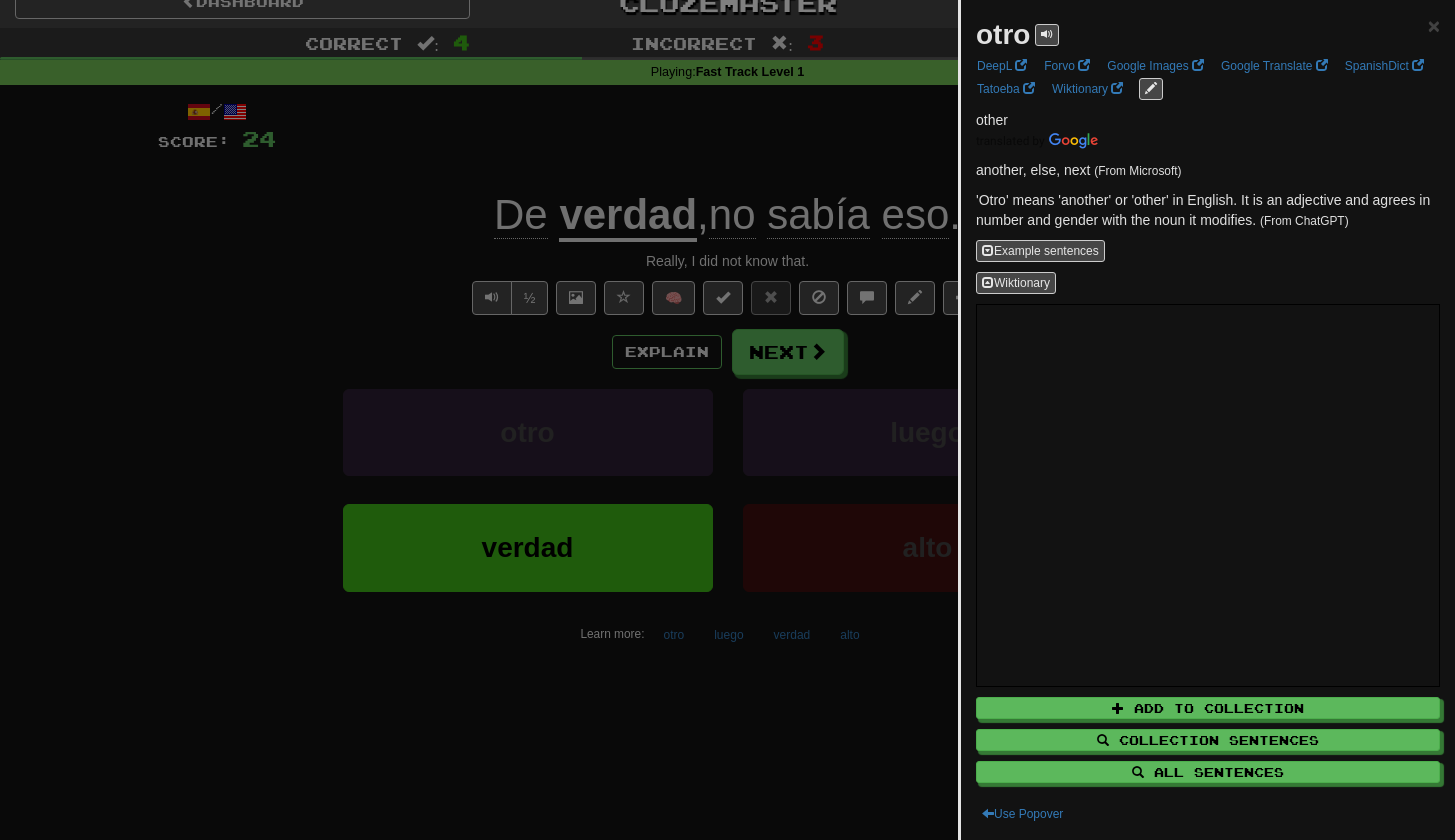 click at bounding box center (727, 420) 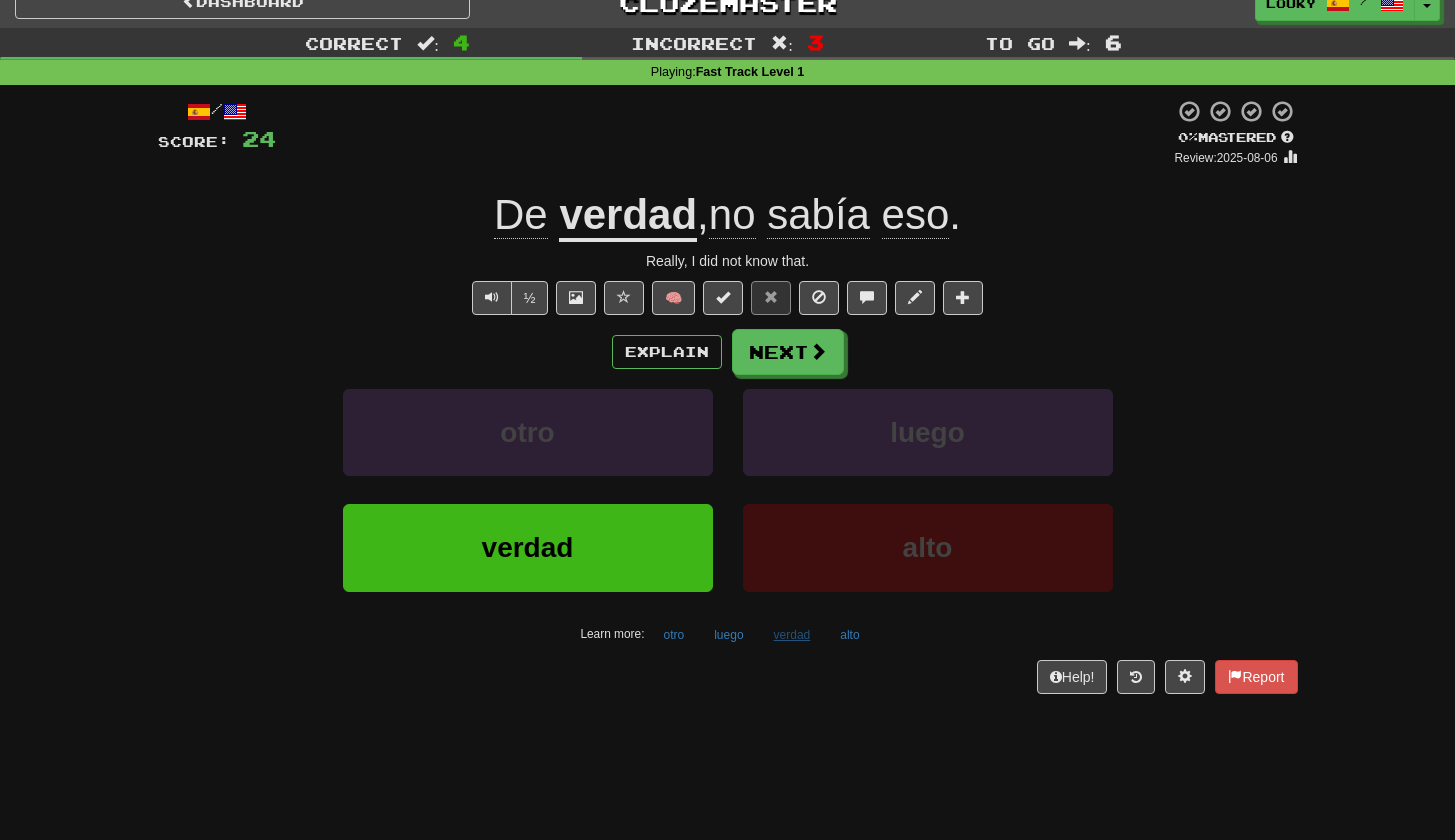 click on "verdad" at bounding box center (792, 635) 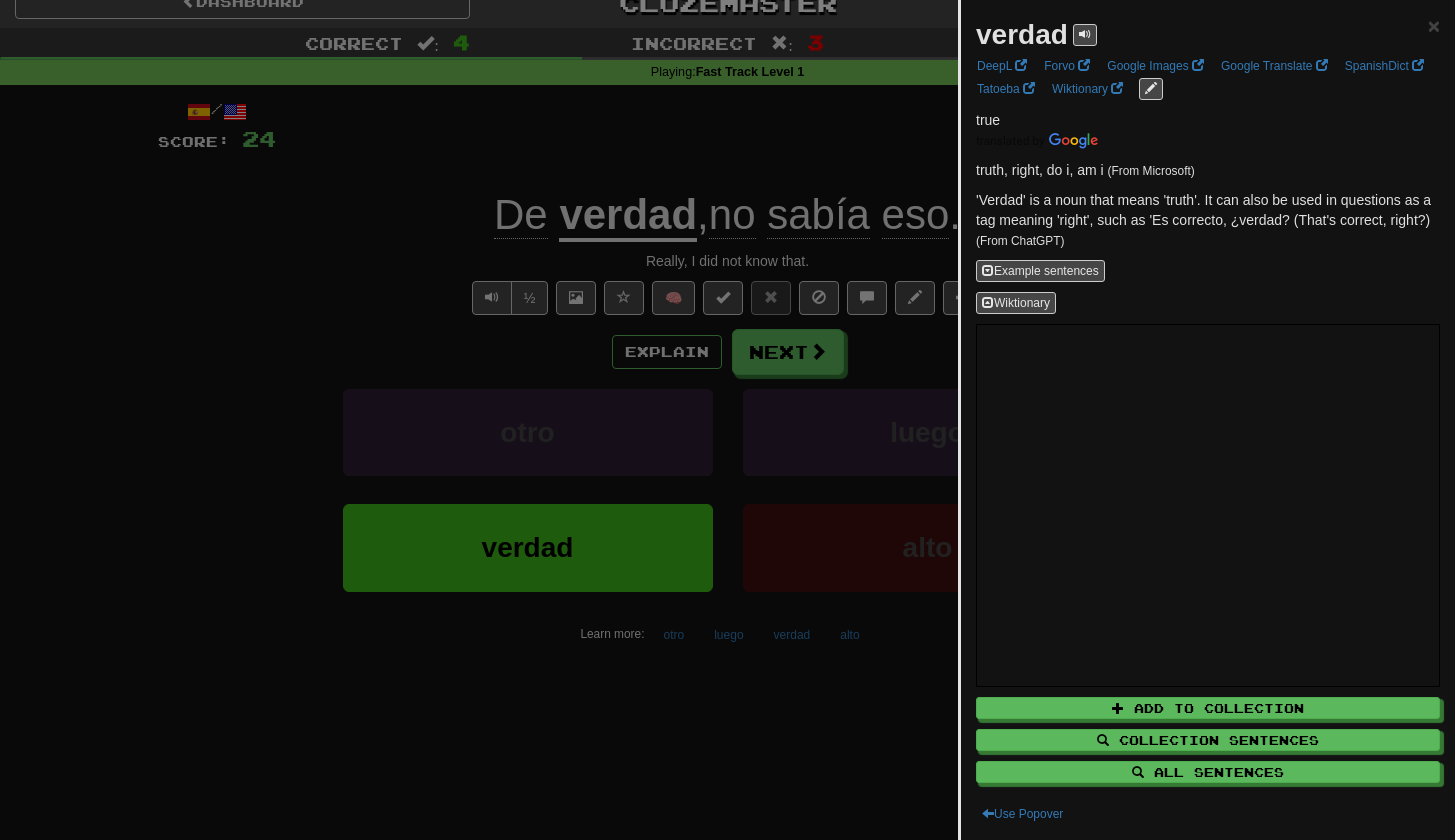 click at bounding box center [727, 420] 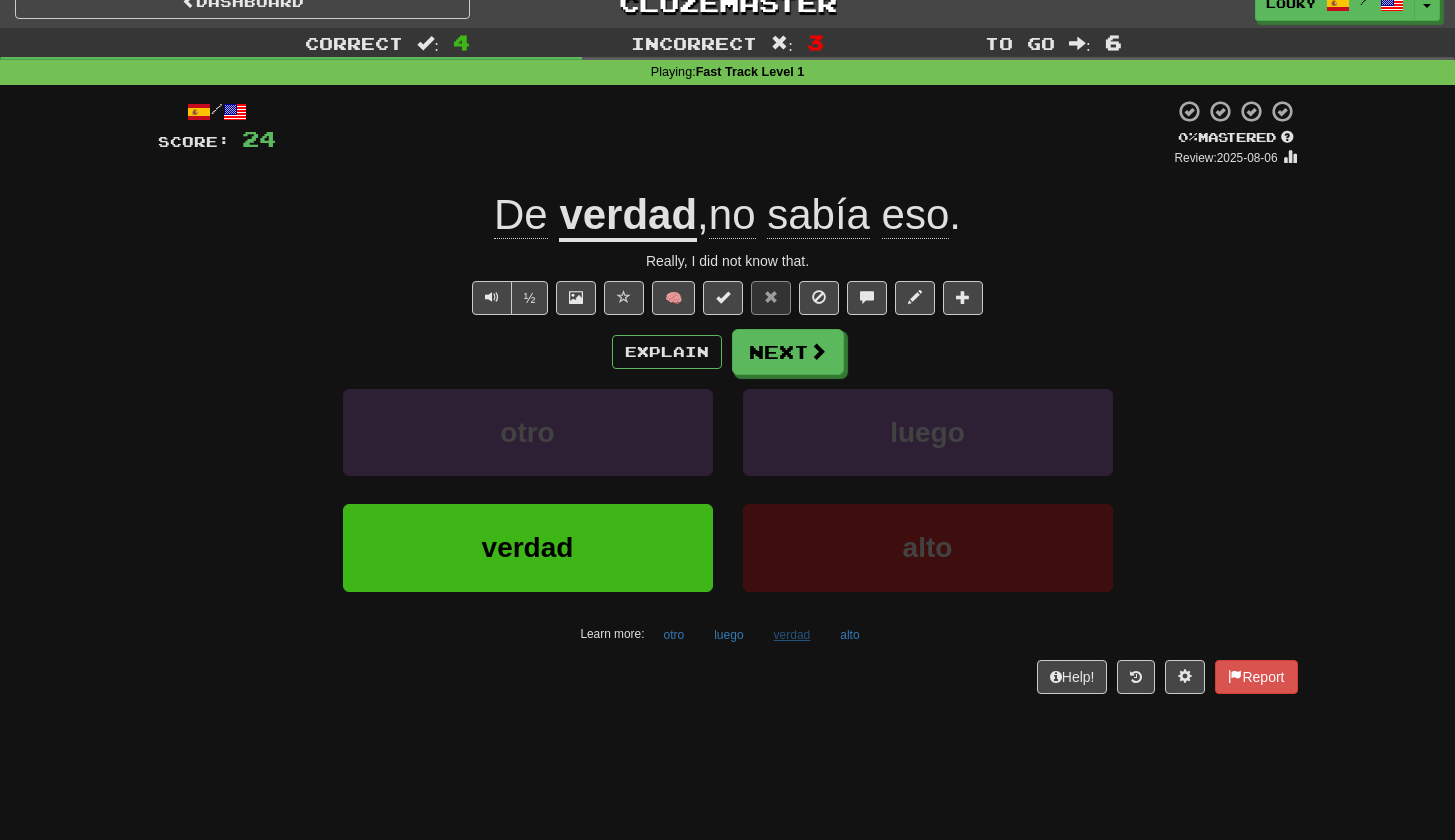 click on "verdad" at bounding box center (792, 635) 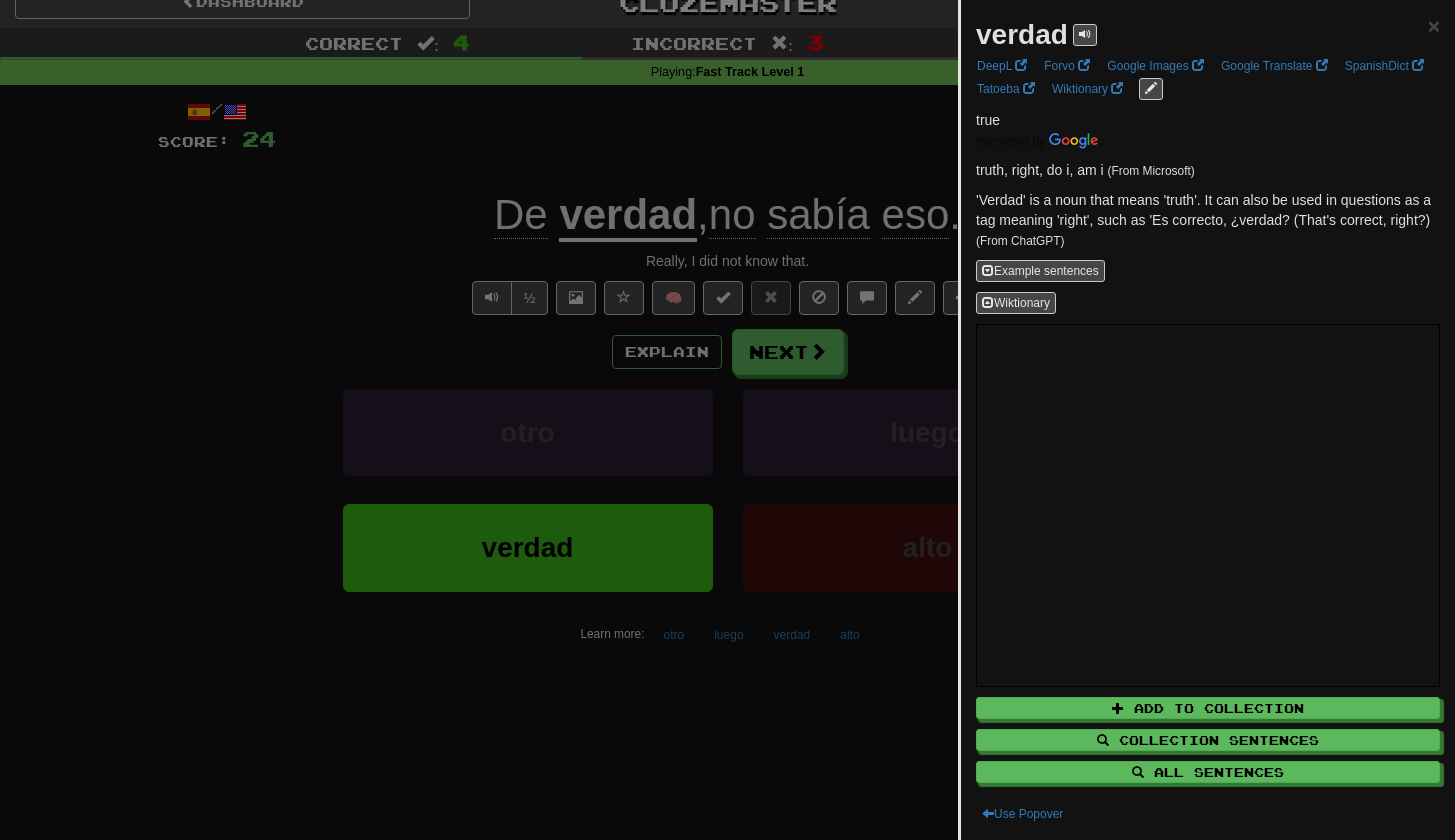 click at bounding box center [727, 420] 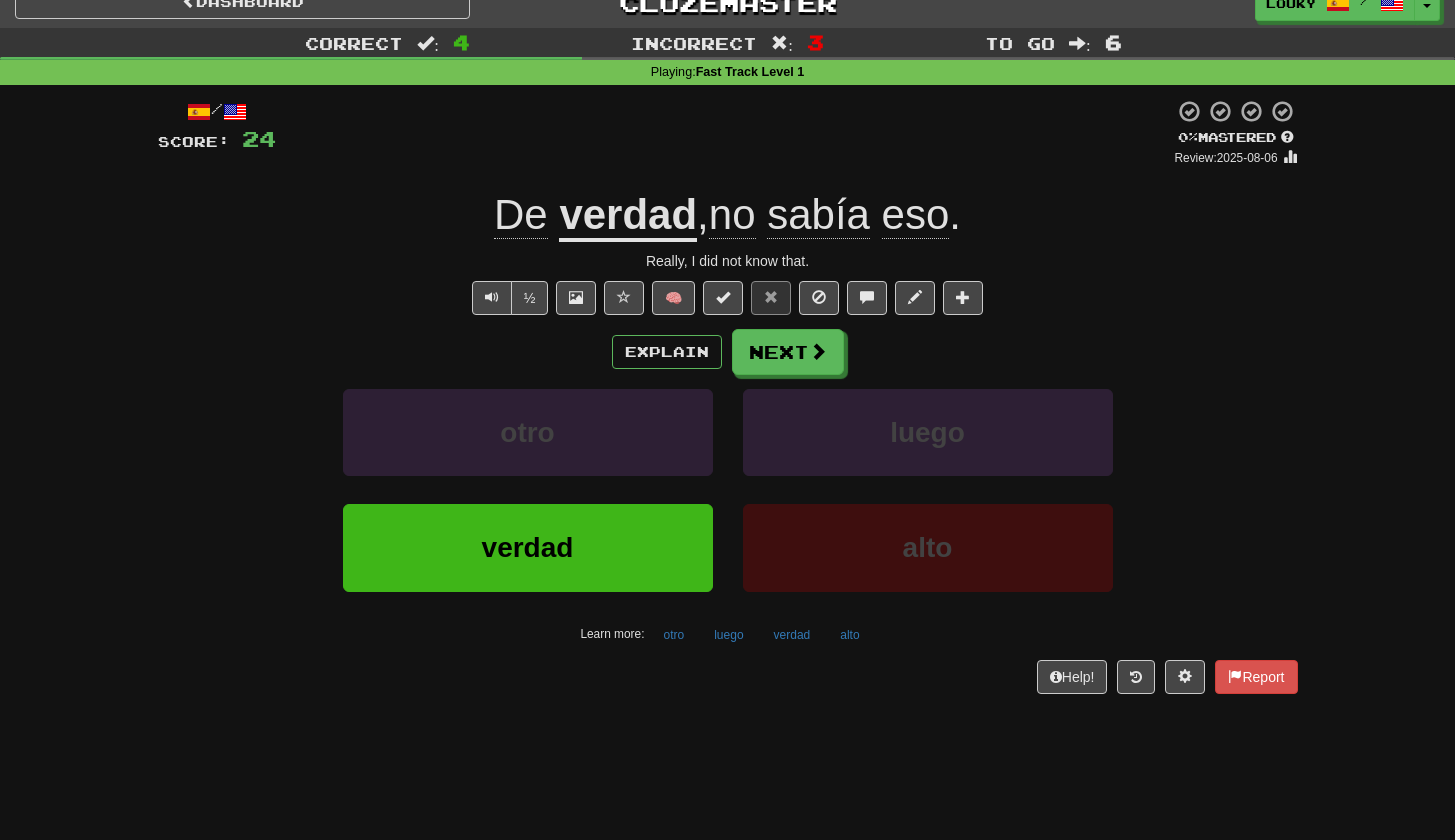 click on "sabía" at bounding box center (818, 215) 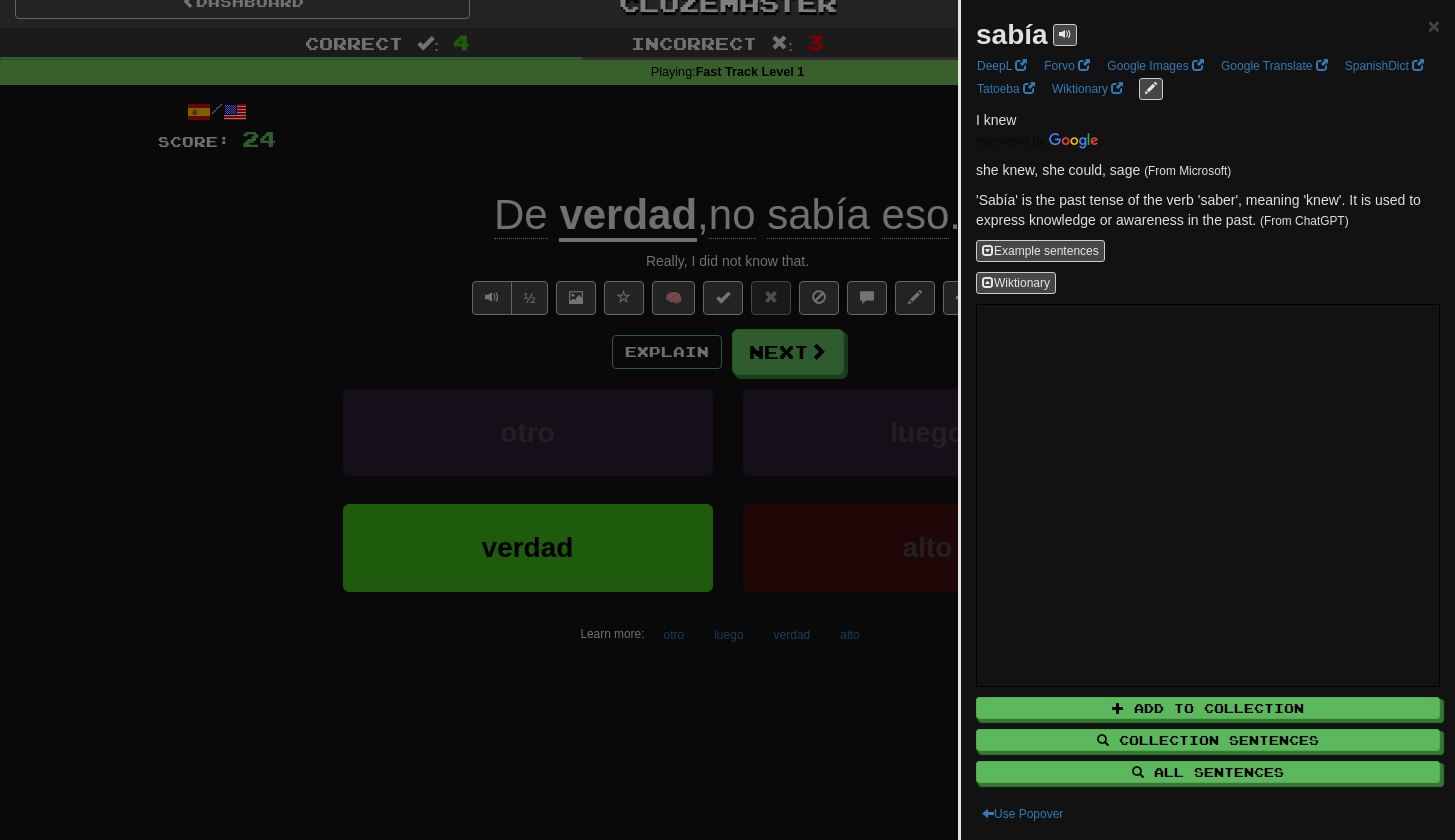 click at bounding box center [727, 420] 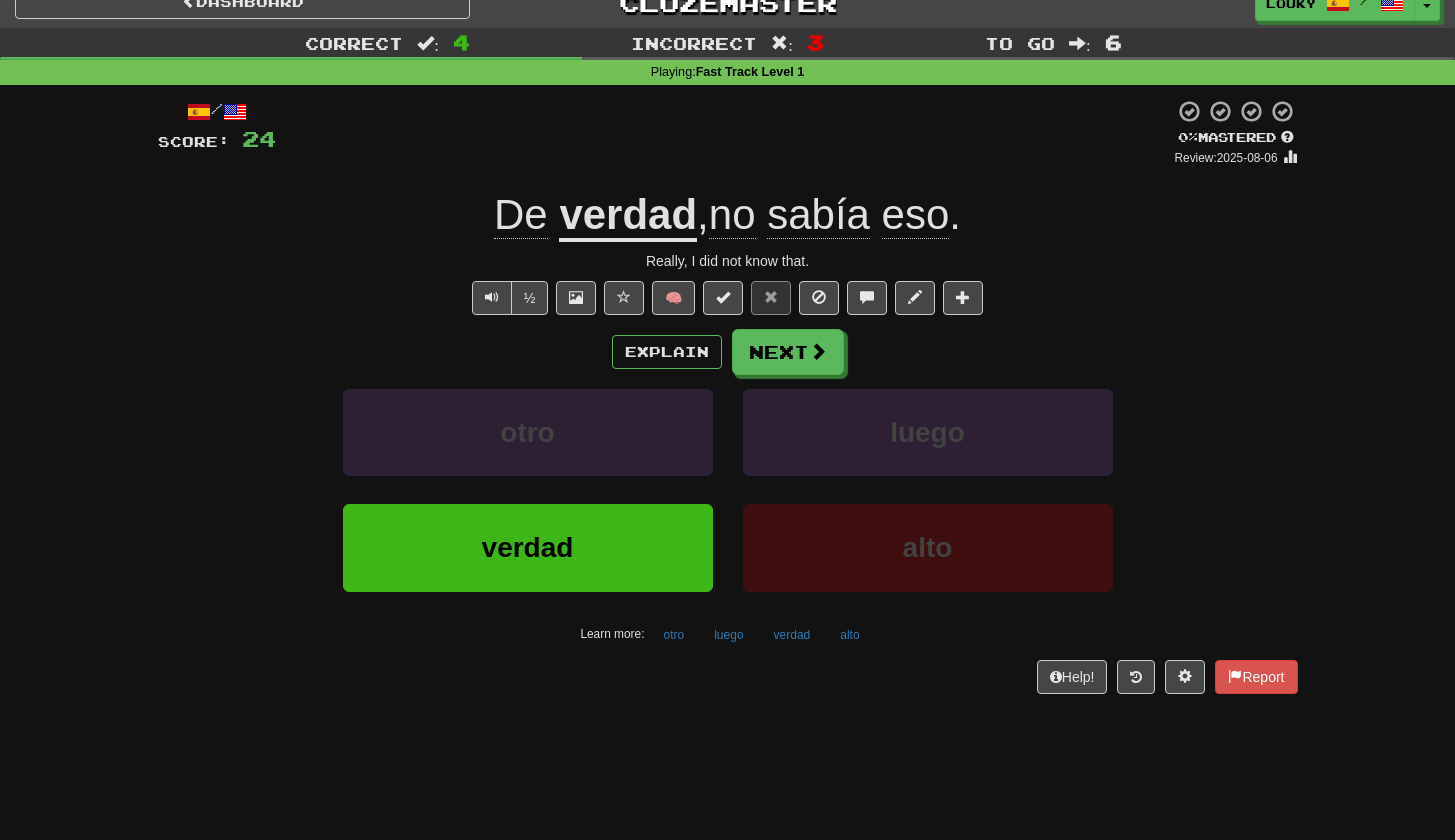 click on "eso" at bounding box center (916, 215) 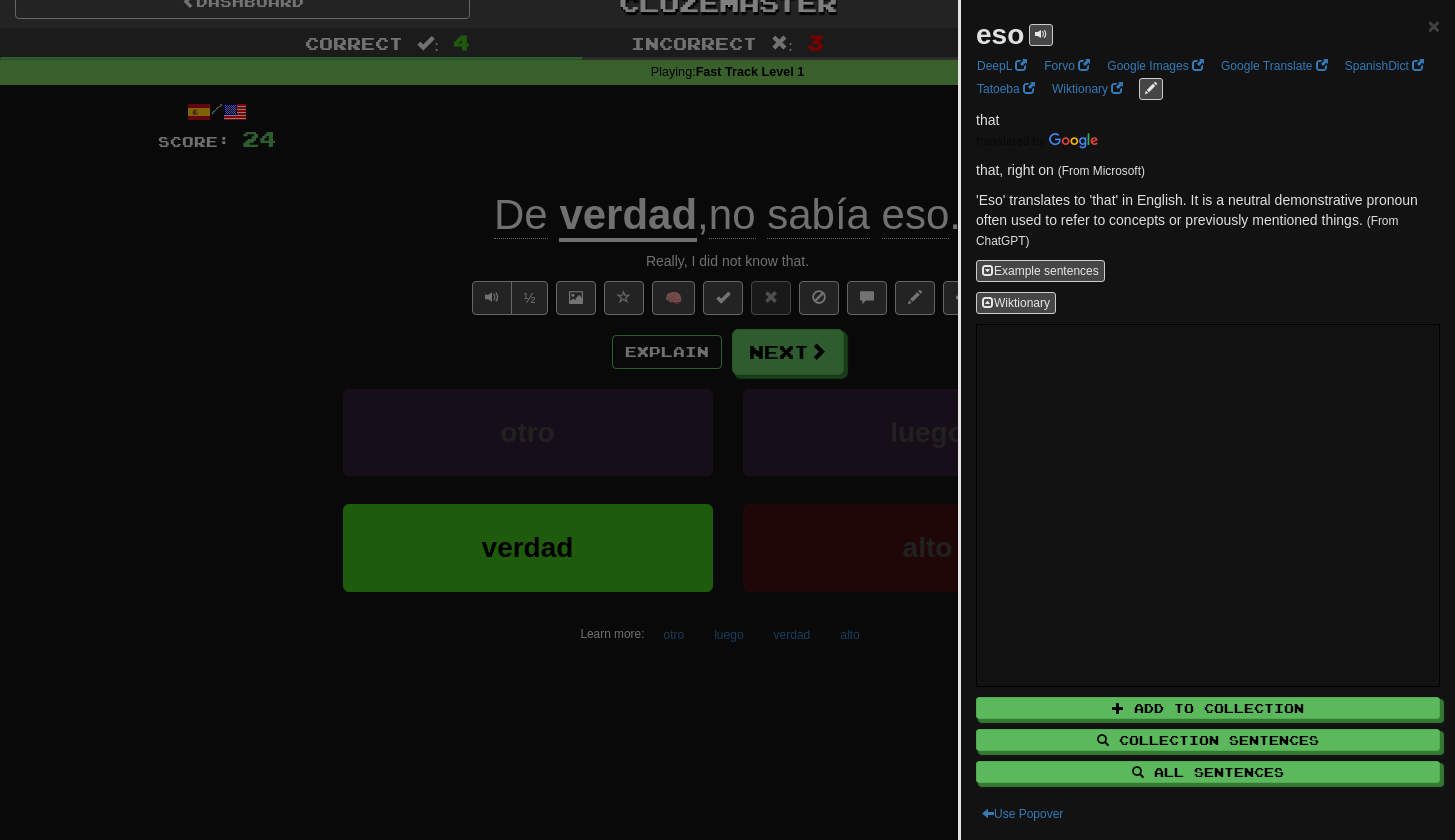 click at bounding box center (727, 420) 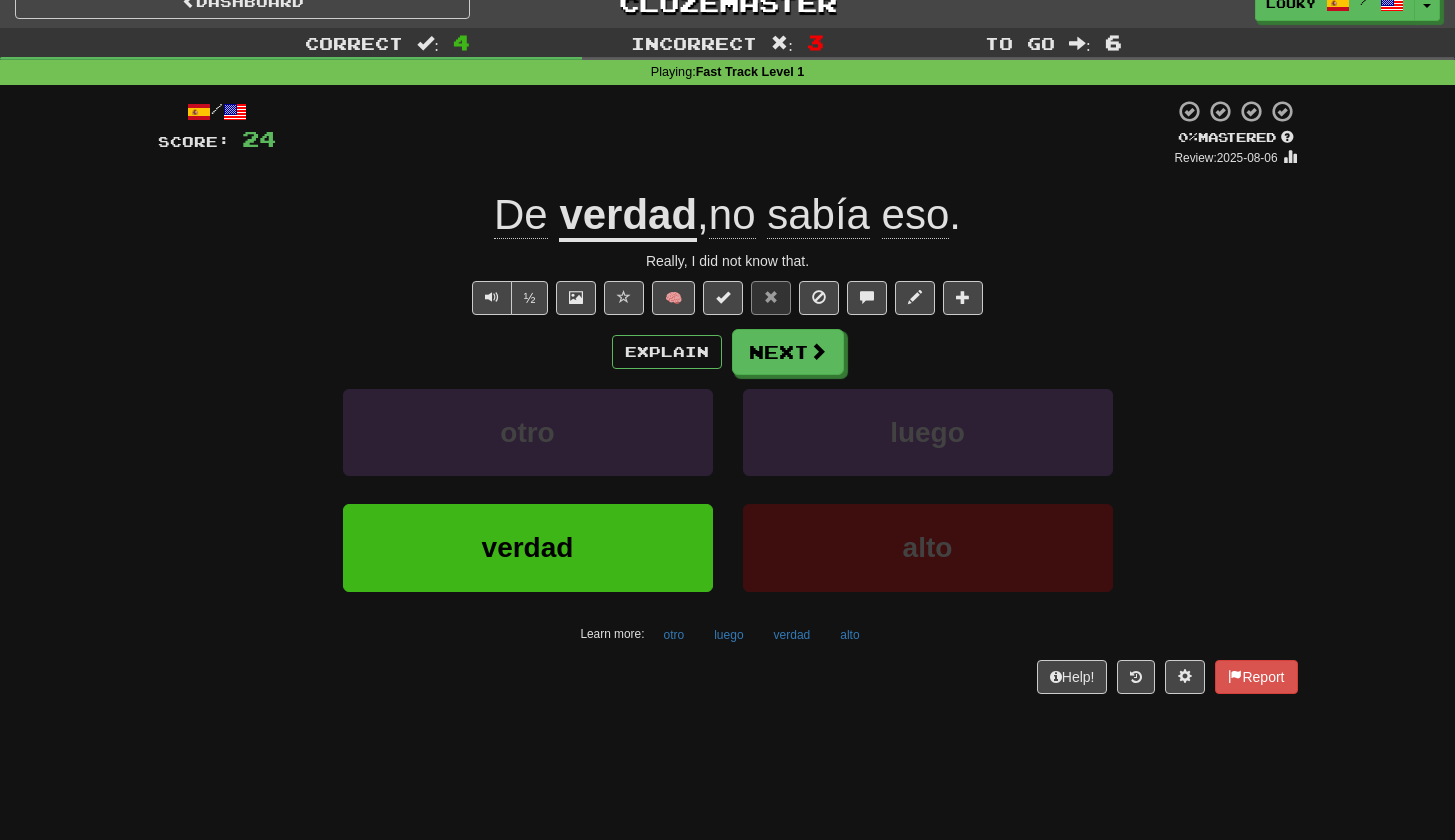 click on "sabía" at bounding box center [818, 215] 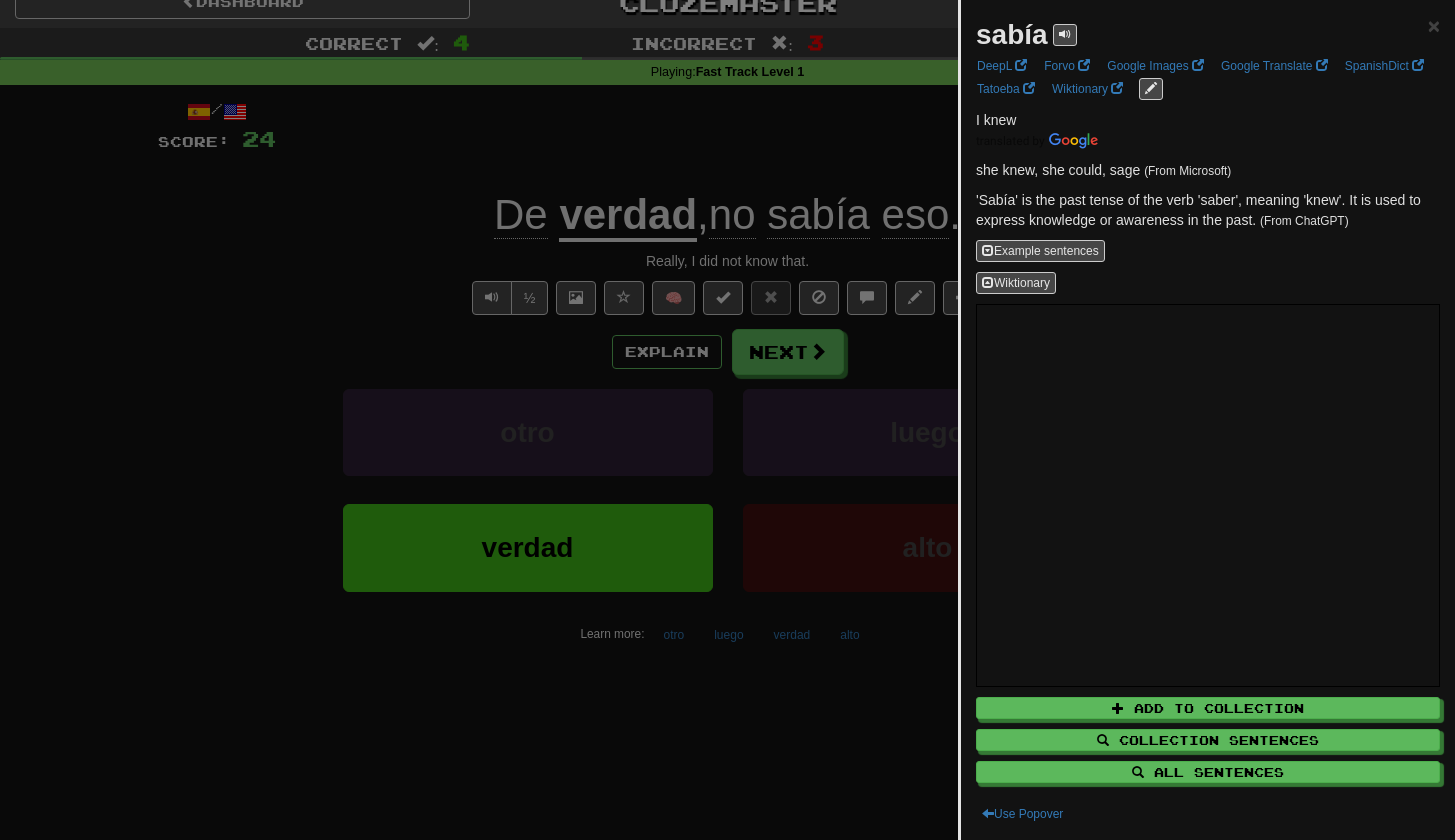 click at bounding box center (727, 420) 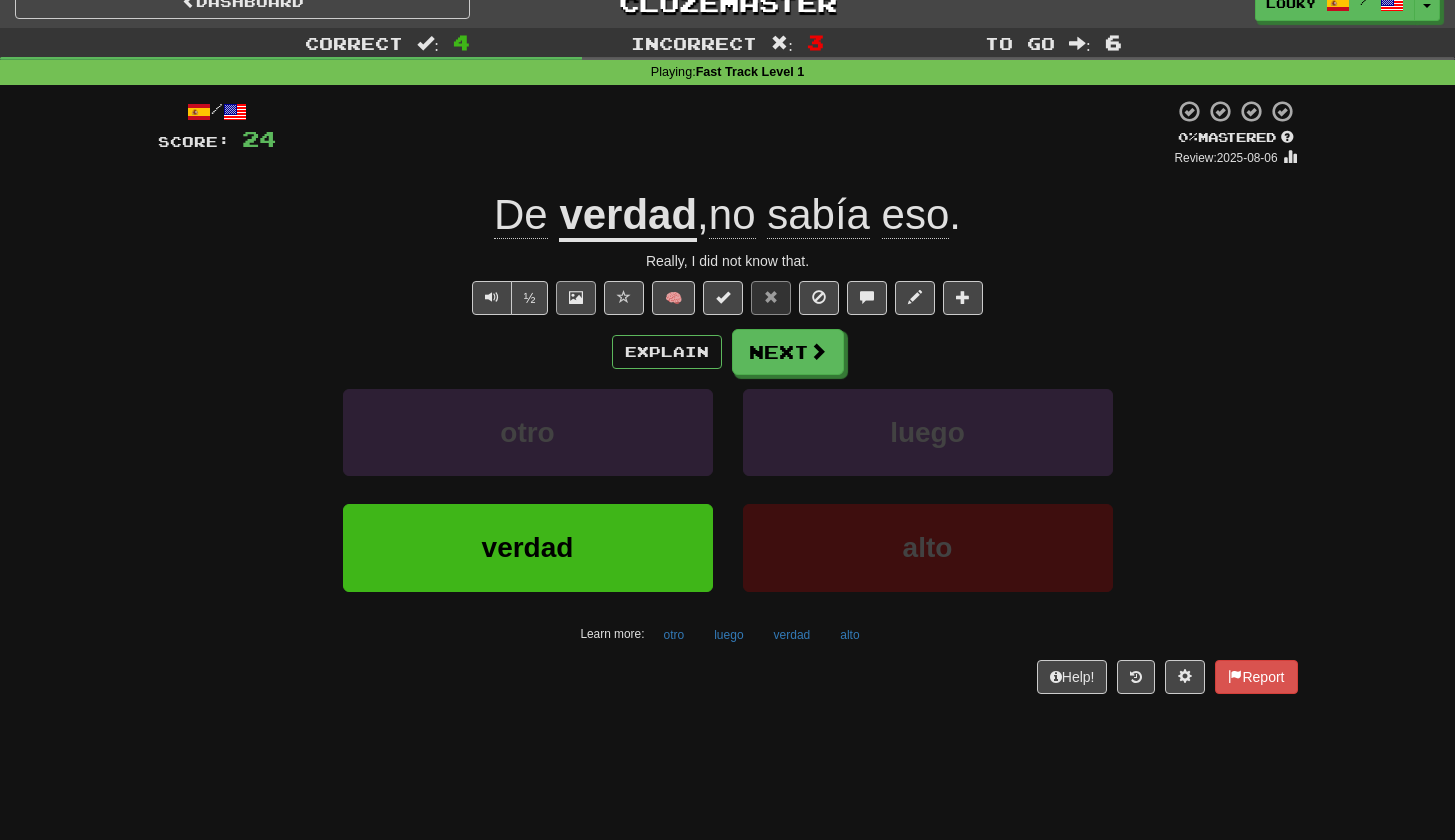 click at bounding box center (576, 297) 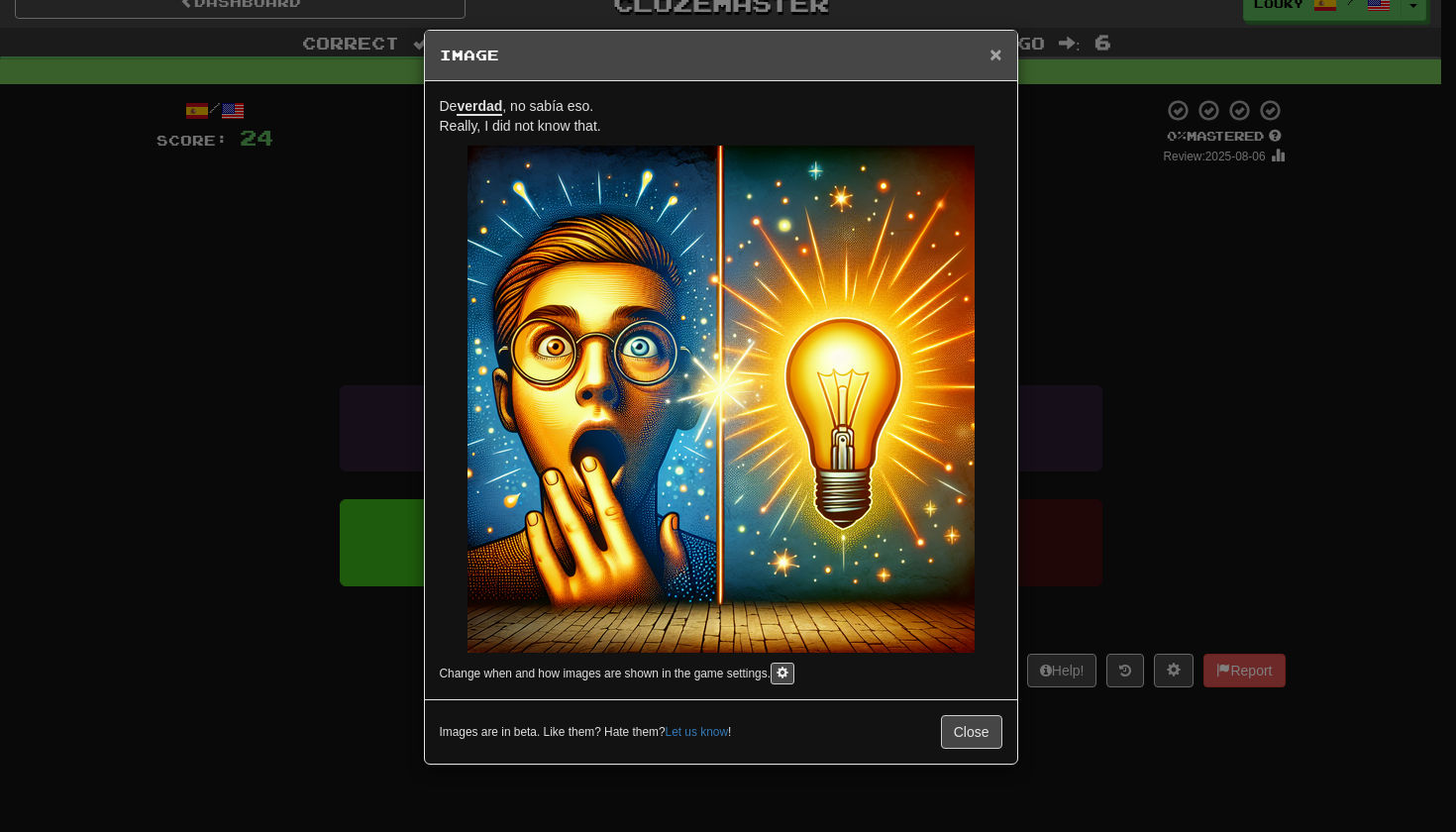 click on "×" at bounding box center (995, 53) 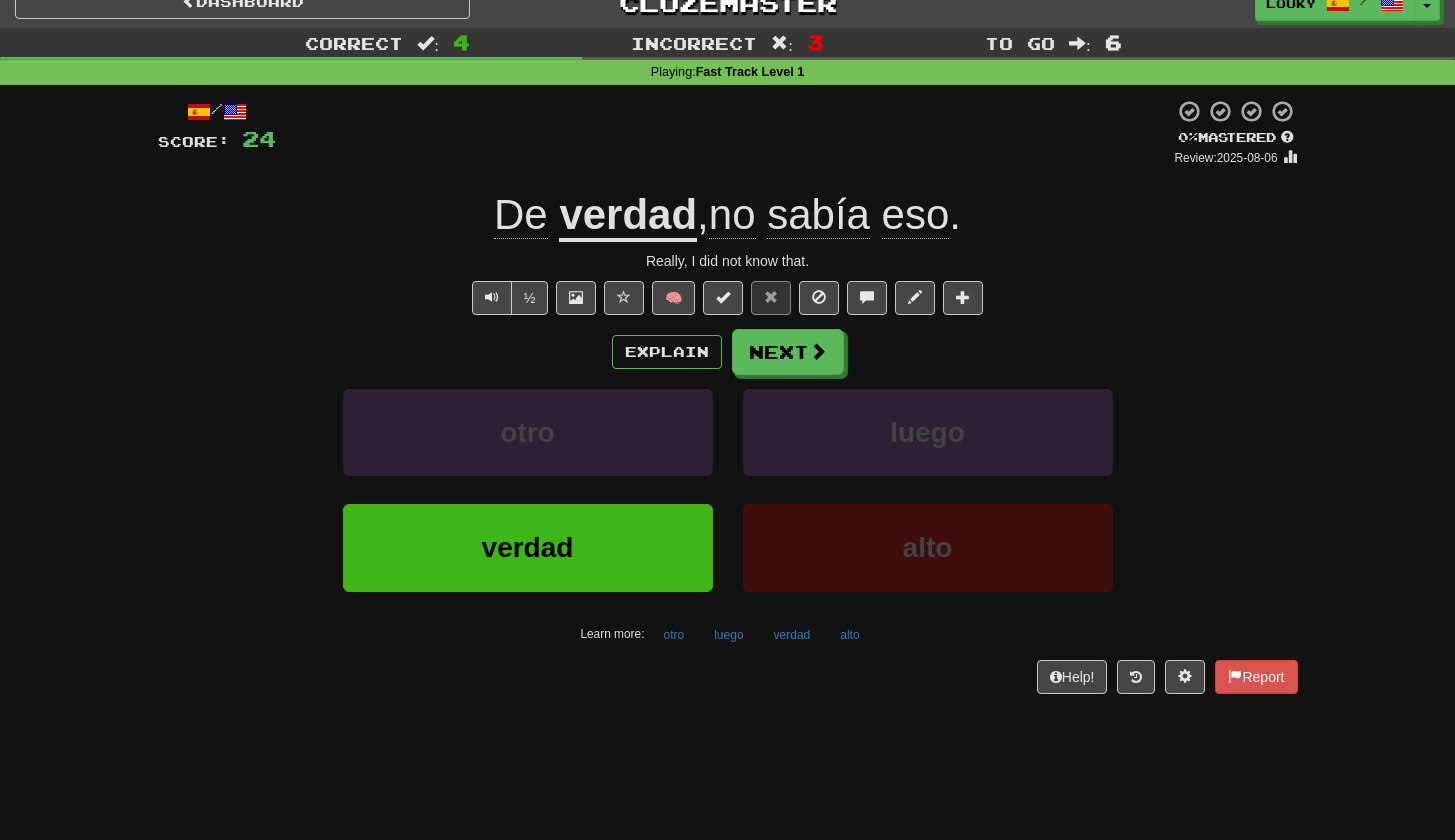 click on "Explain Next otro luego verdad alto Learn more: otro luego verdad alto" at bounding box center (728, 489) 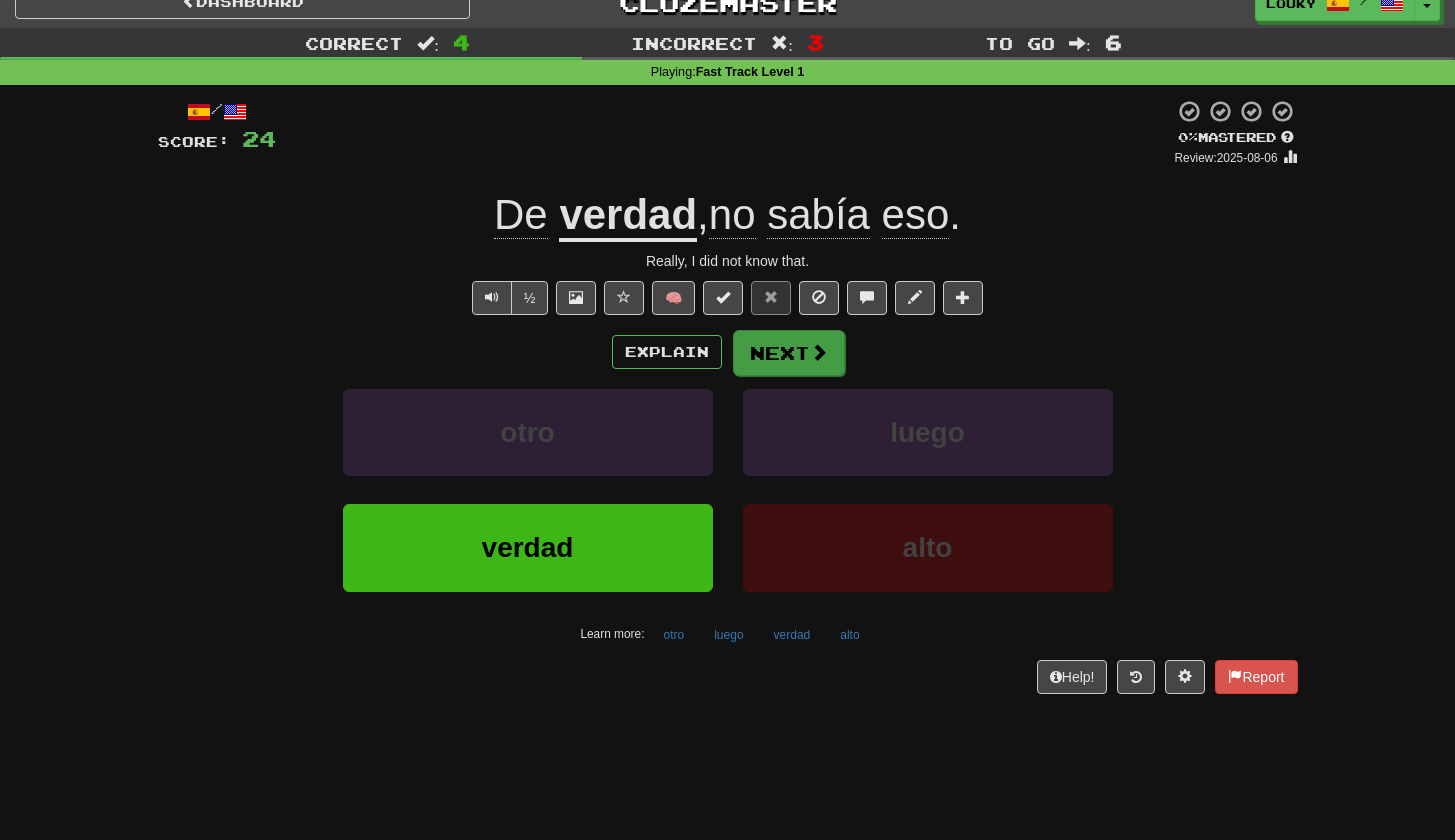 click at bounding box center (819, 352) 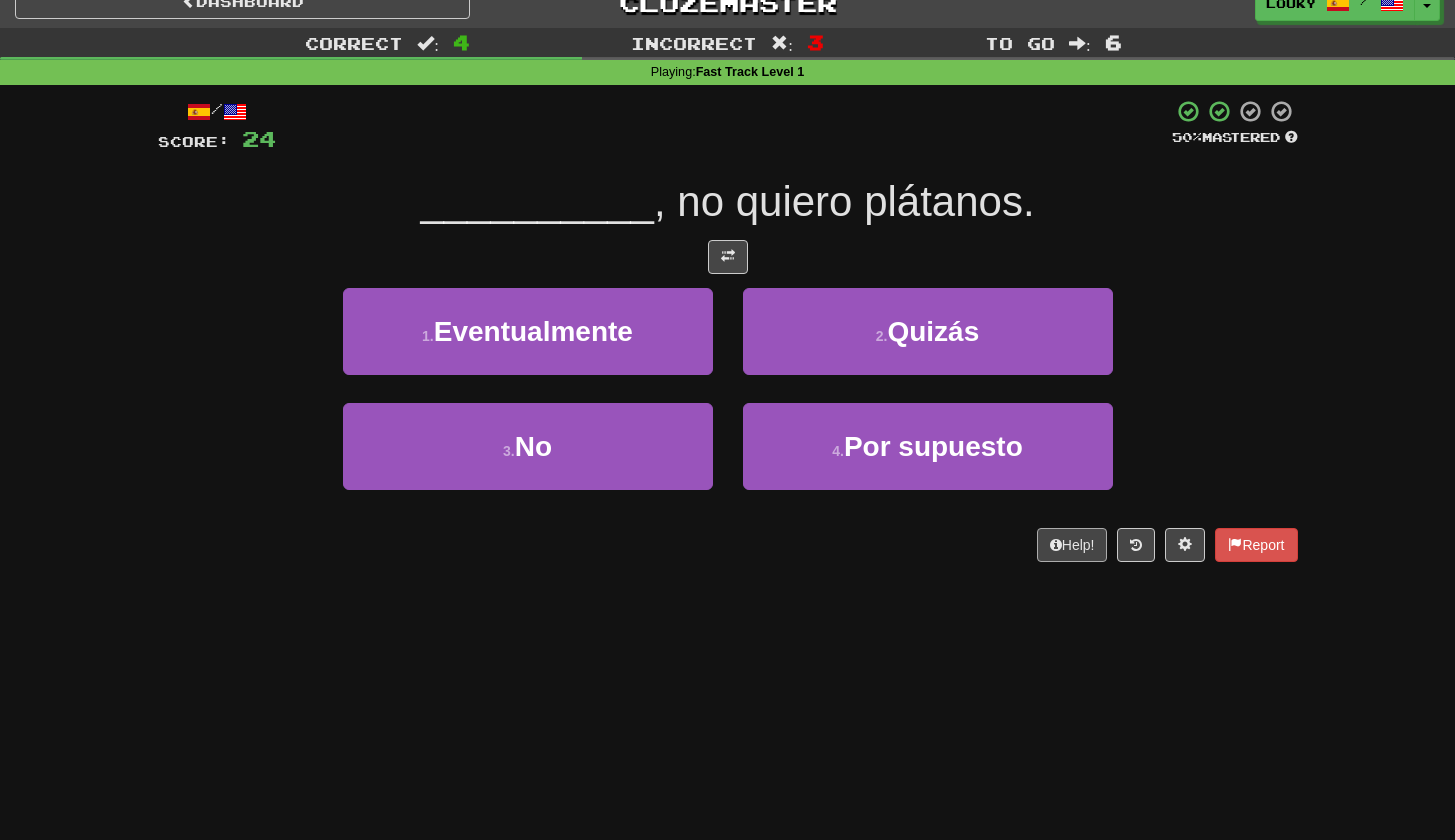 click on "Help!" at bounding box center [1072, 545] 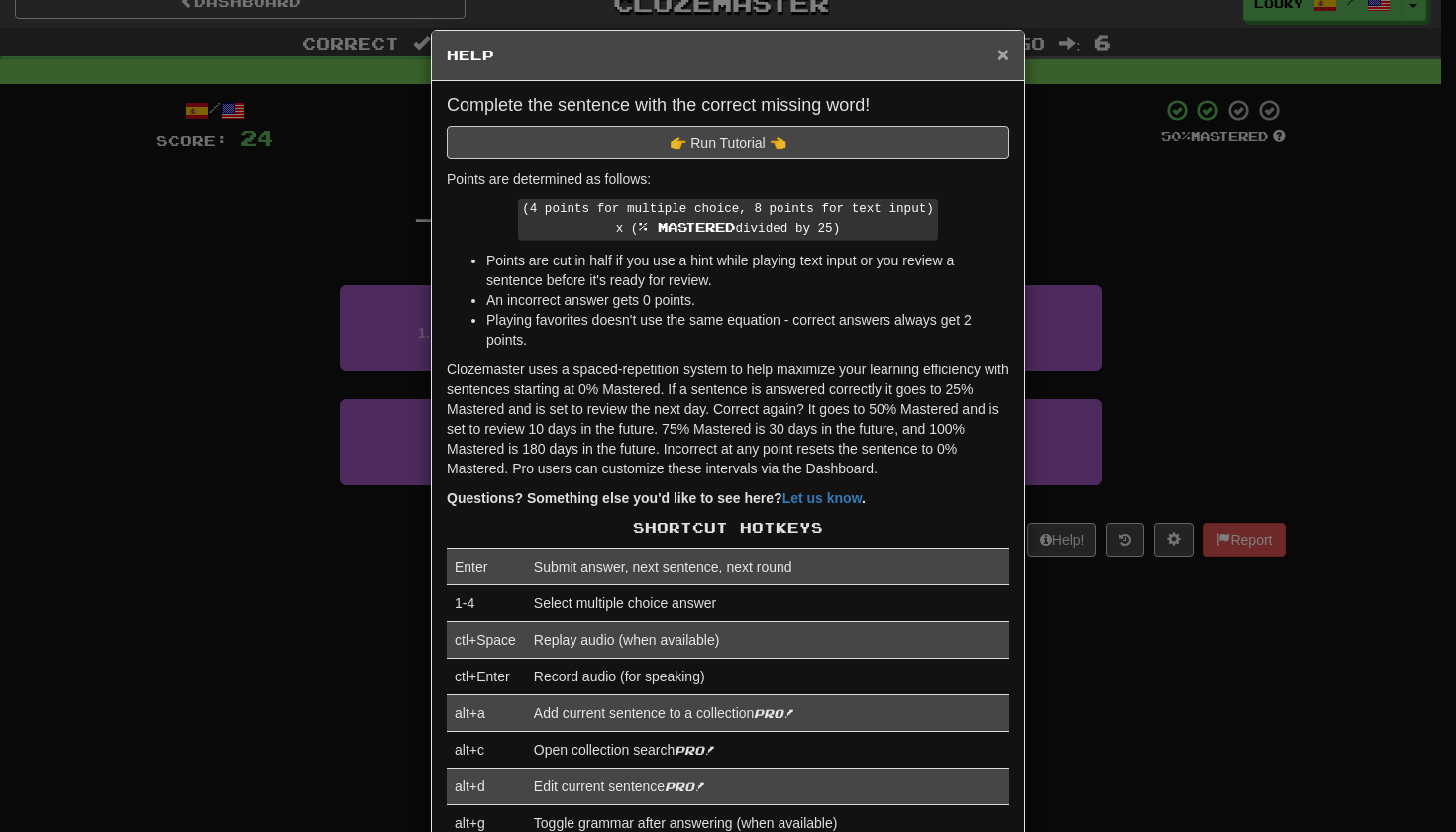click on "×" at bounding box center (1003, 53) 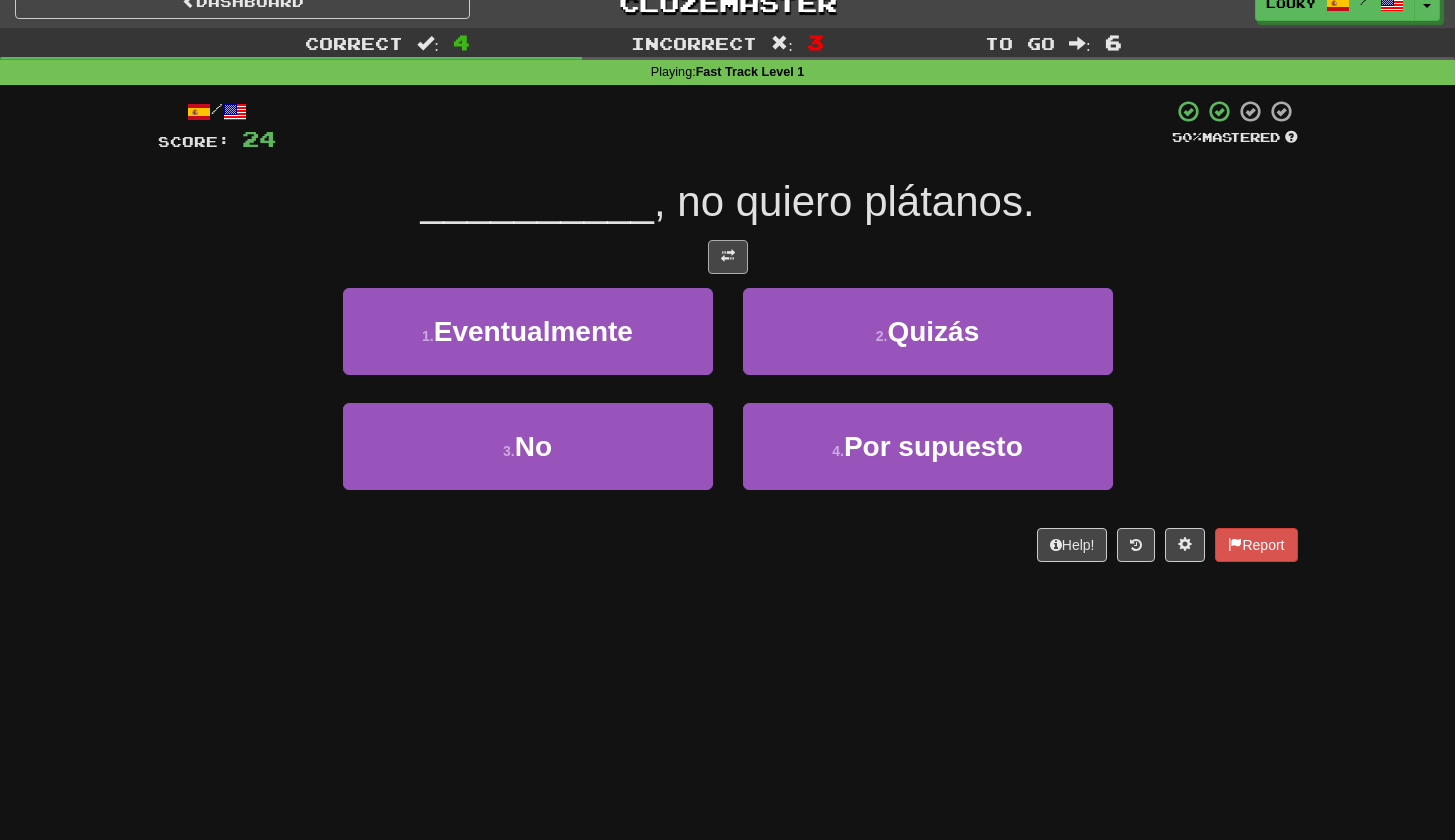 click at bounding box center (728, 256) 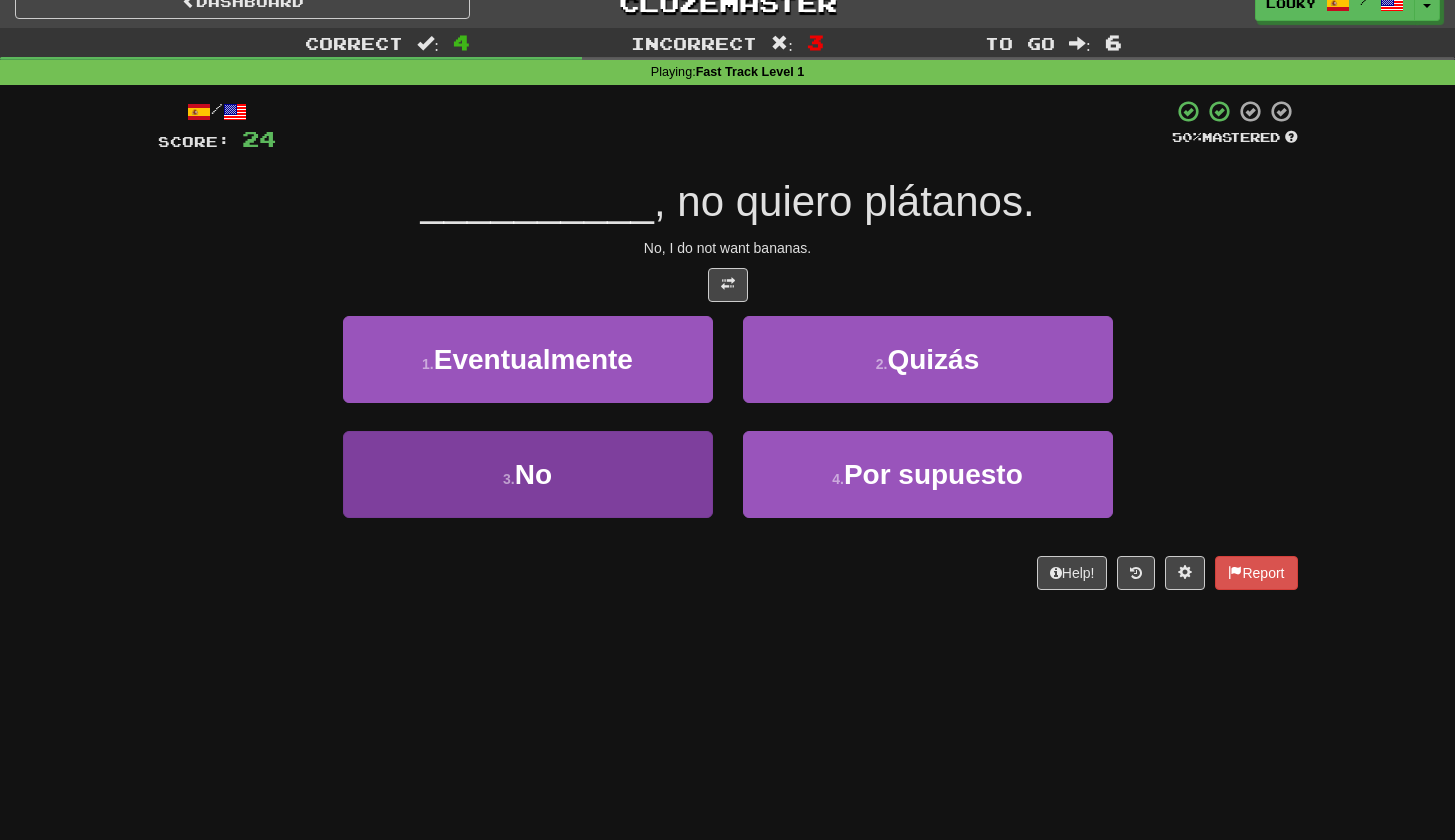 click on "3 .  No" at bounding box center [528, 474] 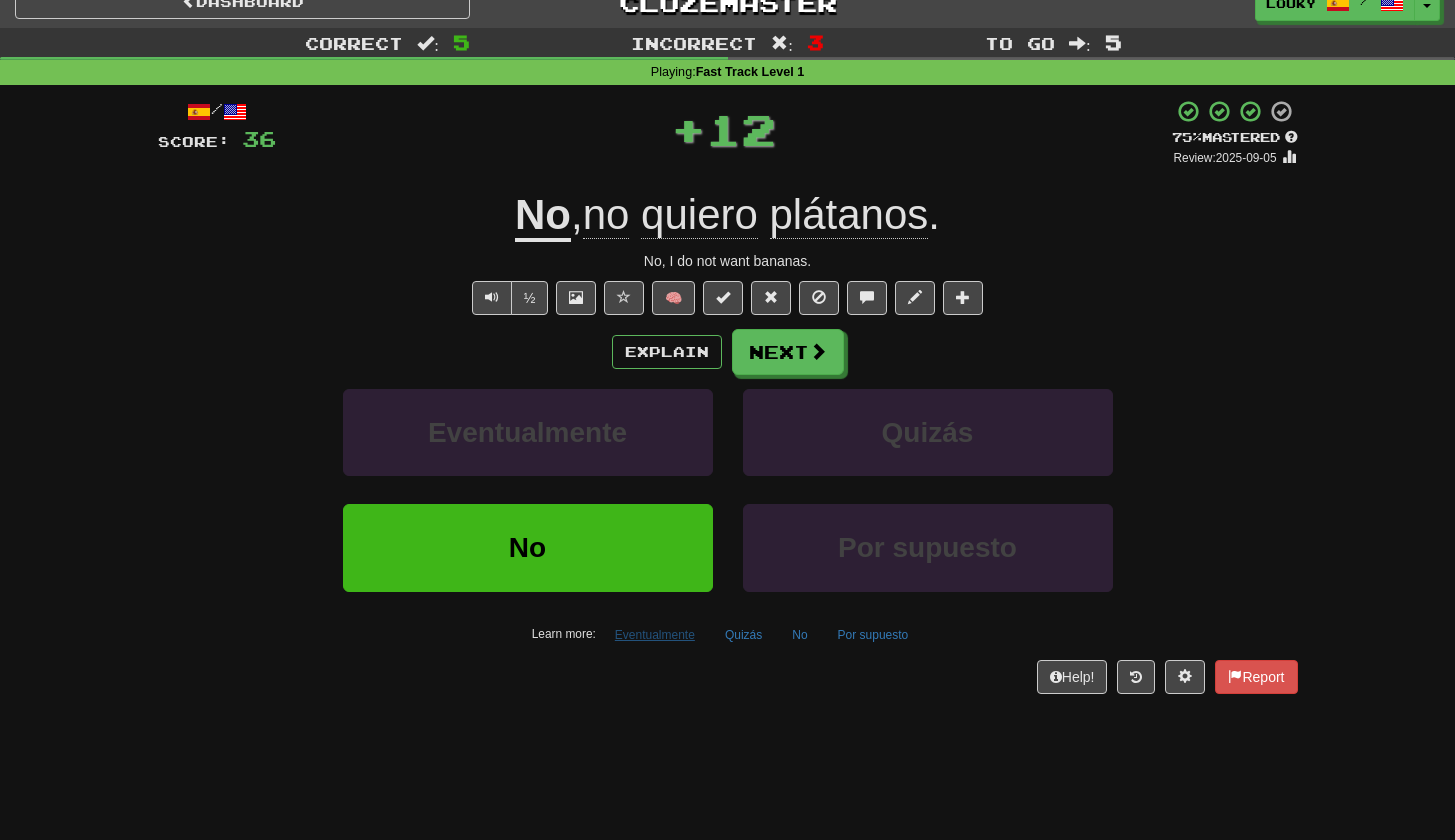 click on "Eventualmente" at bounding box center (655, 635) 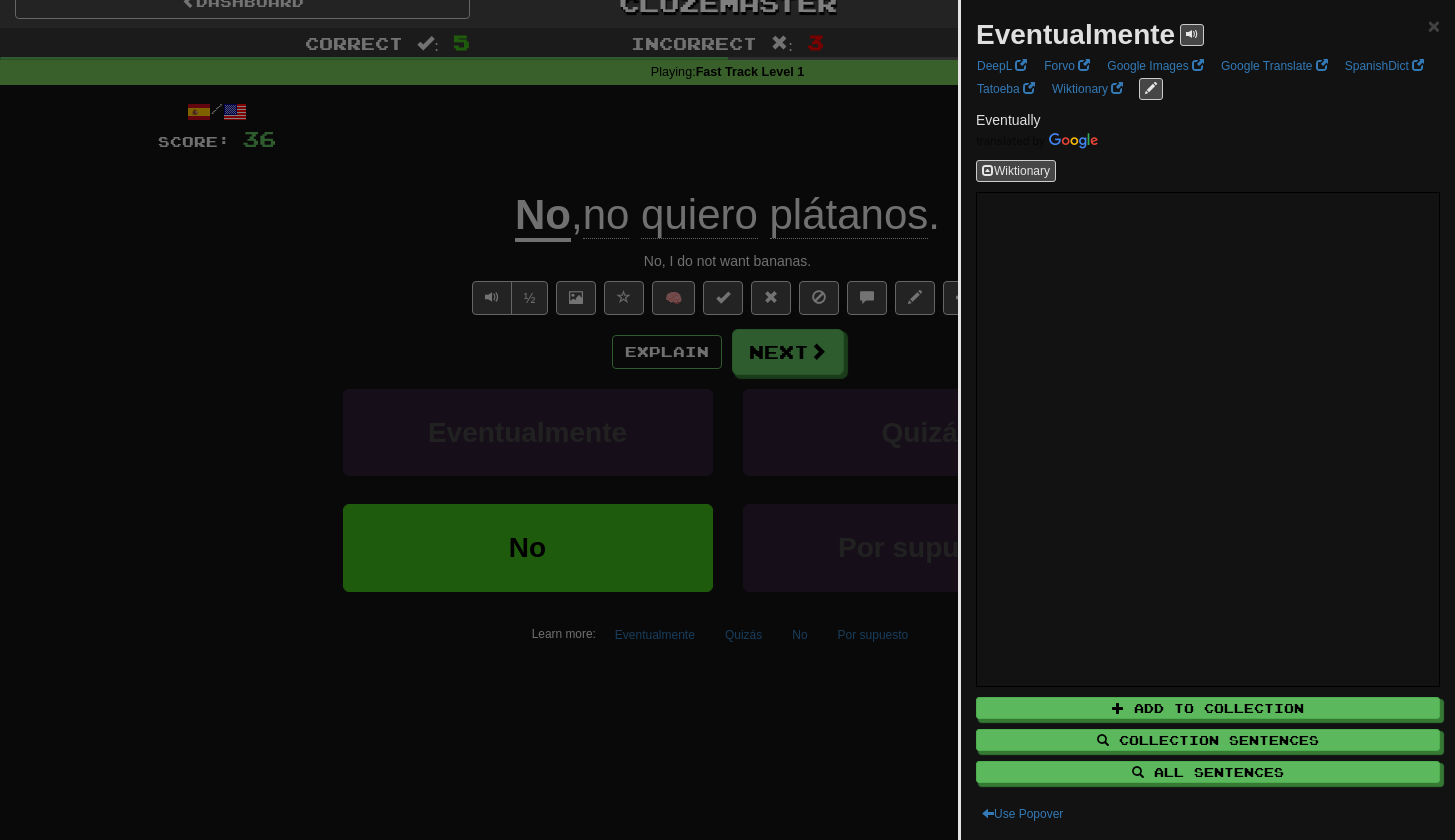 click at bounding box center [727, 420] 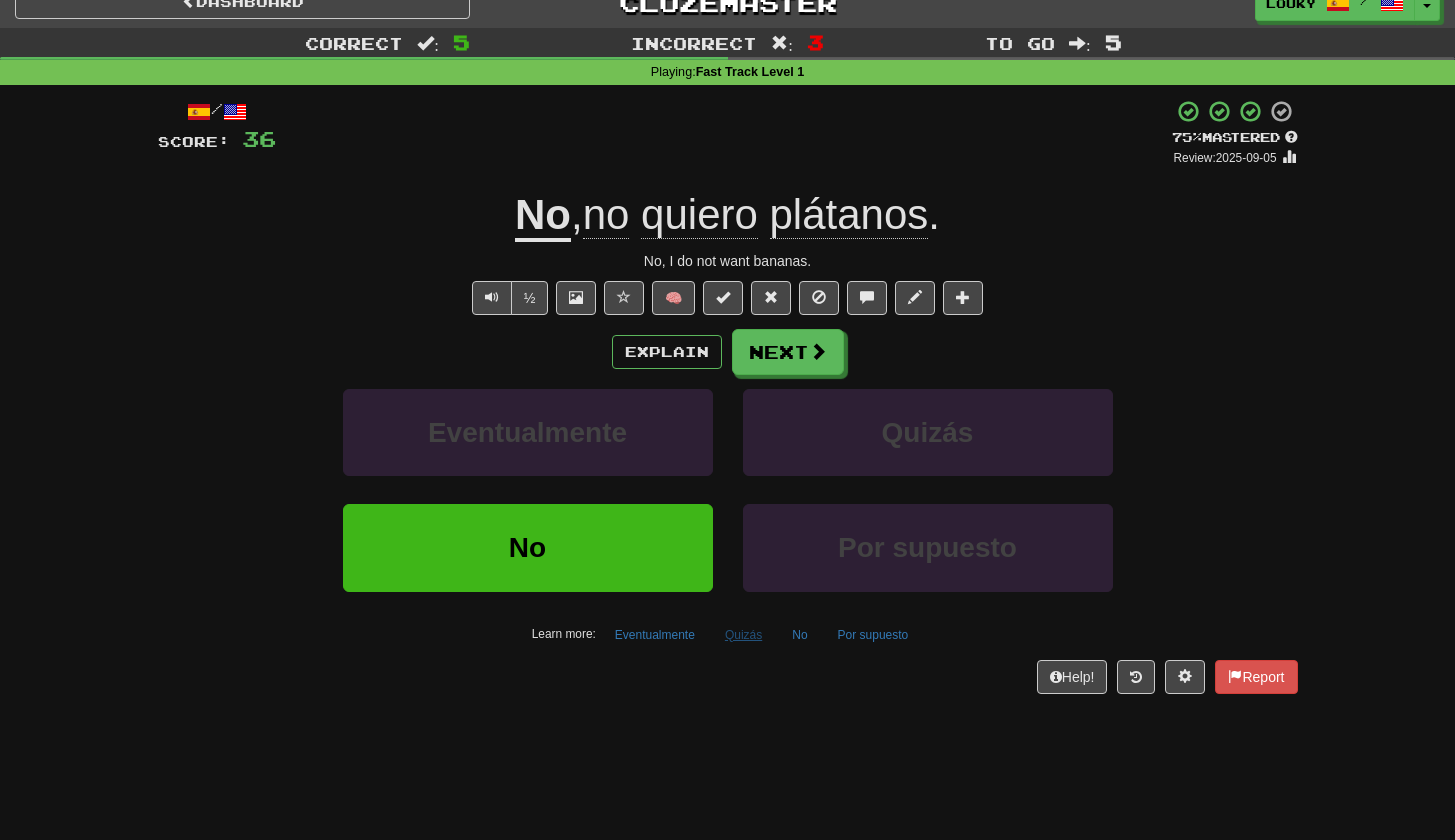 click on "Quizás" at bounding box center (743, 635) 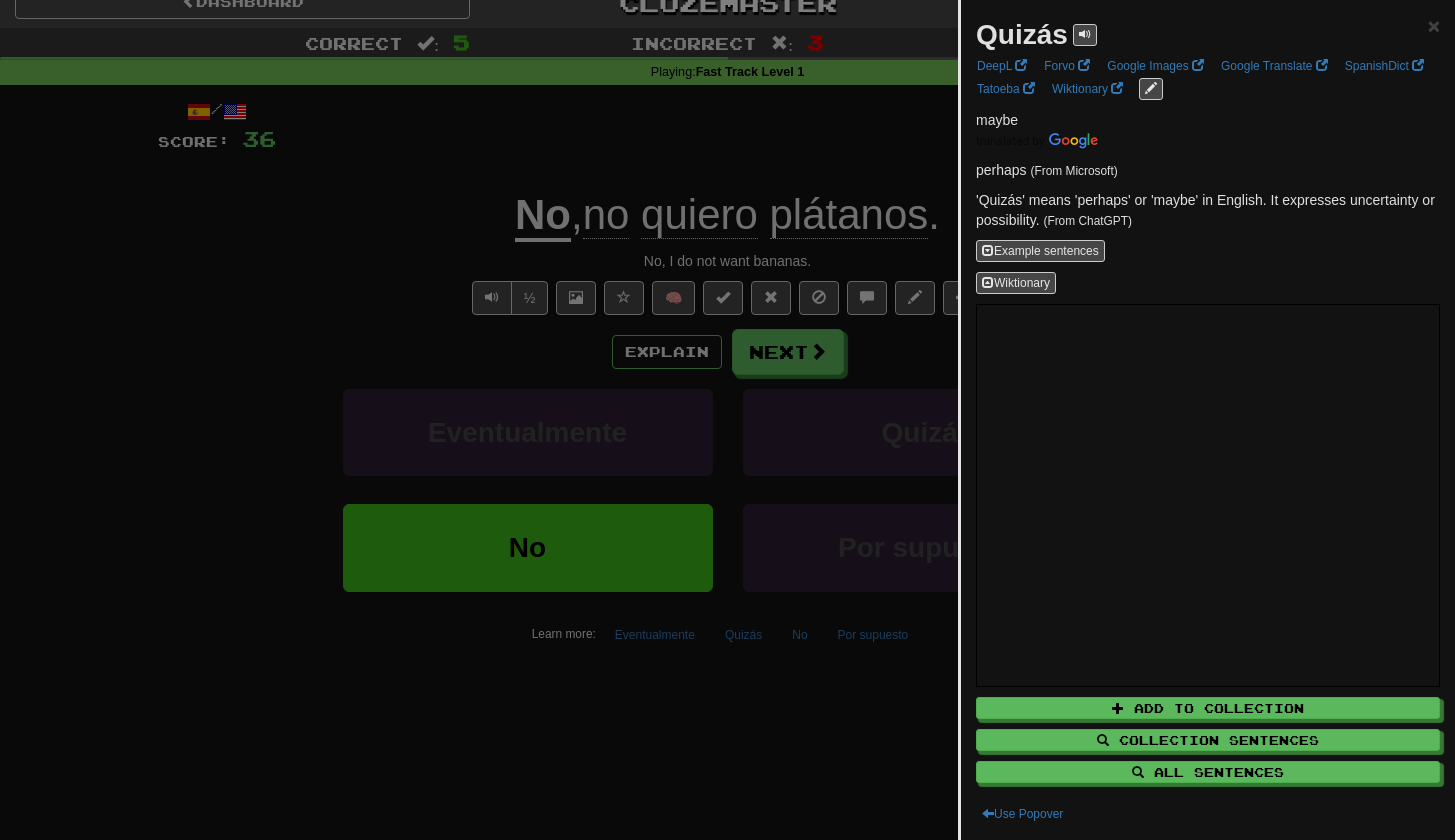 click at bounding box center (727, 420) 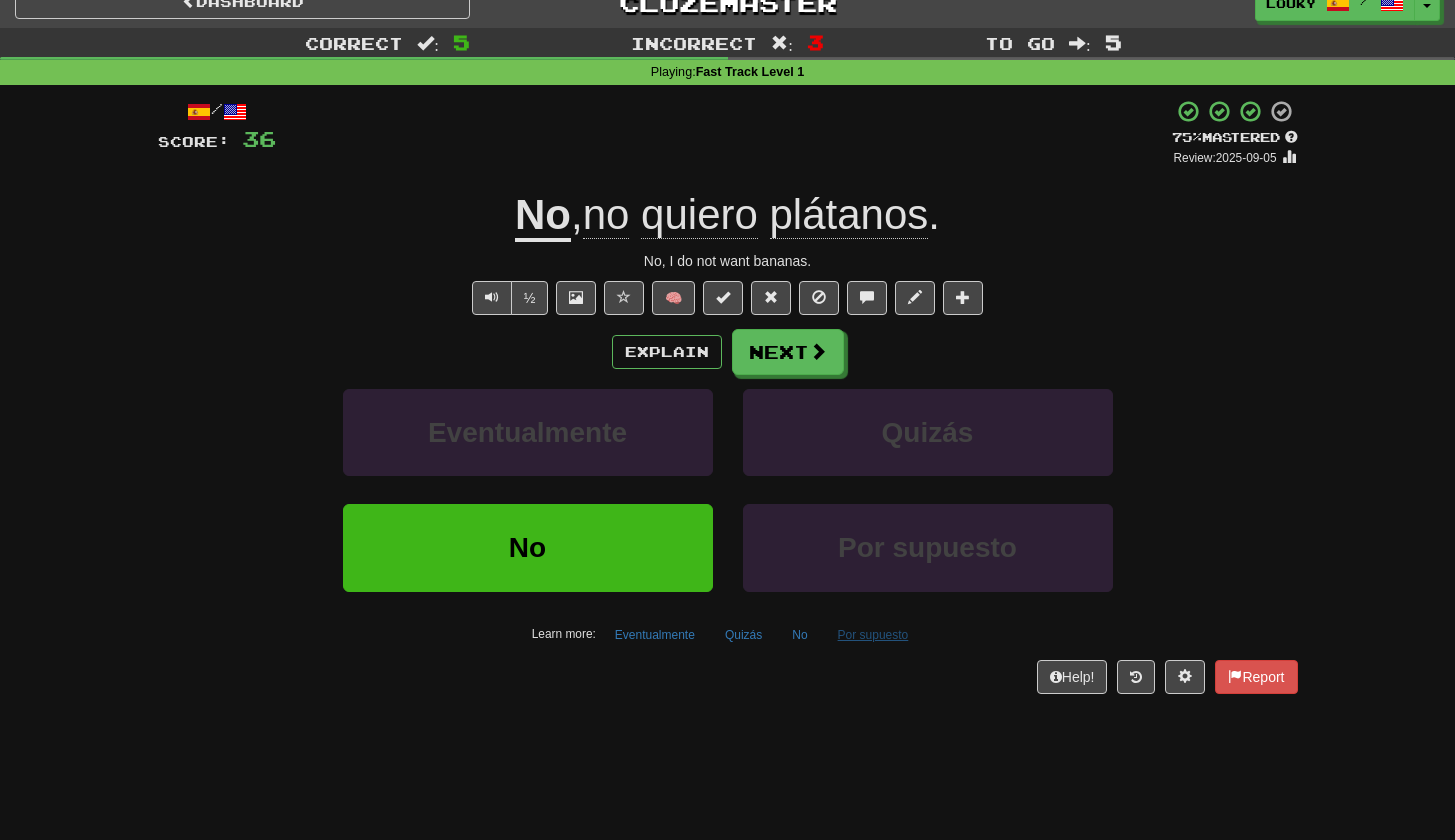 click on "Por supuesto" at bounding box center [873, 635] 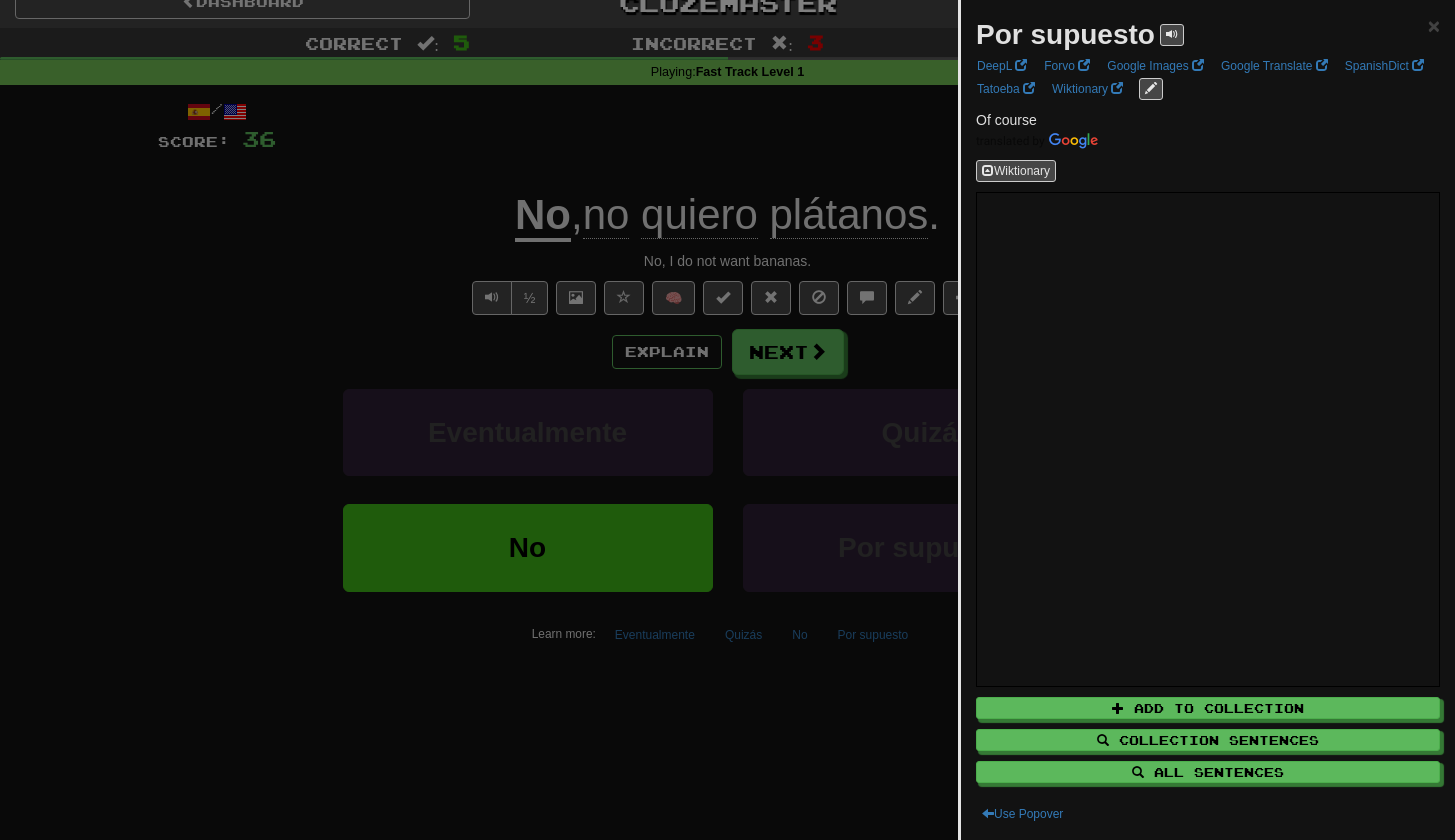click at bounding box center [727, 420] 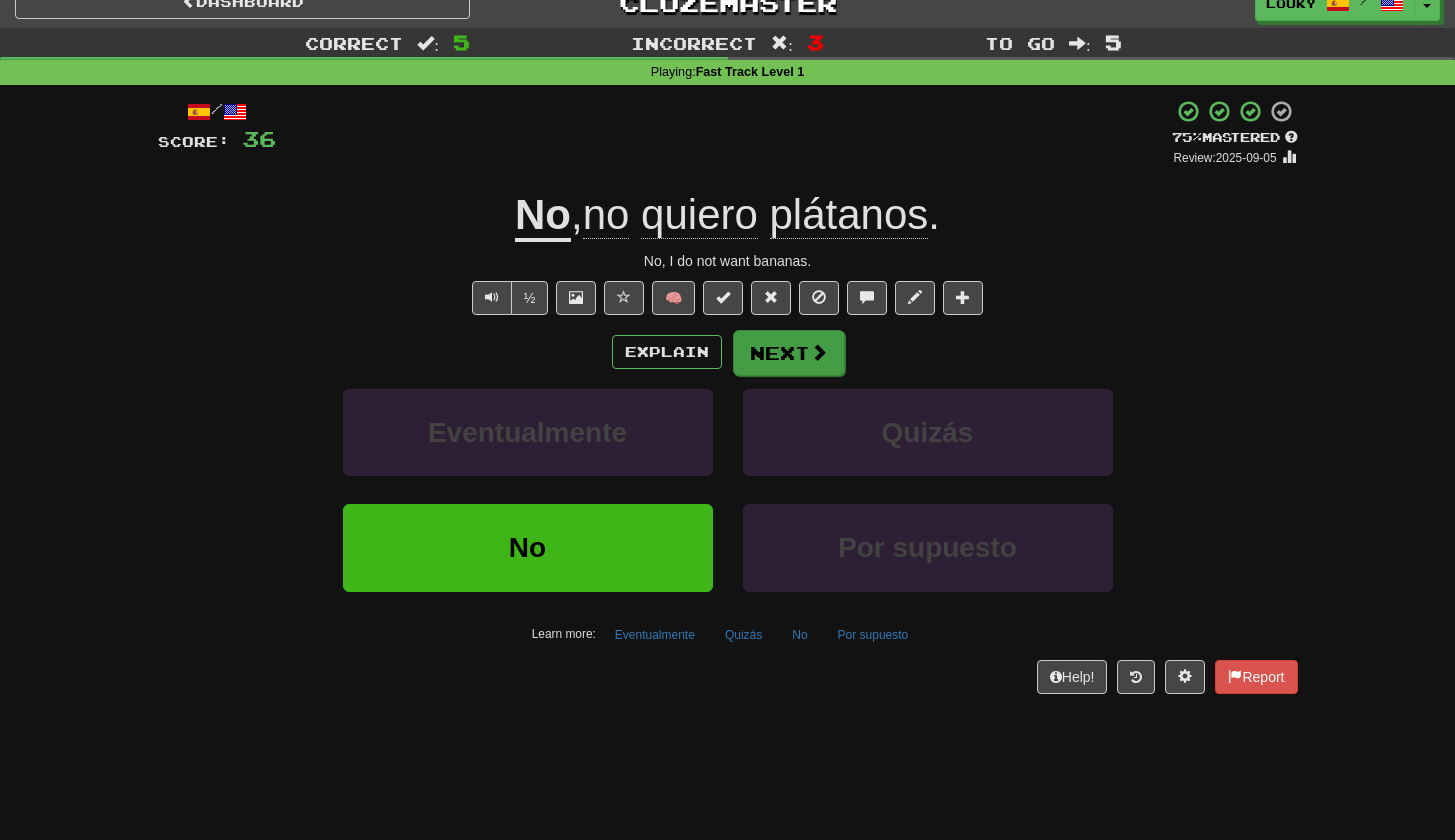 click on "Next" at bounding box center [789, 353] 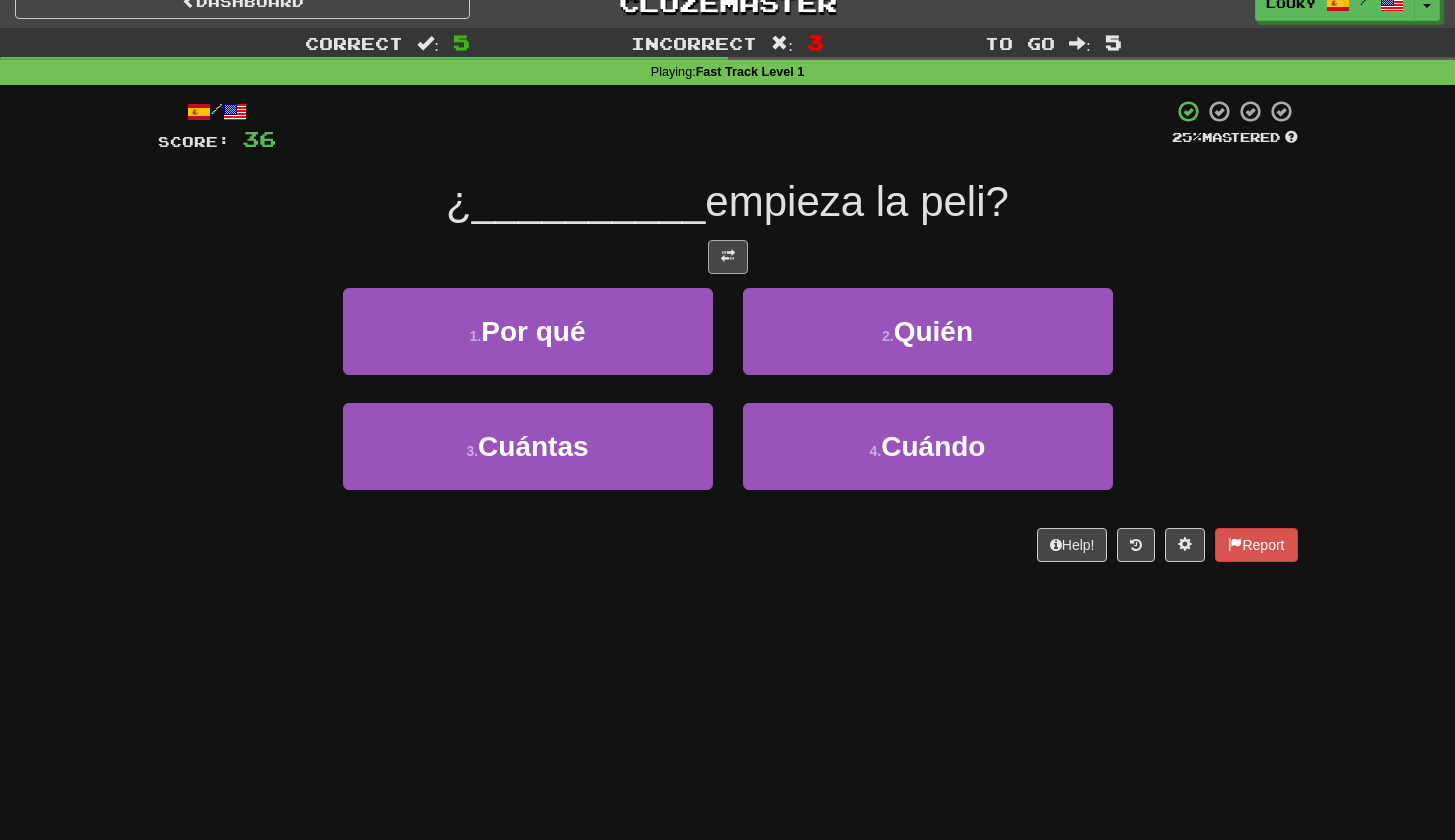click at bounding box center (728, 257) 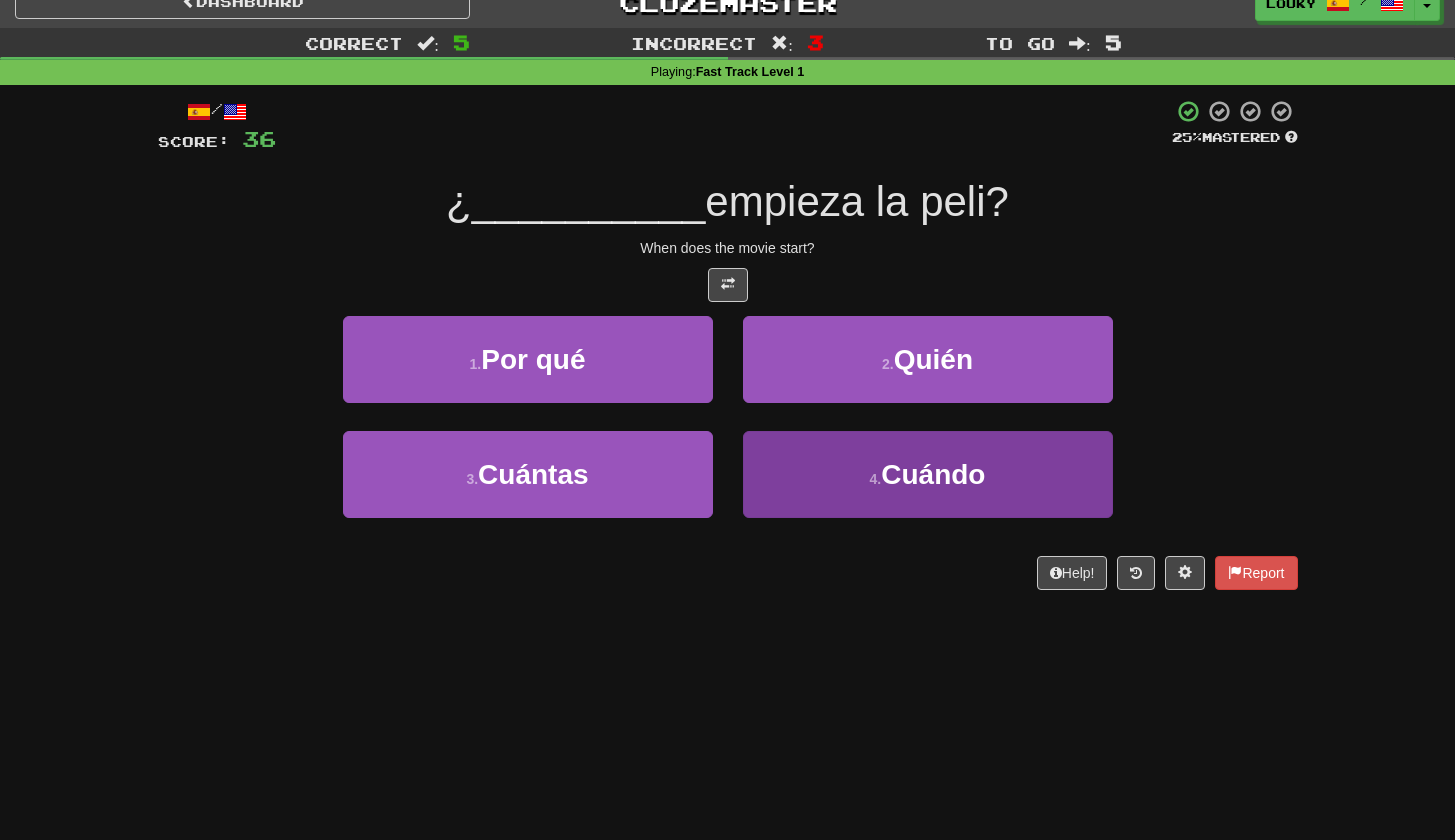 click on "4 .  Cuándo" at bounding box center (928, 474) 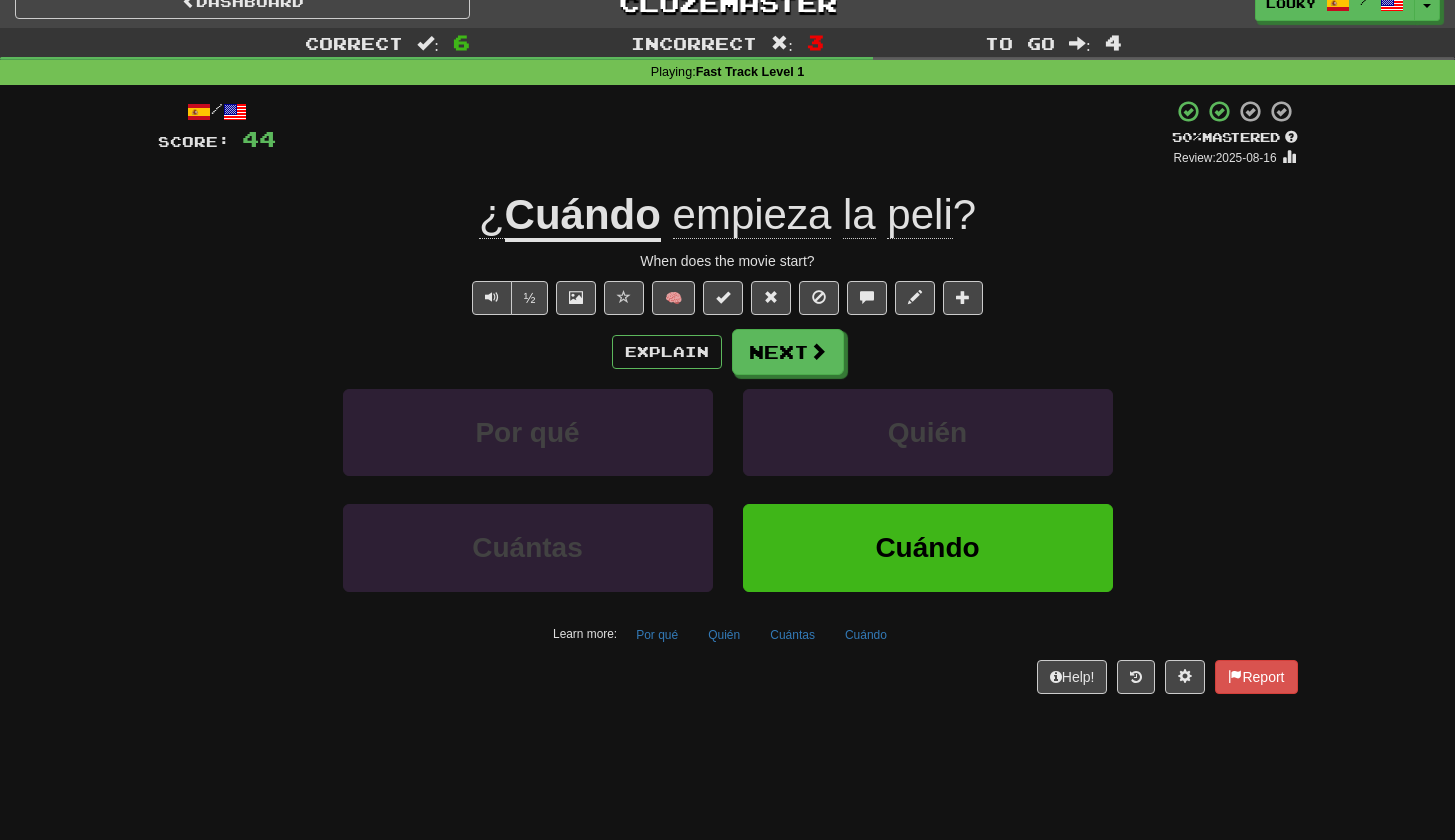 click on "empieza" at bounding box center [752, 215] 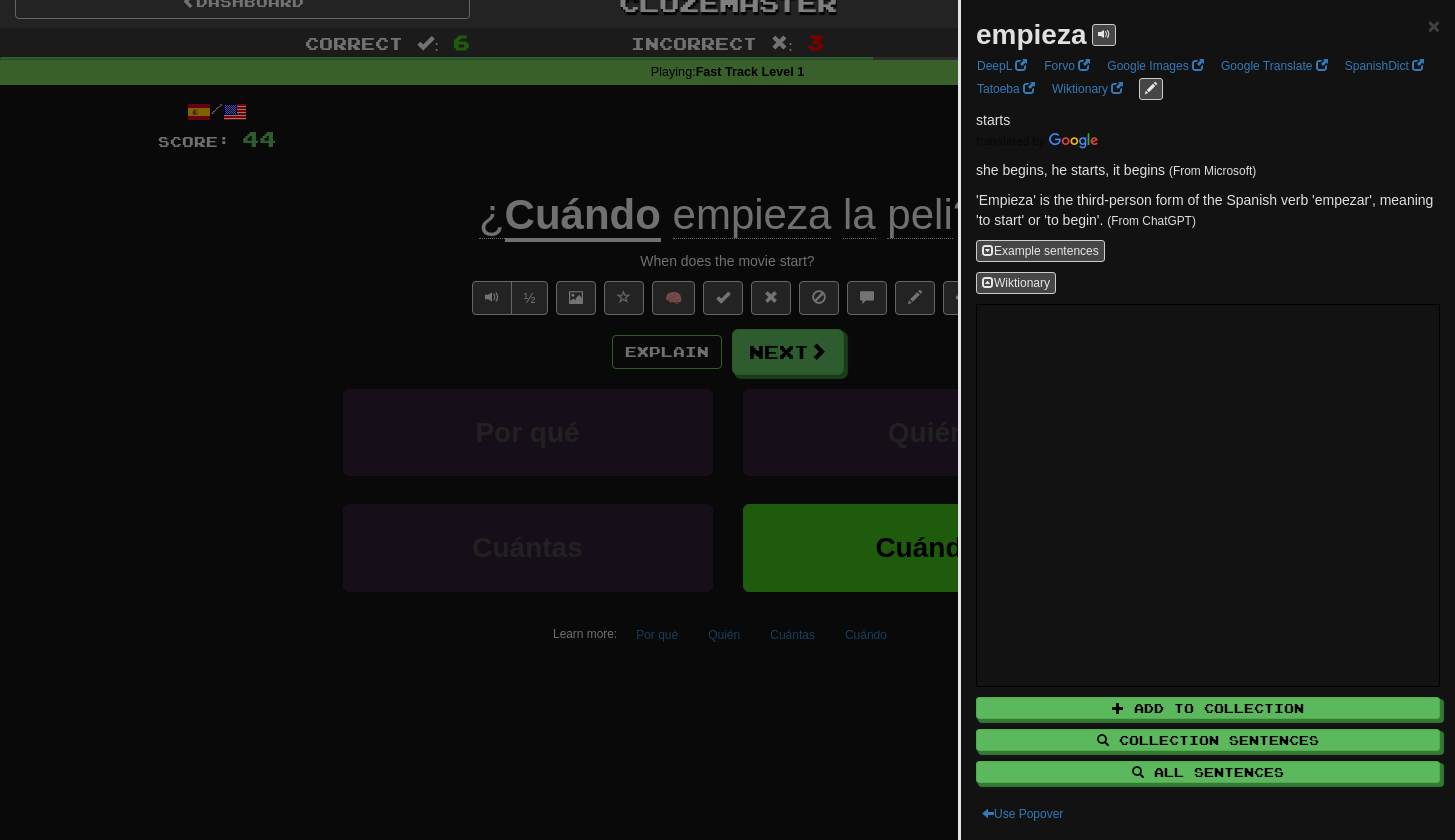 click at bounding box center [727, 420] 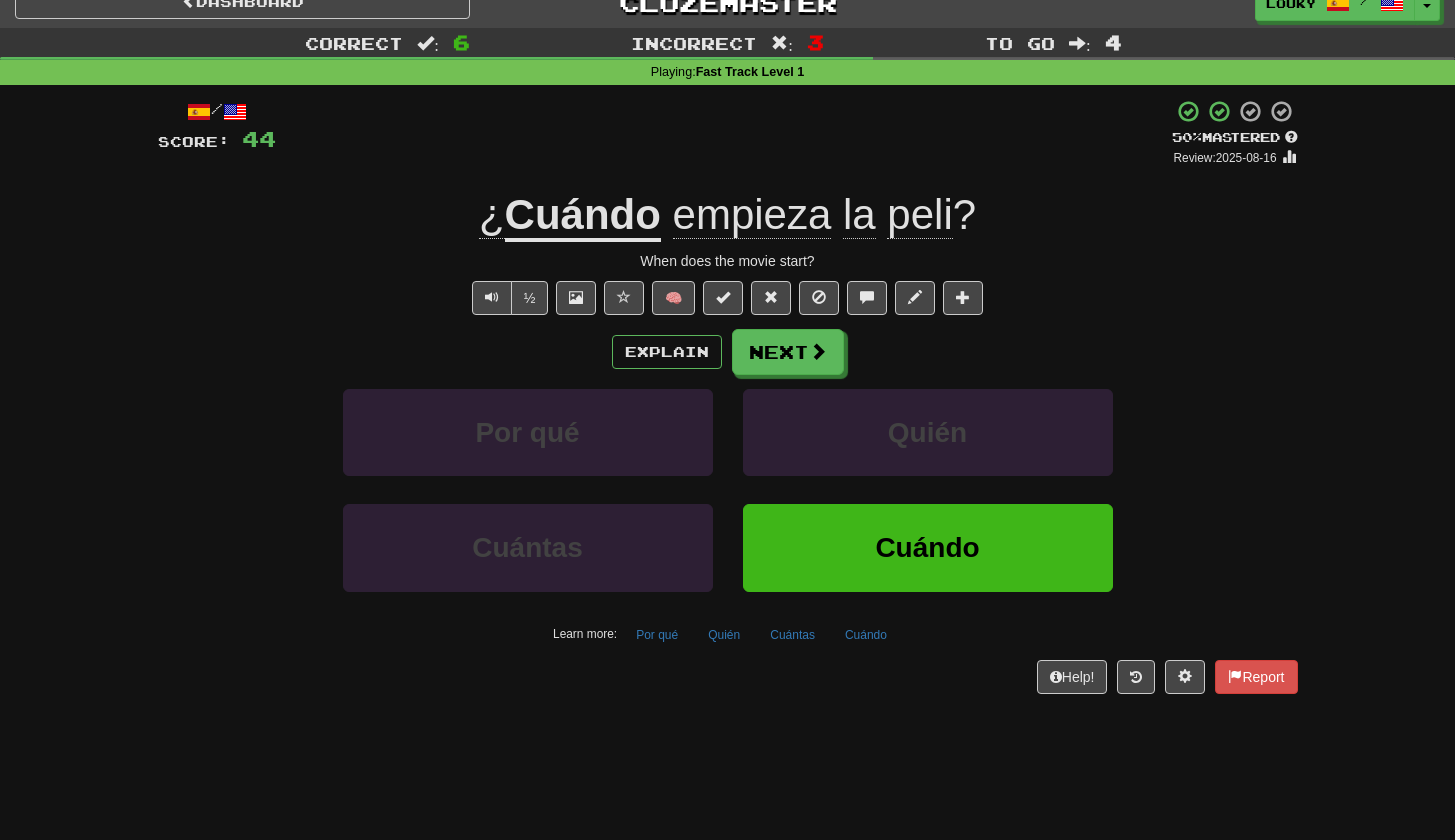 click on "Cuándo" at bounding box center [583, 216] 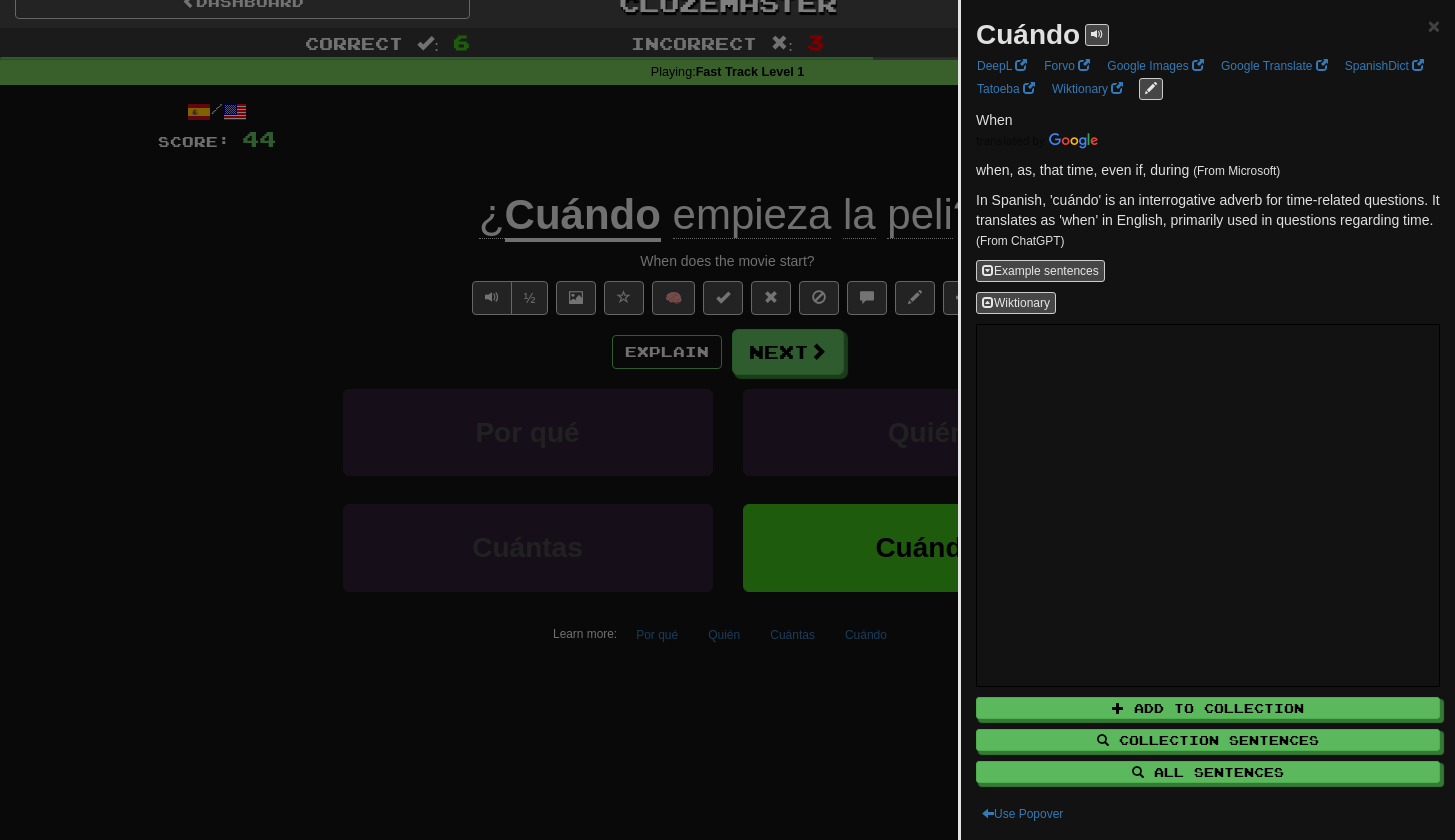 click at bounding box center (727, 420) 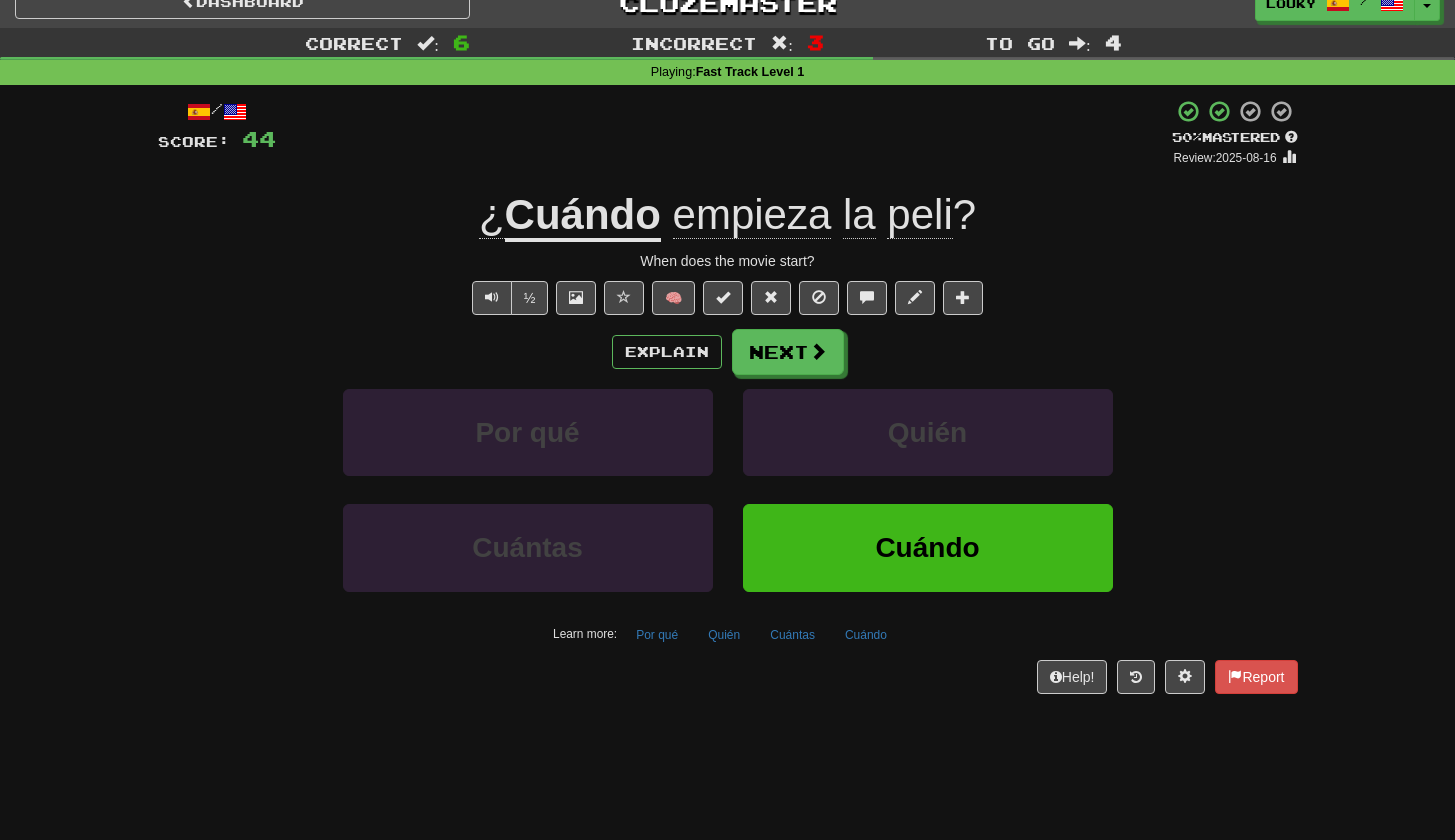 click on "/  Score:   44 + 8 50 %  Mastered Review:  2025-08-16 ¿ Cuándo   empieza   la   peli ? When does the movie start? ½ 🧠 Explain Next Por qué Quién Cuántas Cuándo Learn more: Por qué Quién Cuántas Cuándo  Help!  Report" at bounding box center [728, 396] 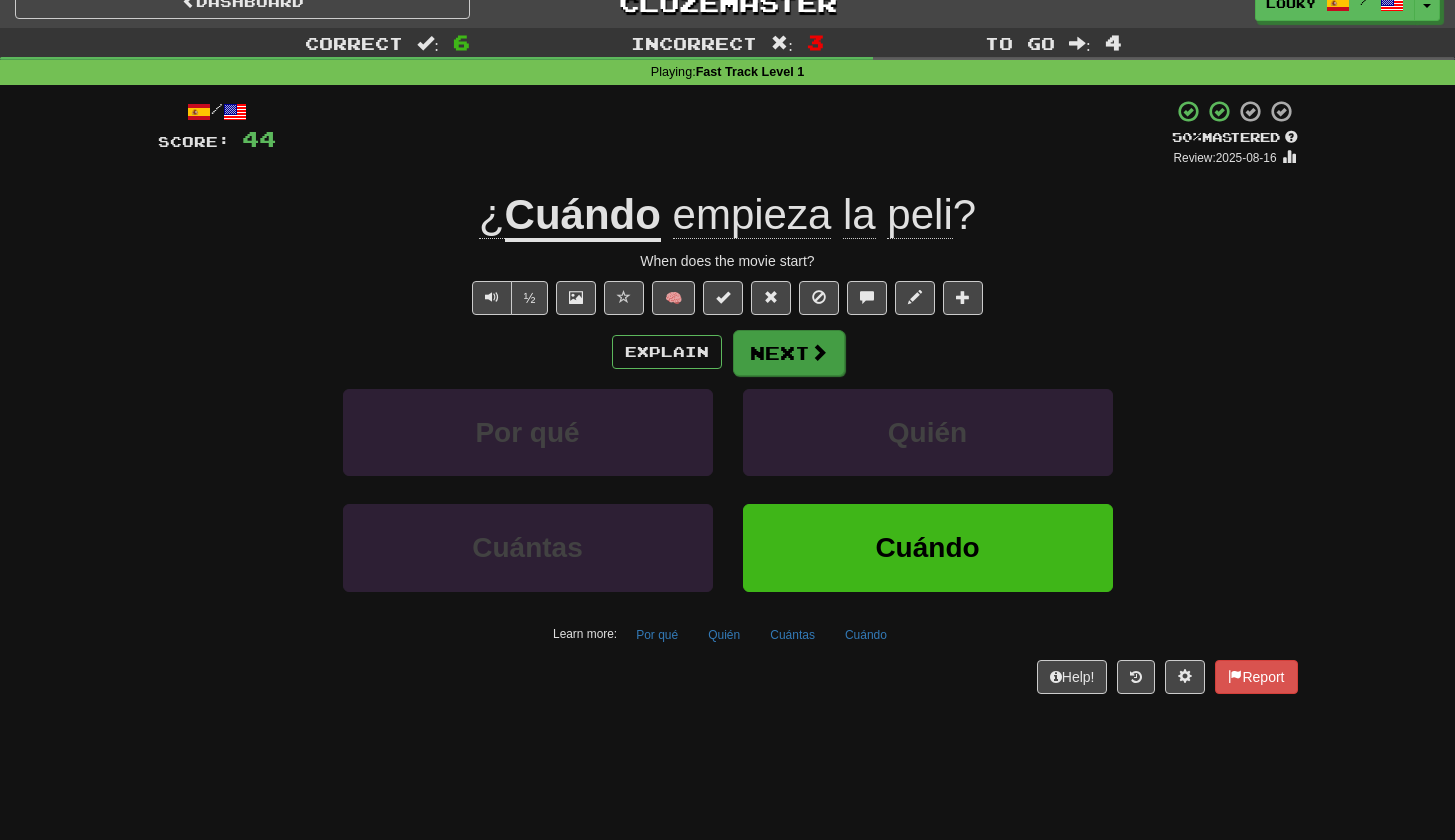 click on "Next" at bounding box center [789, 353] 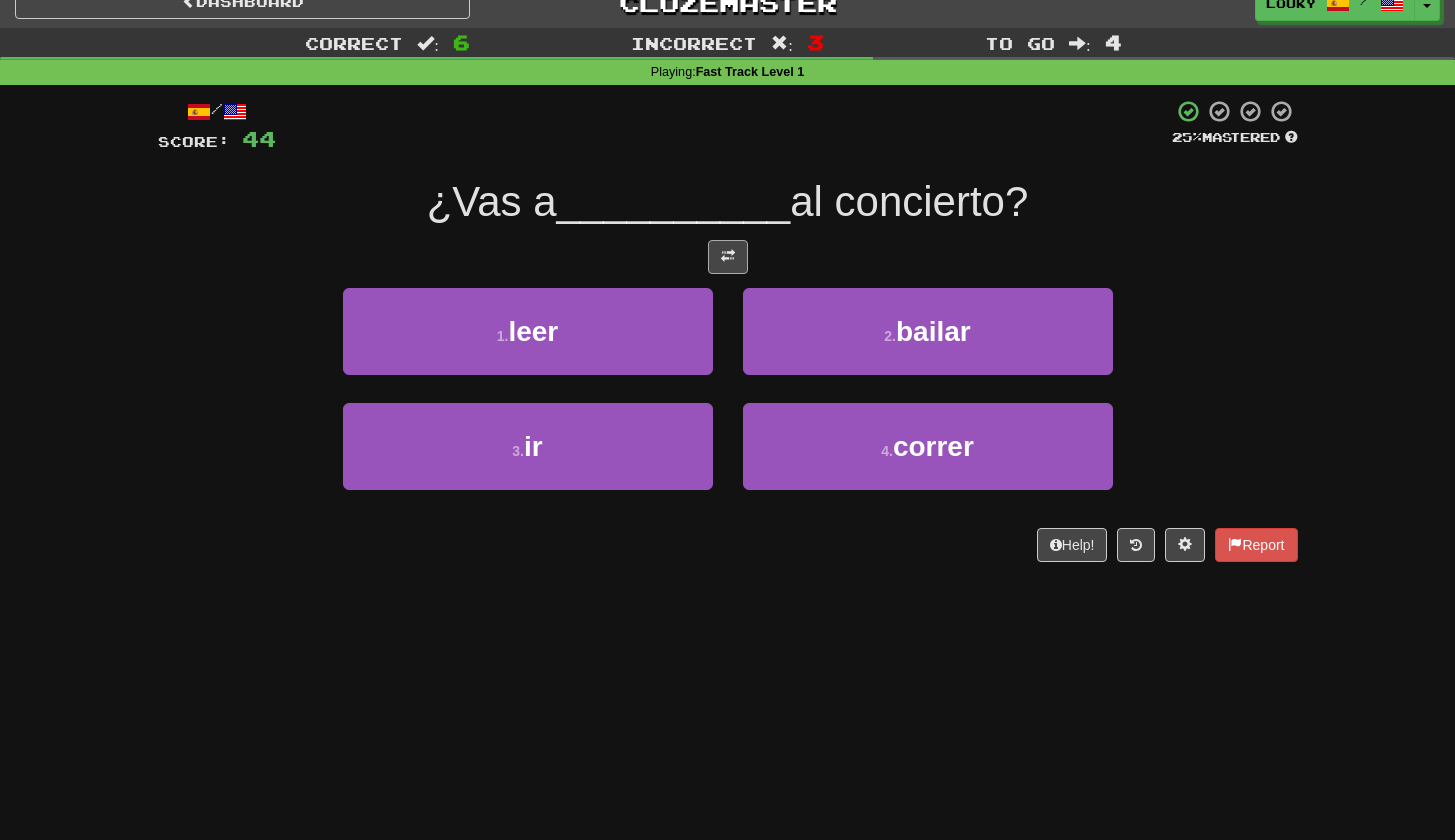 click at bounding box center (728, 257) 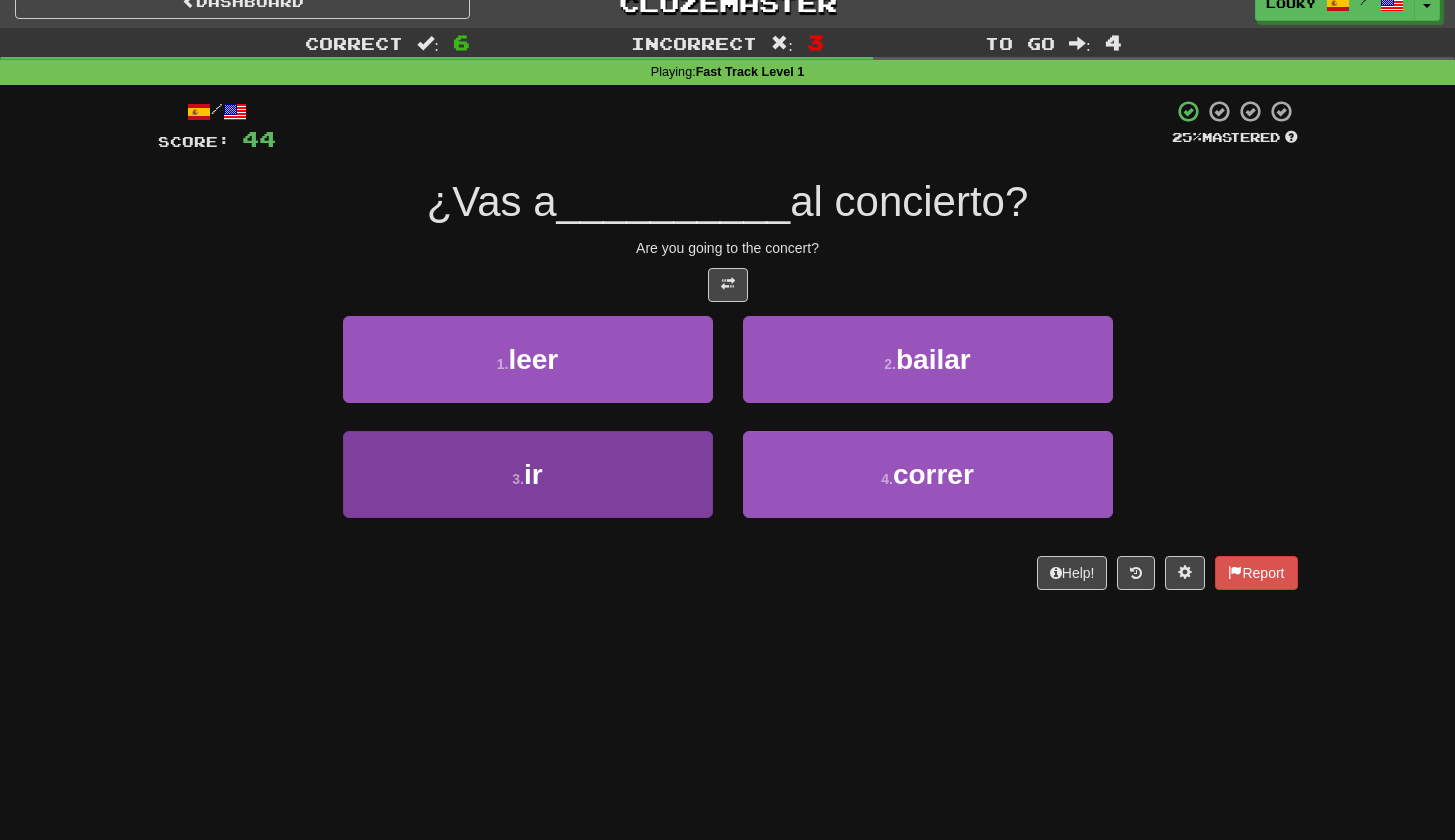 click on "3 .  ir" at bounding box center [528, 474] 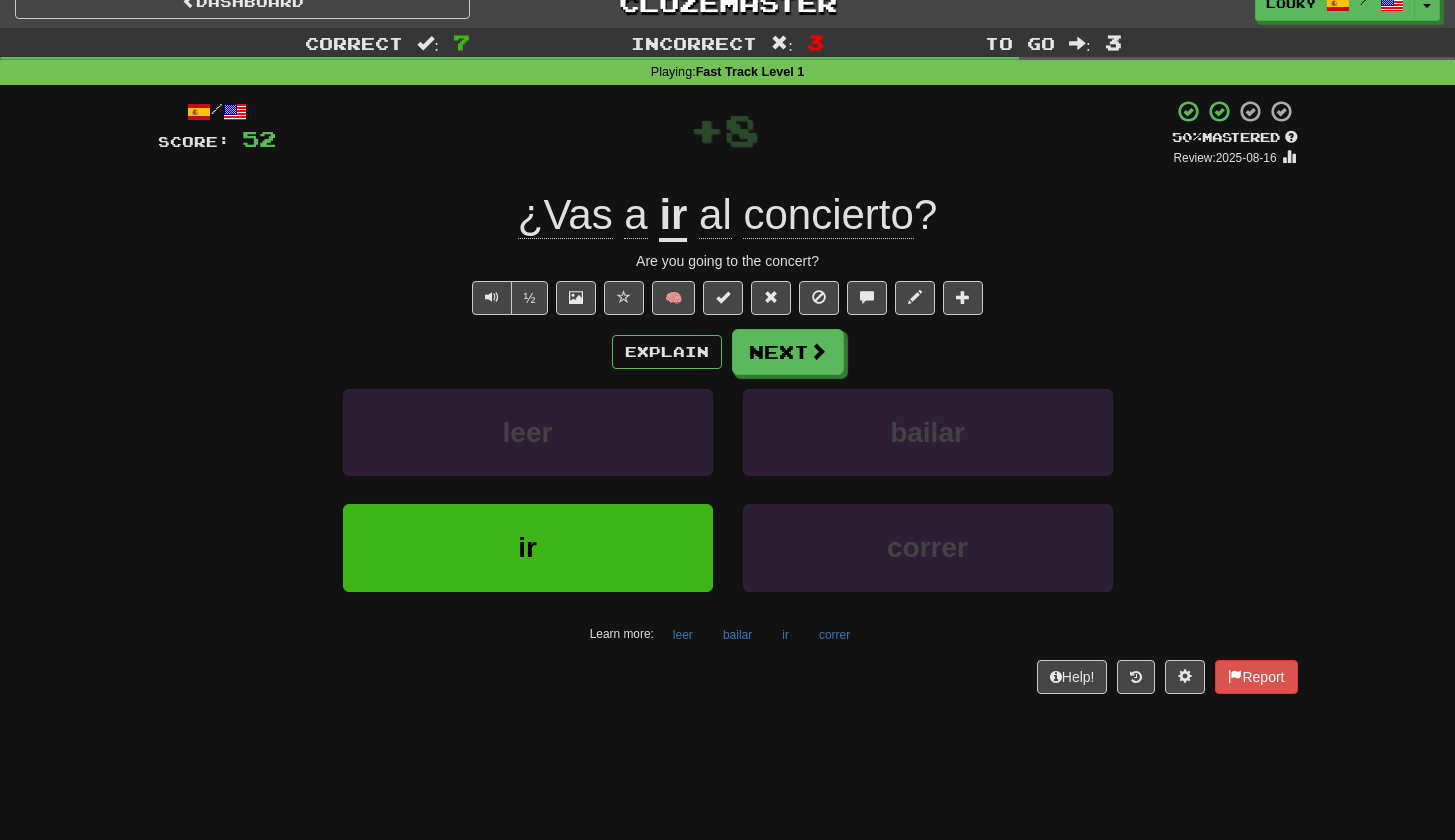 click on "¿Vas" 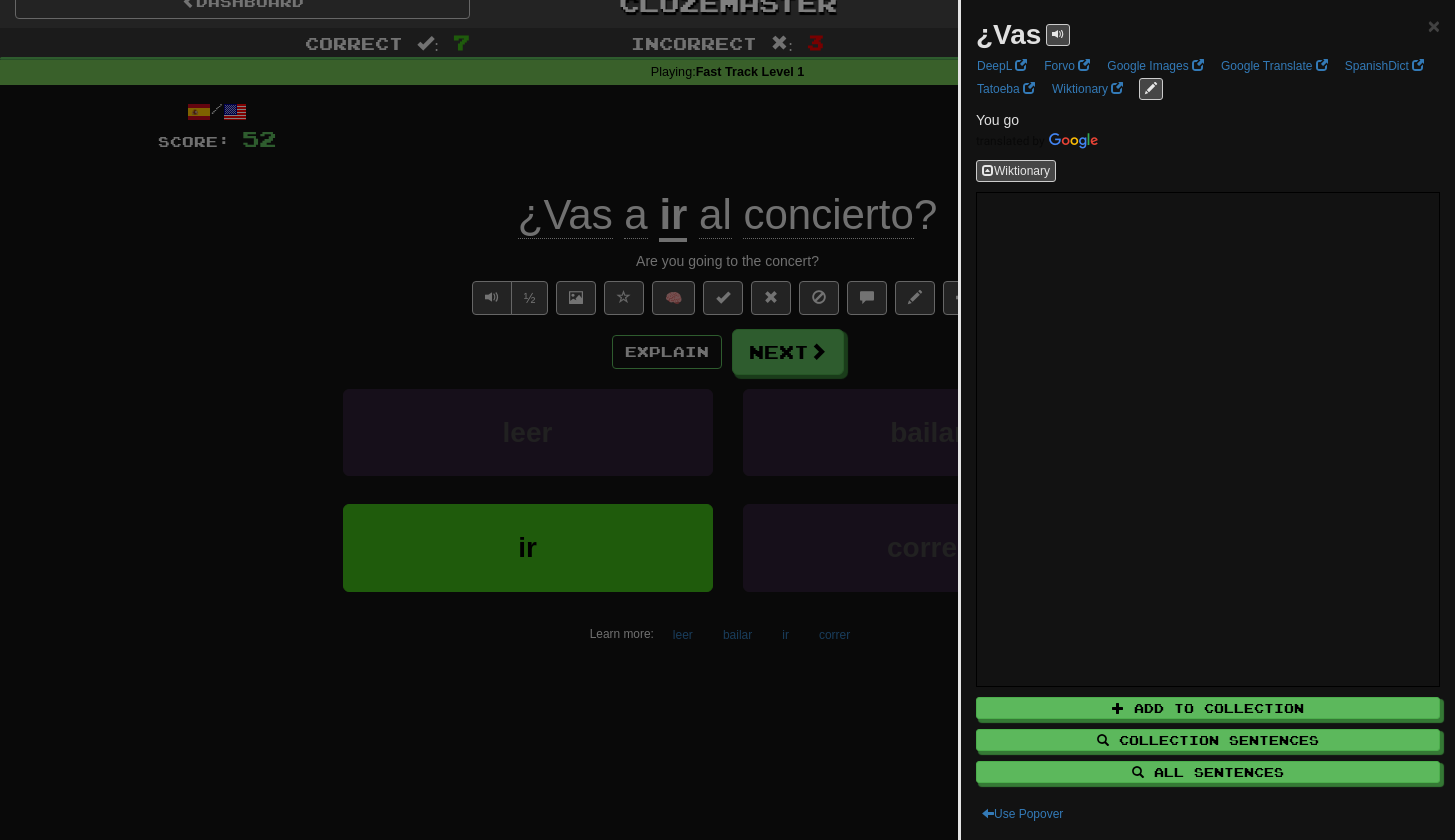 click at bounding box center (727, 420) 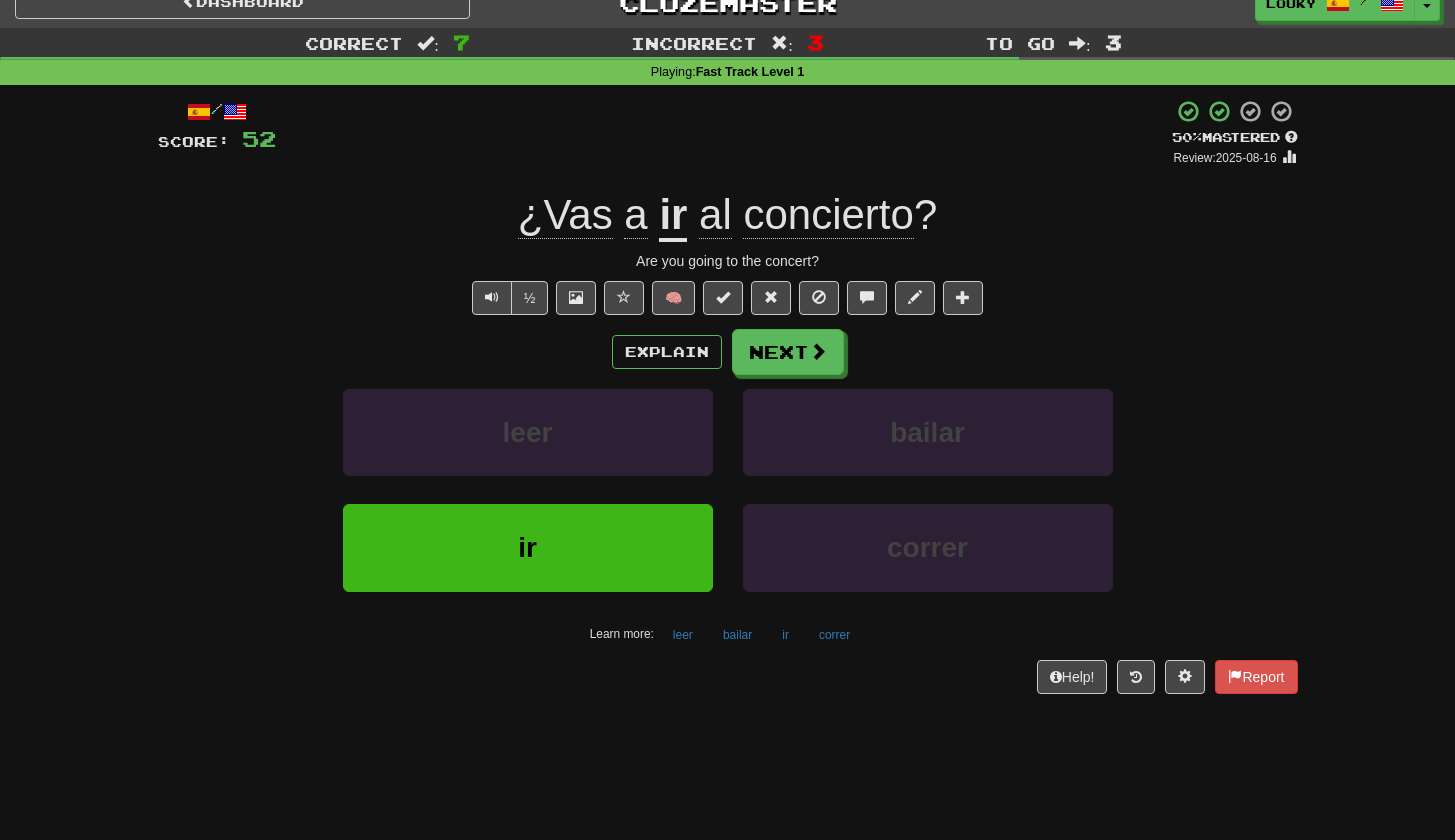 click on "Next" at bounding box center [788, 352] 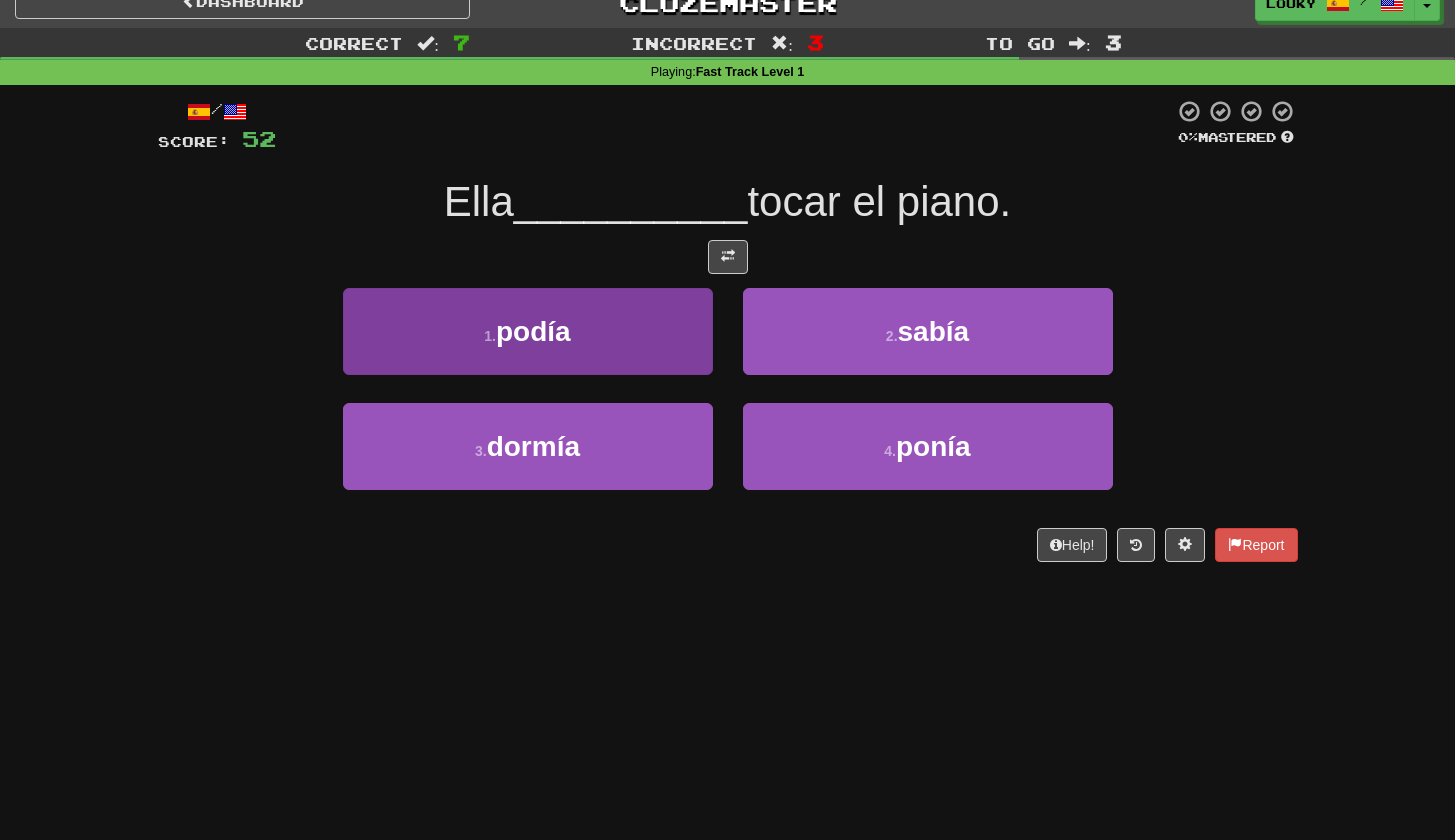 click on "1 .  podía" at bounding box center (528, 331) 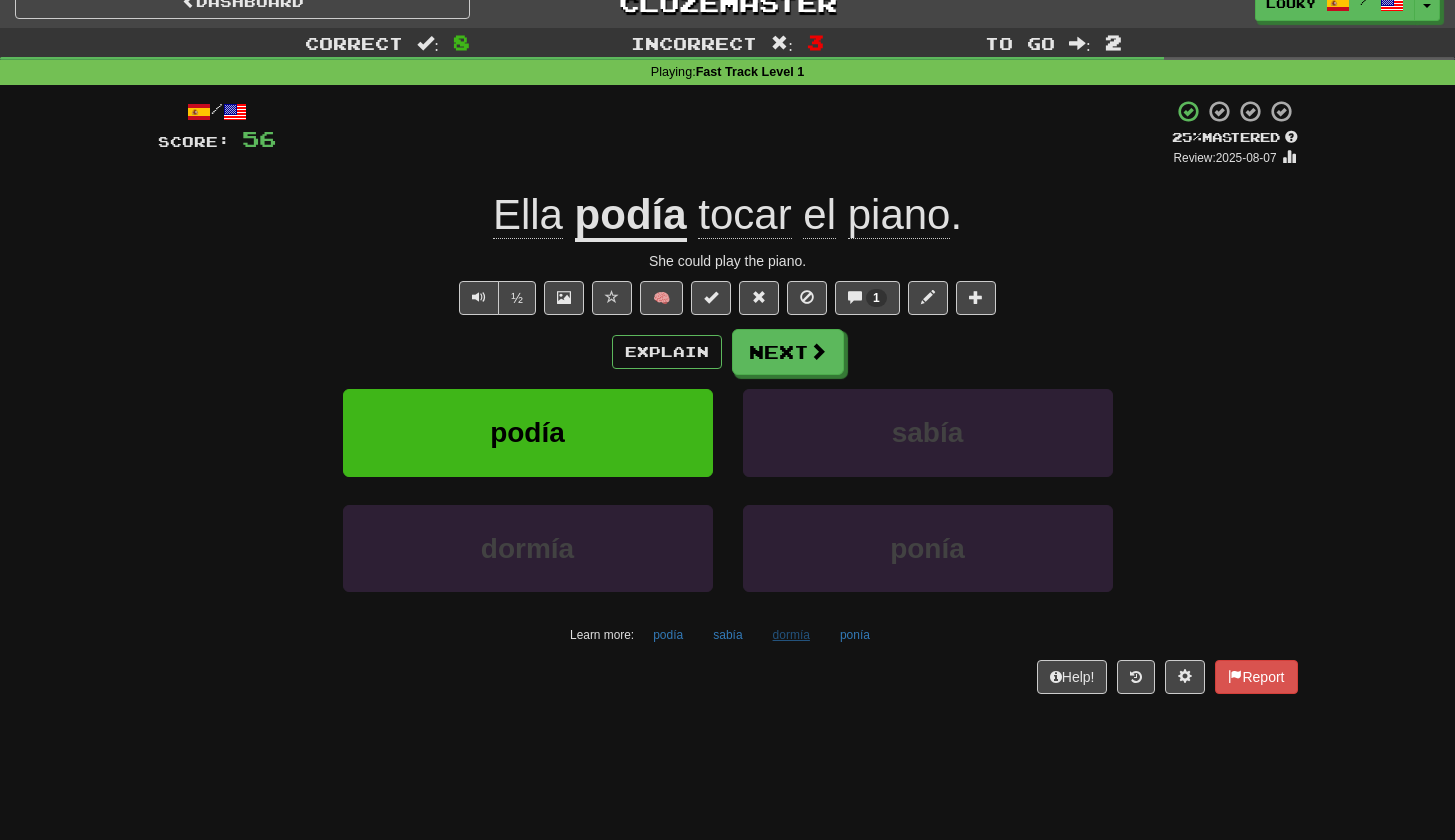 click on "dormía" at bounding box center (791, 635) 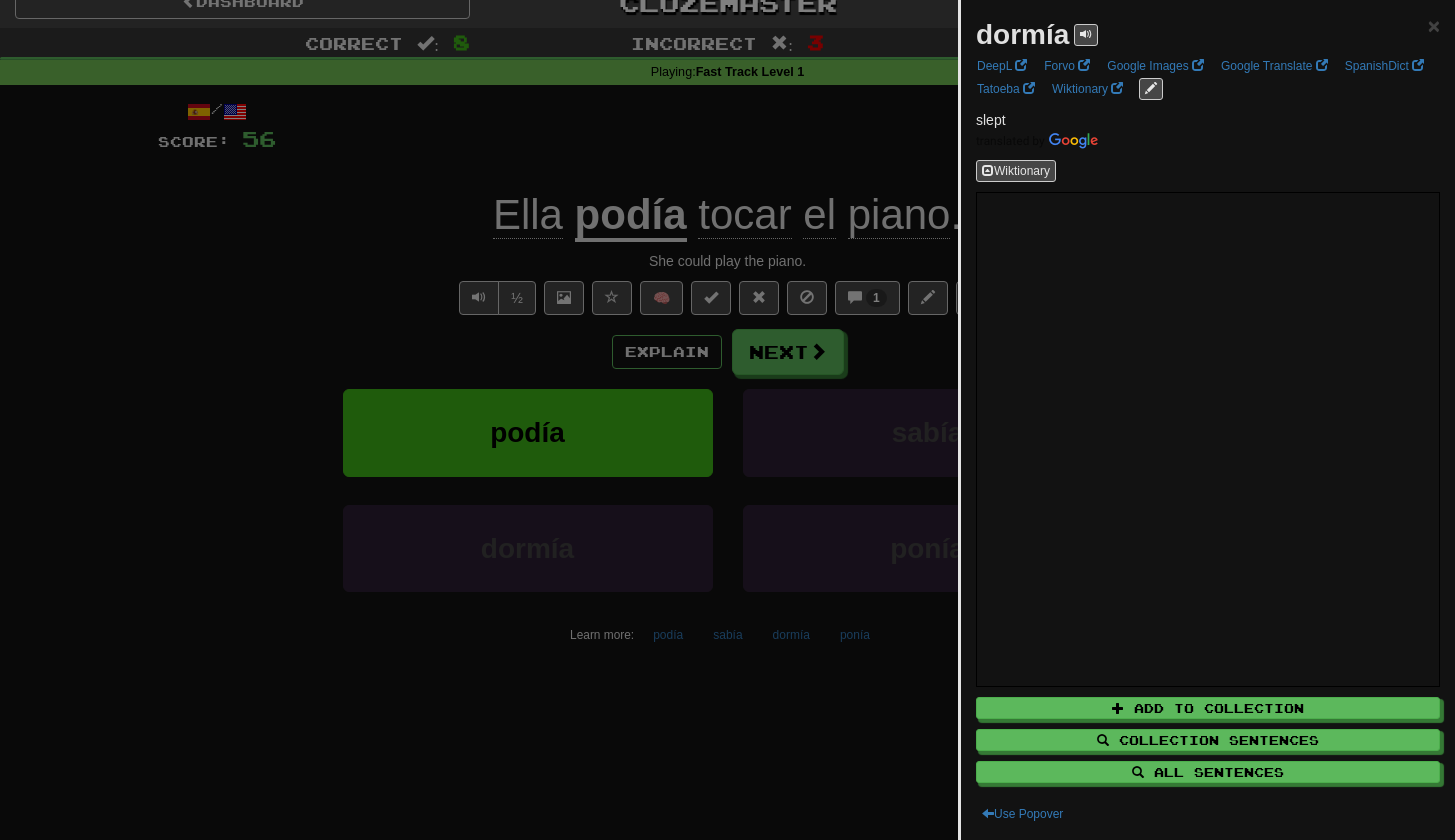click at bounding box center [727, 420] 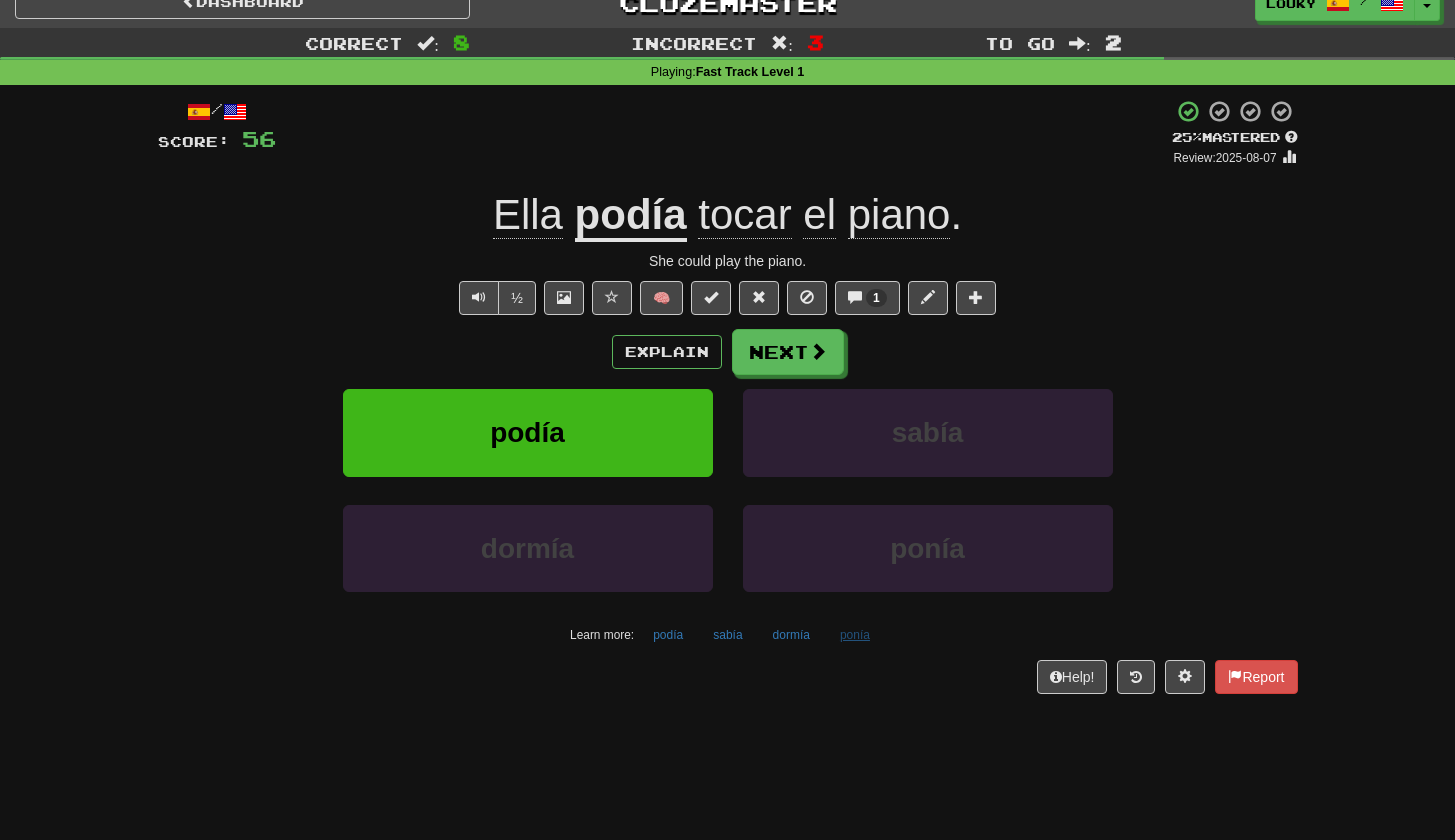click on "ponía" at bounding box center (855, 635) 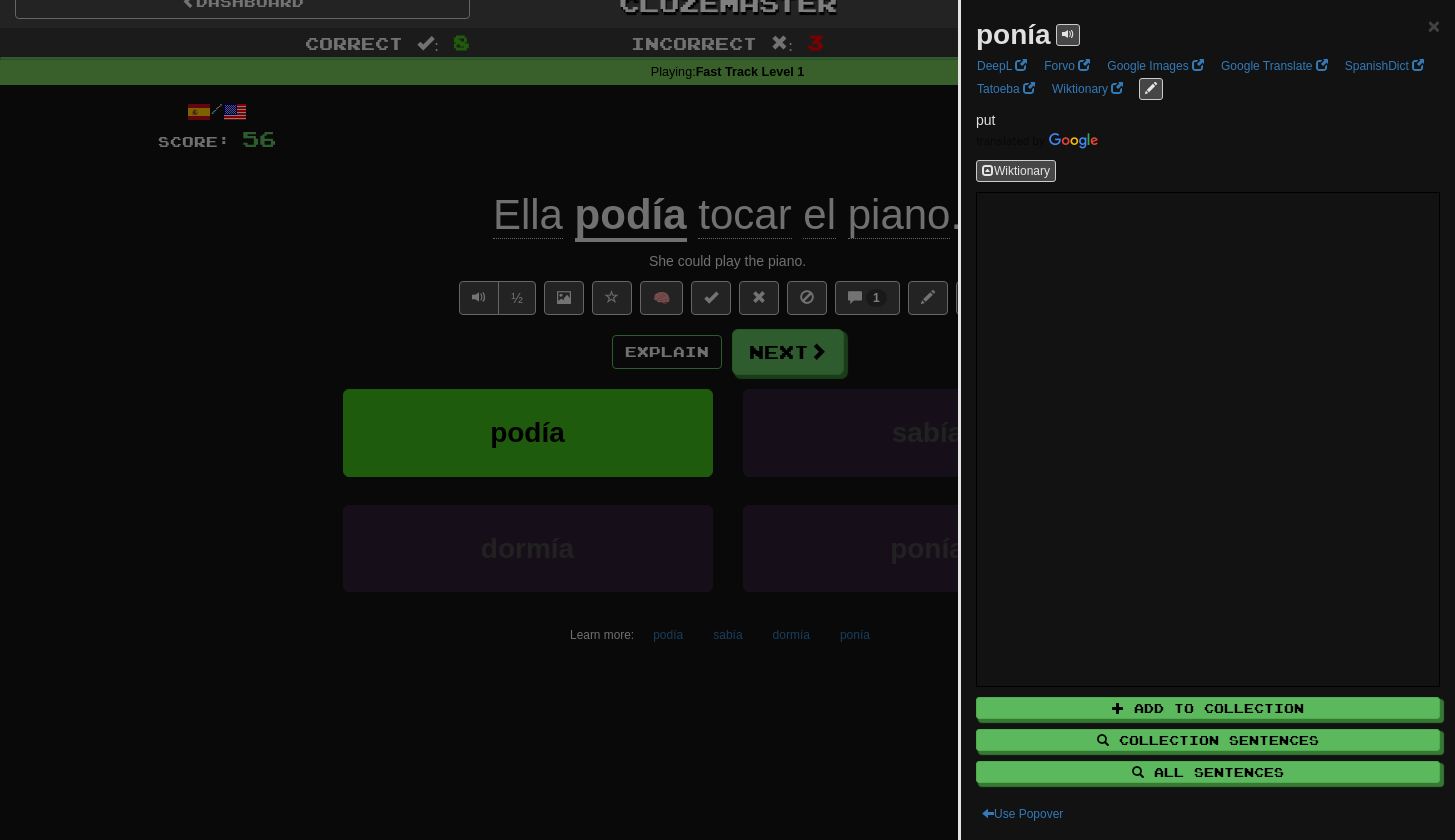 click at bounding box center [727, 420] 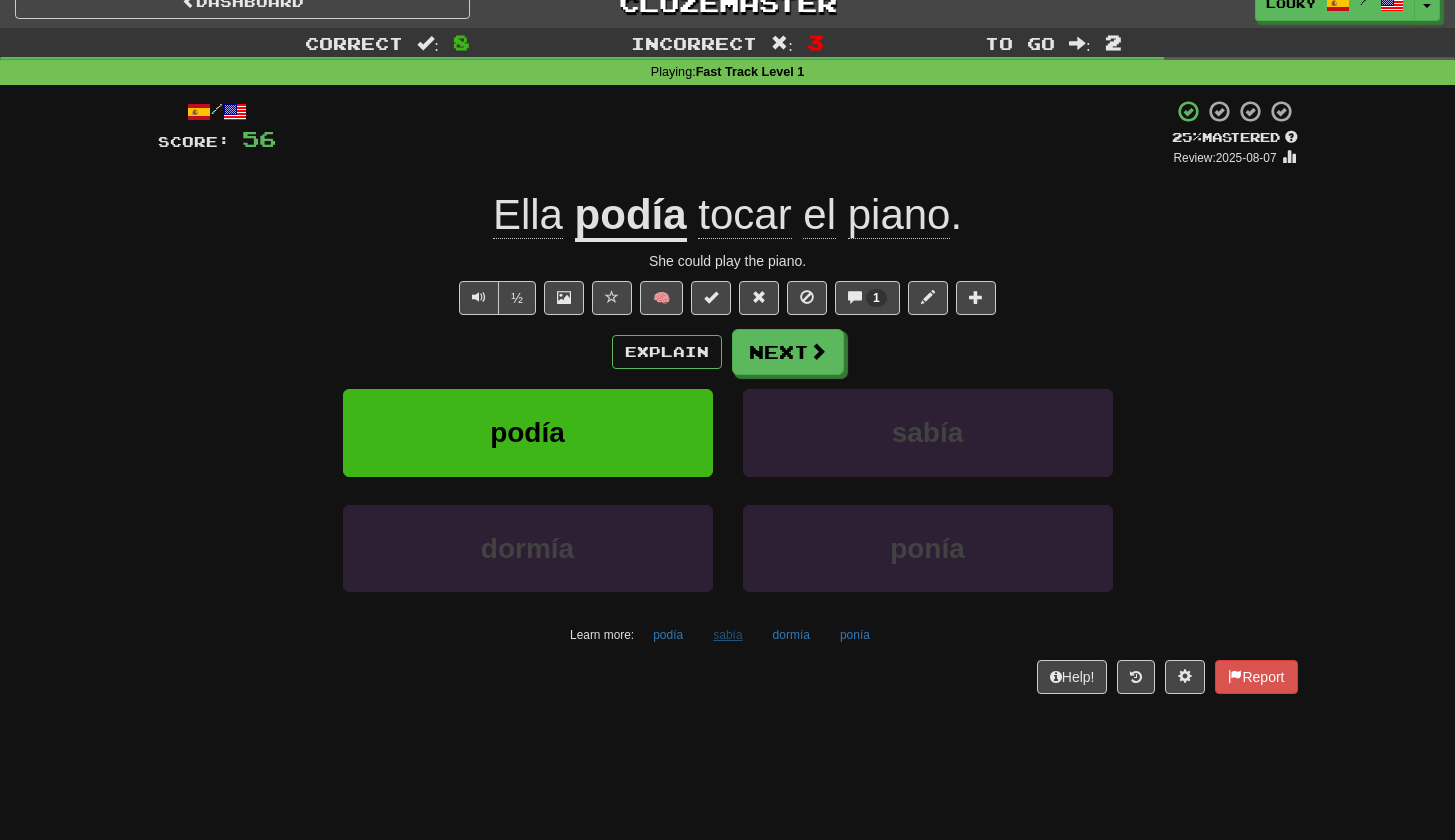 click on "sabía" at bounding box center [727, 635] 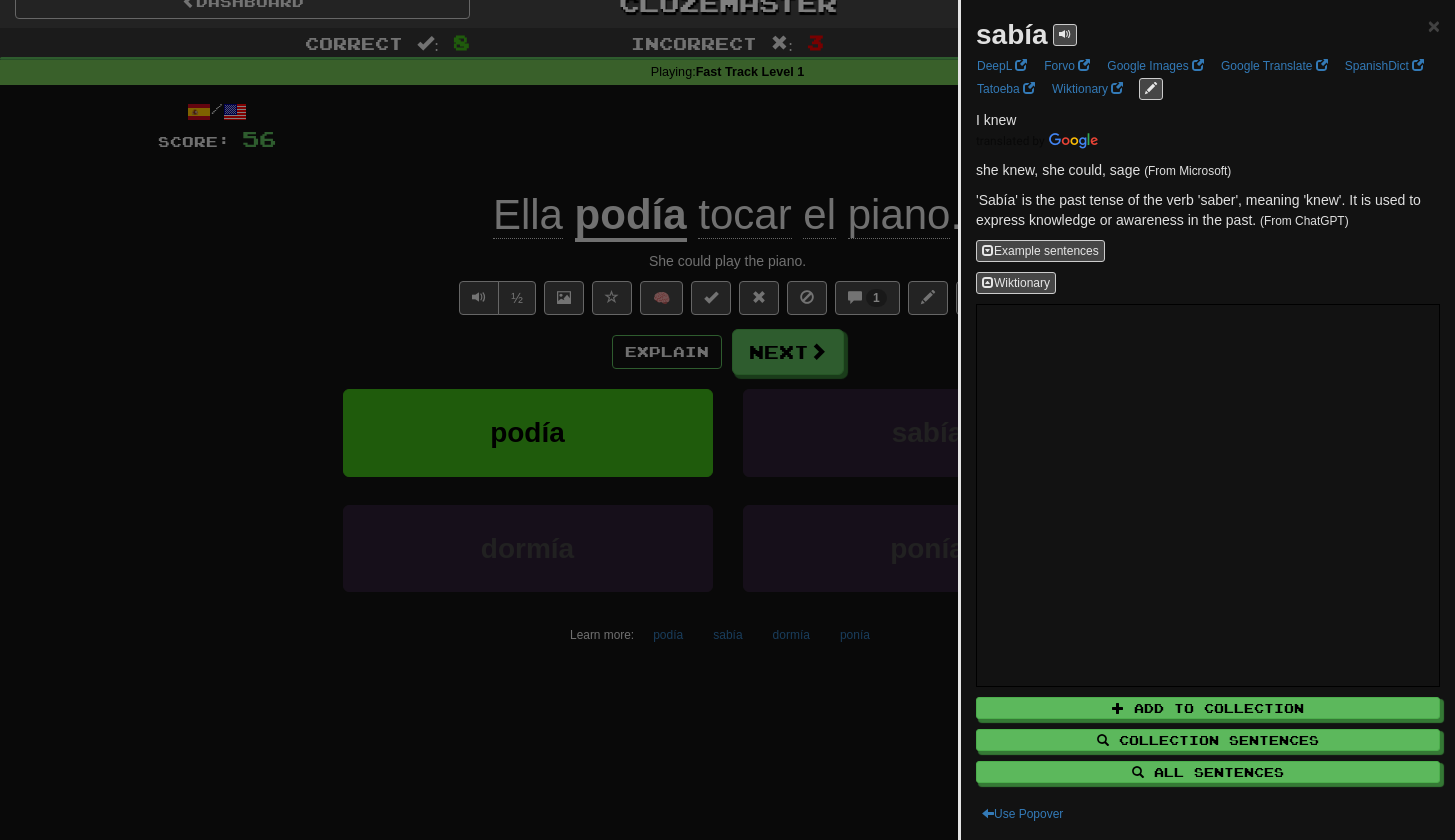 click at bounding box center [727, 420] 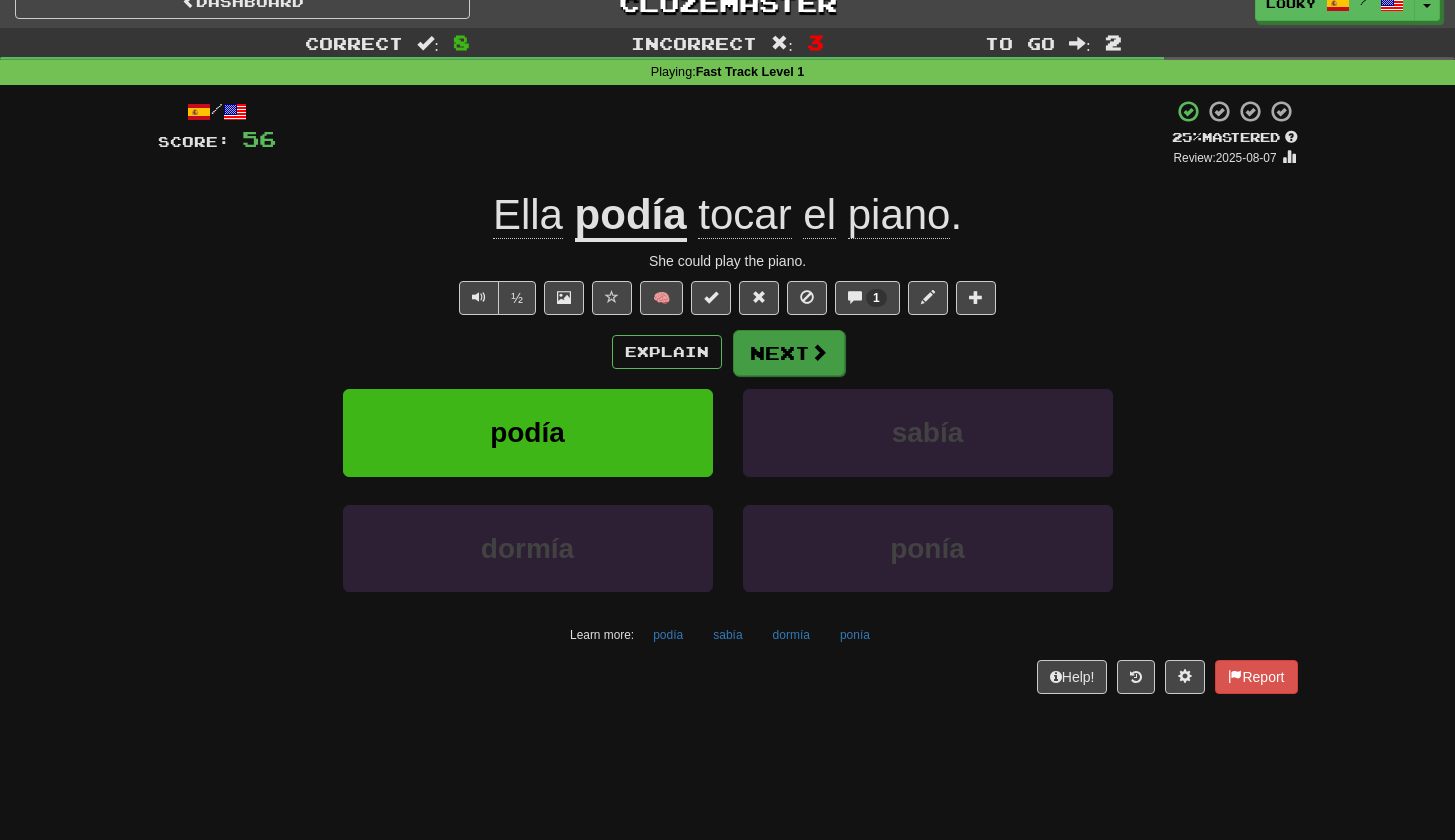 click on "Next" at bounding box center (789, 353) 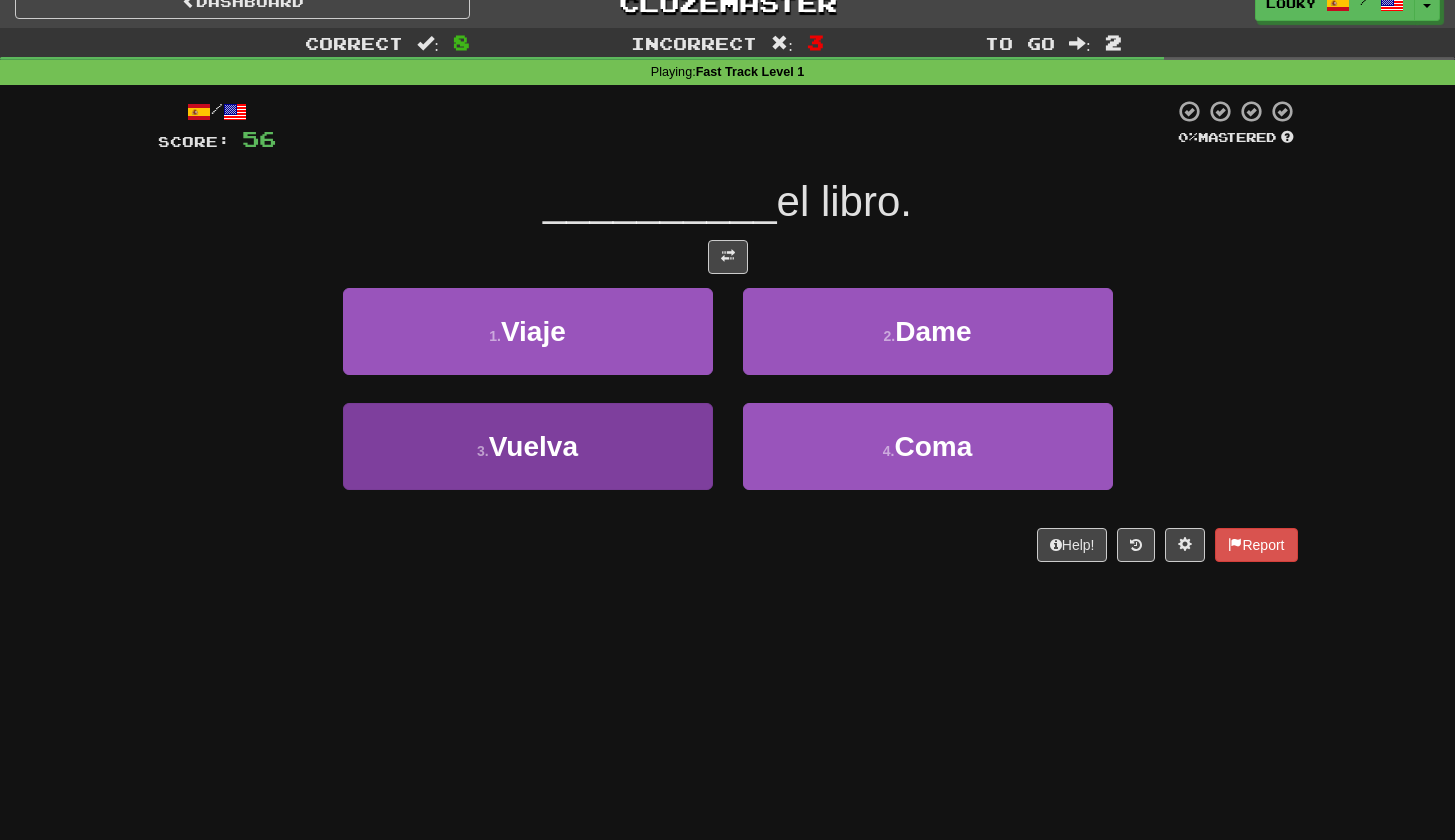 scroll, scrollTop: 19, scrollLeft: 0, axis: vertical 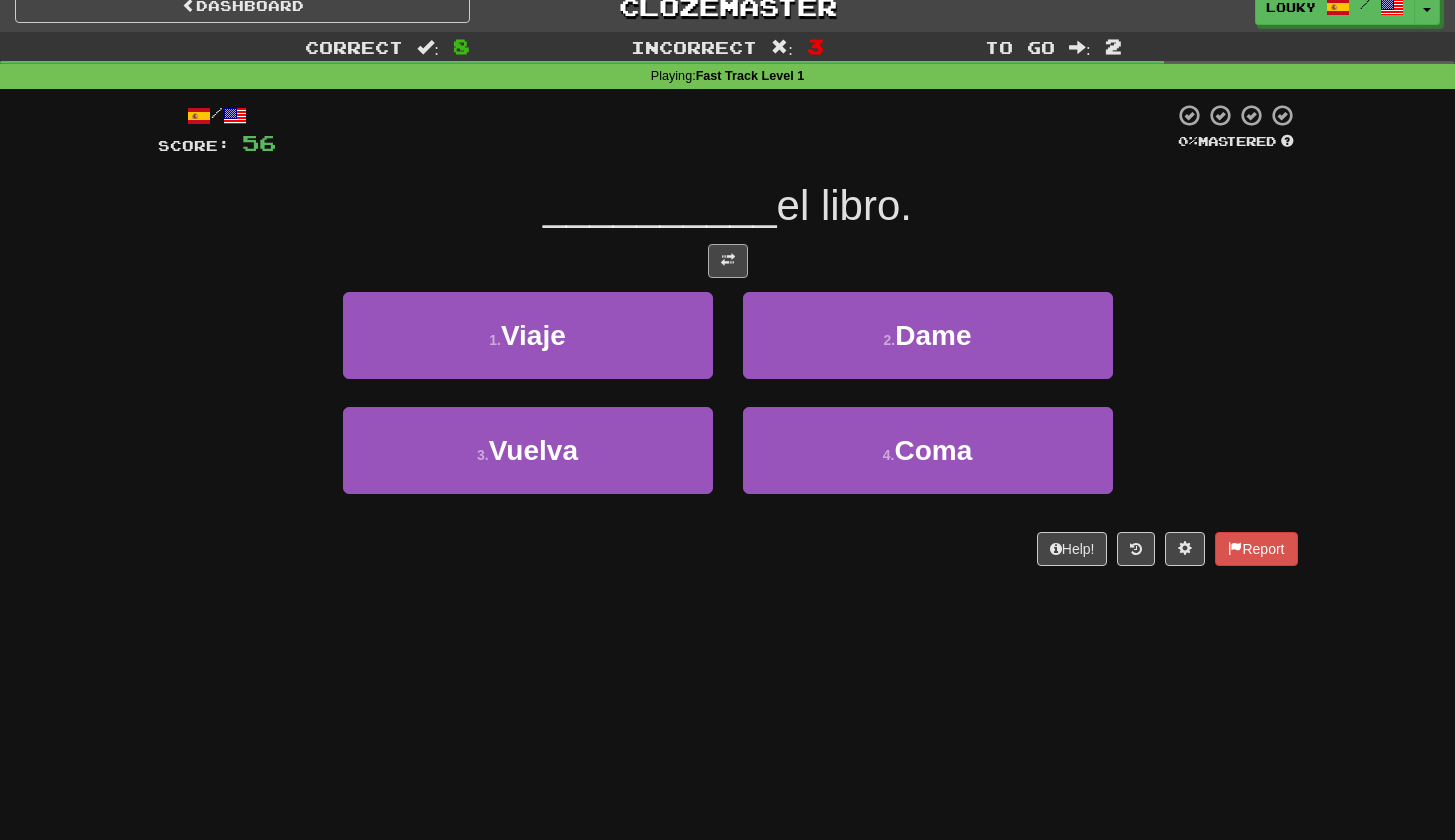 click at bounding box center (728, 261) 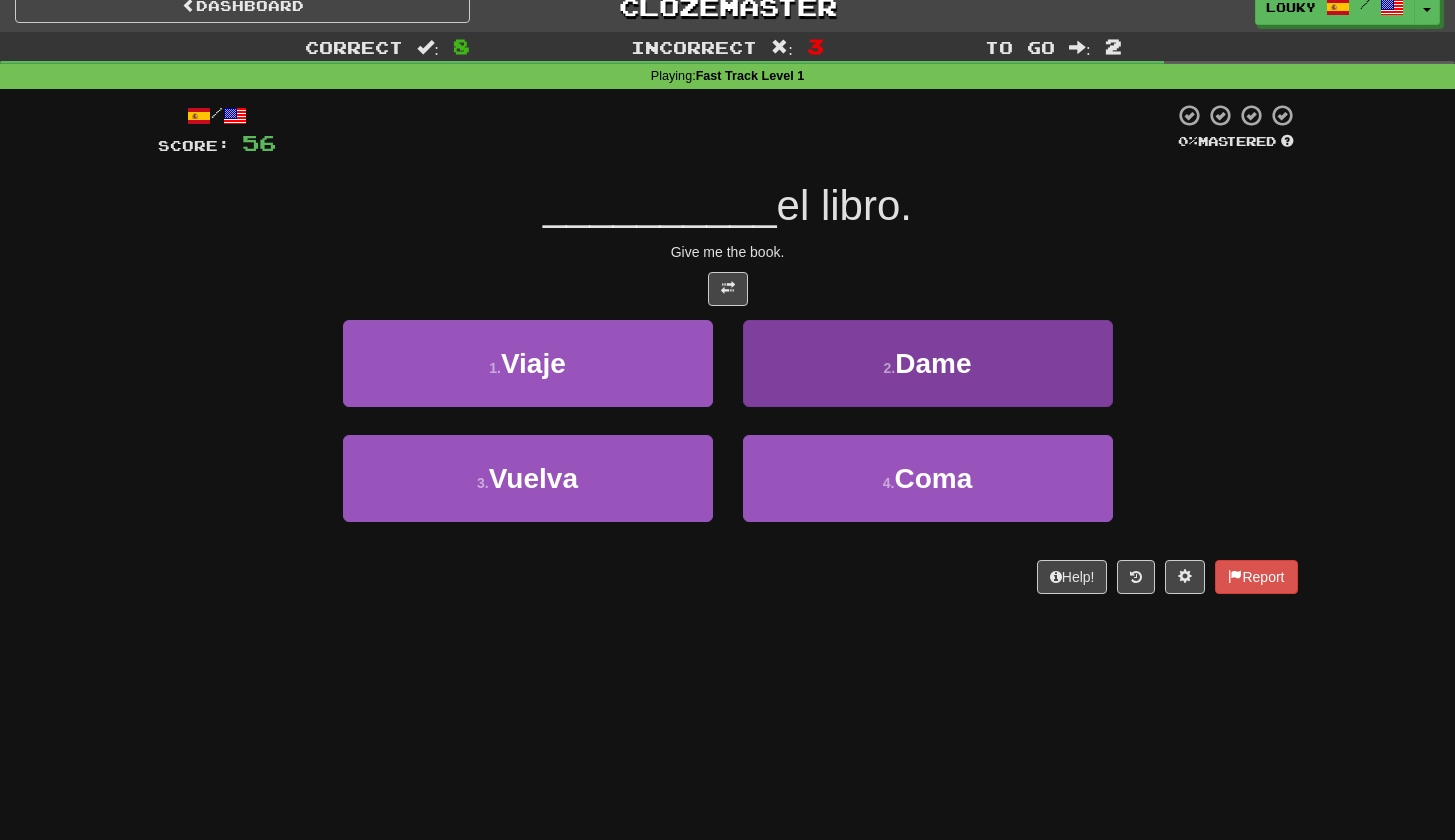 click on "2 .  Dame" at bounding box center (928, 363) 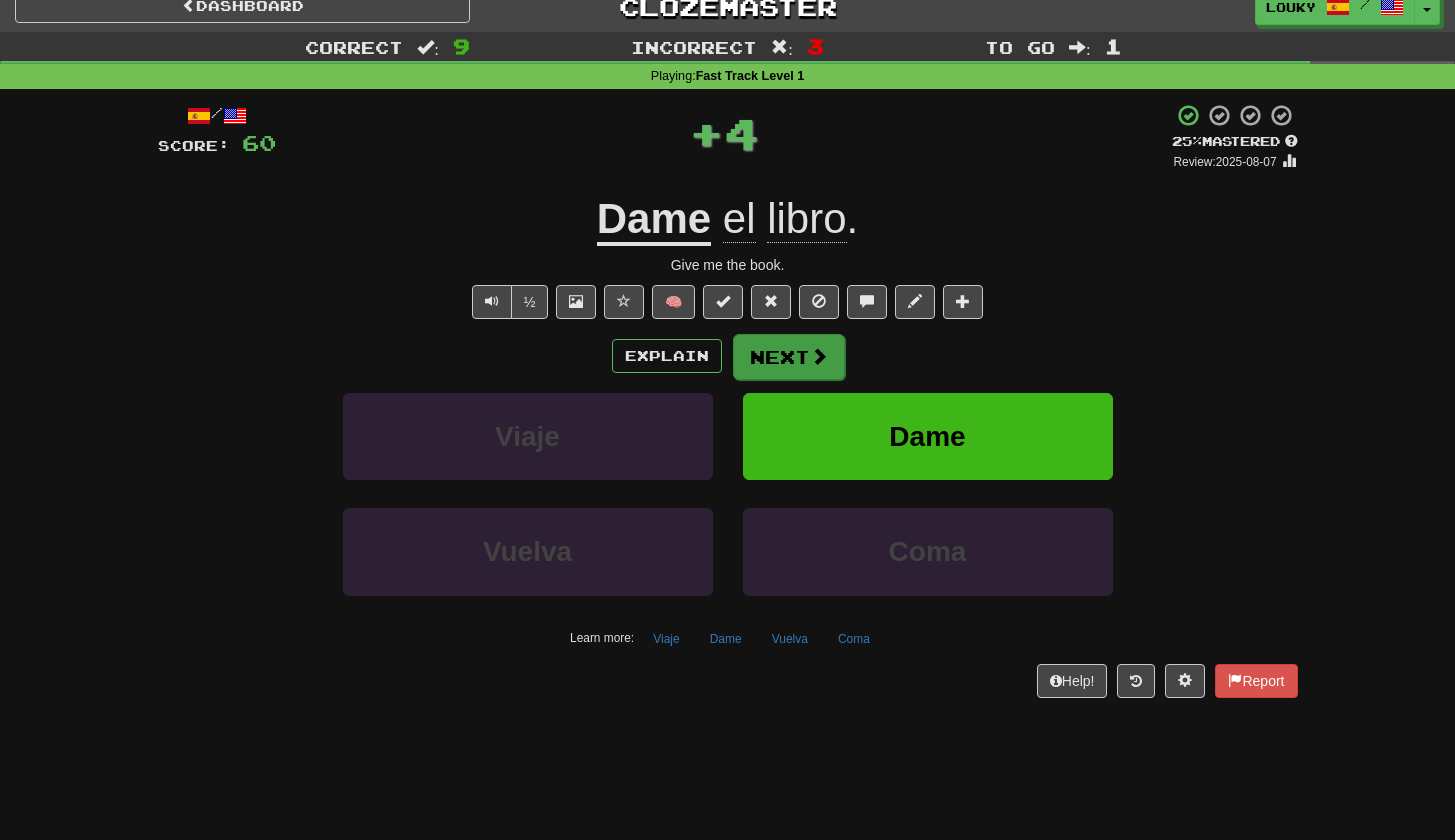 click on "Next" at bounding box center (789, 357) 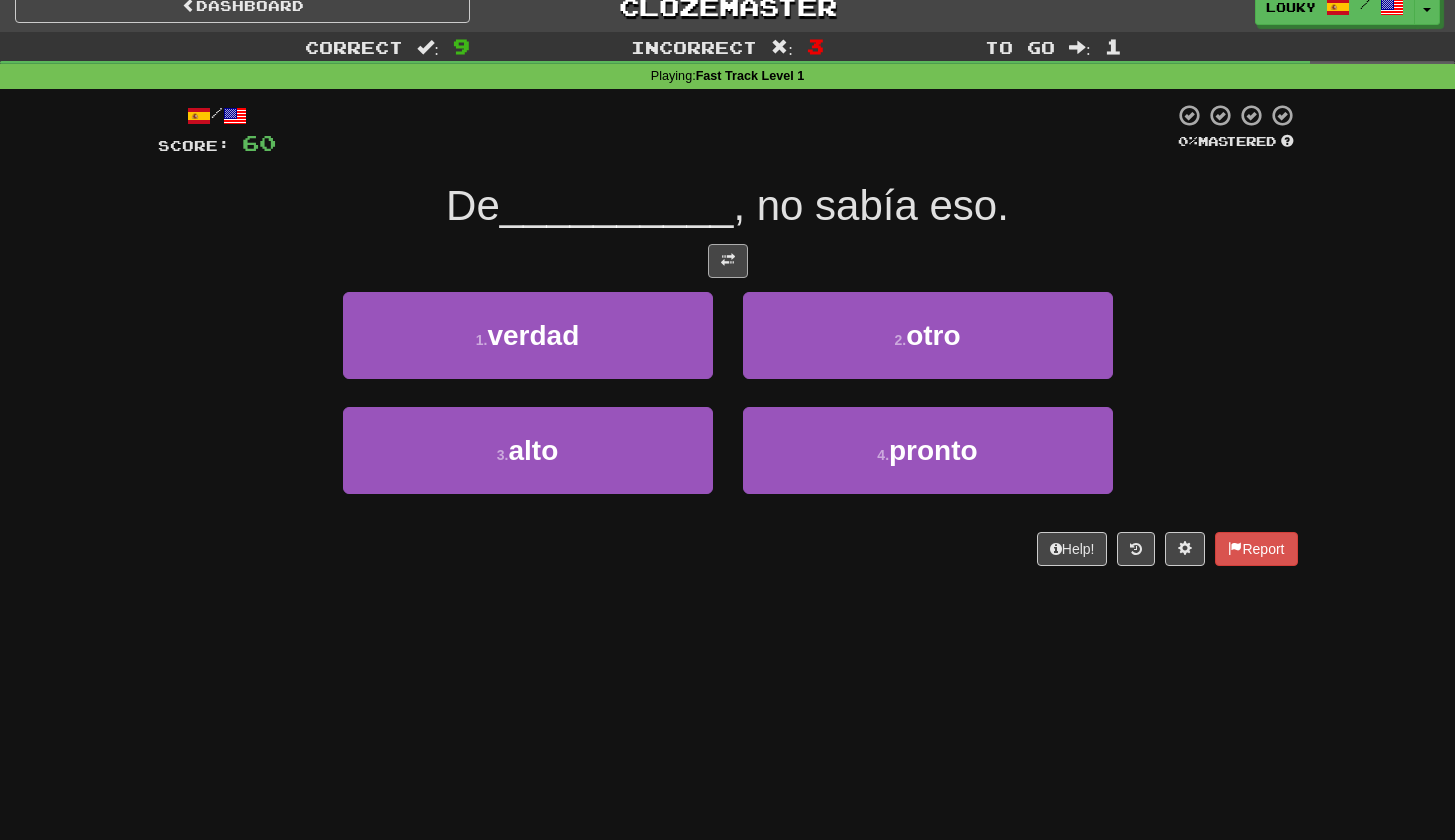 click at bounding box center [728, 261] 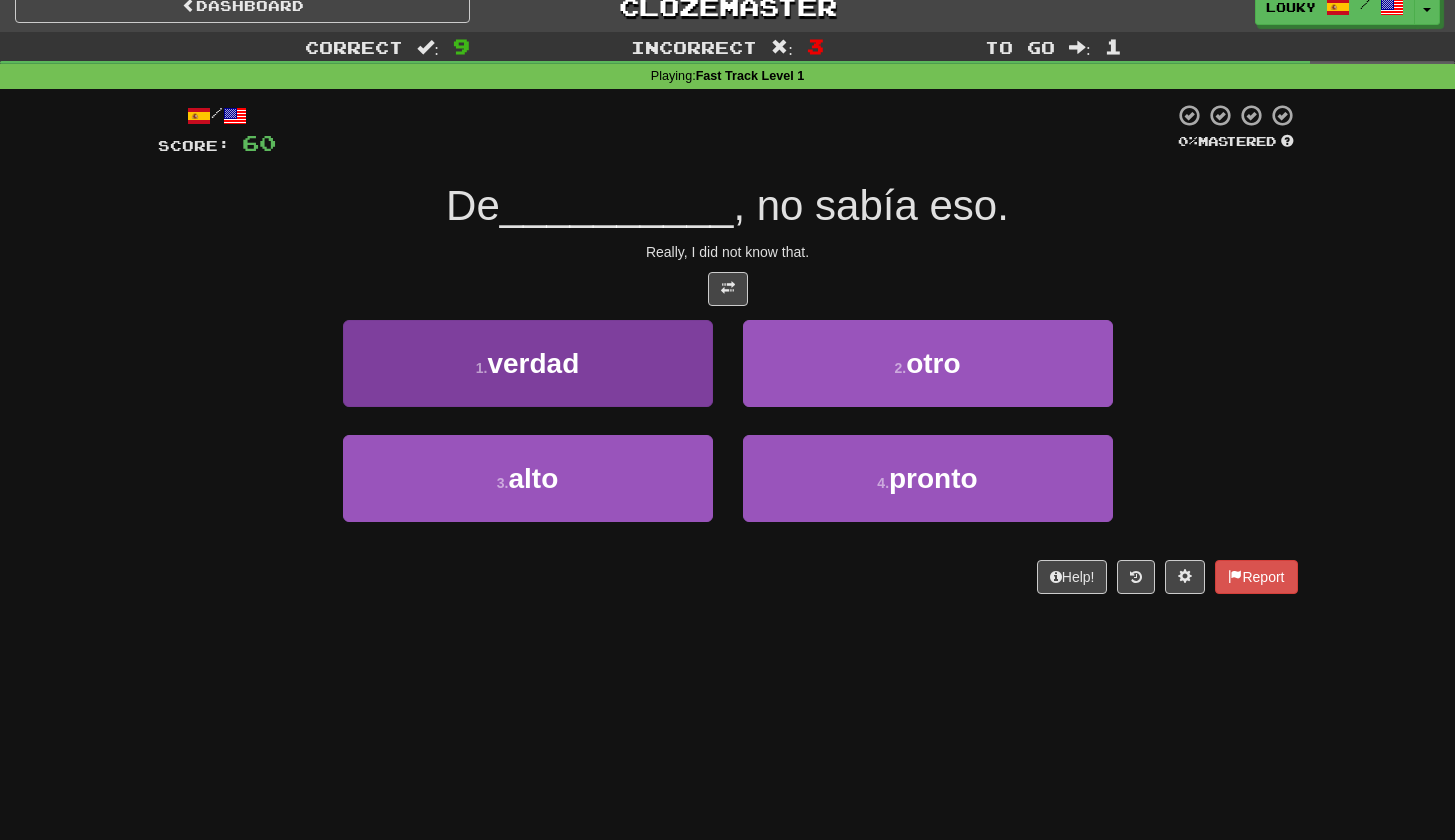 click on "1 .  verdad" at bounding box center (528, 363) 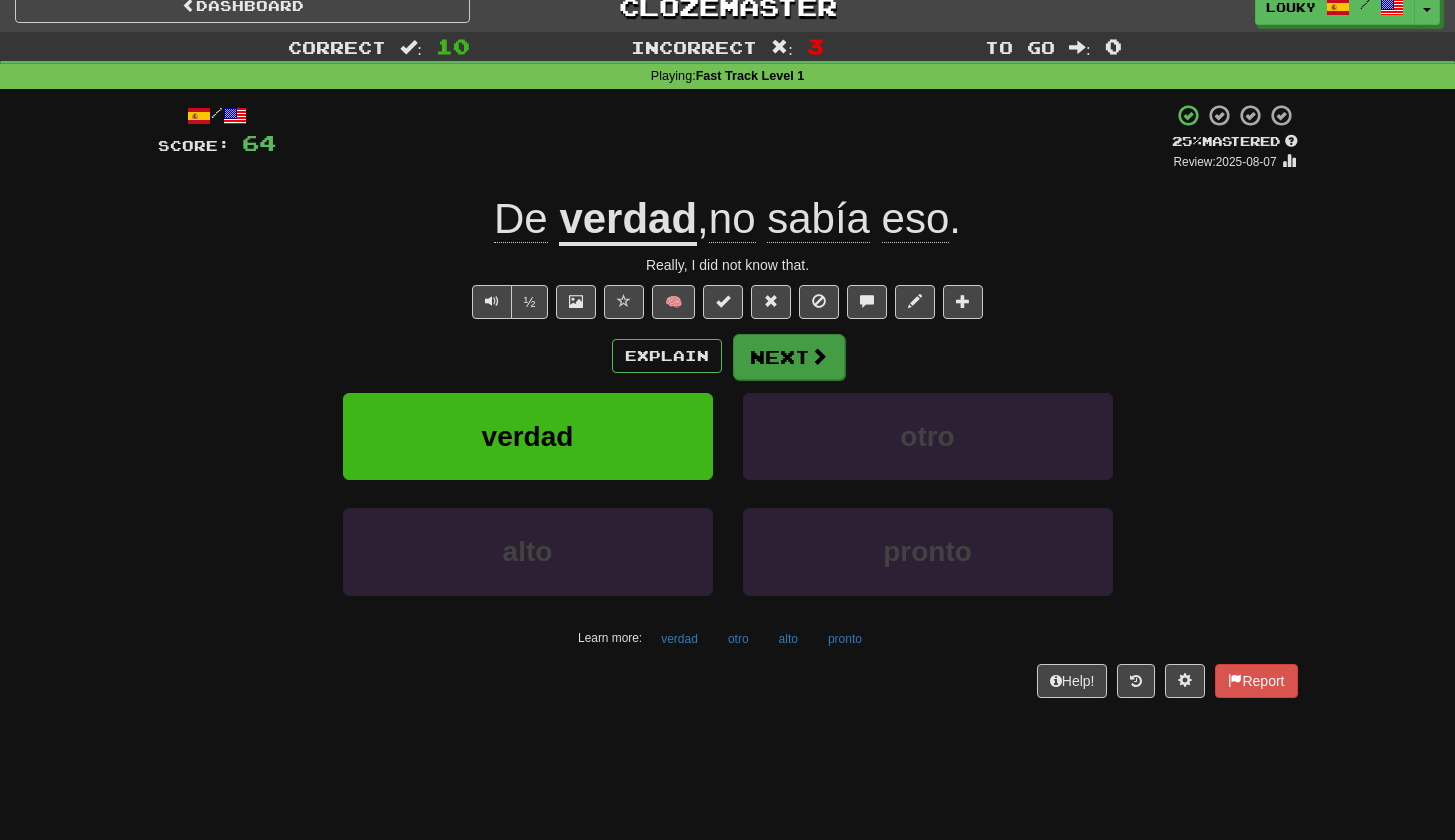click on "Next" at bounding box center [789, 357] 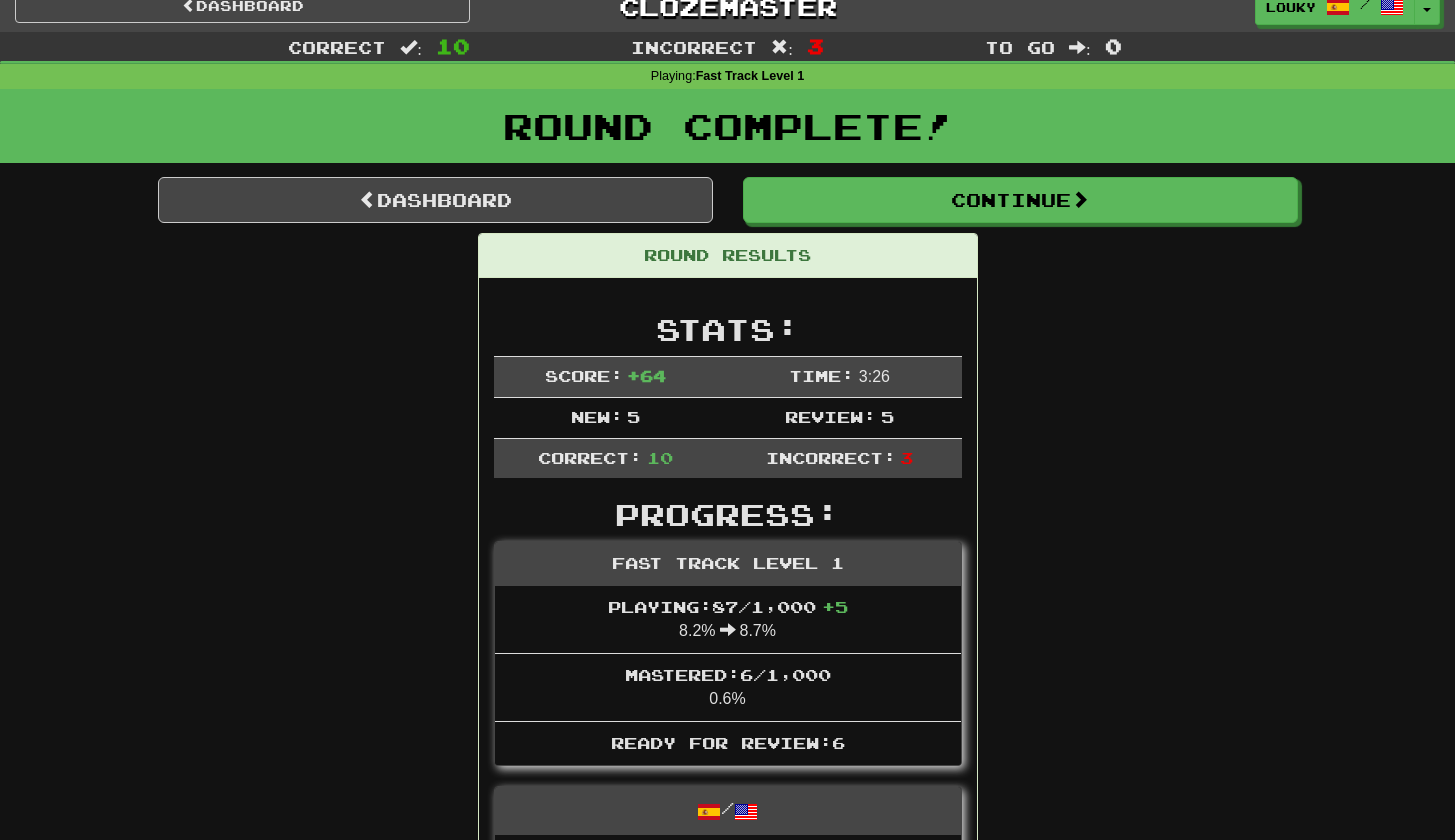 click on "Round Complete!" at bounding box center (727, 133) 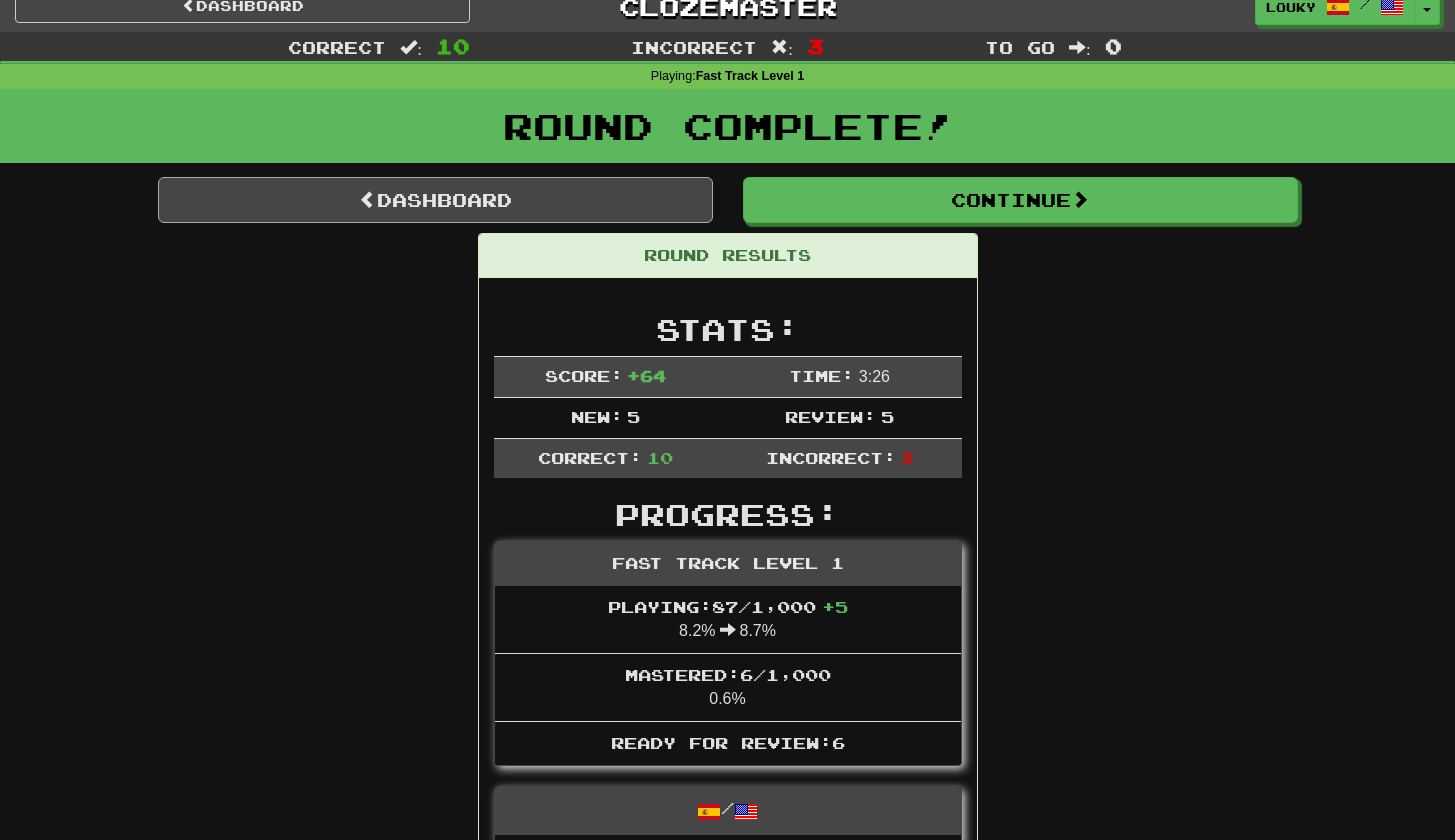 click on "Dashboard" at bounding box center (435, 200) 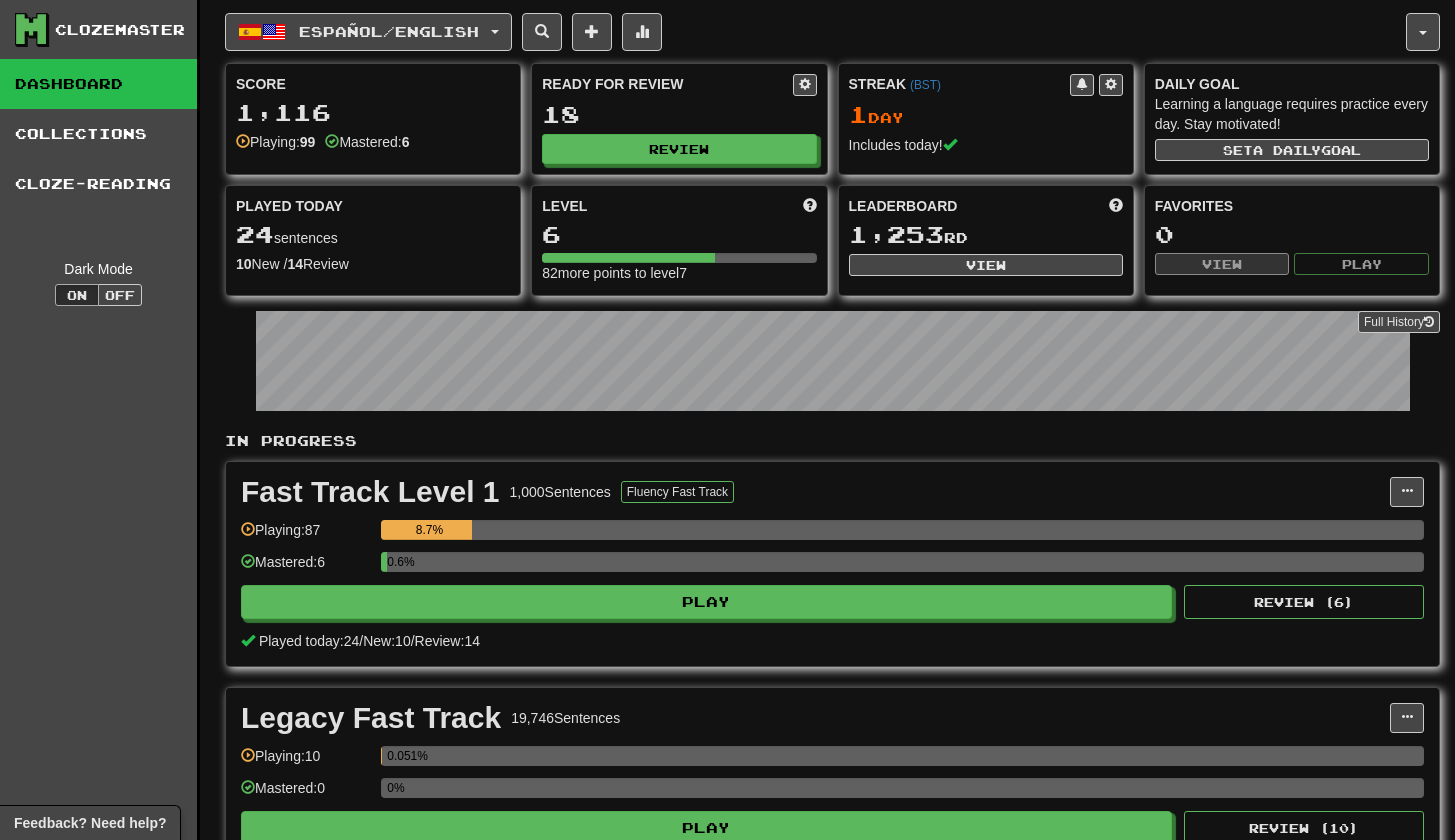 scroll, scrollTop: 0, scrollLeft: 0, axis: both 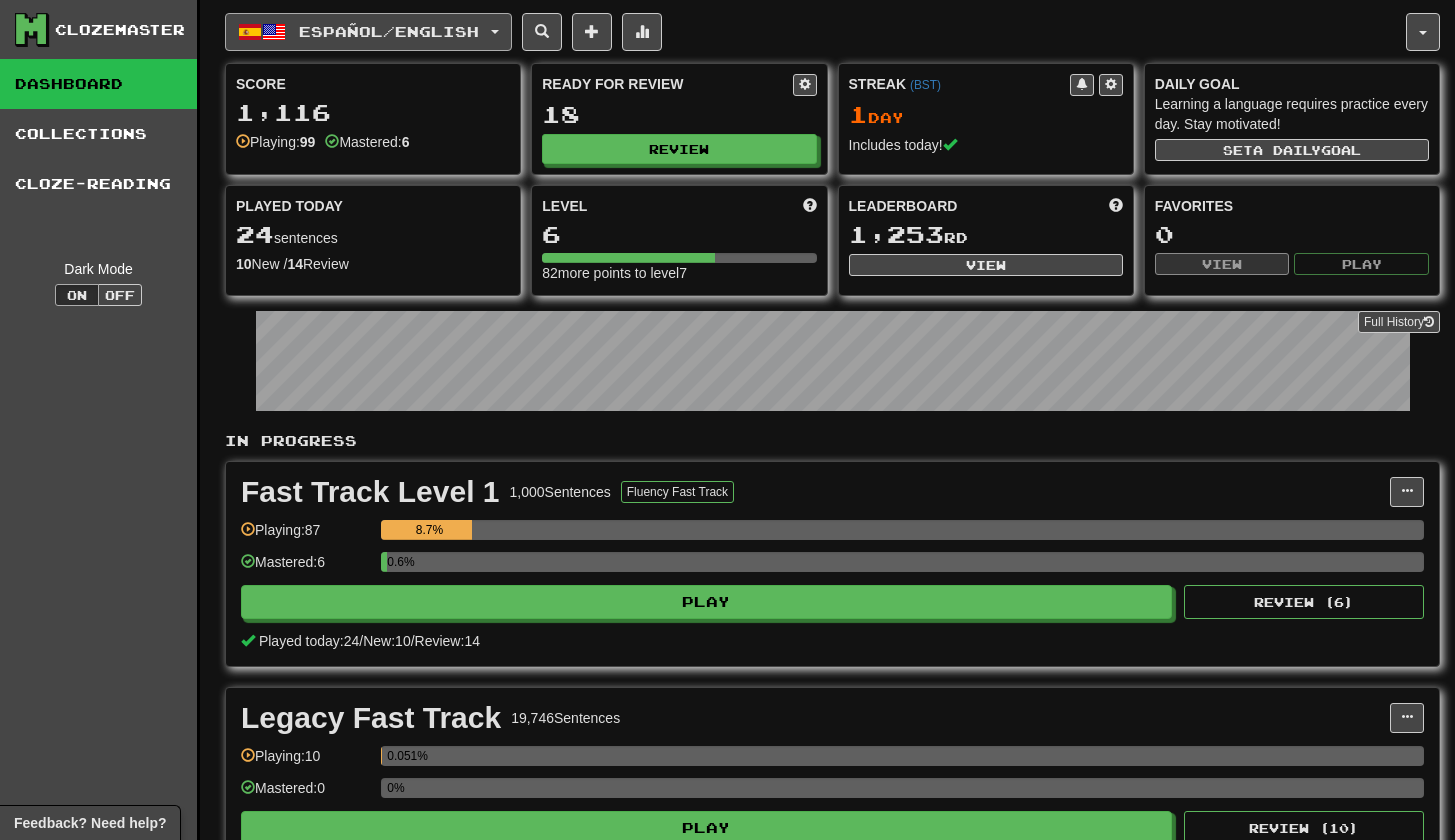 click on "Español  /  English" at bounding box center [389, 31] 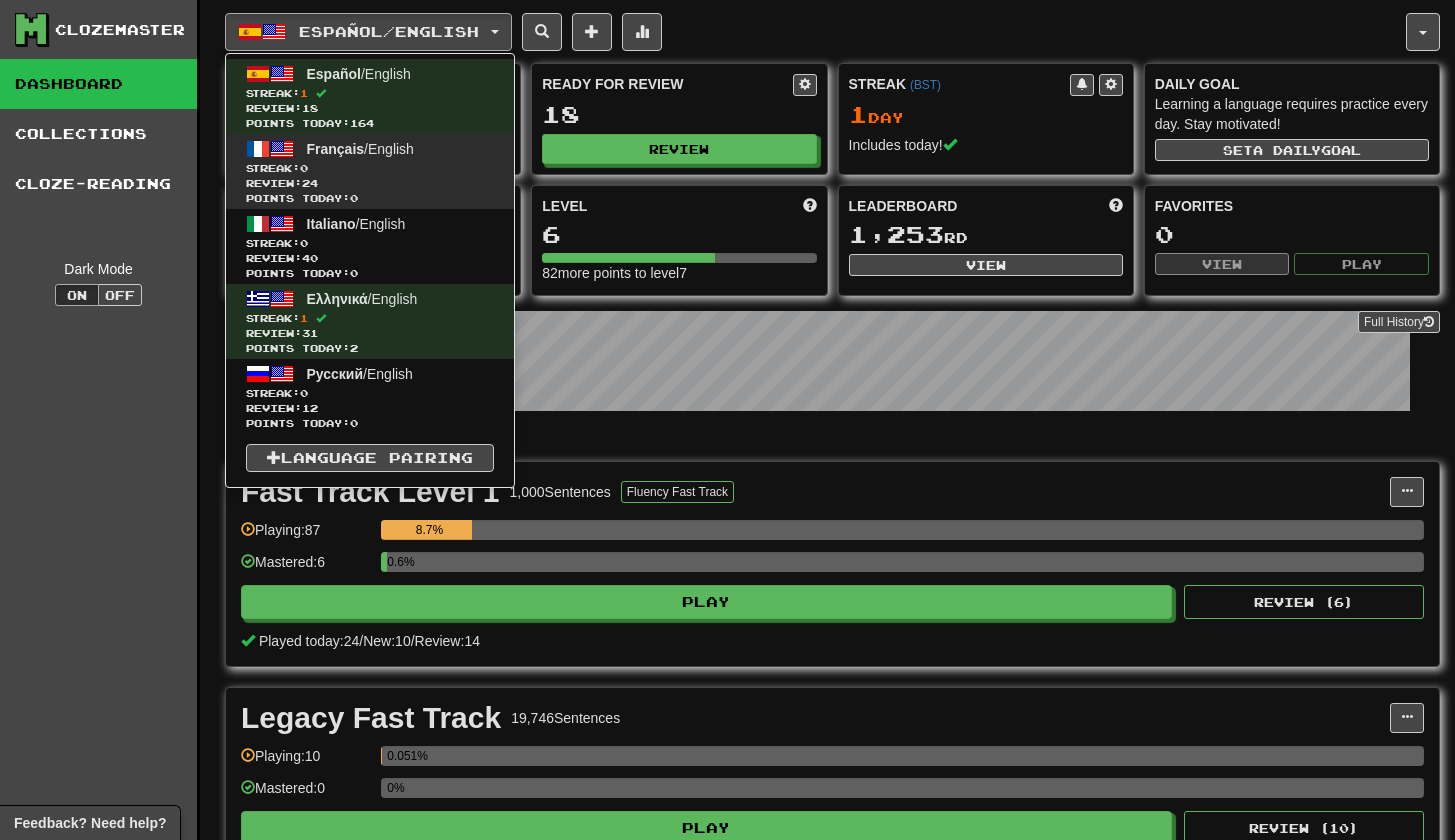 click on "Streak:  0" at bounding box center (370, 168) 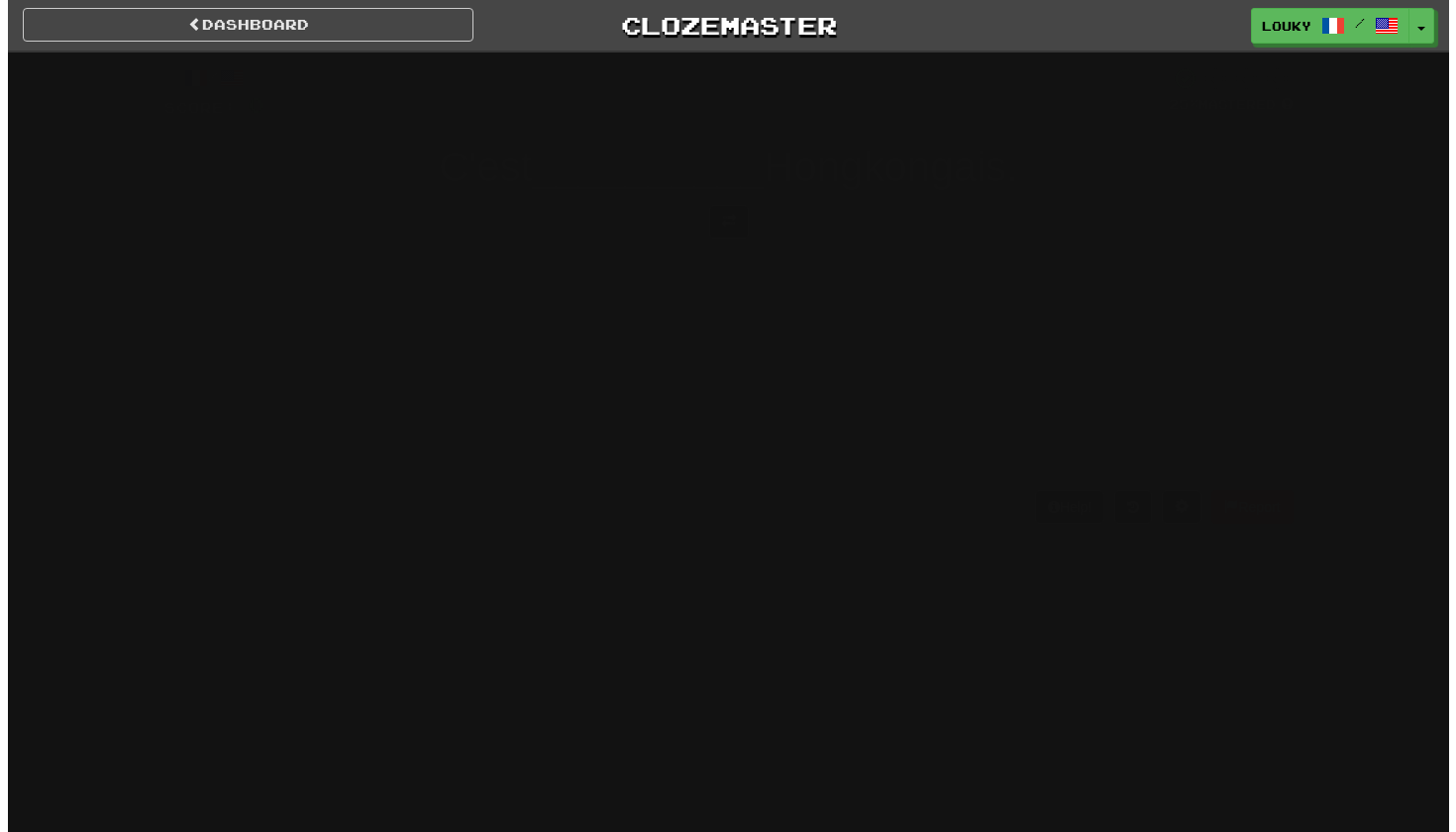 scroll, scrollTop: 0, scrollLeft: 0, axis: both 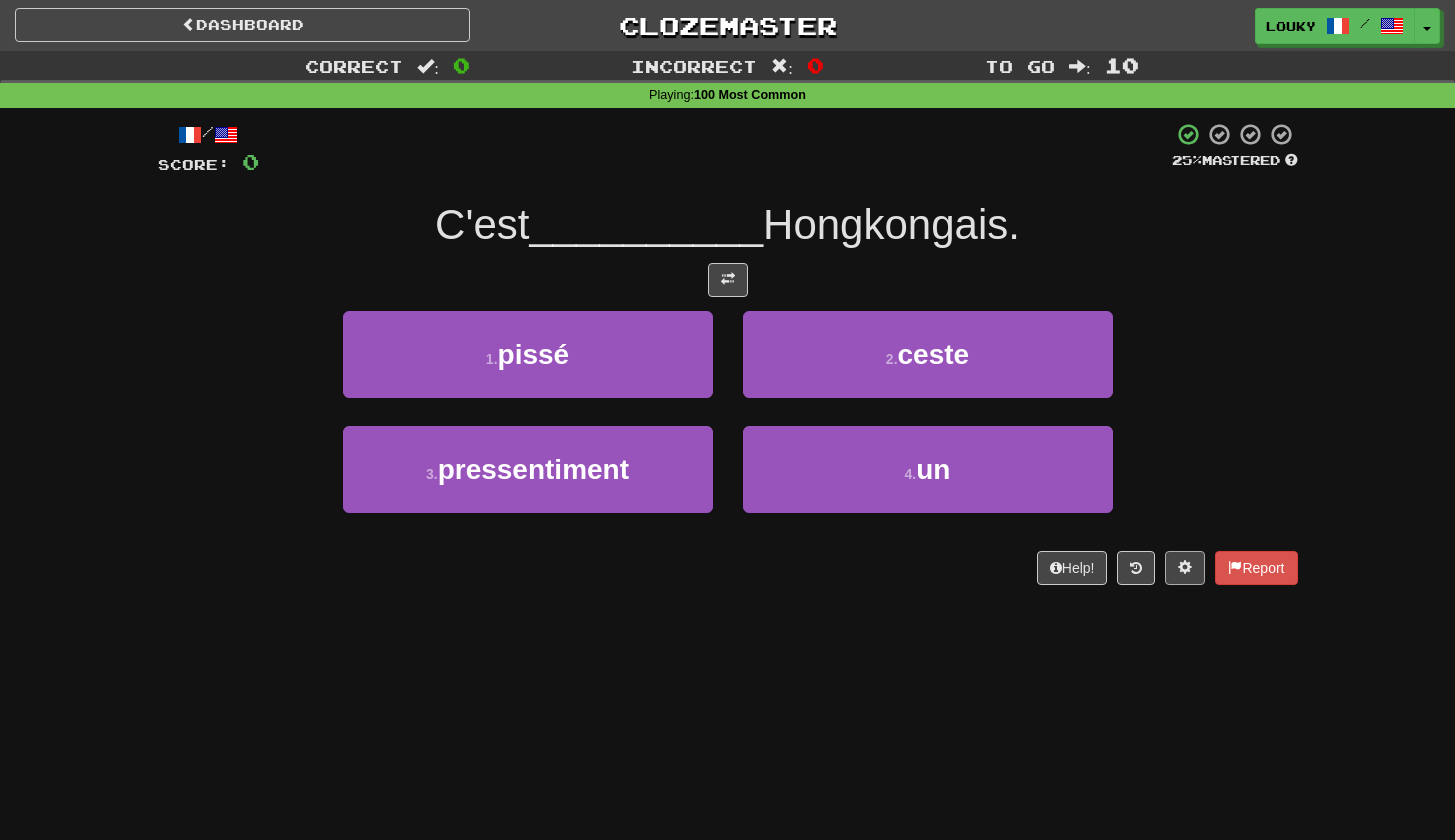 click at bounding box center (1185, 568) 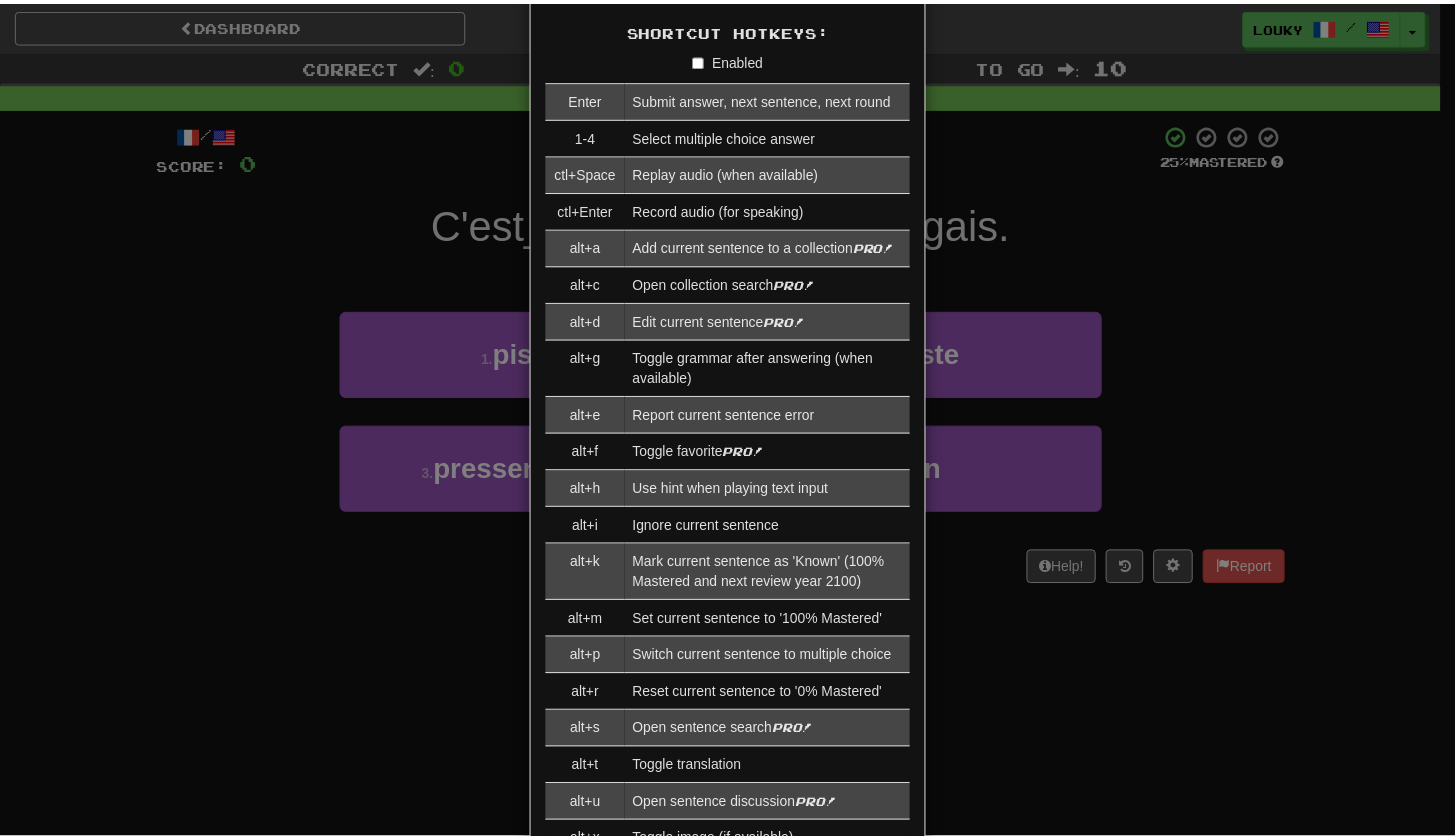 scroll, scrollTop: 1709, scrollLeft: 0, axis: vertical 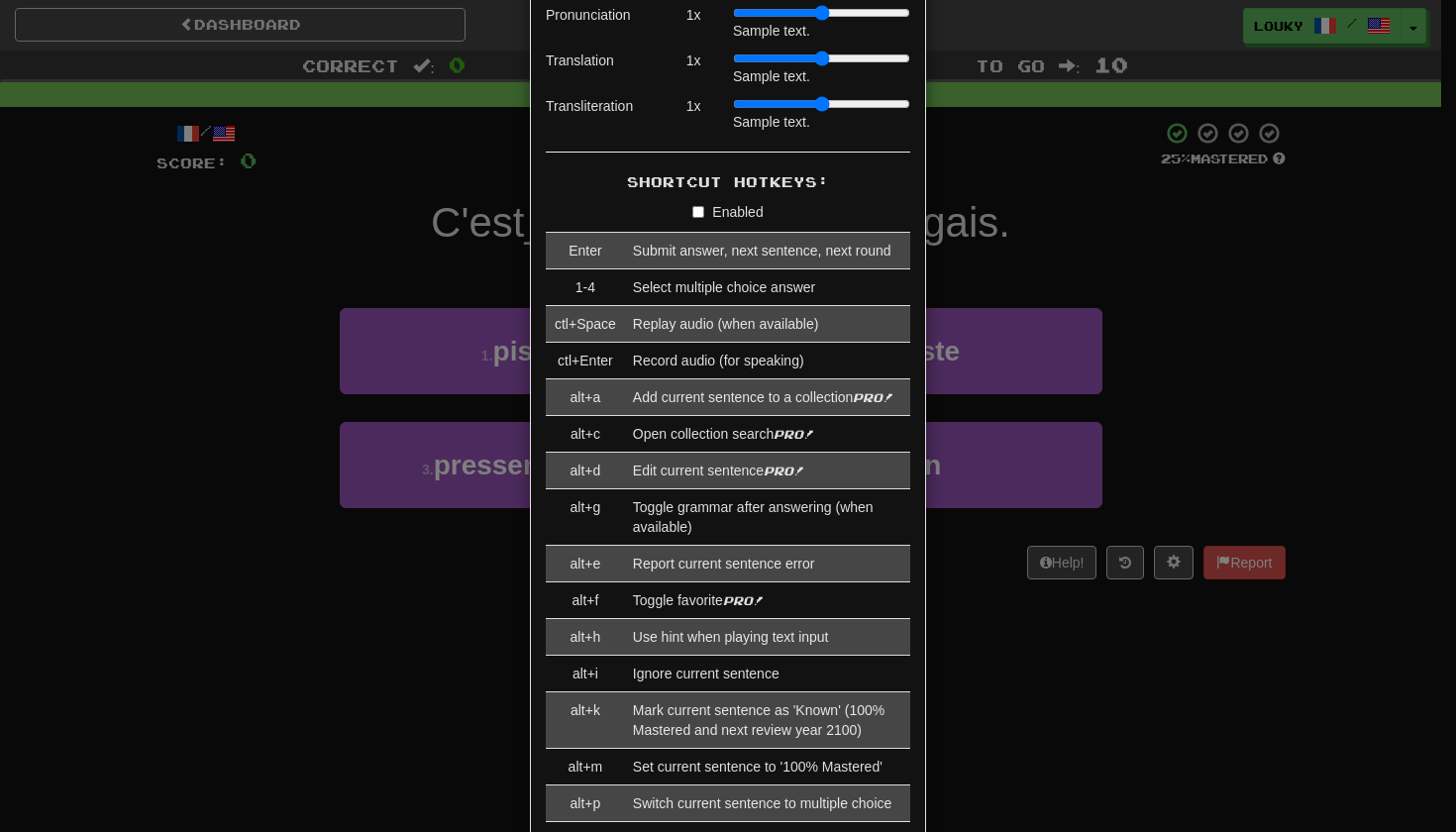 click on "× Game Settings Translations: Visible Show  After Answering Hidden Sentence Text Initially Hidden: (see just the translation, then click a button to see the sentence text) On Off Hints: (appear above the missing word when available) On Off Image Toggle: (toggle button, if sentence image available) After Answering Before and After Off Image Background: (use sentence image as background, if available) On Off Pronunciation: (shown after answering when available) On Off Sound Effects: On Off Text-to-Speech Auto-Play: On Off Loop: (sentence audio will play on repeat for chorusing) On Off Use Clozemaster Voice: On Off Speed: 0.5x 0.75x 1x 1.25x 1.5x 2x Dark Mode: On Off Leveled Up Notifications: On Off Manual Master/Reset Confirmation: On Off Font Sizes: Hint 1 x Sample text. Notes 1 x Sample text. Pronunciation 1 x Sample text. Translation 1 x Sample text. Transliteration 1 x Sample text. Shortcut Hotkeys:  Enabled Enter Submit answer, next sentence, next round 1-4 Select multiple choice answer ctl+Space alt+a" at bounding box center [728, 416] 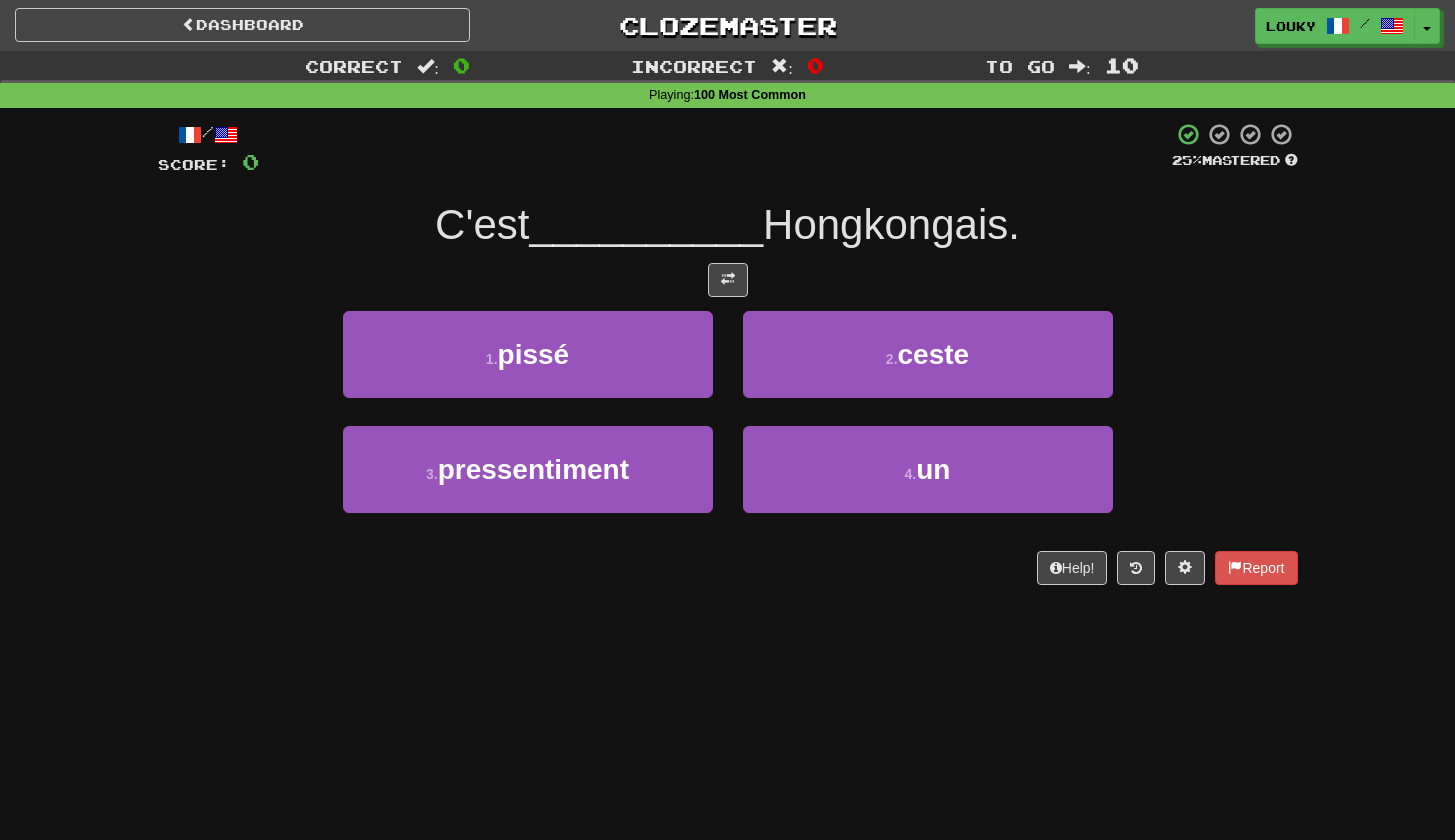 click on "/ Score: 0 25 % Mastered C'est __________ [NATIONALITY]. 1 . pissé 2 . ceste 3 . pressentiment 4 . un Help! Report" at bounding box center [728, 353] 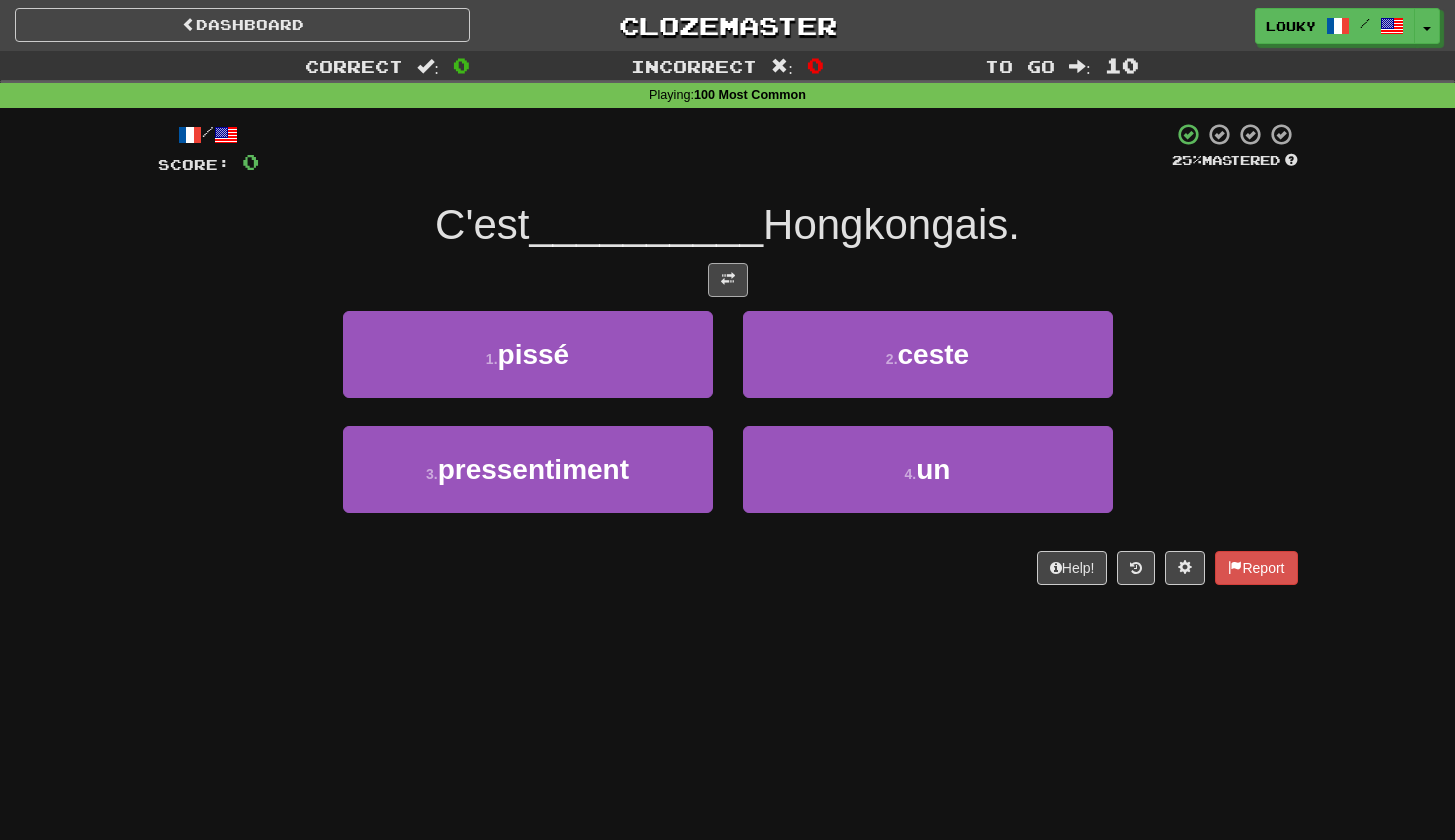 click at bounding box center [728, 280] 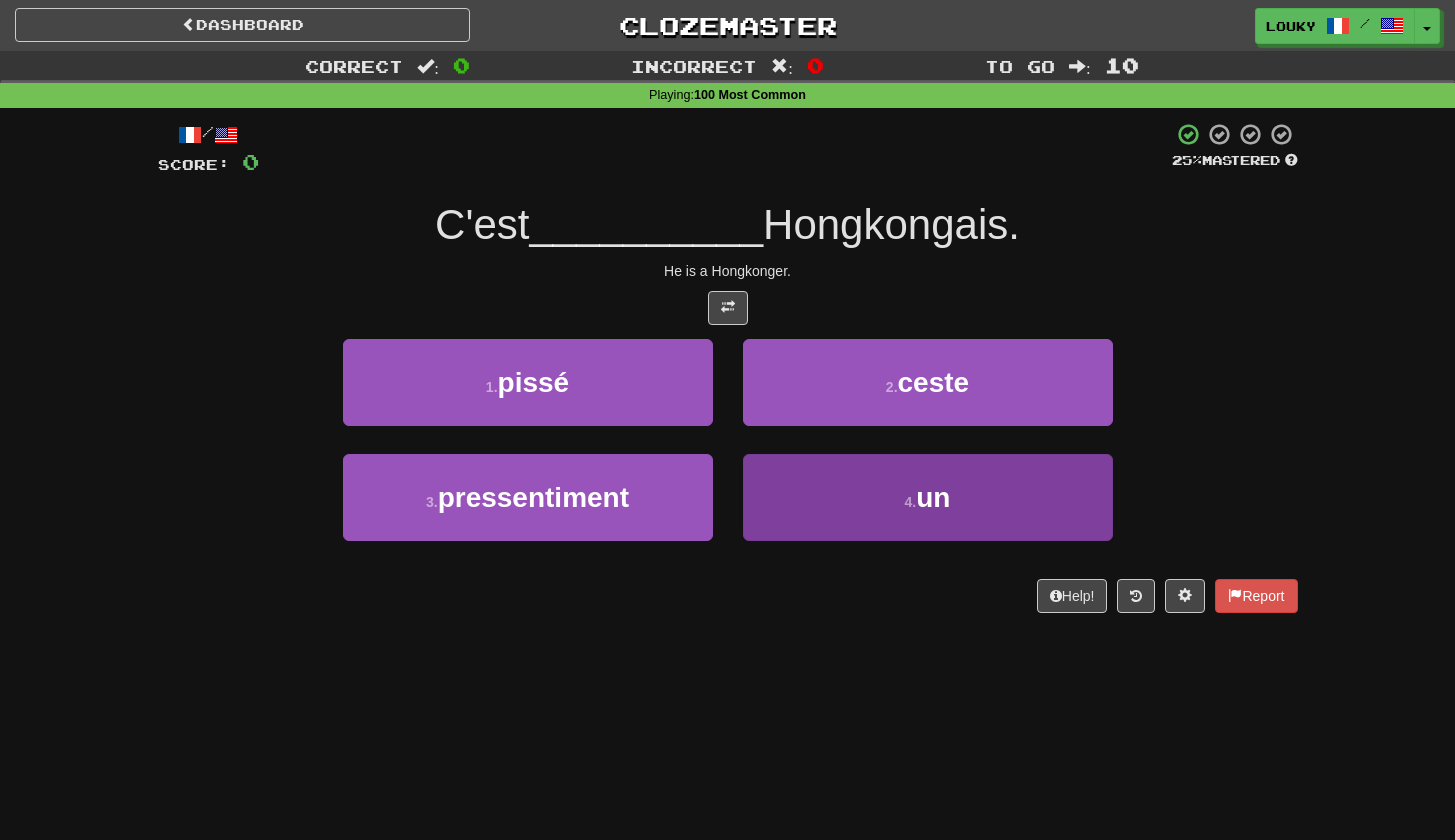 click on "4 .  un" at bounding box center [928, 497] 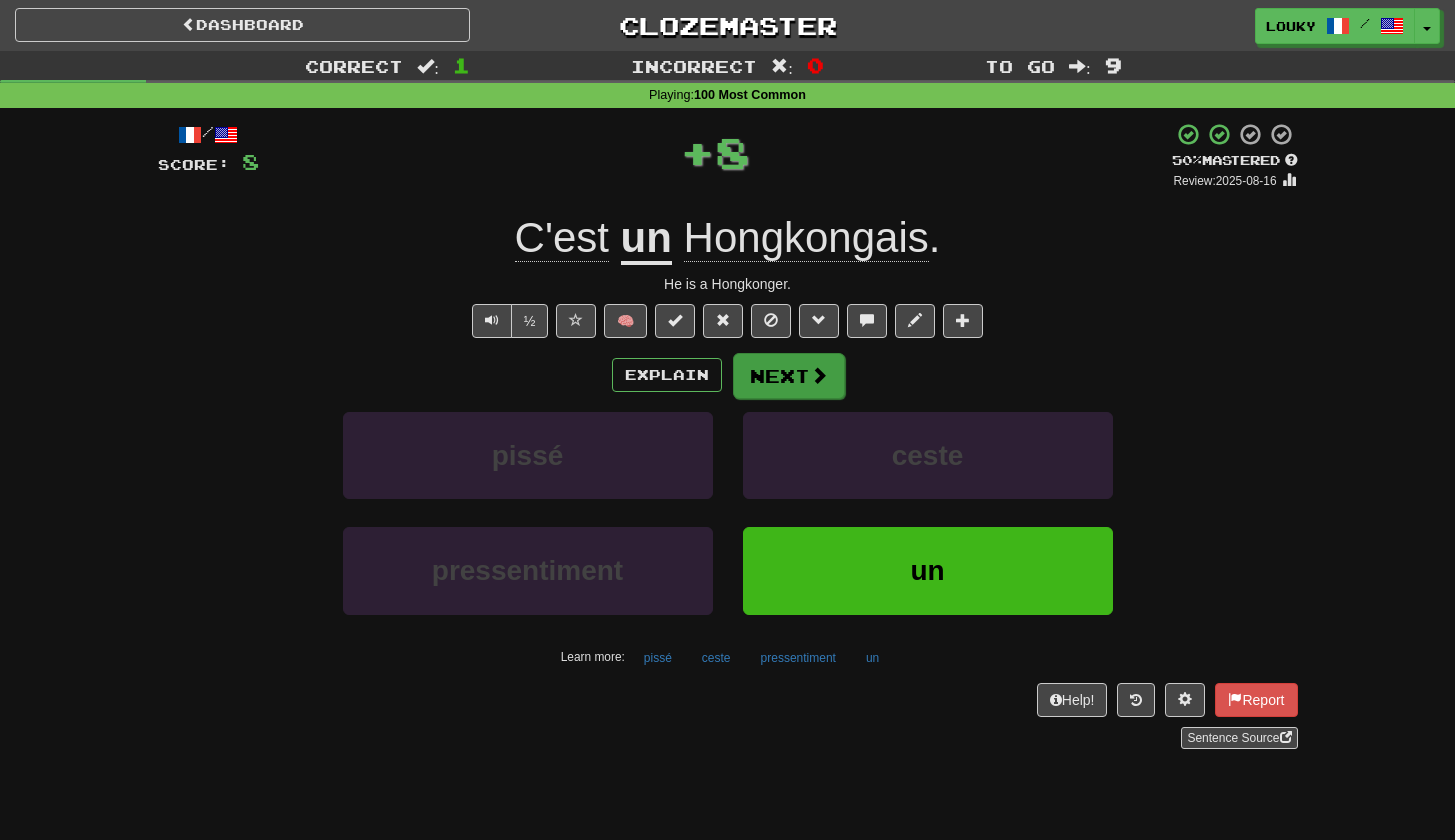 click on "Next" at bounding box center (789, 376) 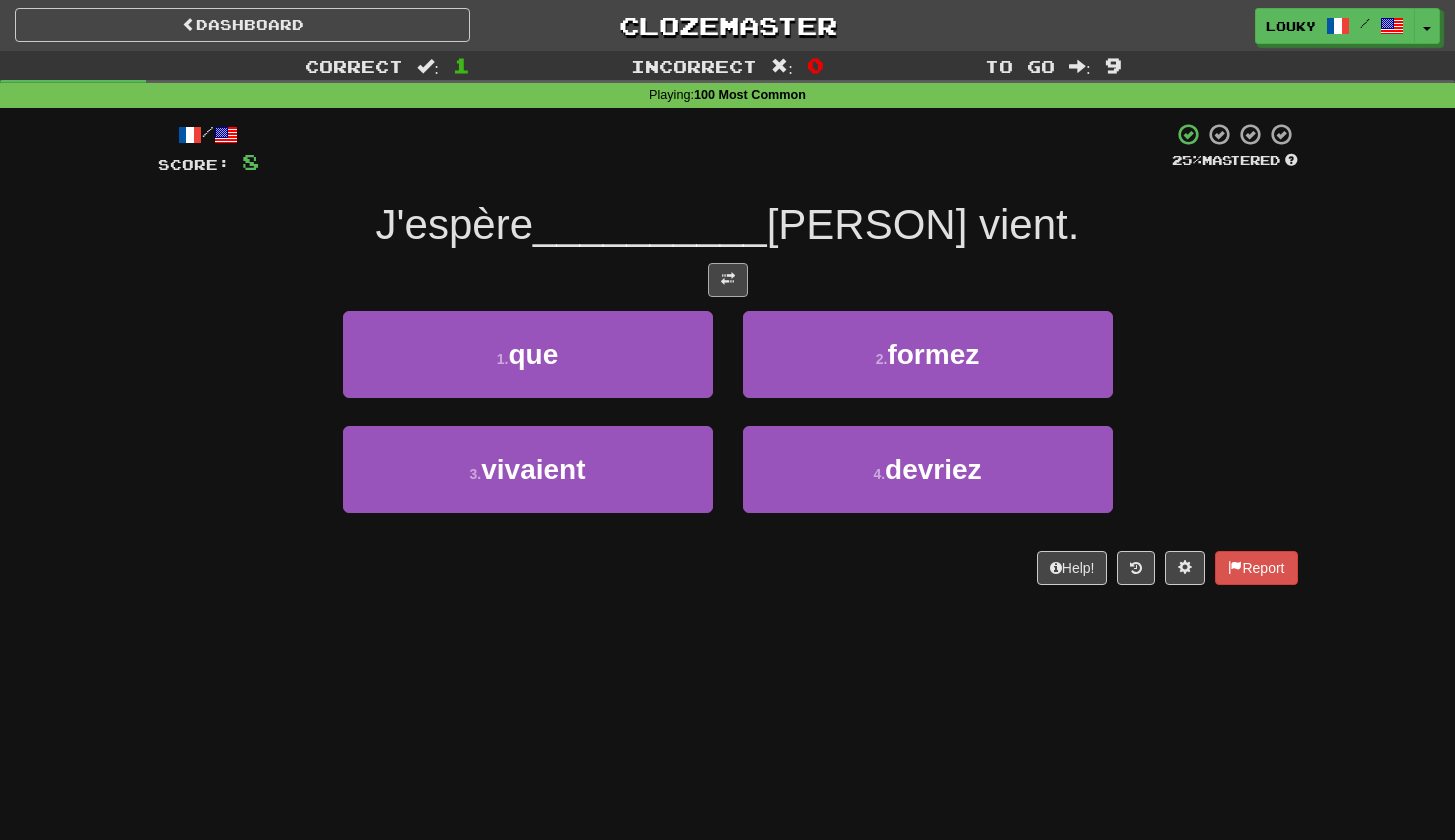click at bounding box center (728, 280) 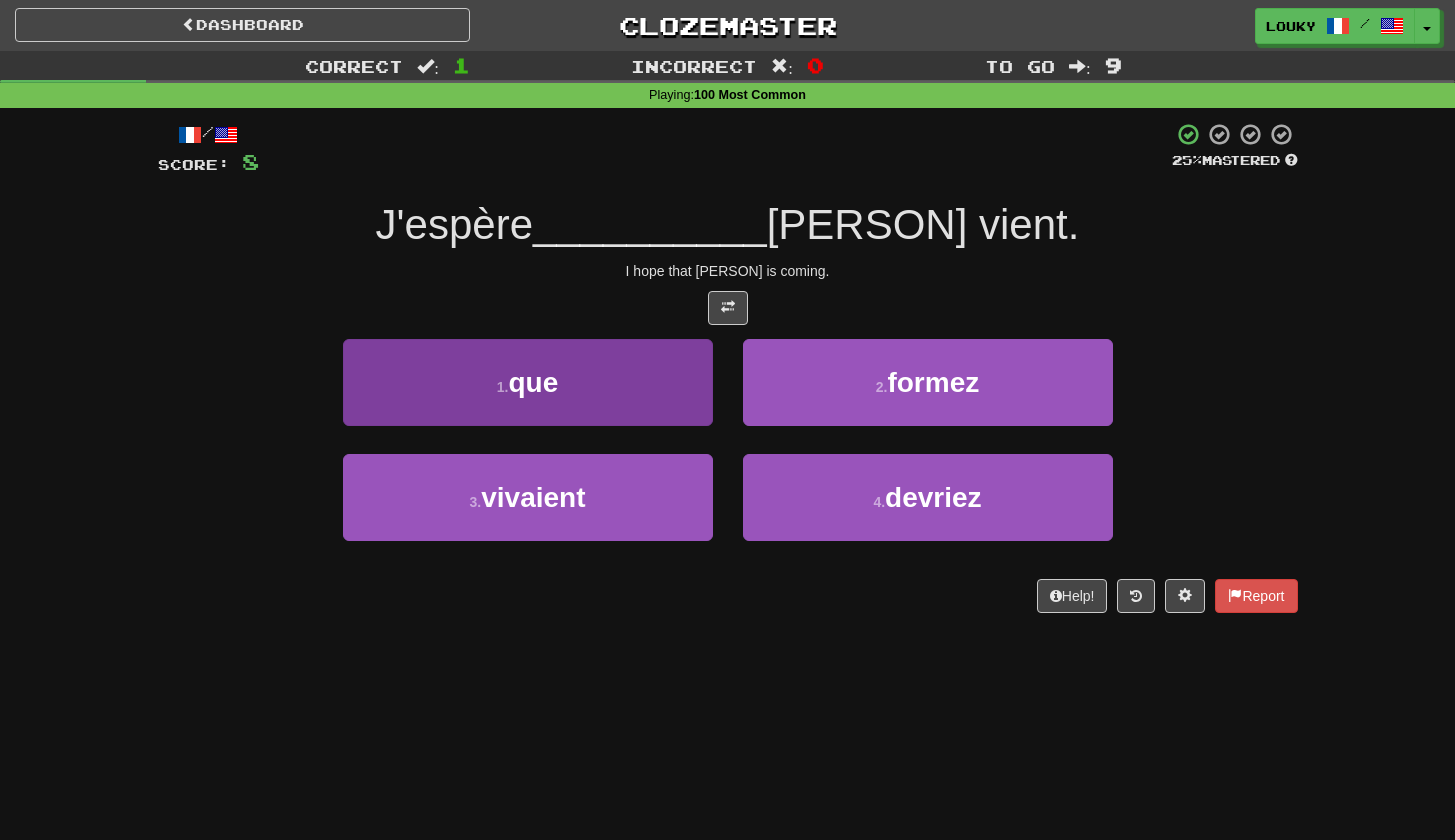 click on "1 .  que" at bounding box center (528, 382) 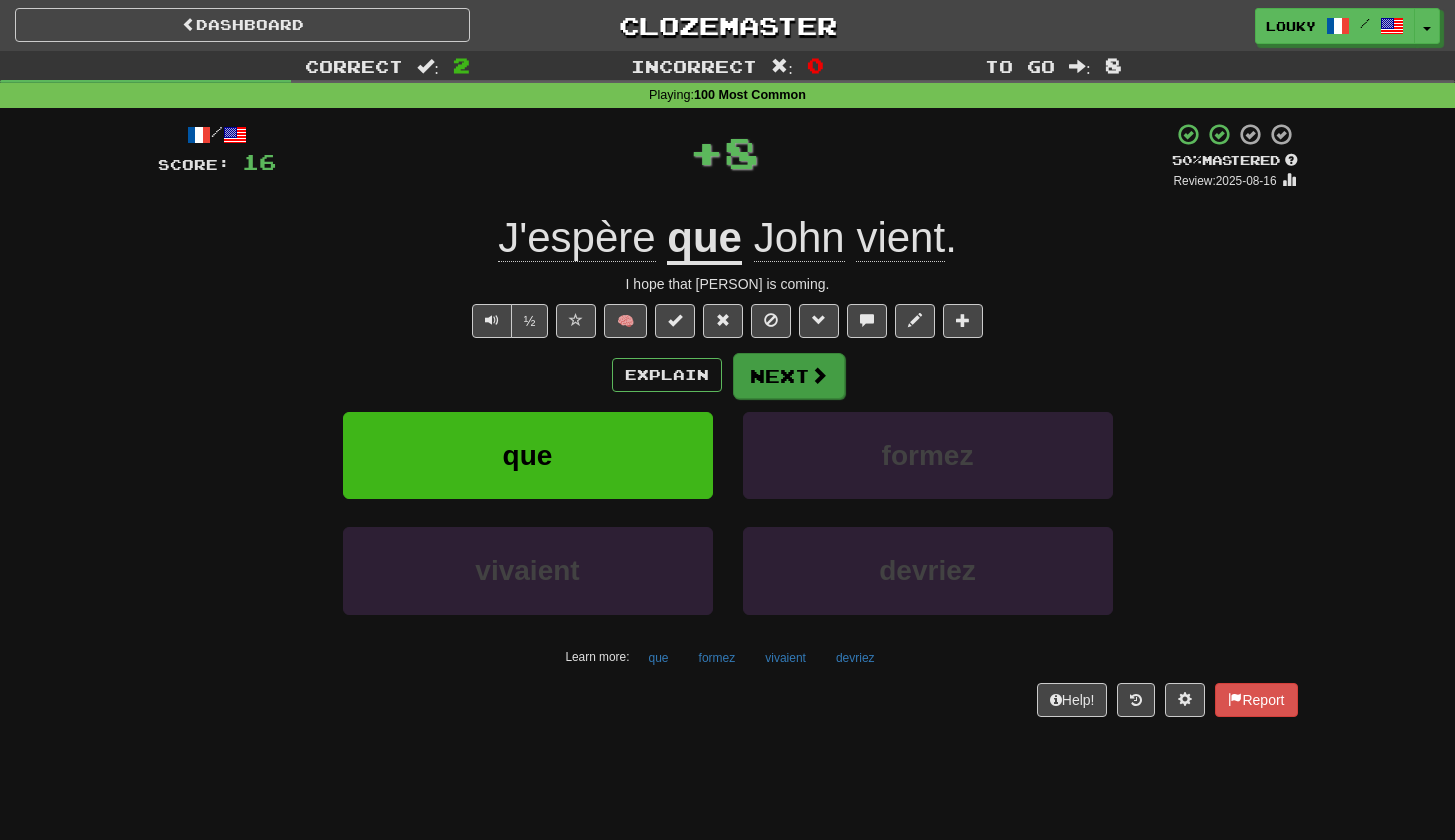 click on "Next" at bounding box center (789, 376) 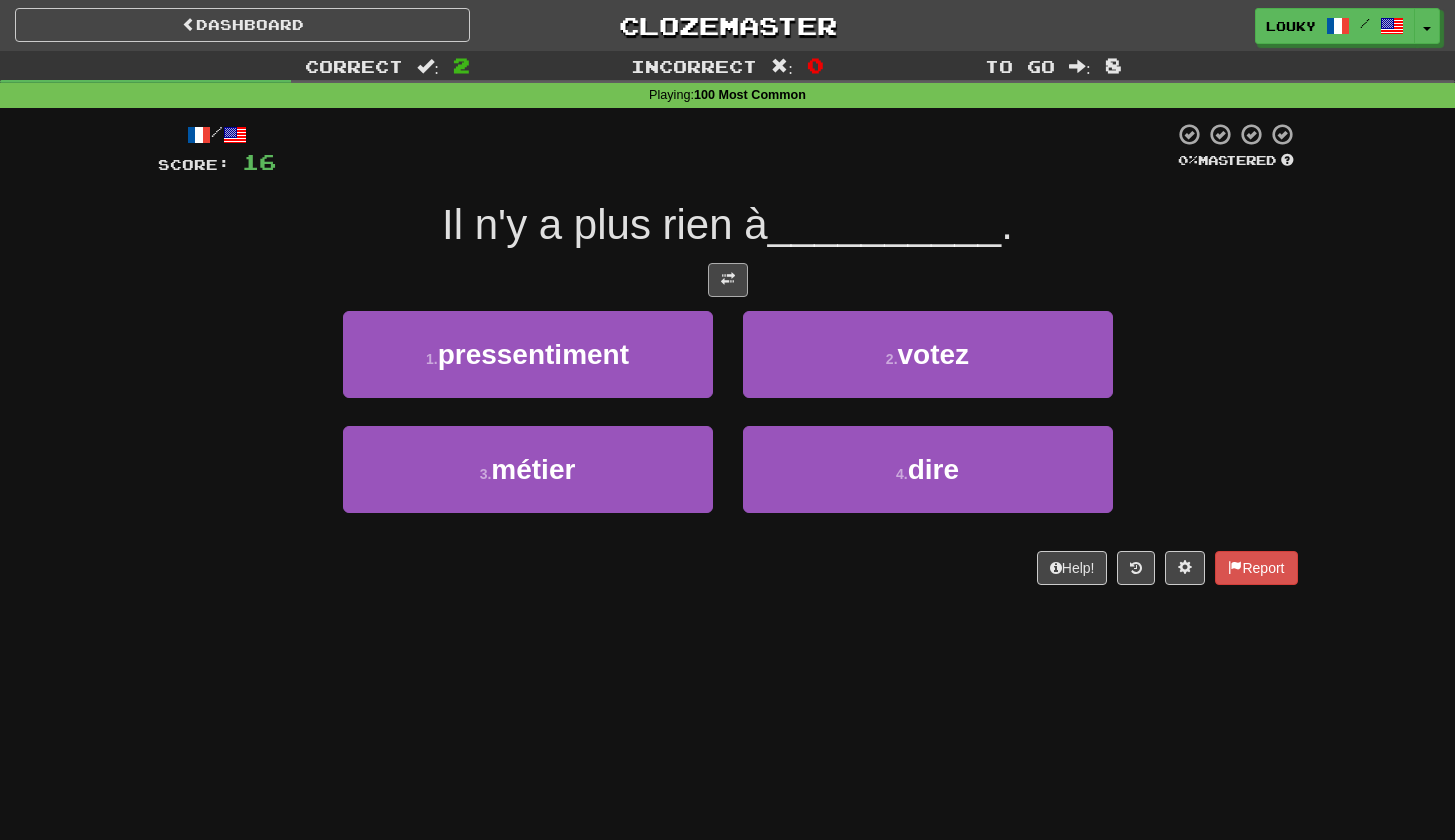 click at bounding box center (728, 279) 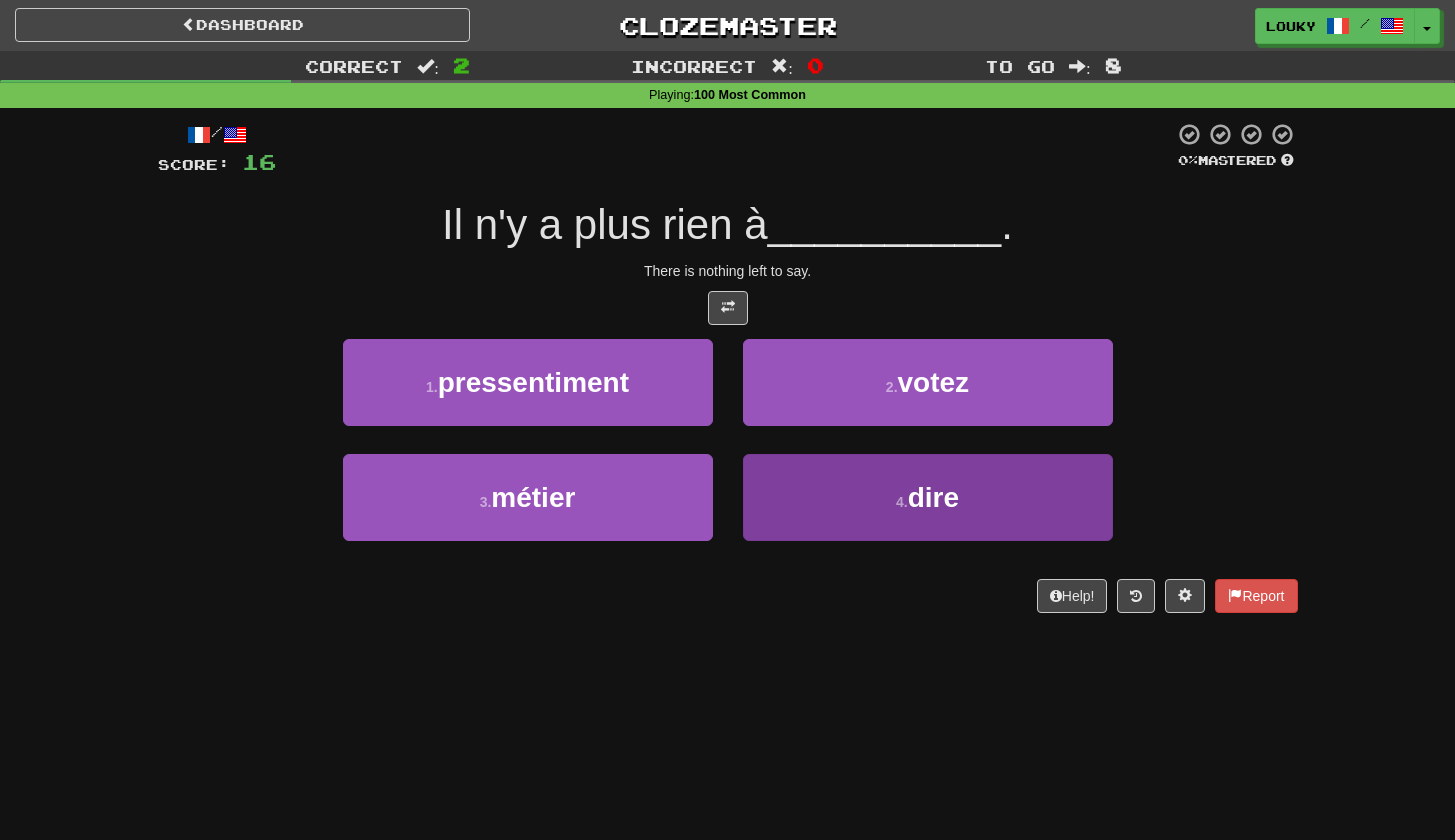 click on "4 .  dire" at bounding box center [928, 497] 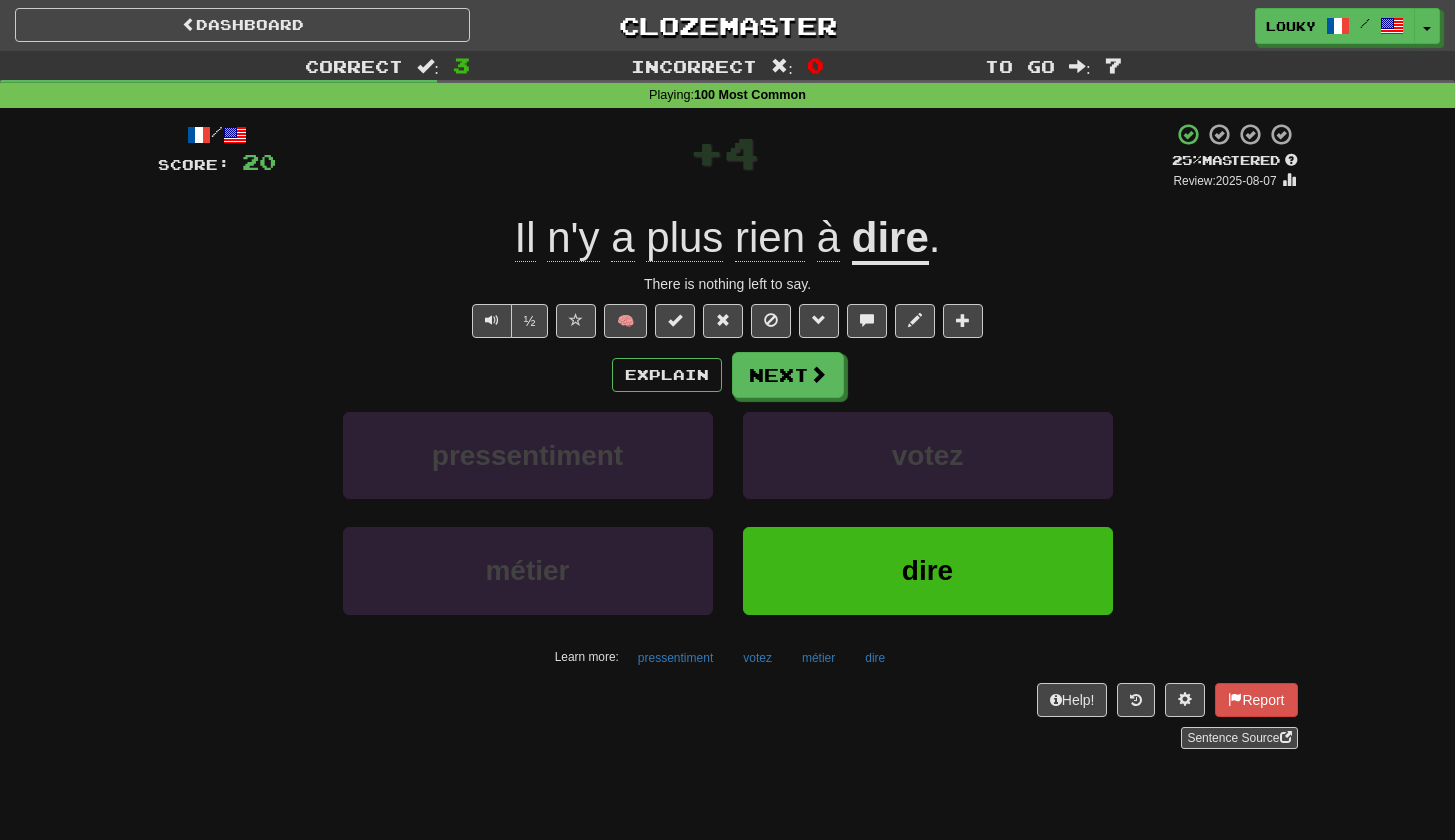click on "rien" 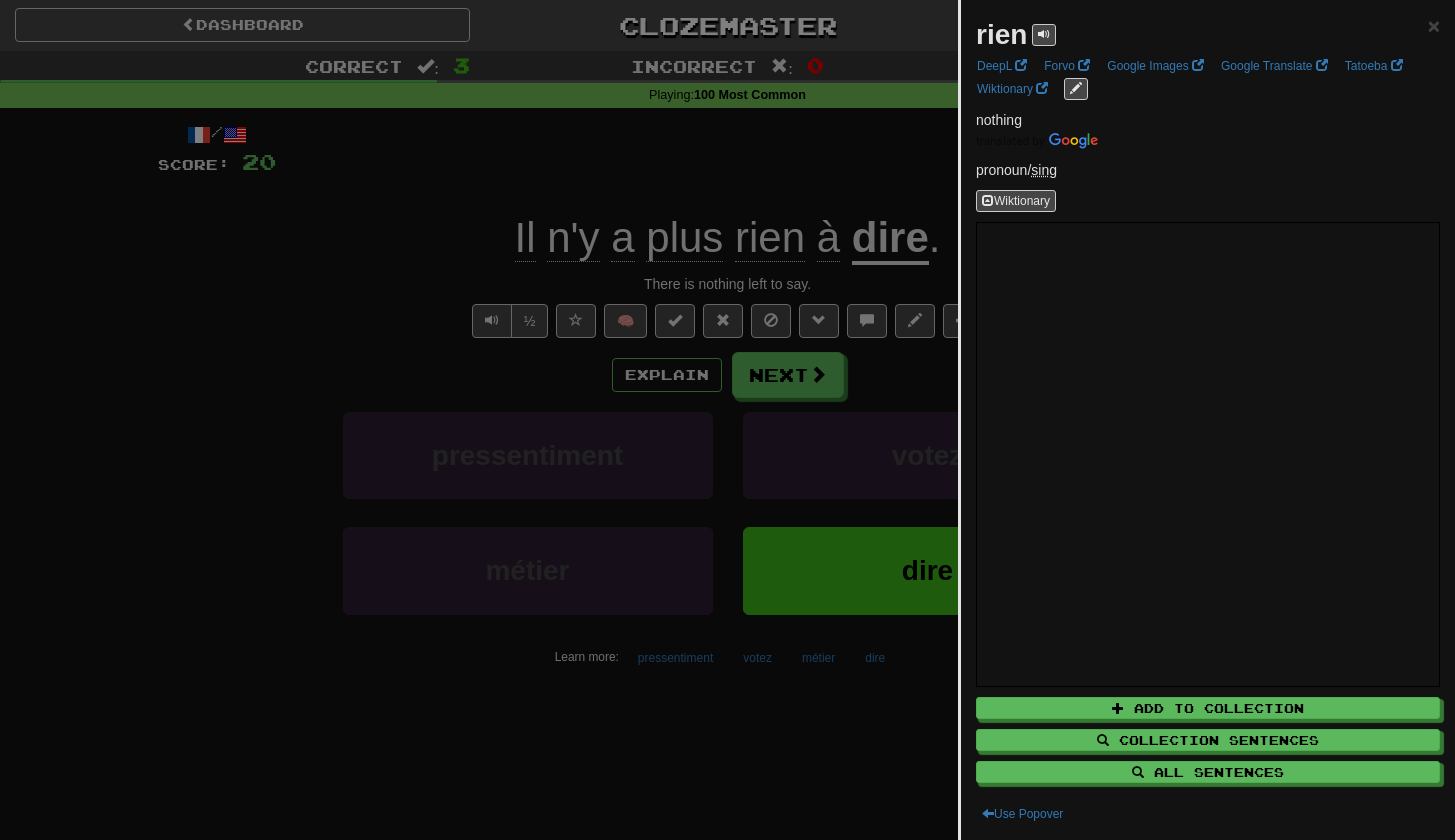 click at bounding box center (727, 420) 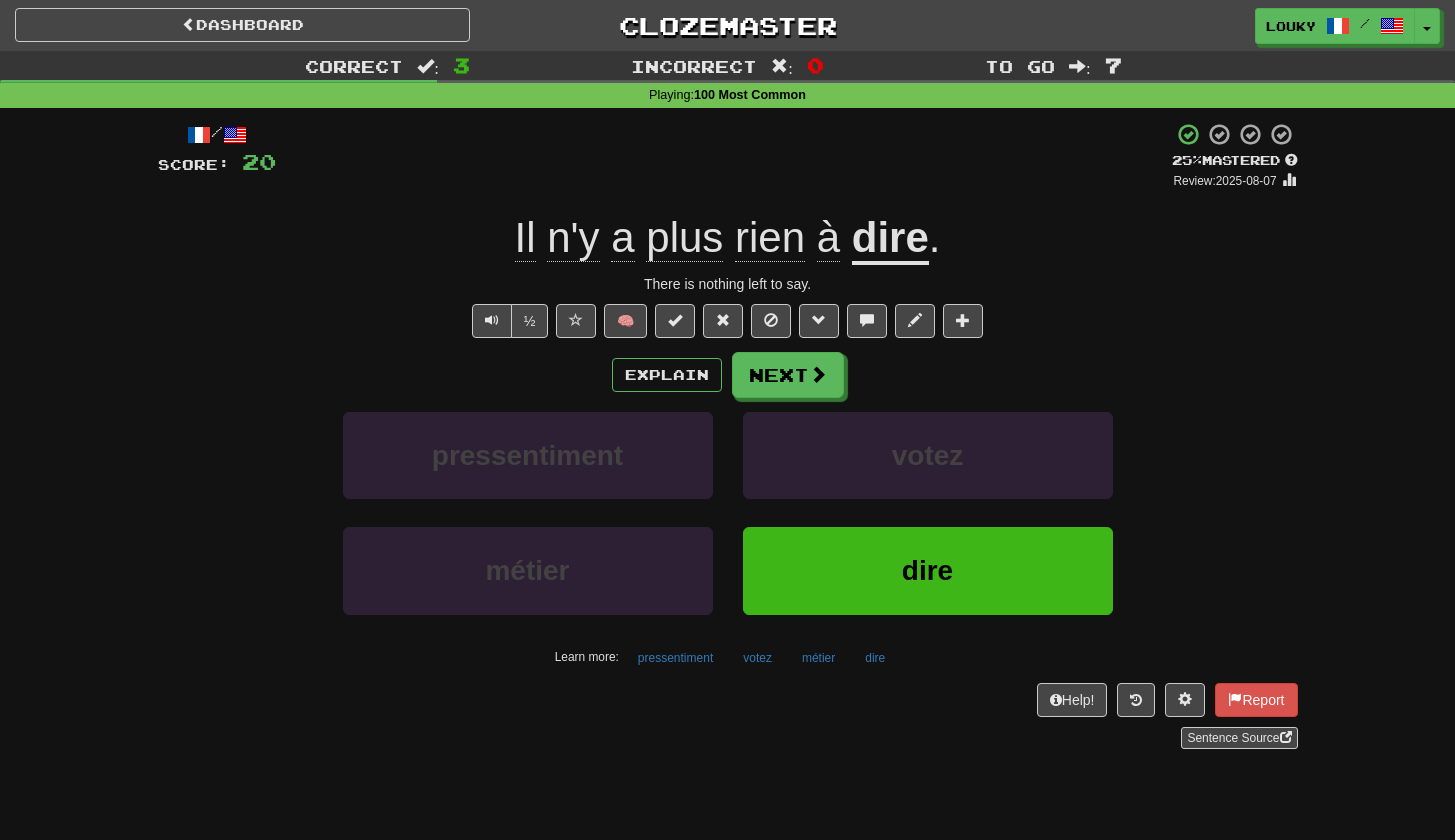 click on "plus" 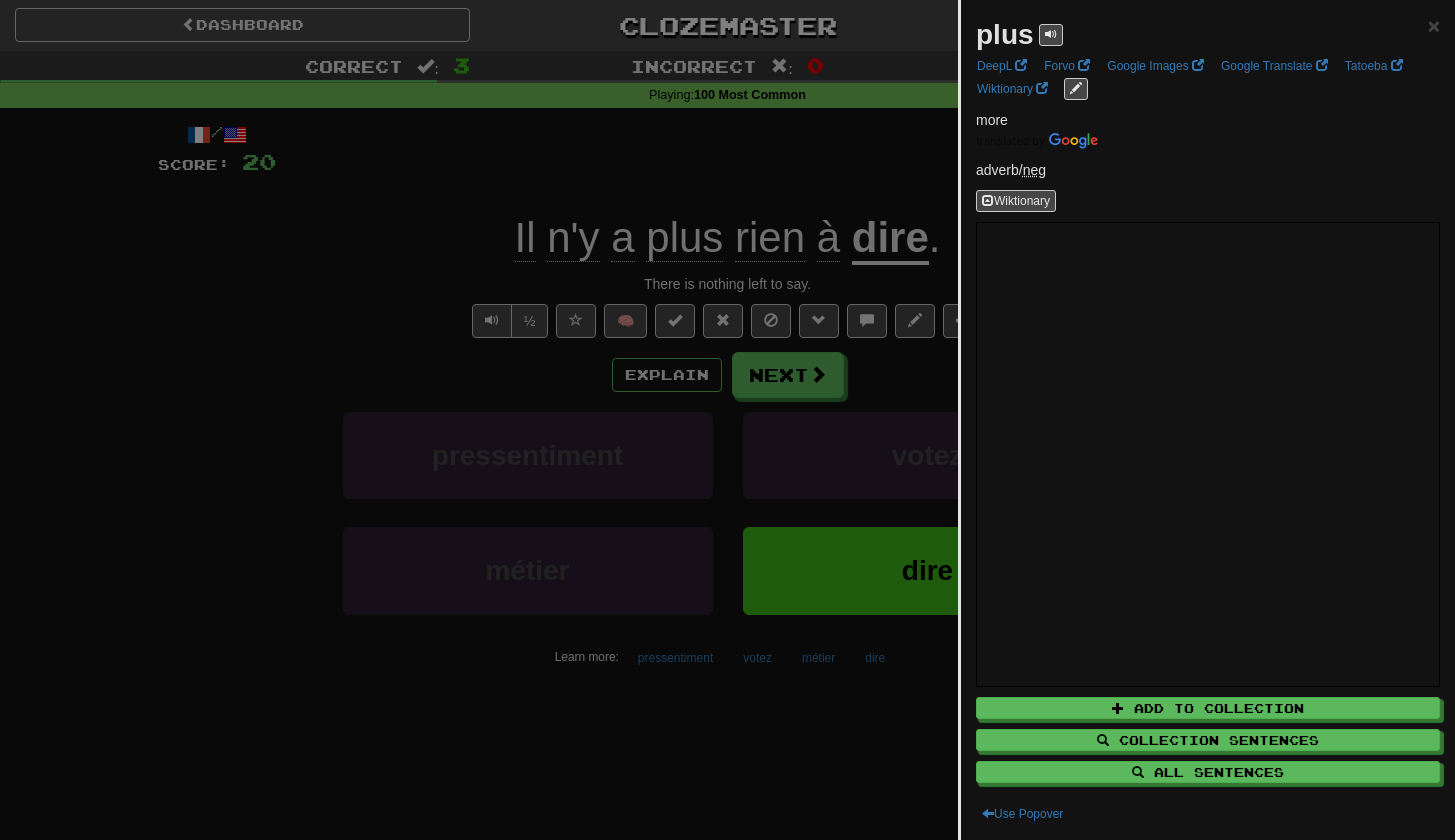 click at bounding box center (727, 420) 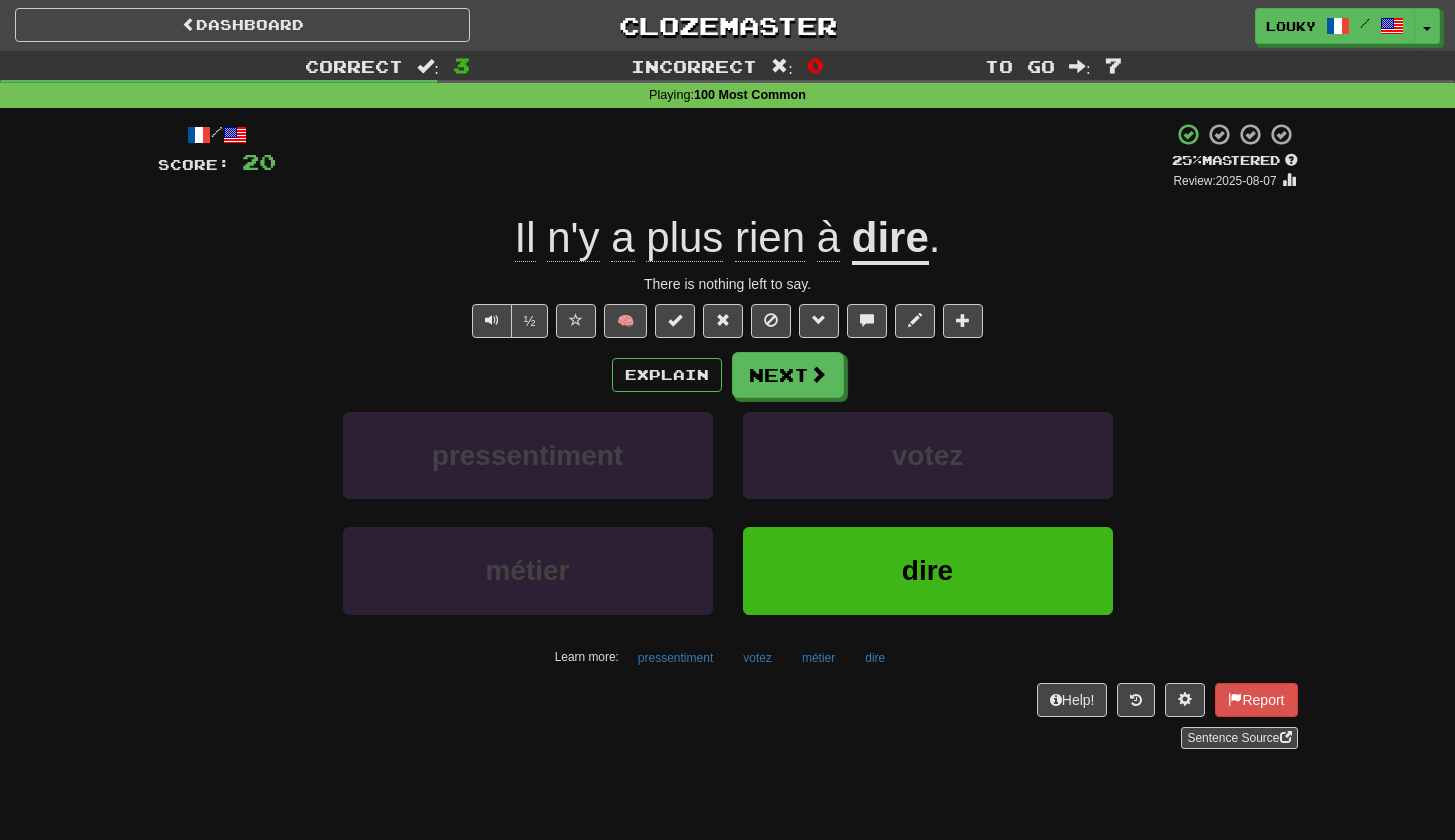 click on "rien" 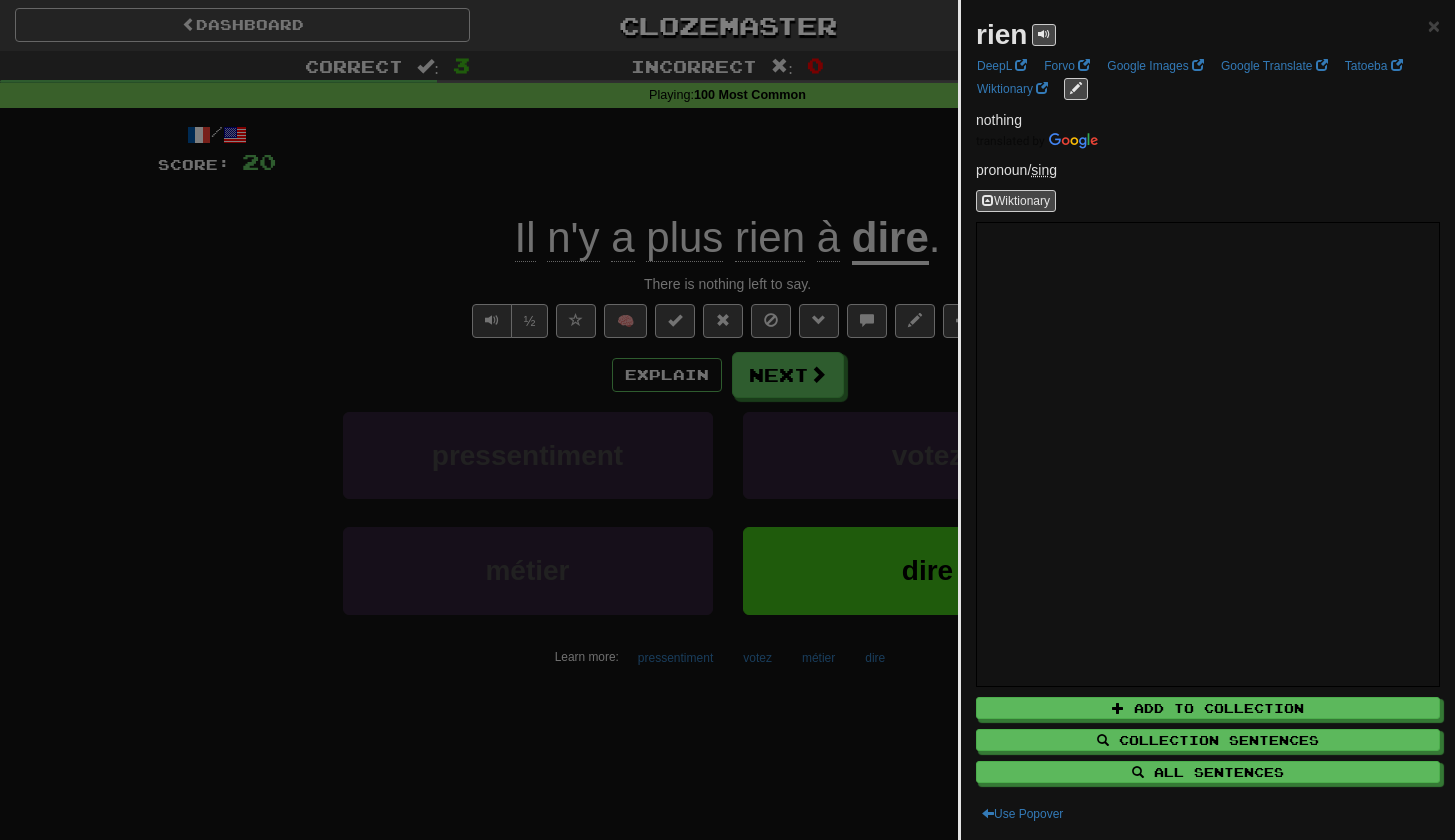 click at bounding box center (727, 420) 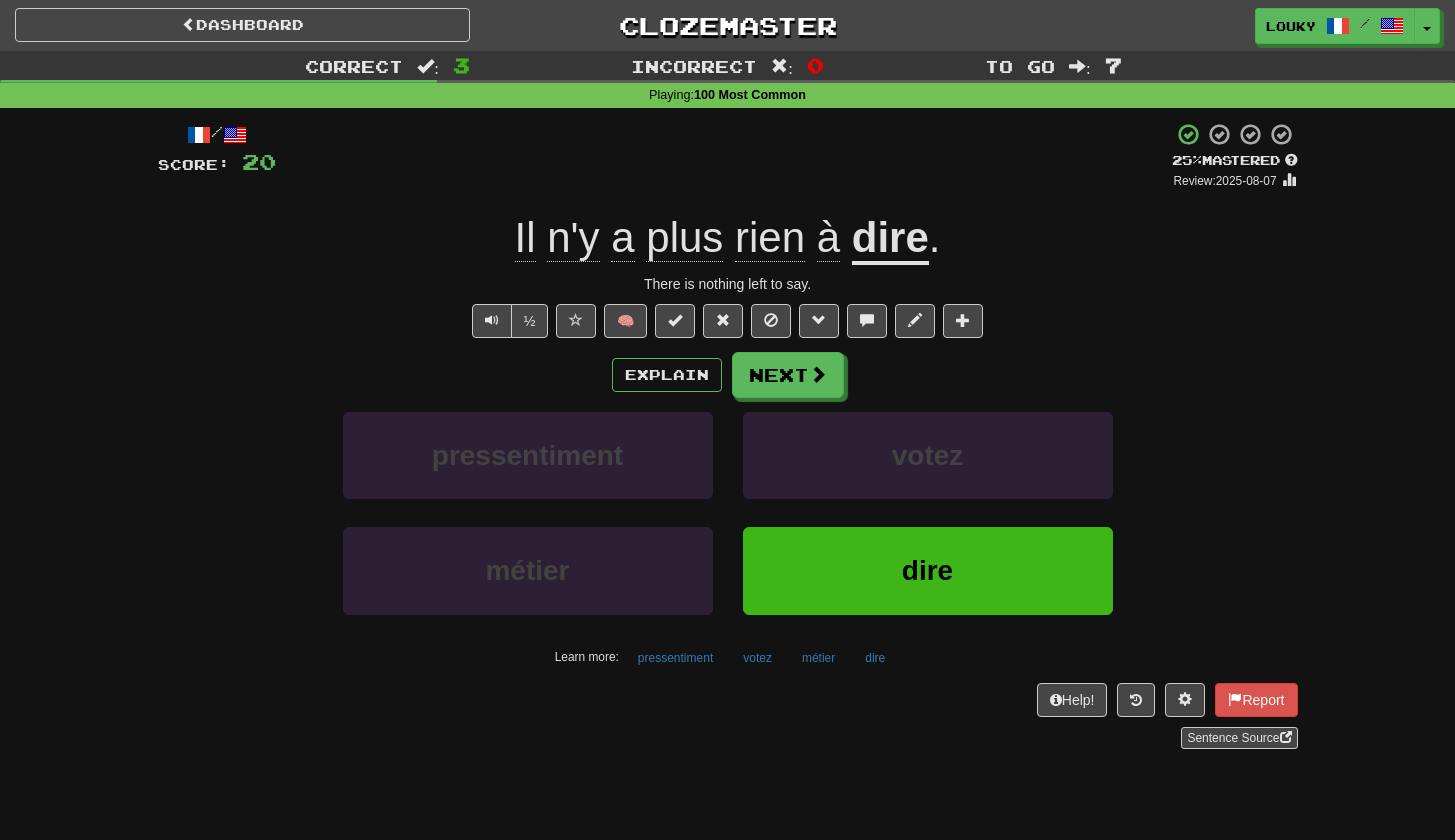 click on "plus" 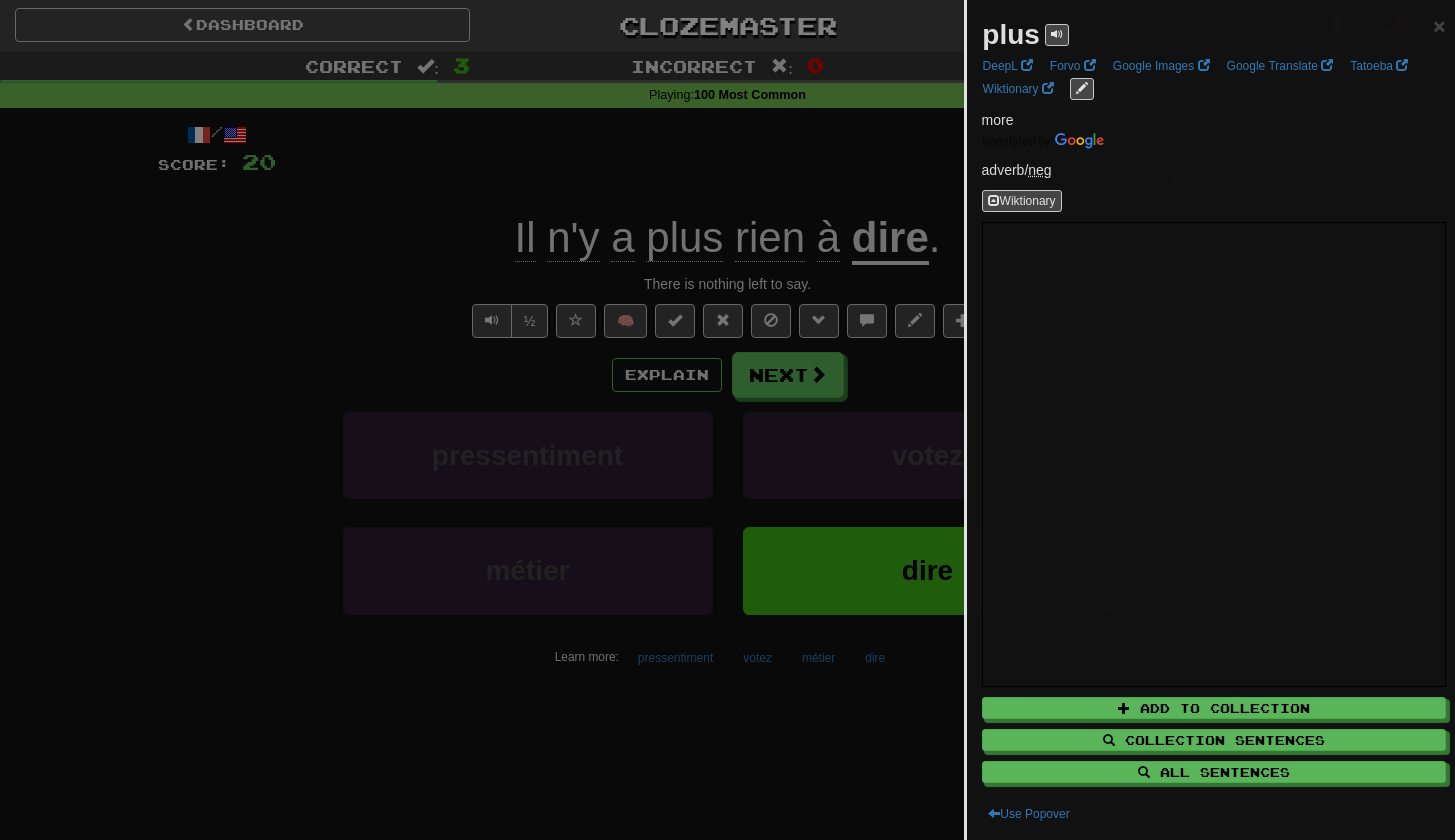 click at bounding box center [727, 420] 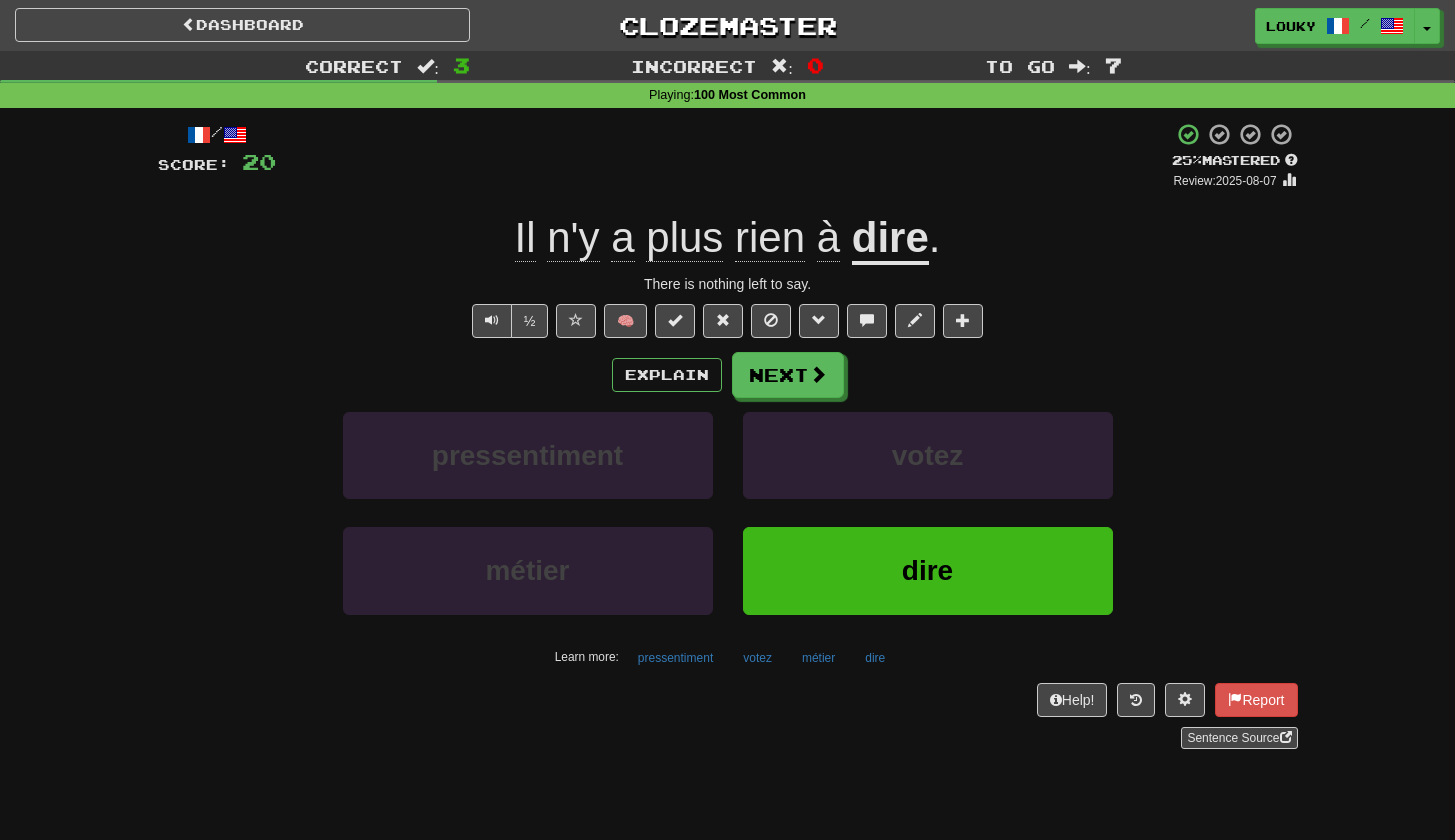 click on "plus" 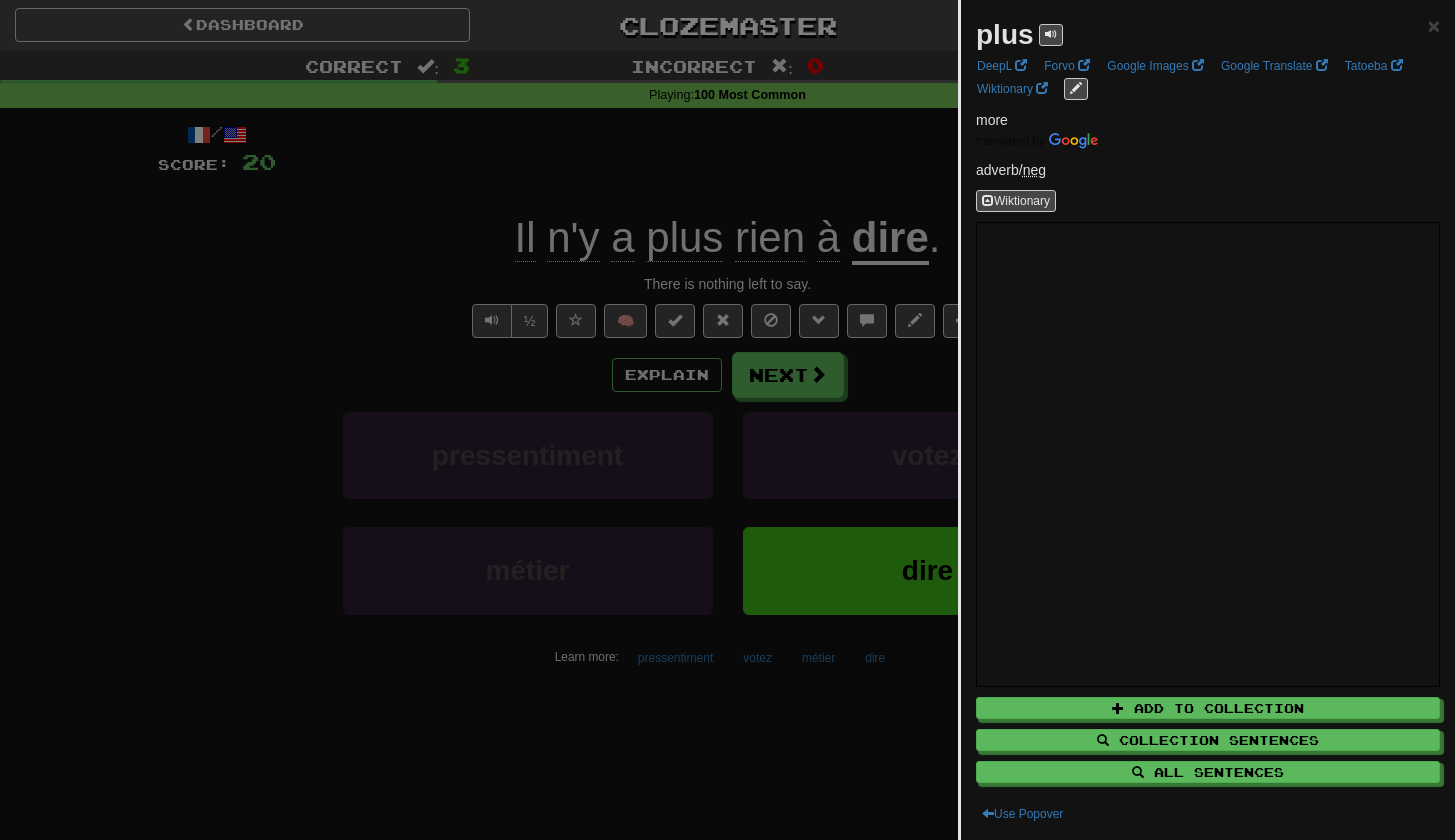 click at bounding box center [727, 420] 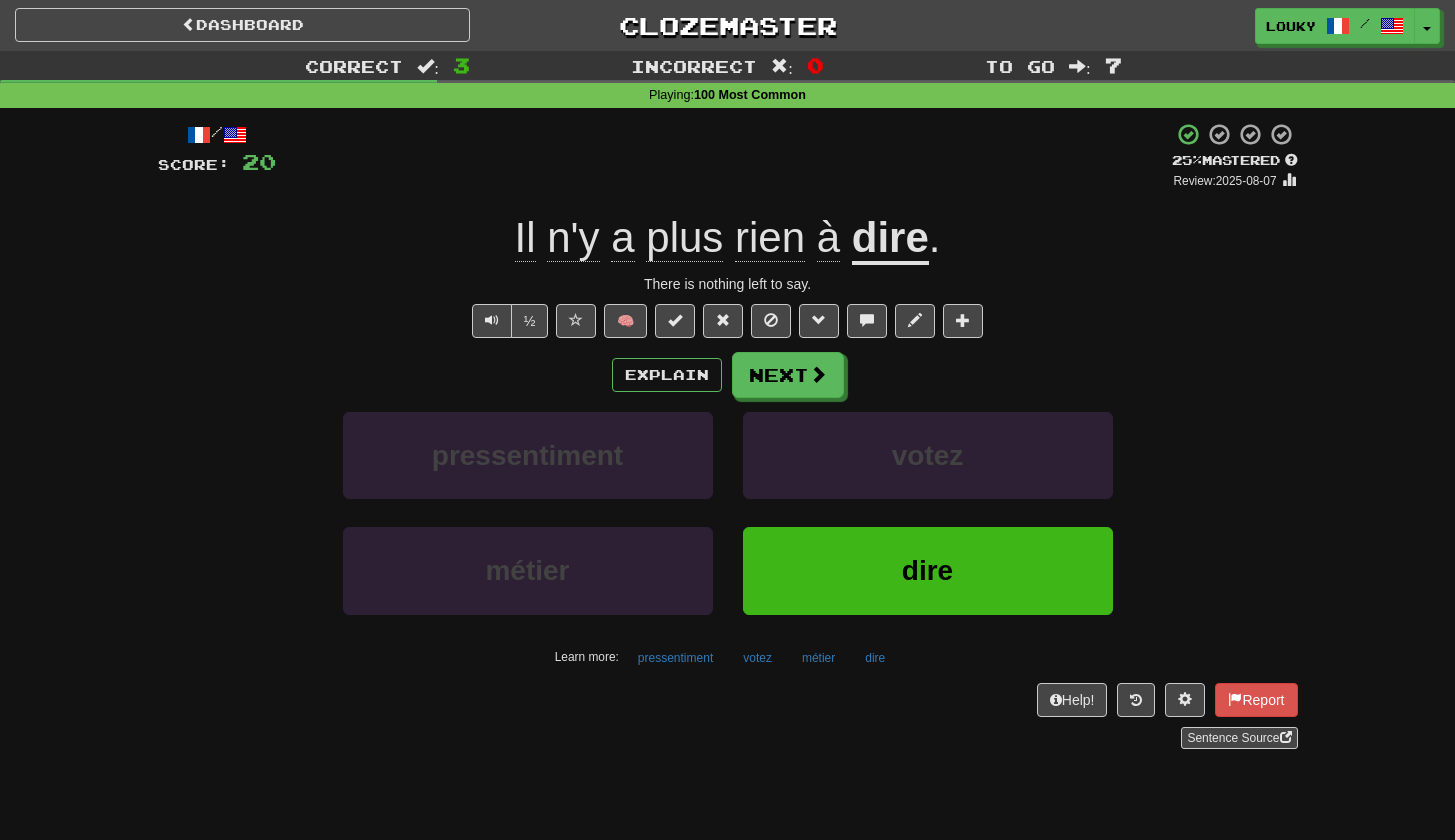 click on "rien" 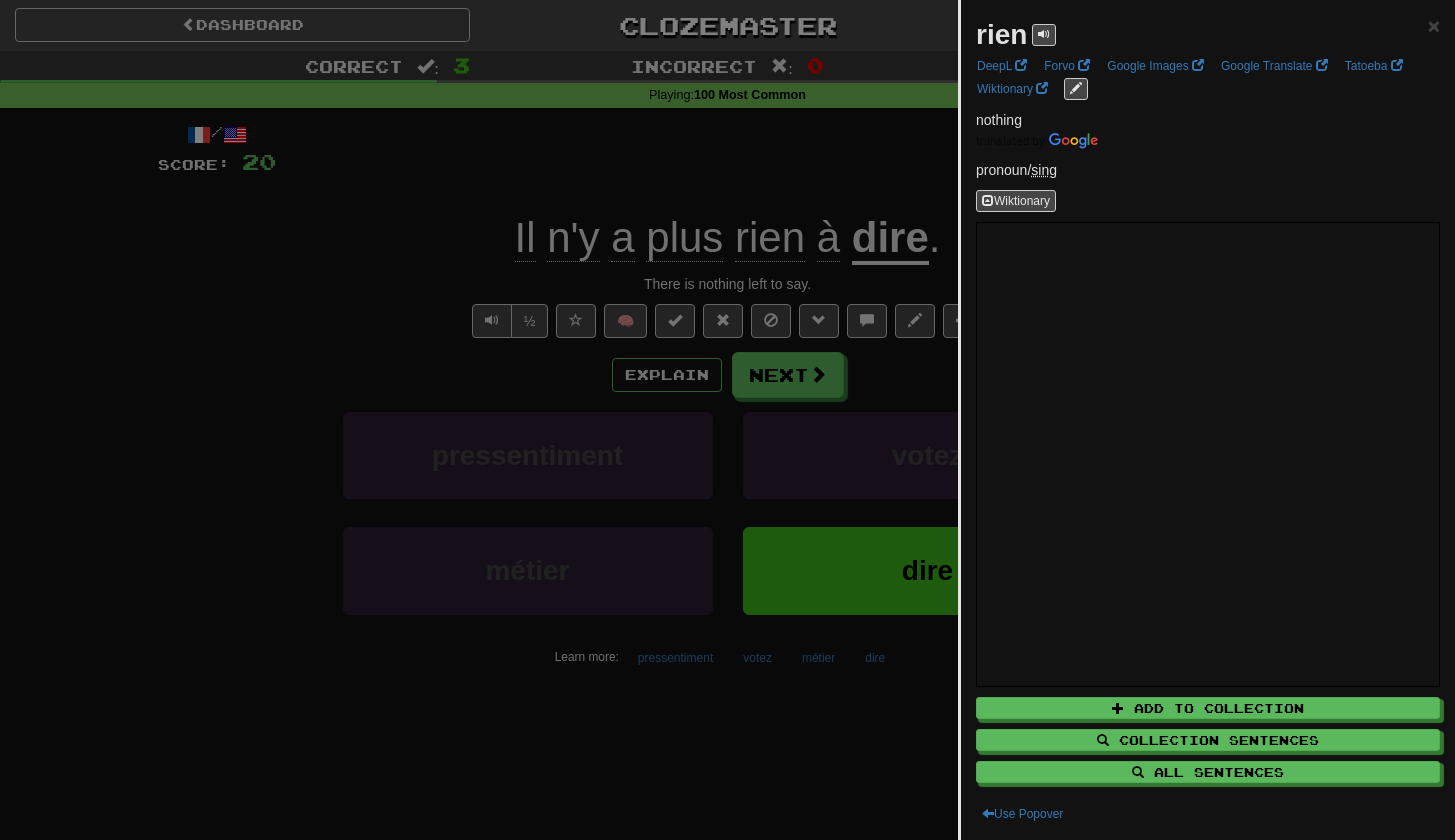 click at bounding box center [727, 420] 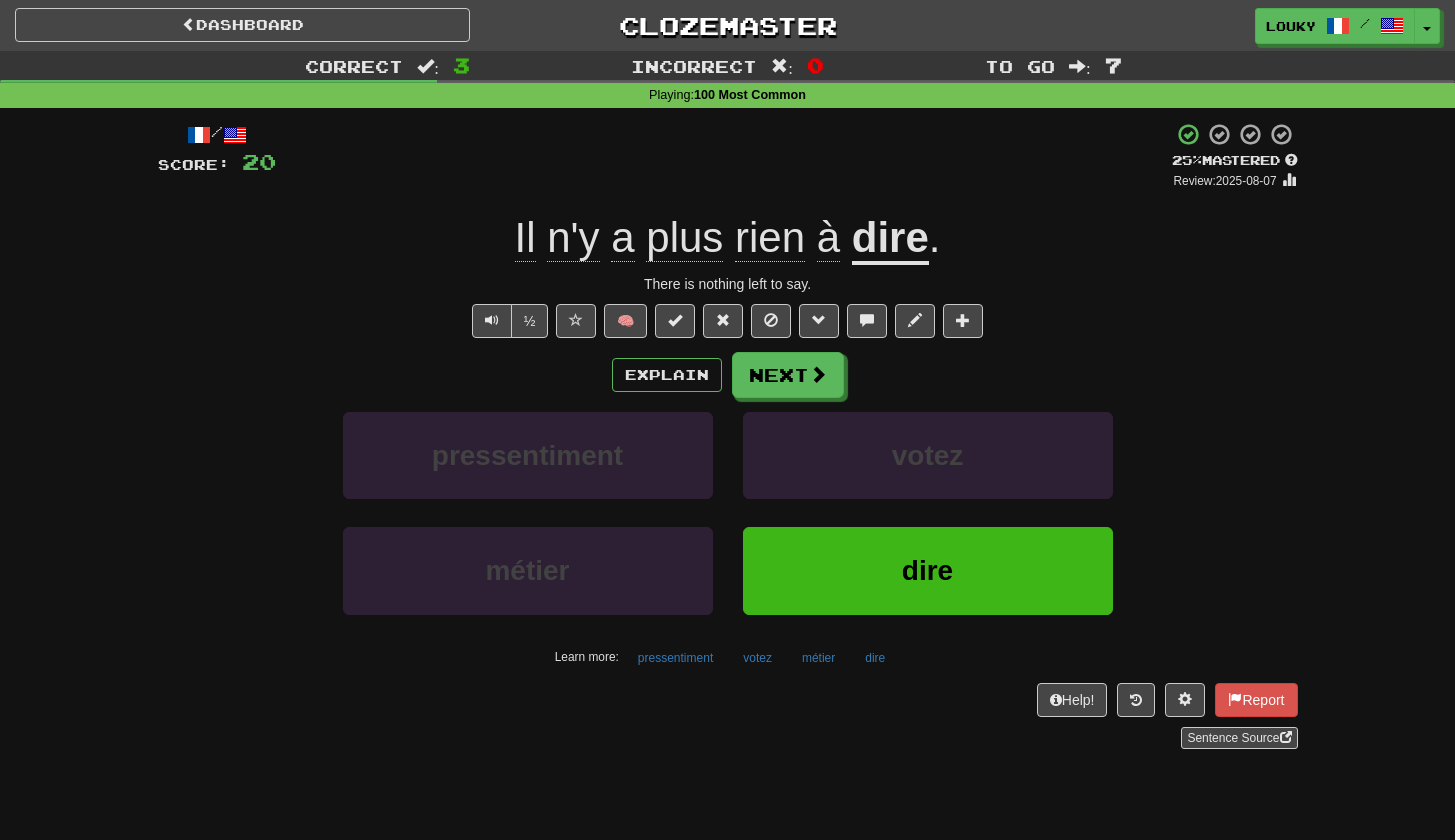 click on "a" 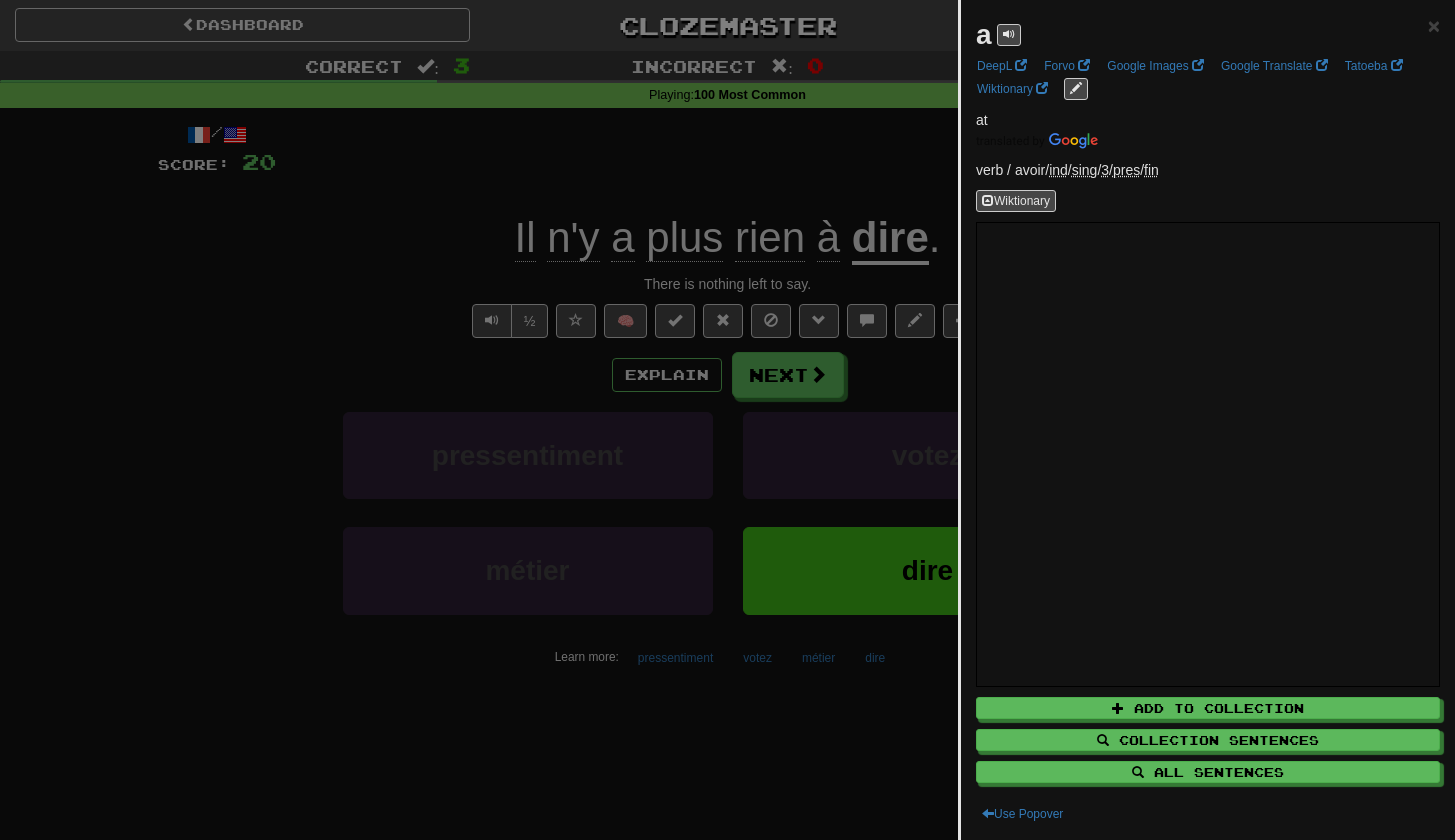 click at bounding box center (727, 420) 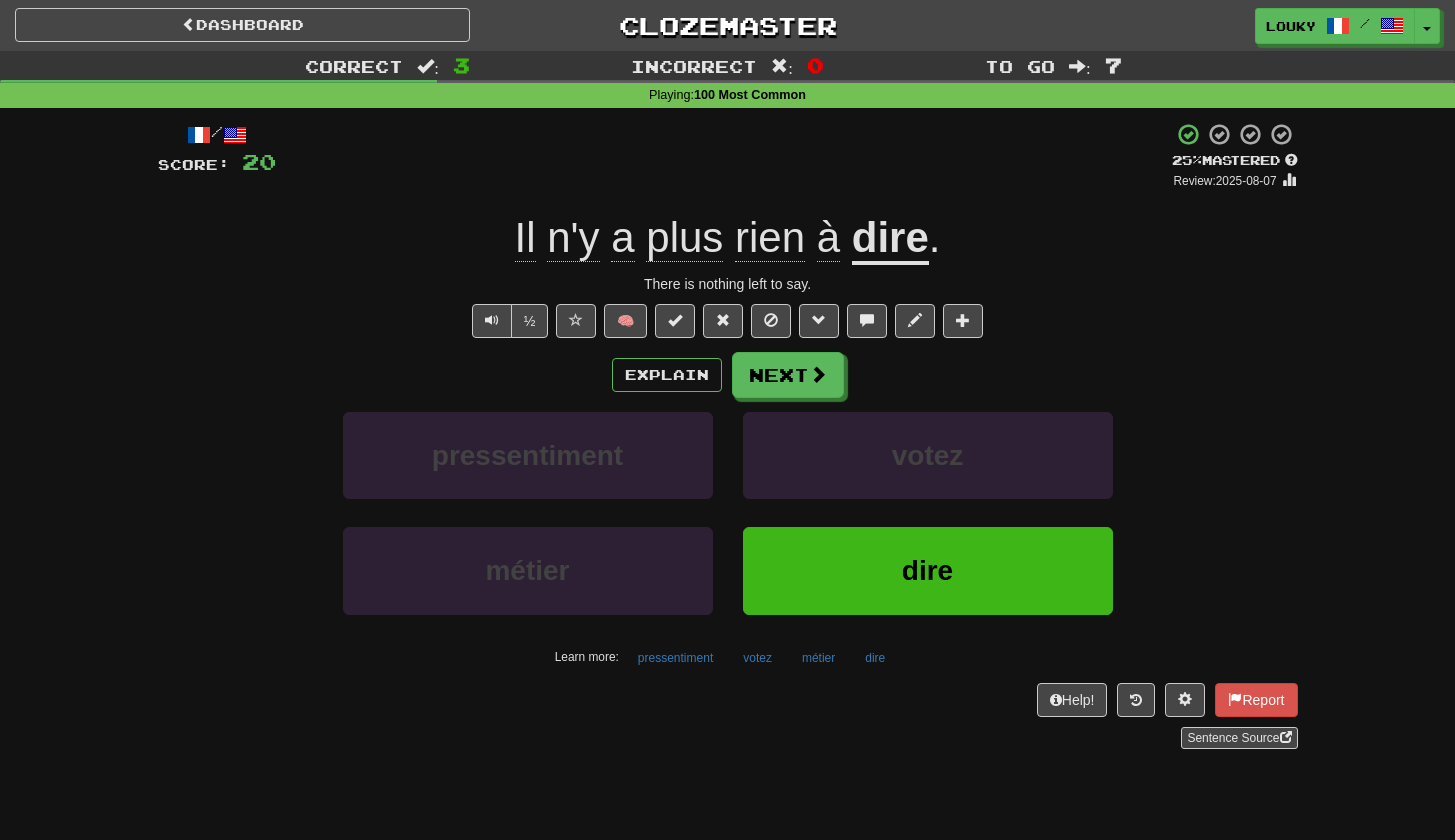 click on "n'y" 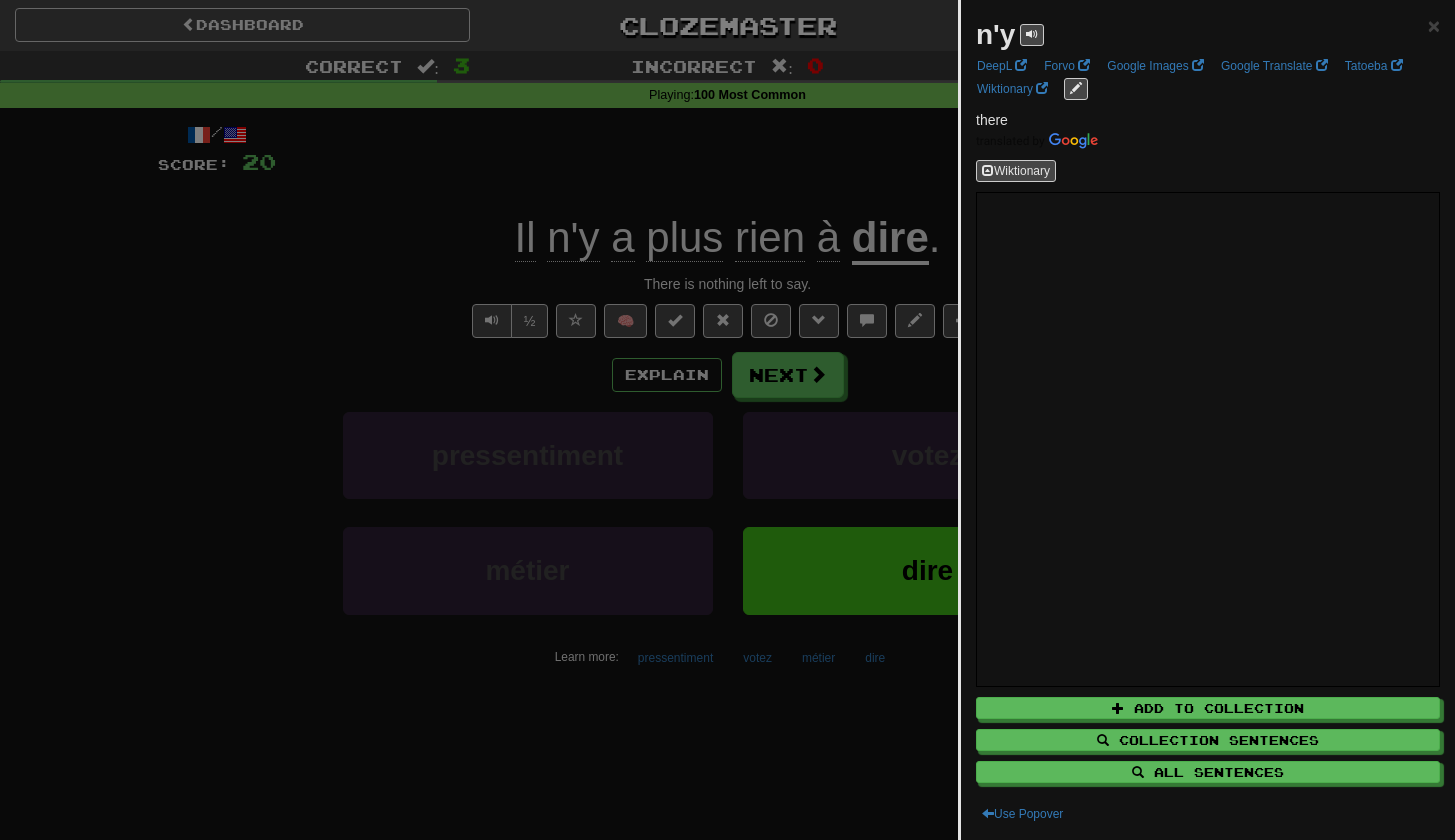 click at bounding box center [727, 420] 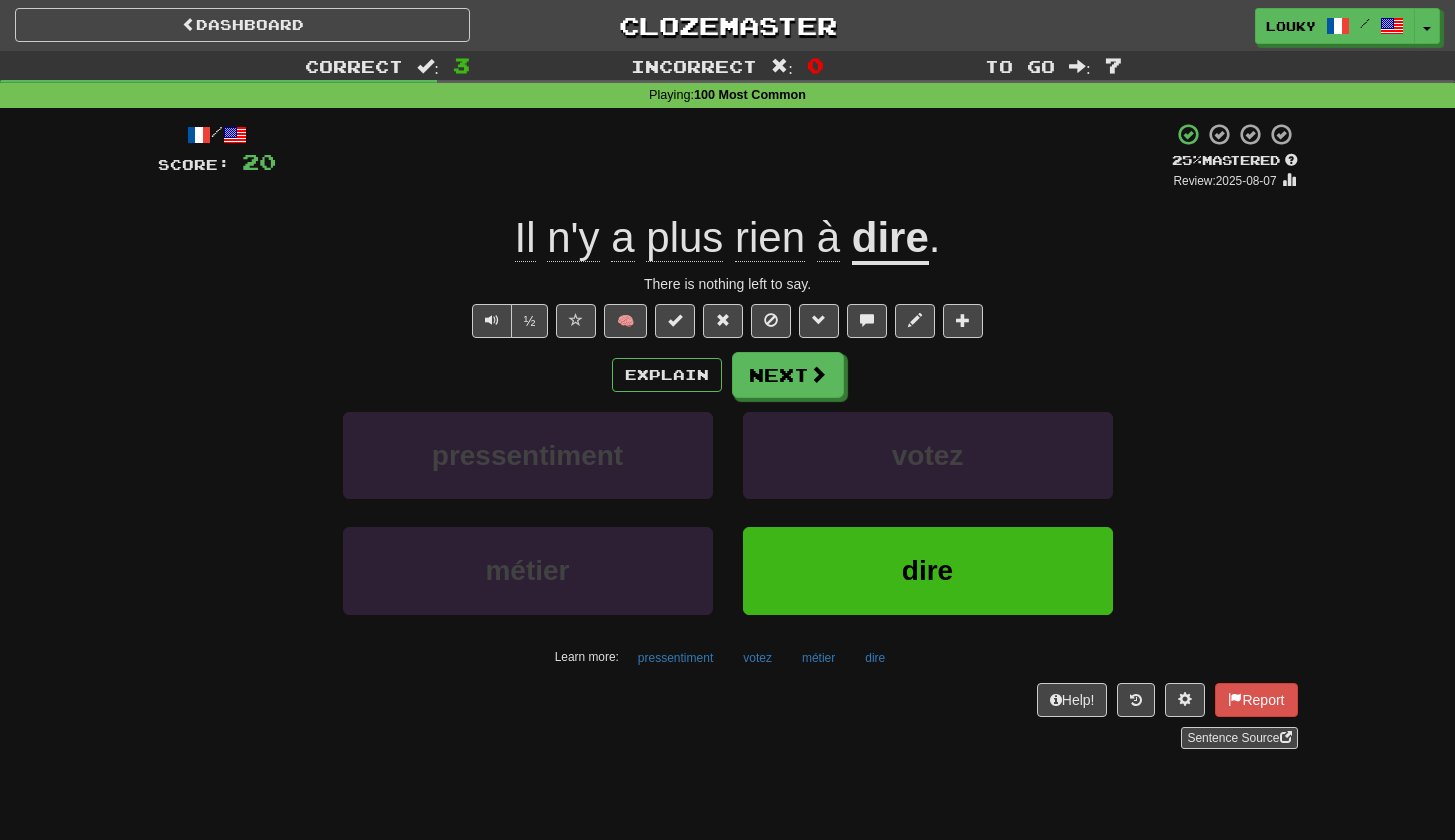 click on "Il   n'y   a   plus   rien   à" at bounding box center (683, 238) 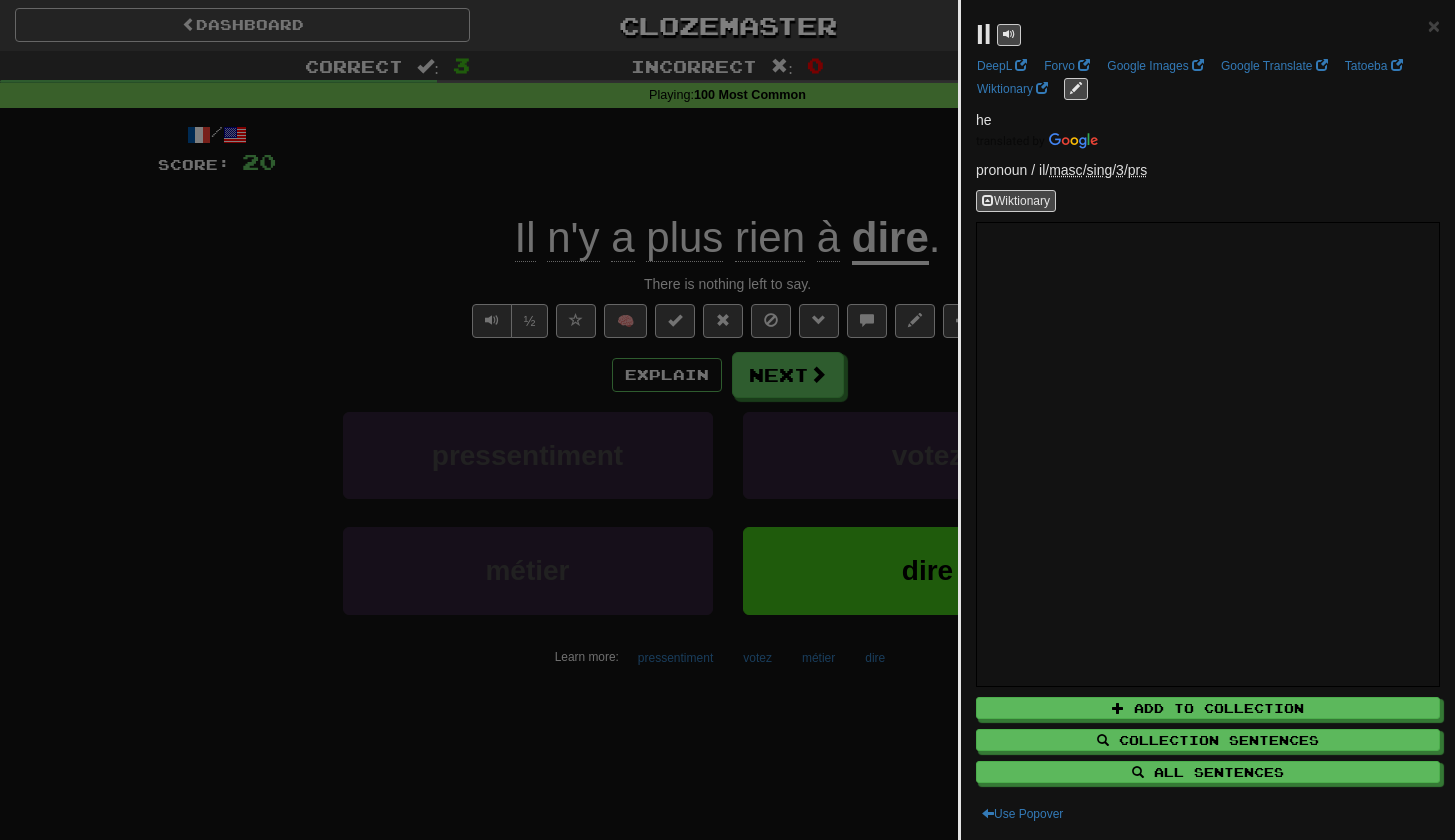 click at bounding box center [727, 420] 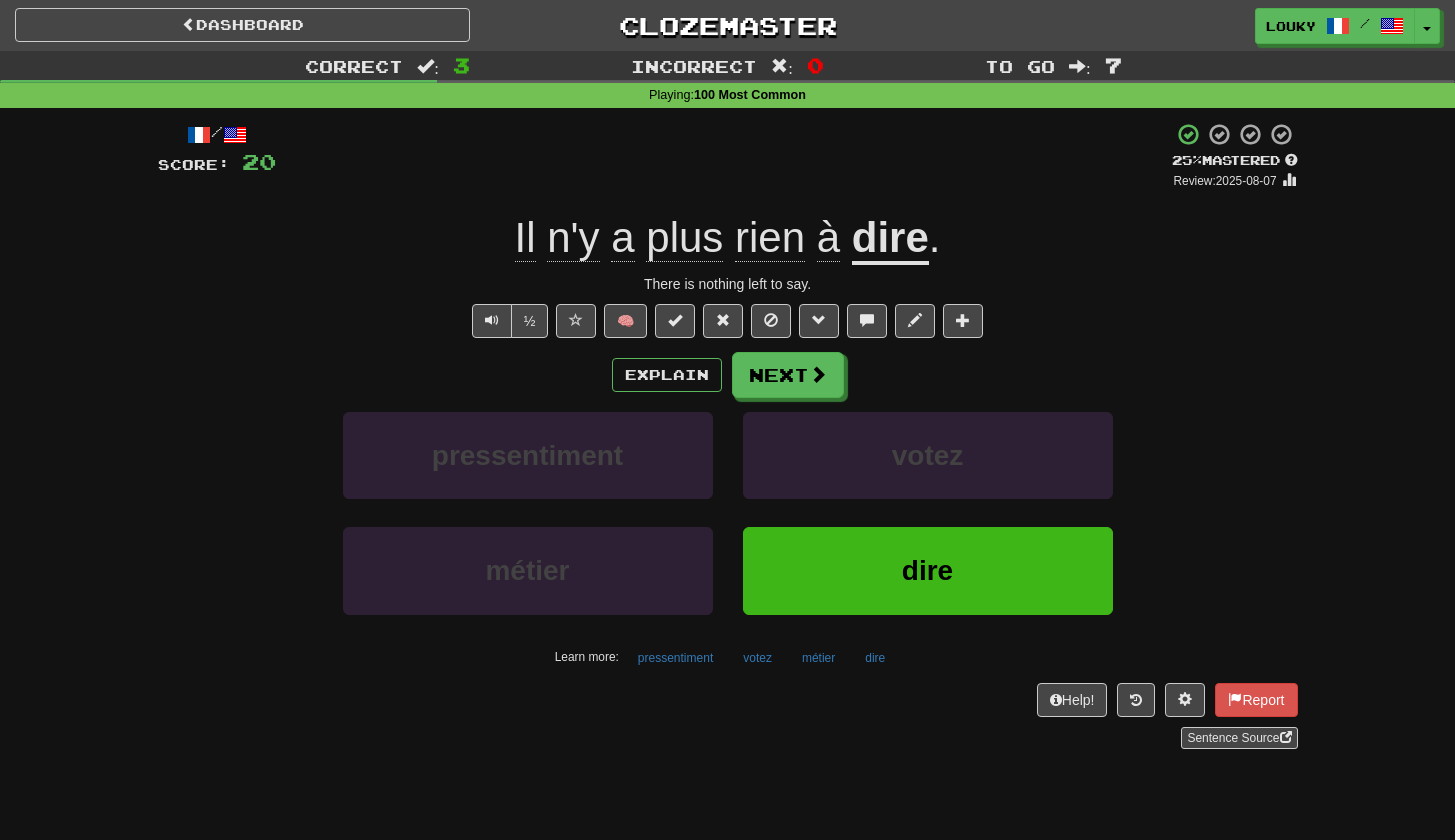 click on "Il" 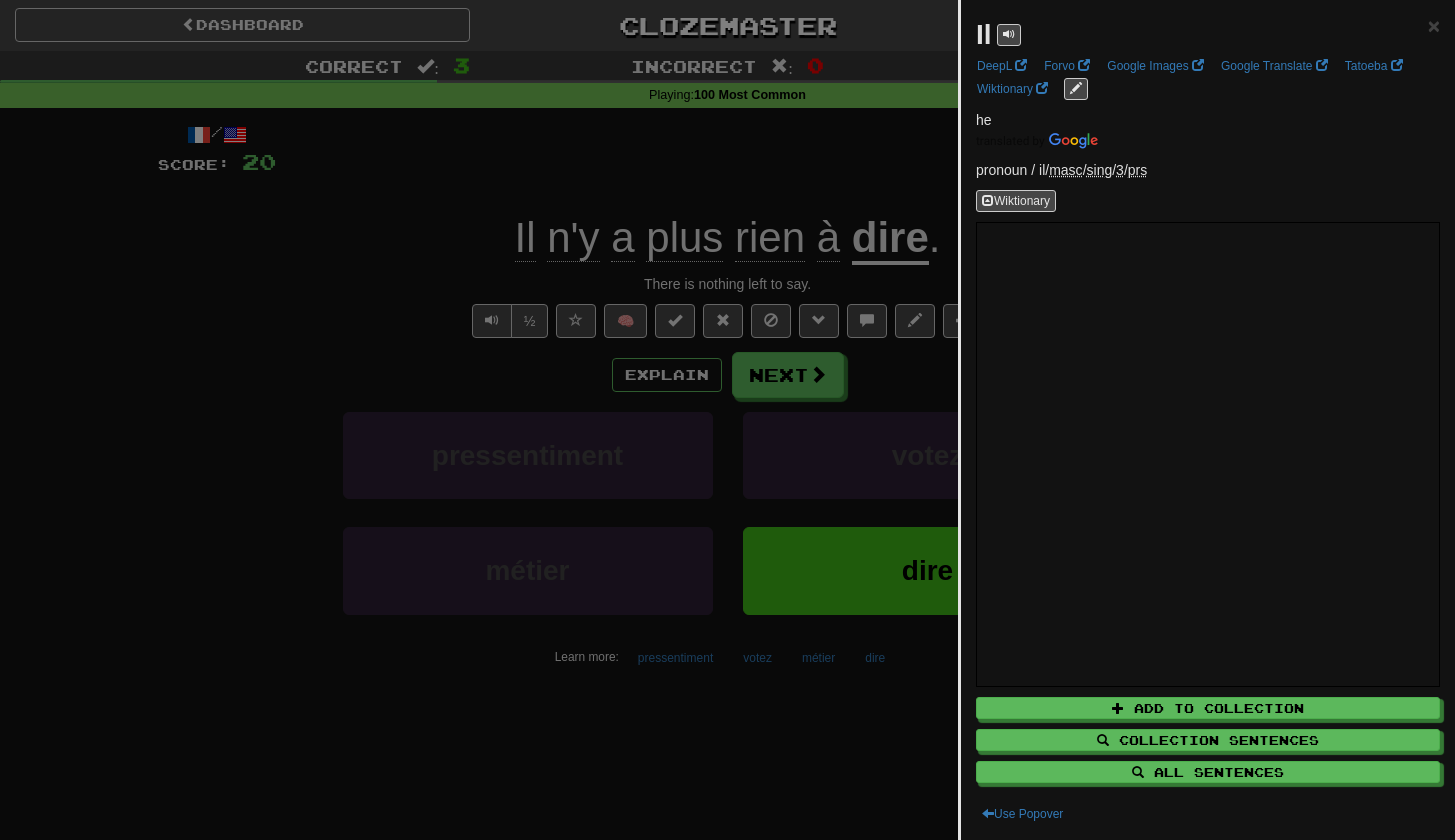 click at bounding box center [727, 420] 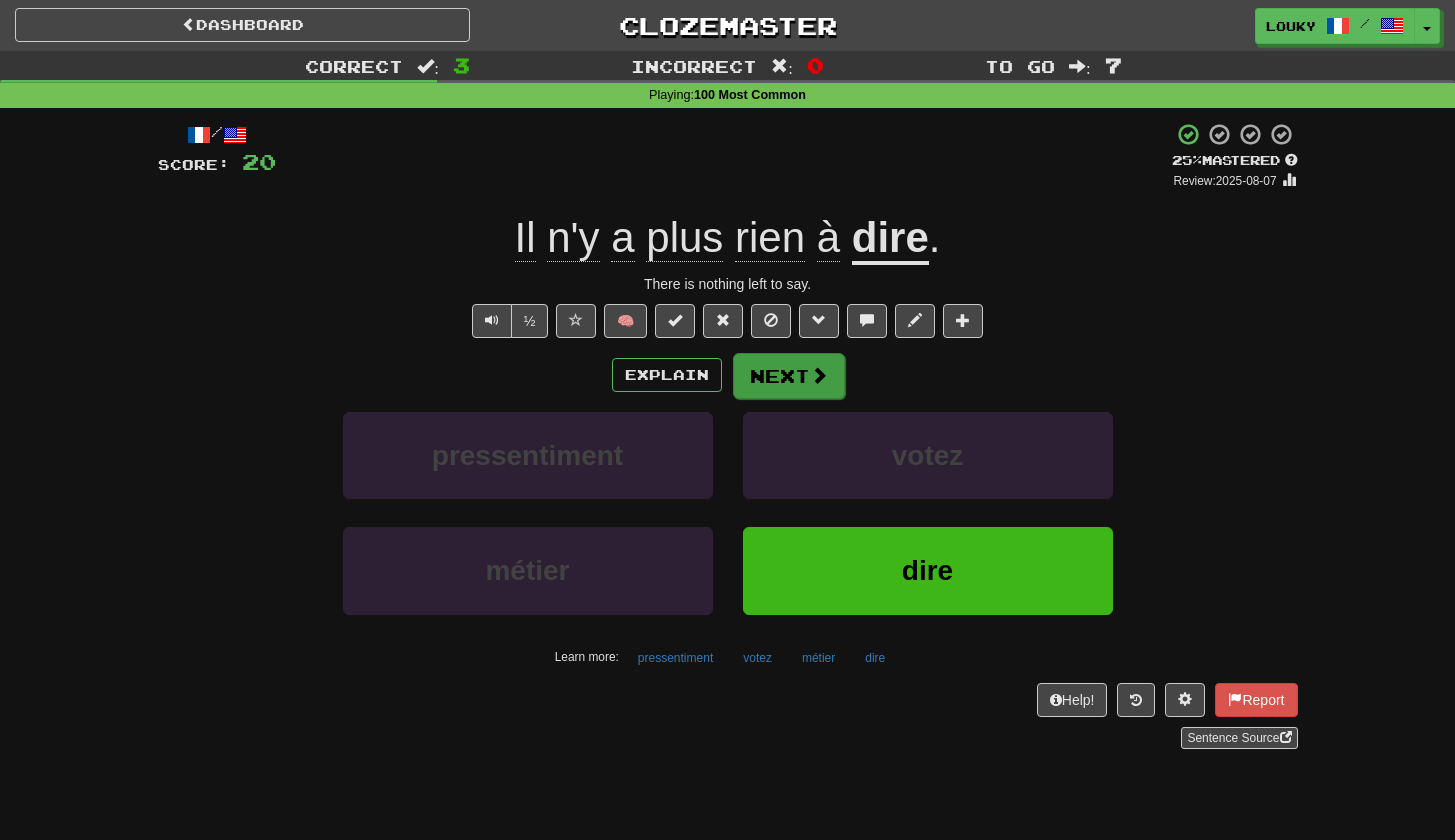 click on "Next" at bounding box center [789, 376] 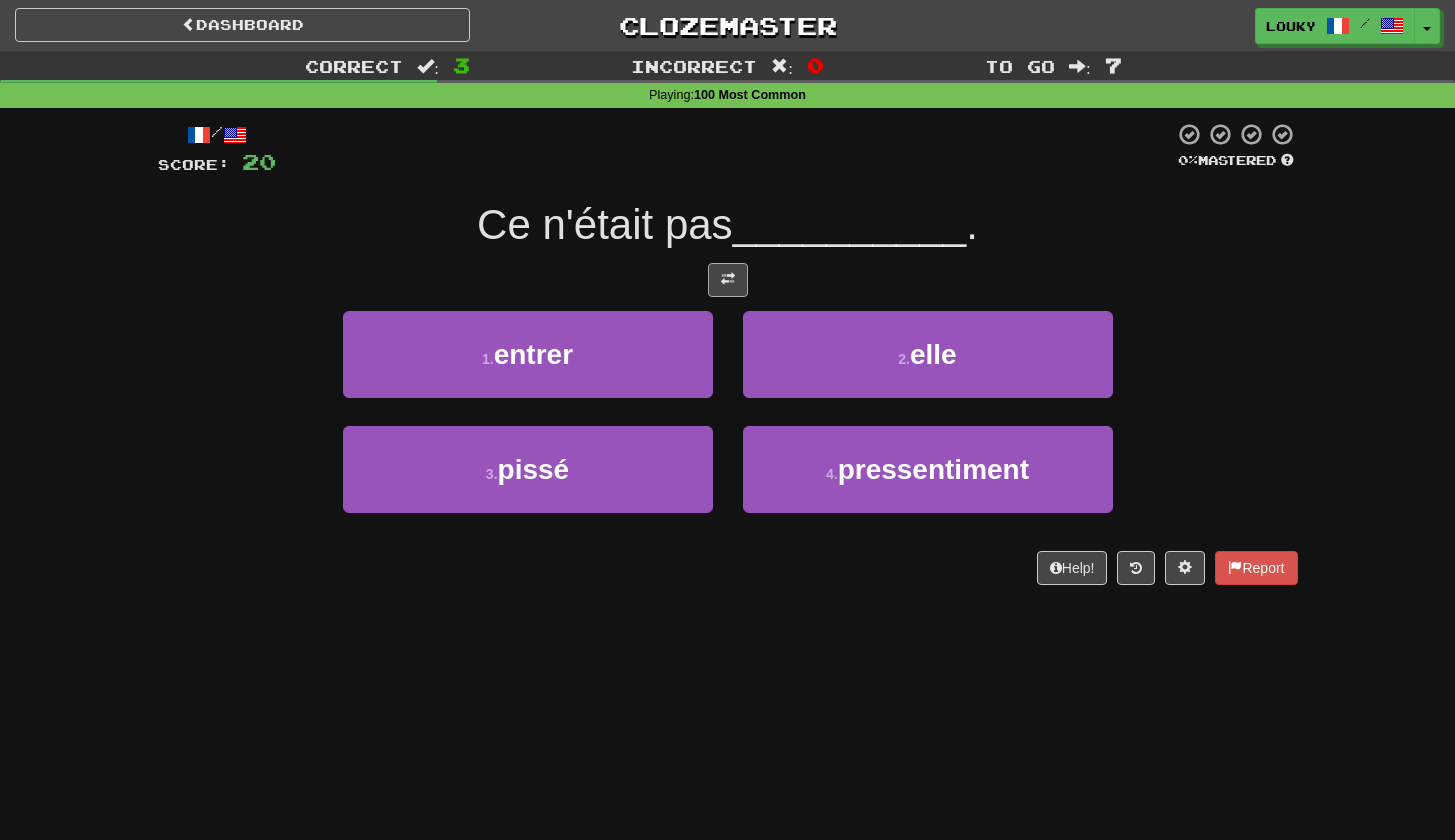 click at bounding box center [728, 280] 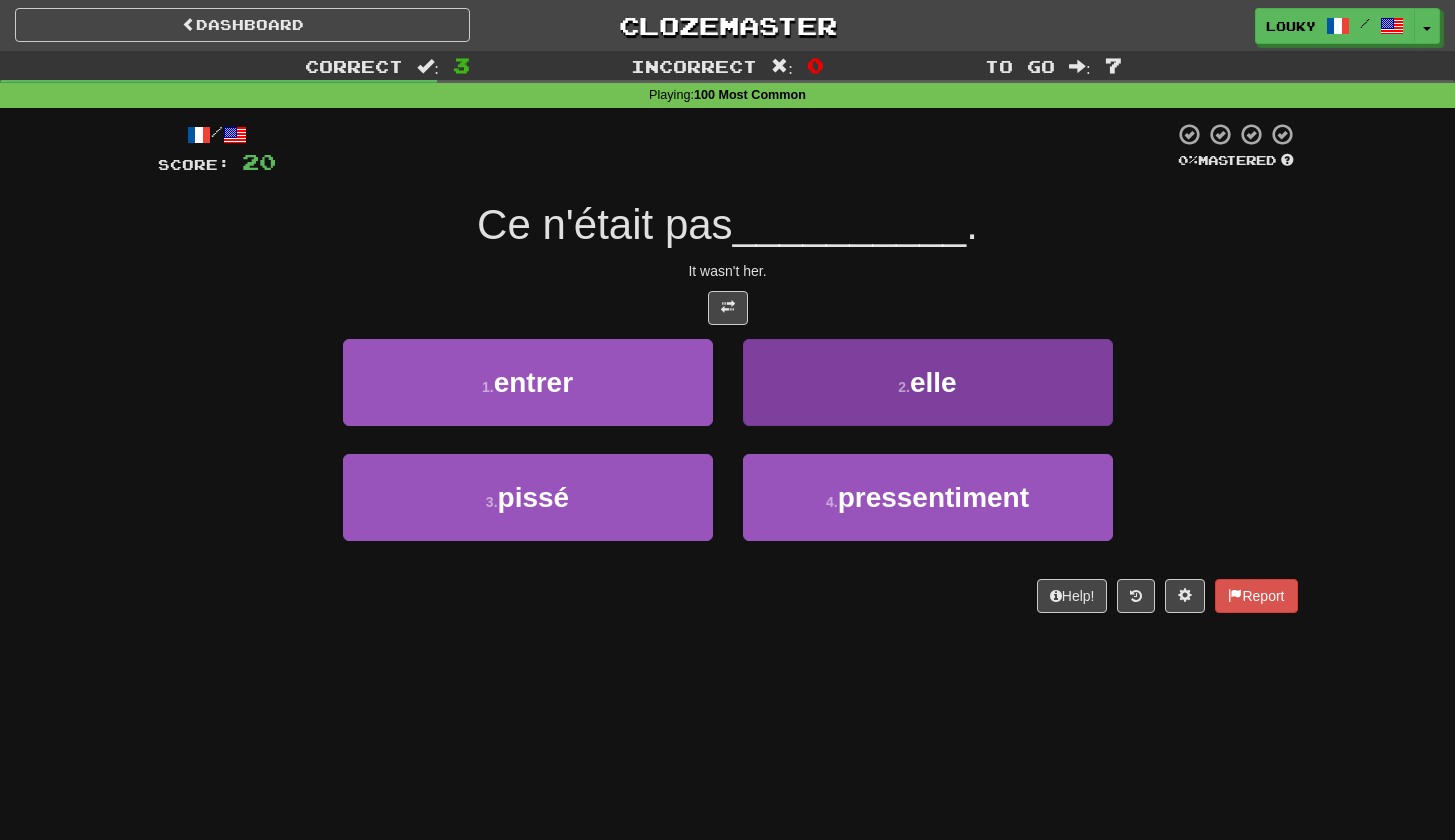 click on "2 .  elle" at bounding box center (928, 382) 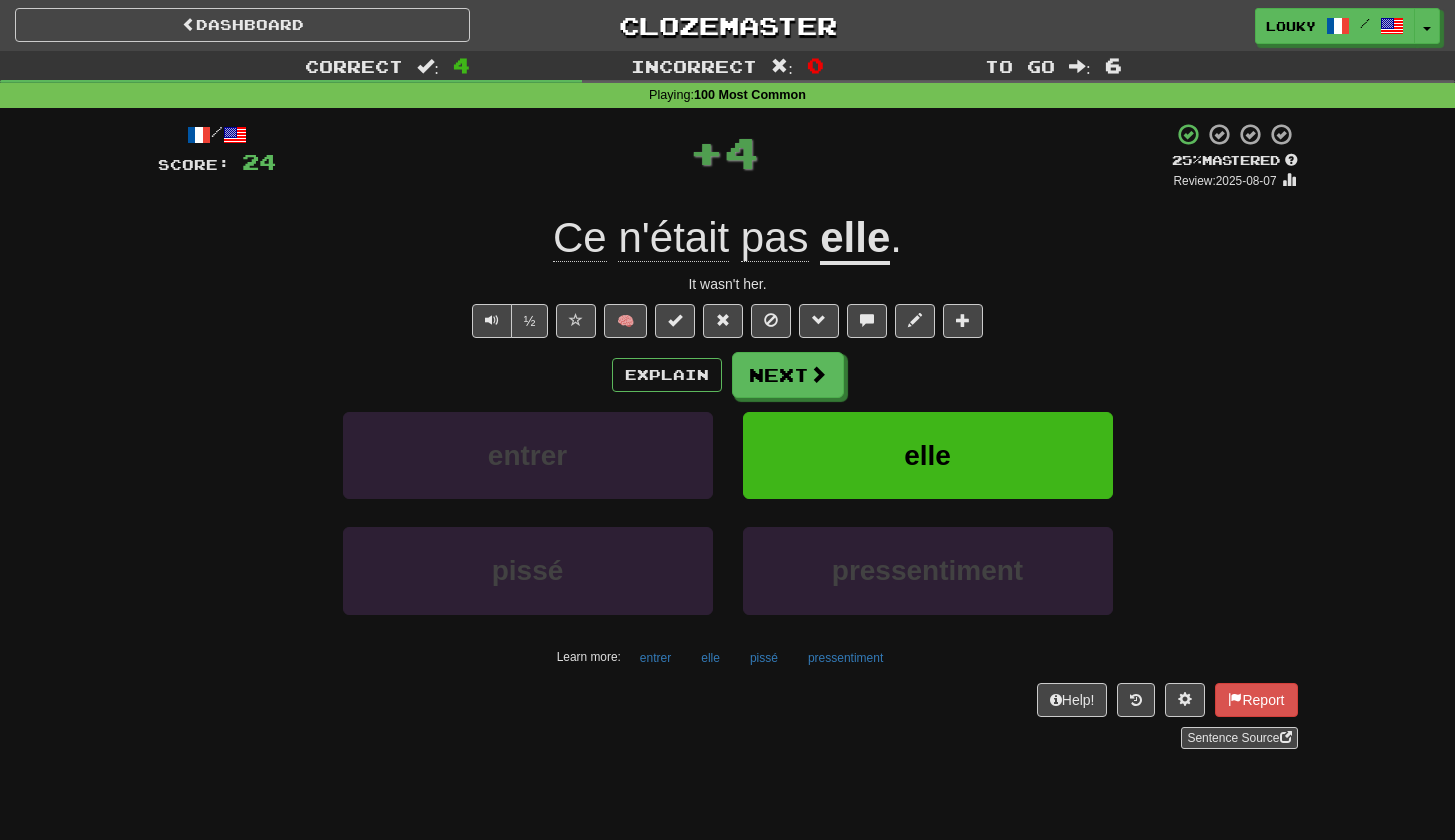 click on "pas" 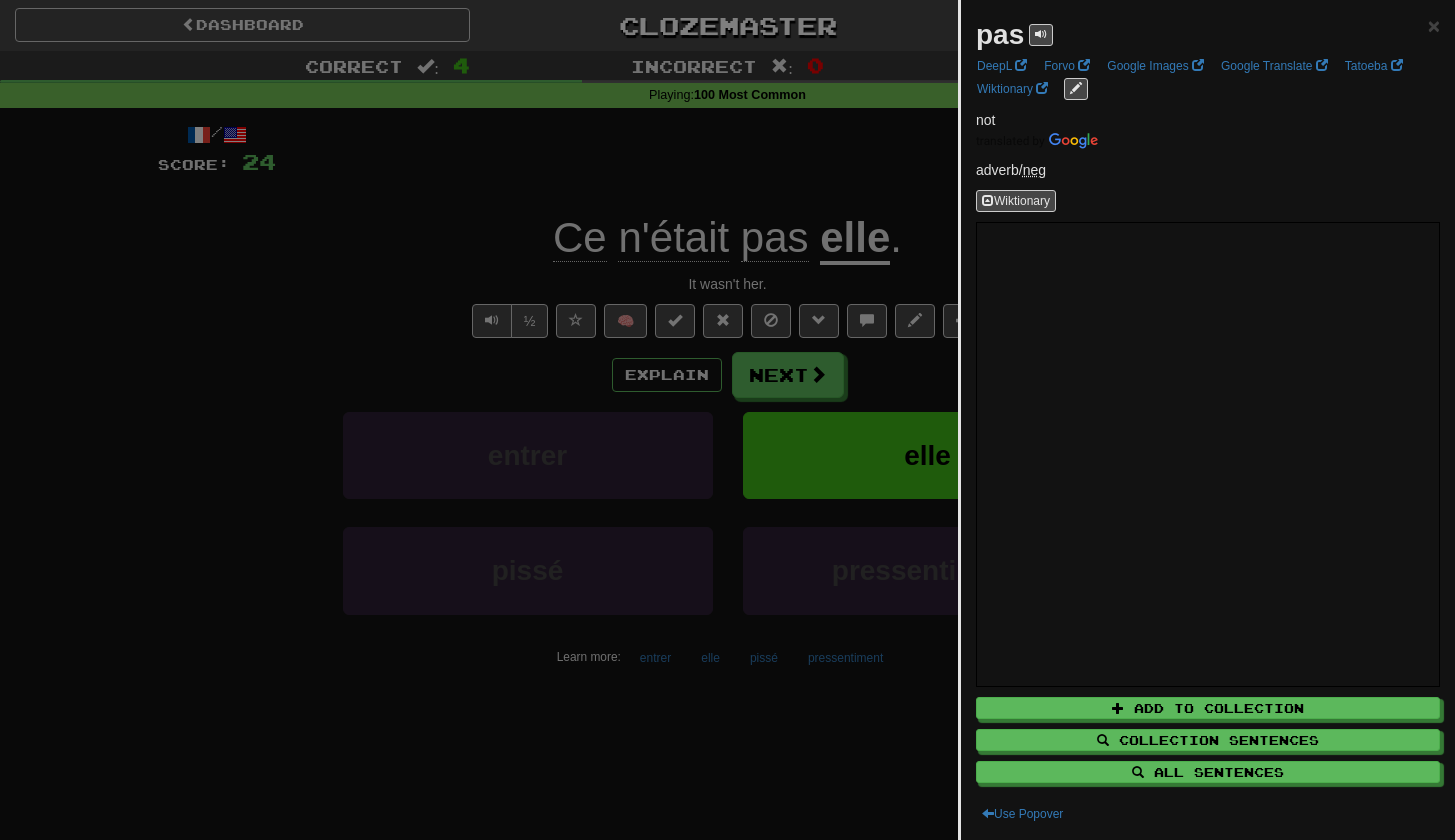 click at bounding box center (727, 420) 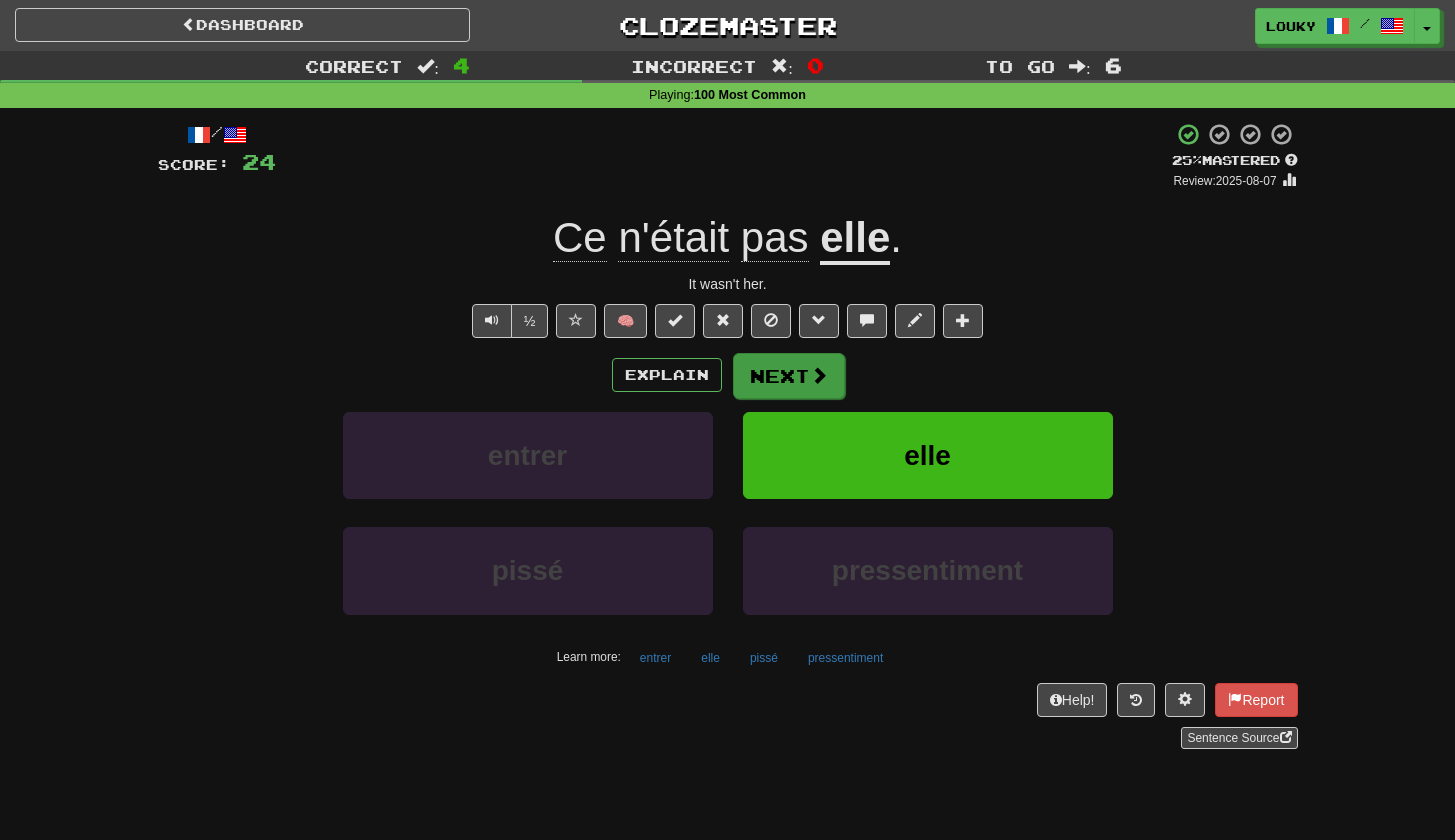 click on "Next" at bounding box center (789, 376) 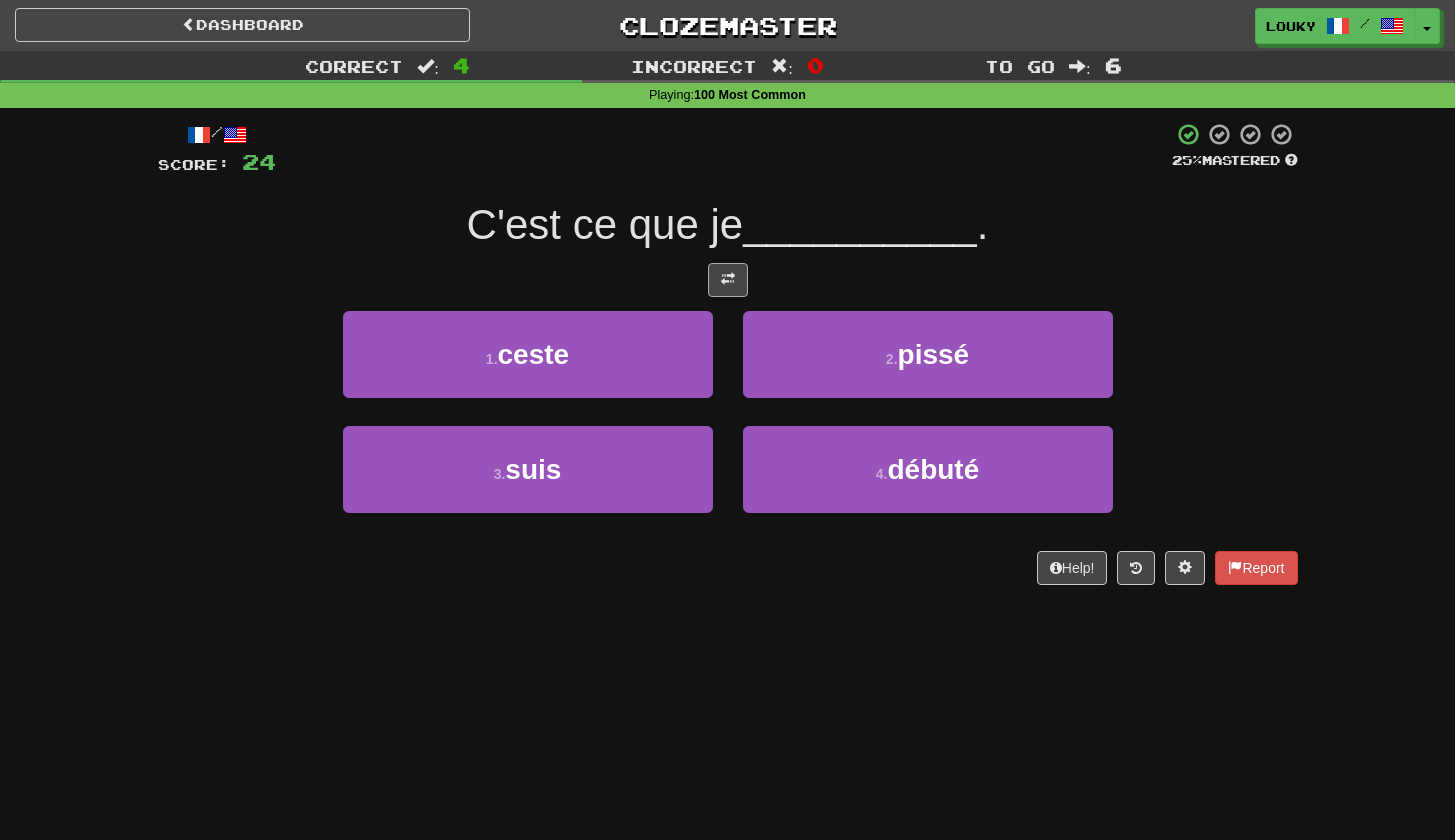 click at bounding box center (728, 279) 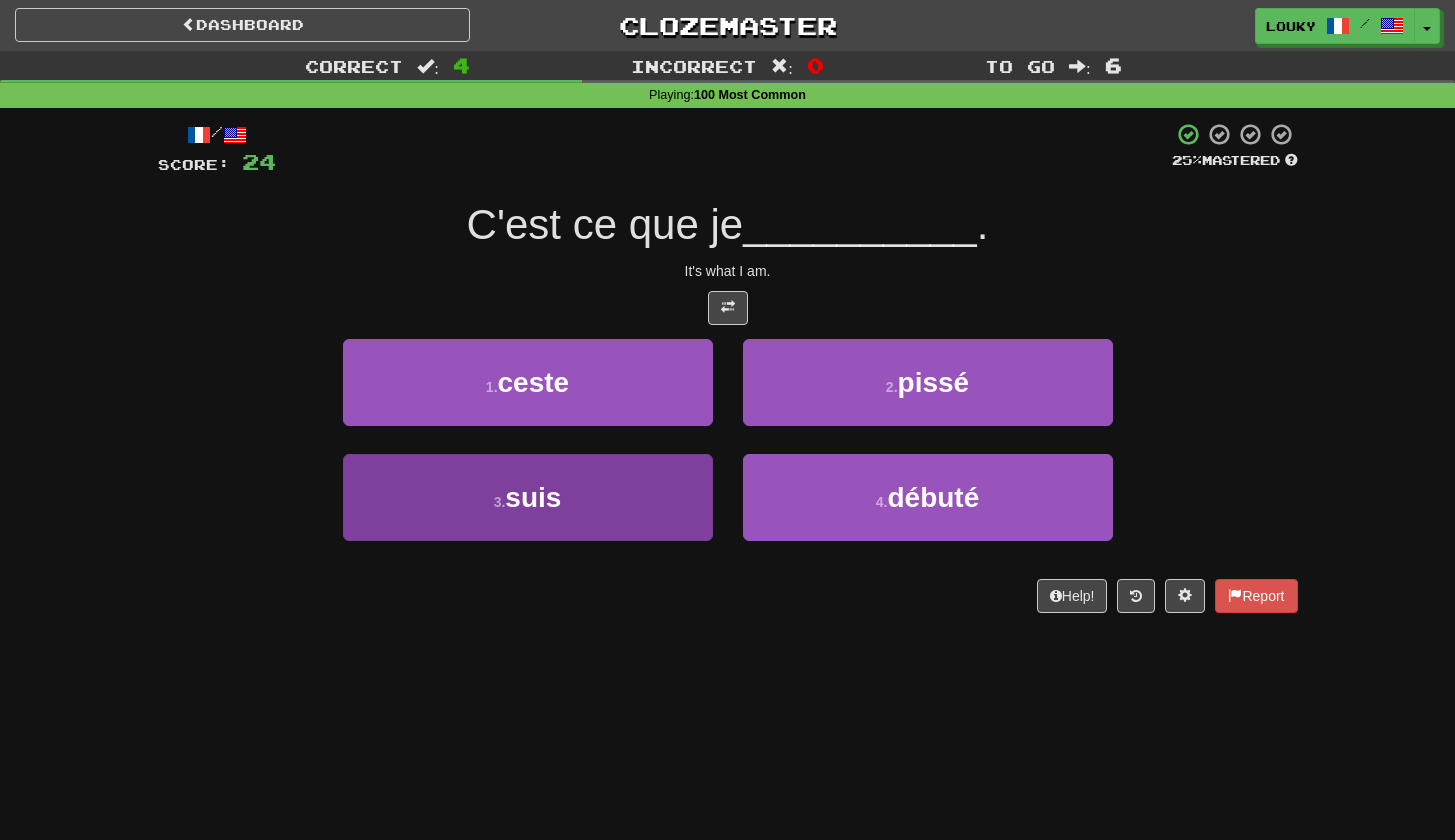 click on "3 .  suis" at bounding box center [528, 497] 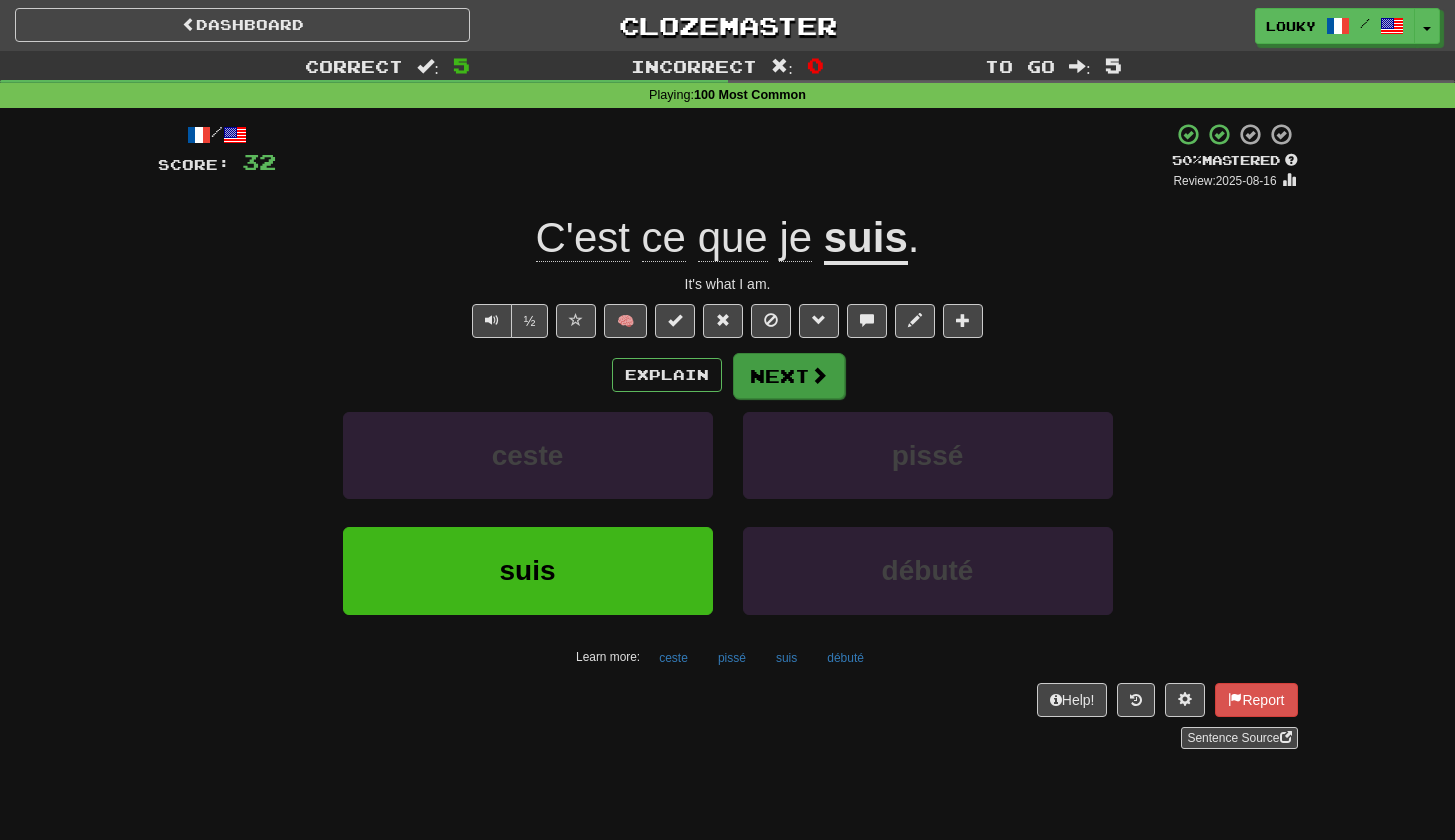 click on "Next" at bounding box center [789, 376] 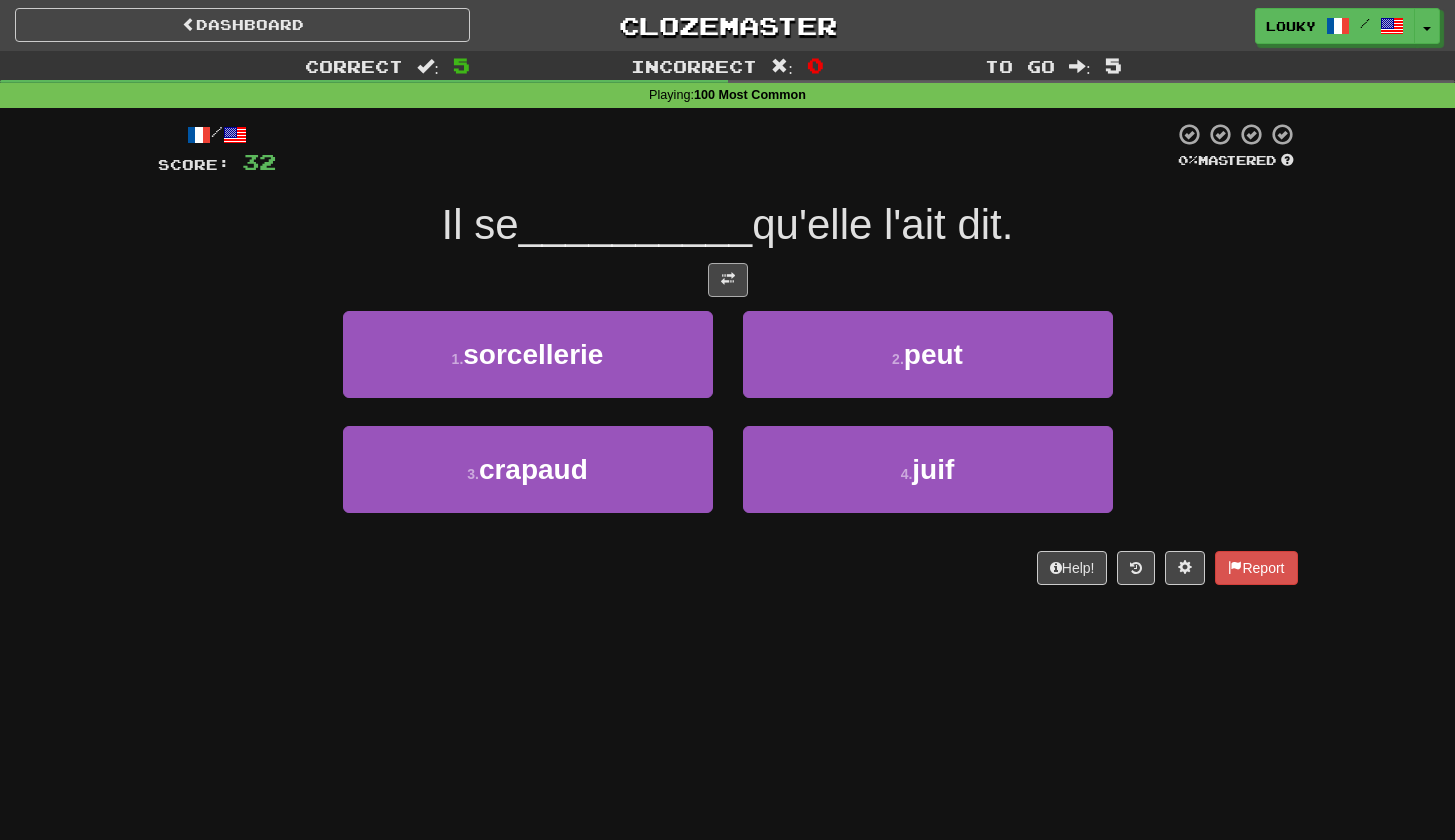 click at bounding box center (728, 279) 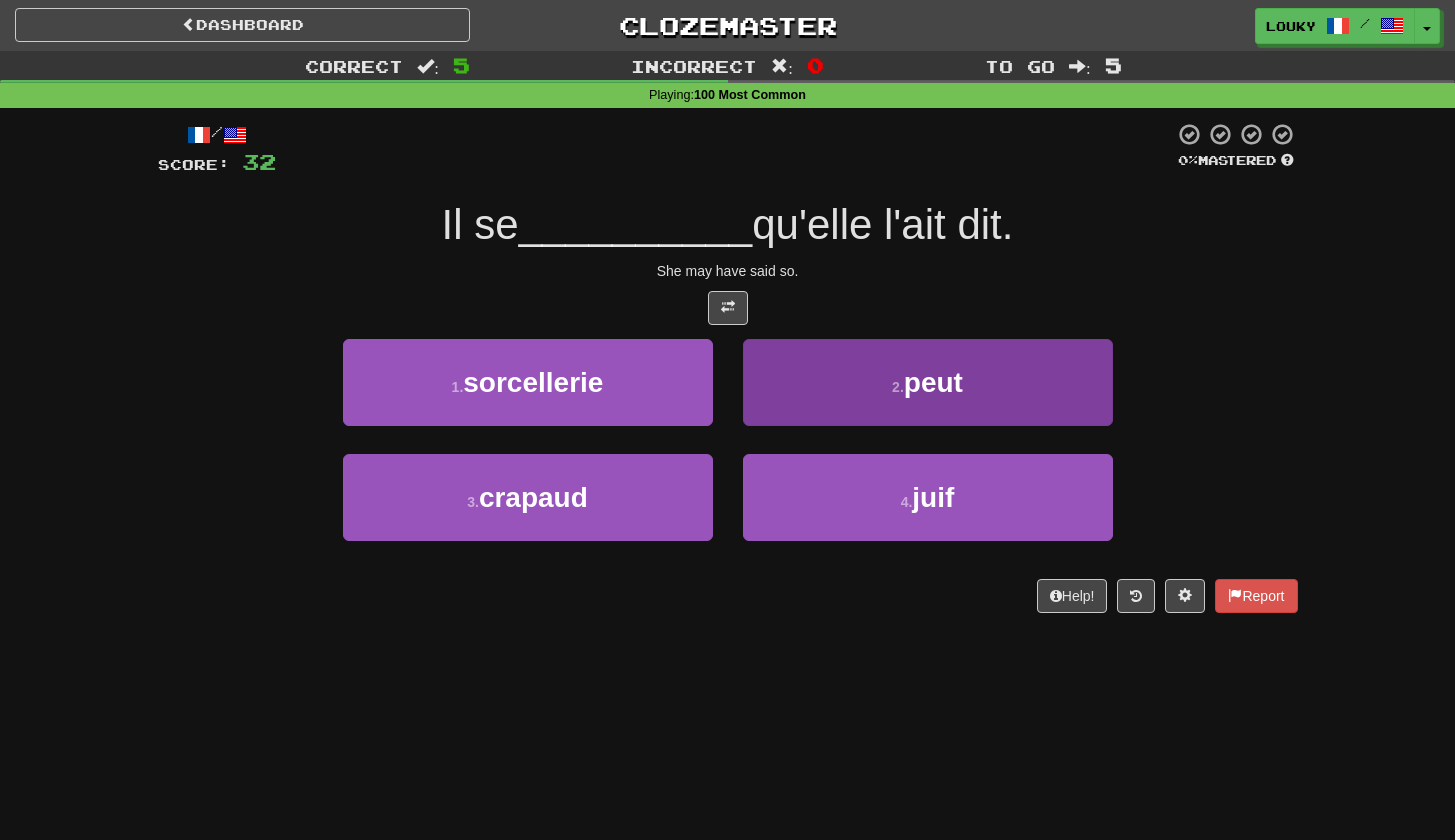 click on "2 .  peut" at bounding box center [928, 382] 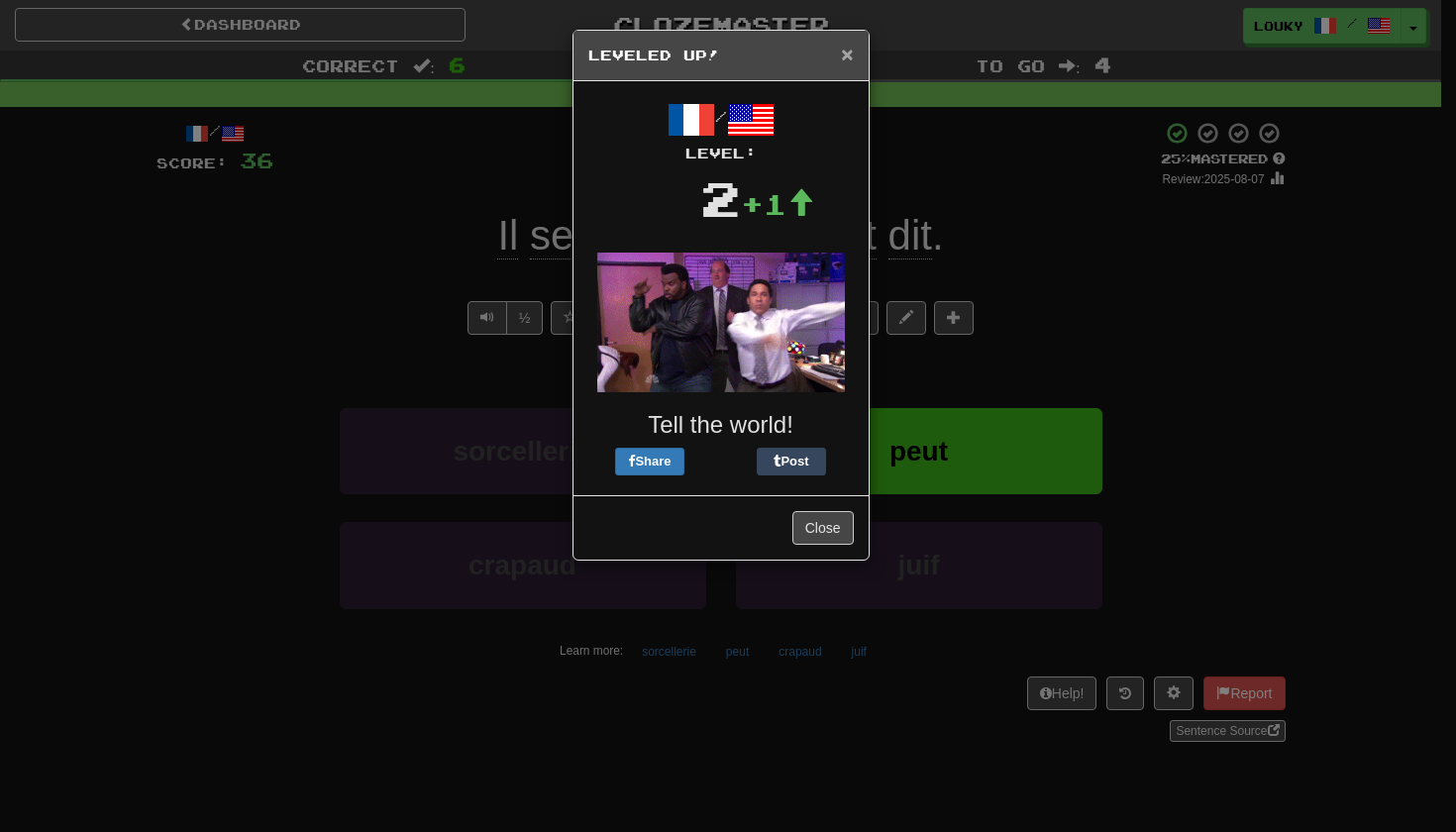 click on "×" at bounding box center [847, 53] 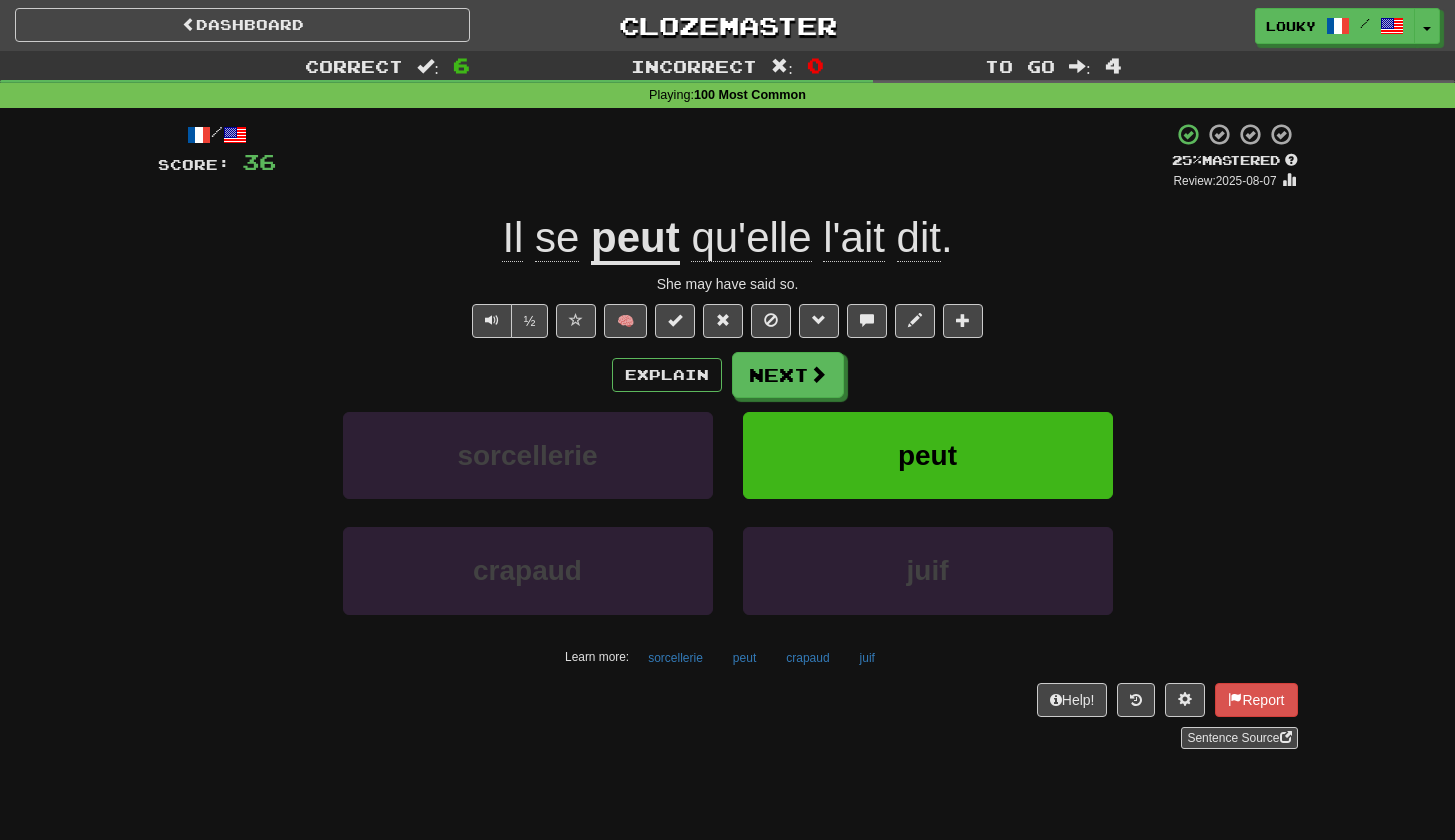 click on "peut" at bounding box center (635, 239) 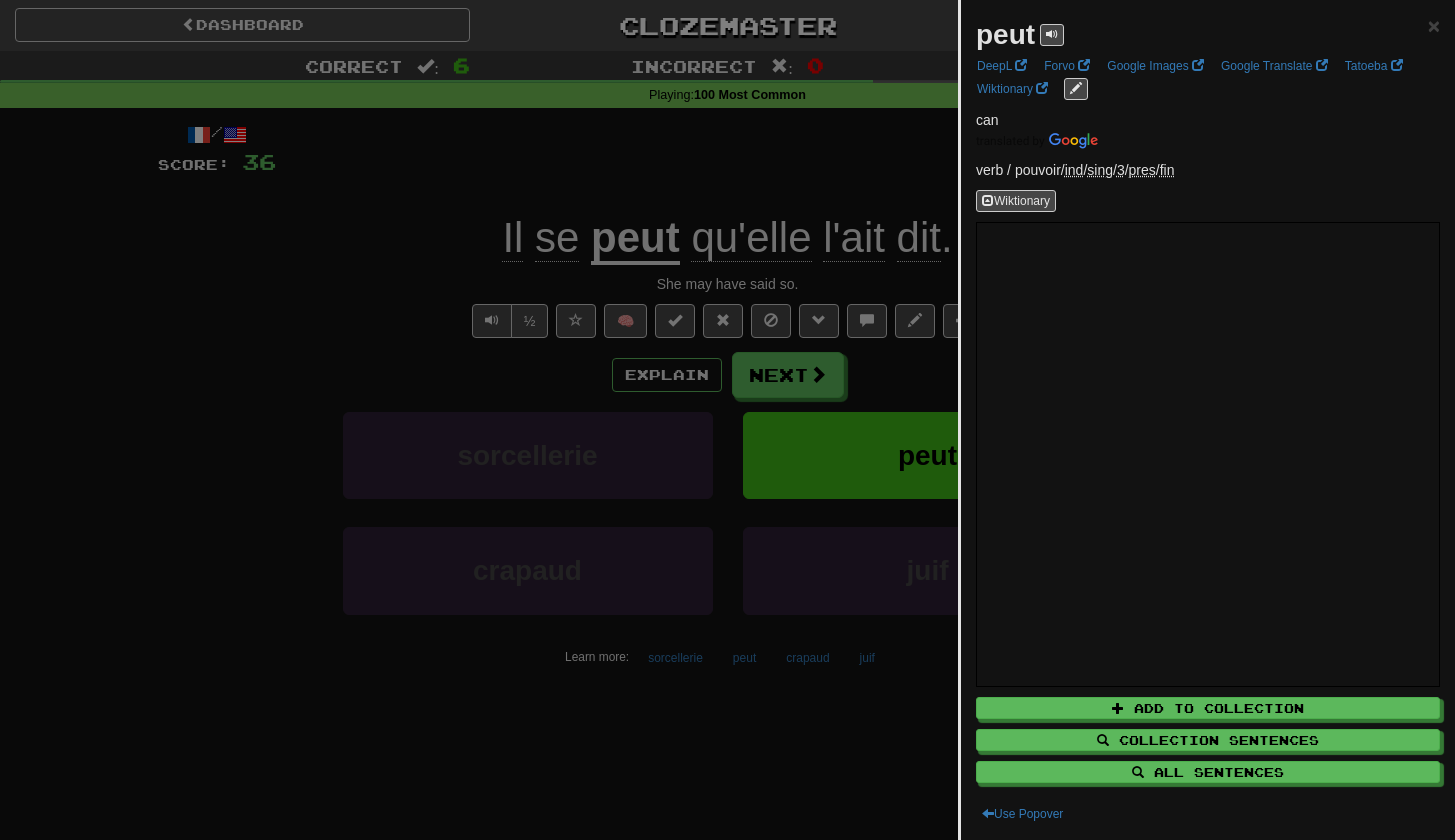 click at bounding box center [727, 420] 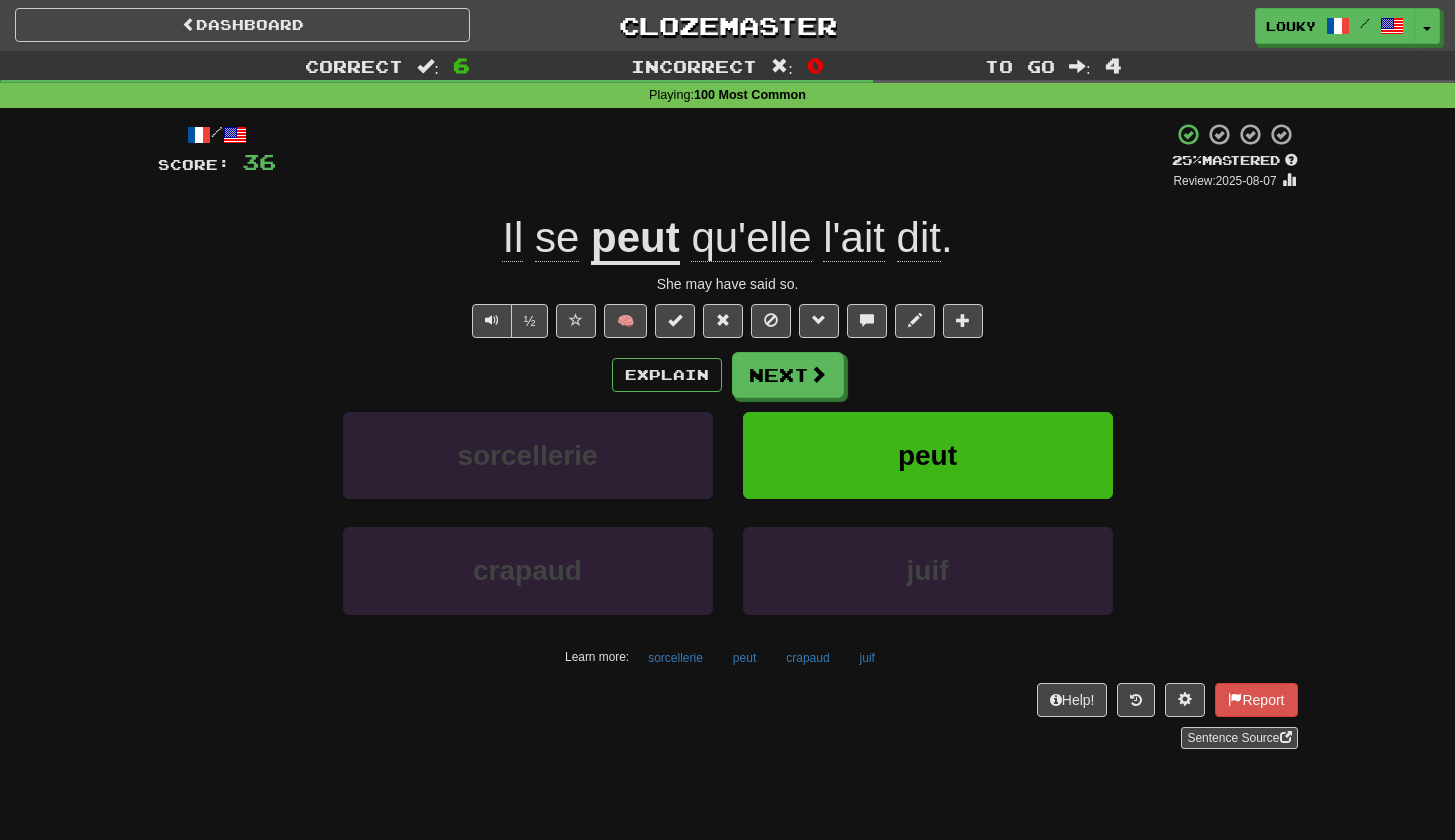 click on "peut" at bounding box center (635, 239) 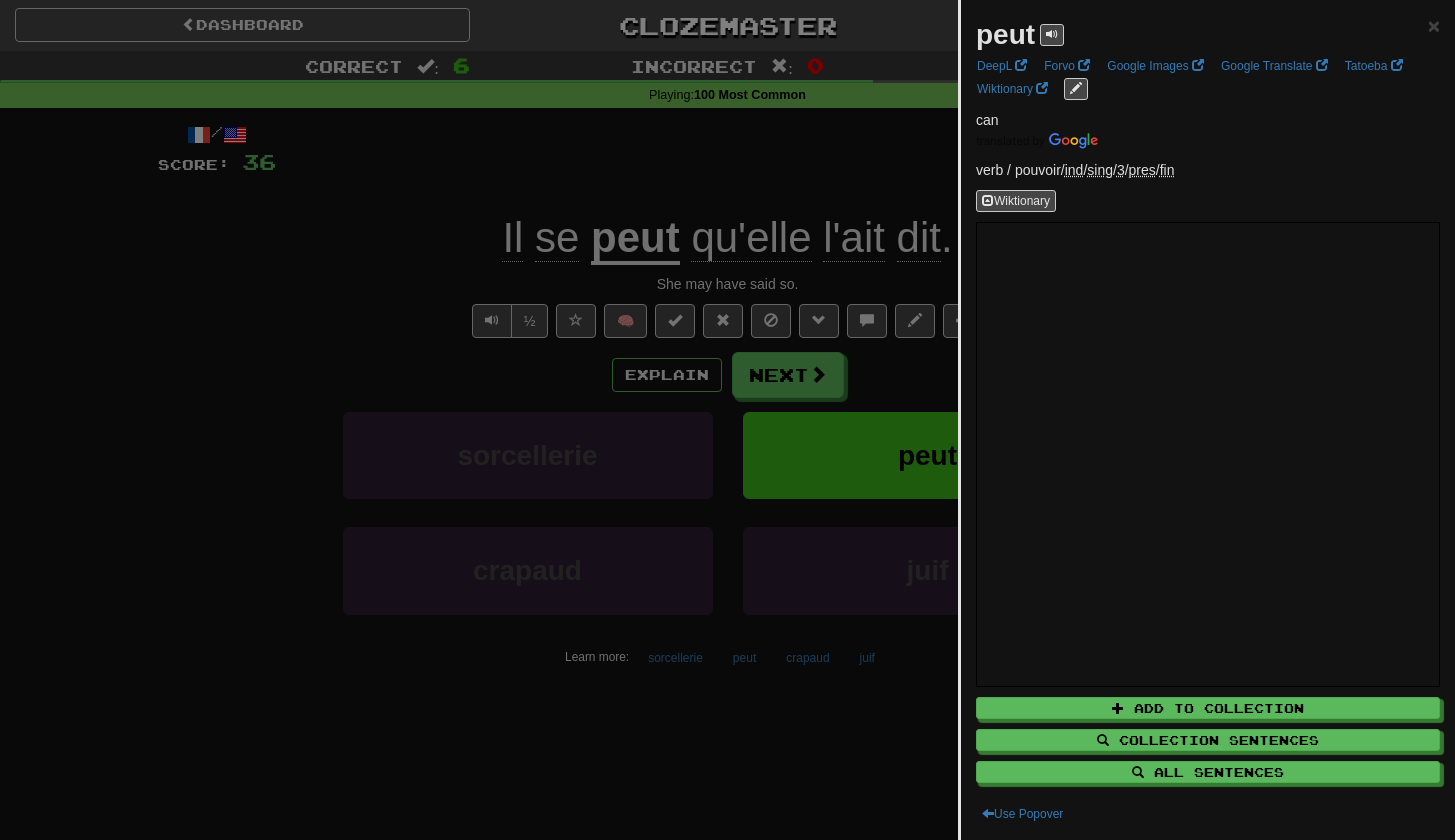 click at bounding box center (727, 420) 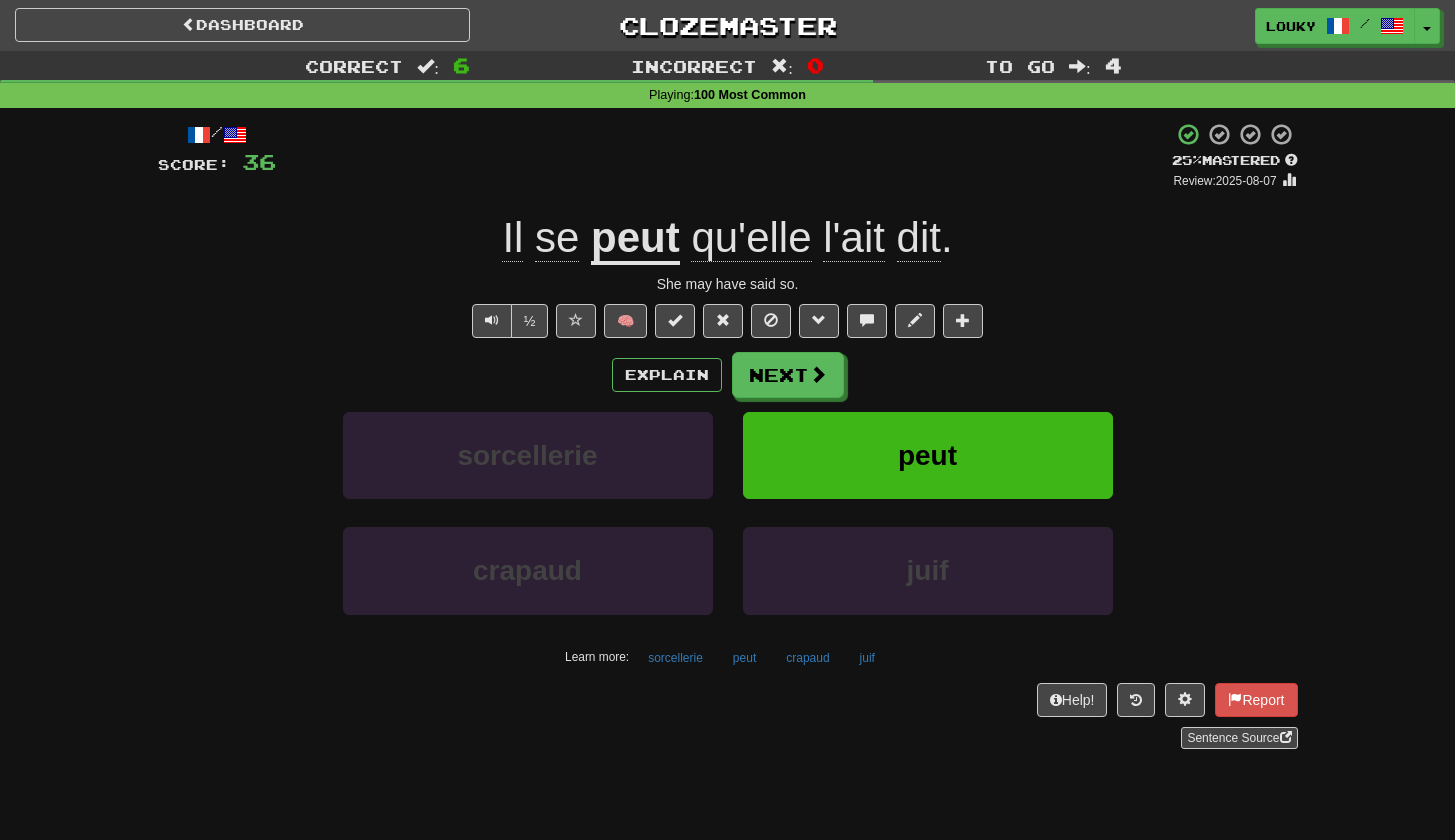click on "se" 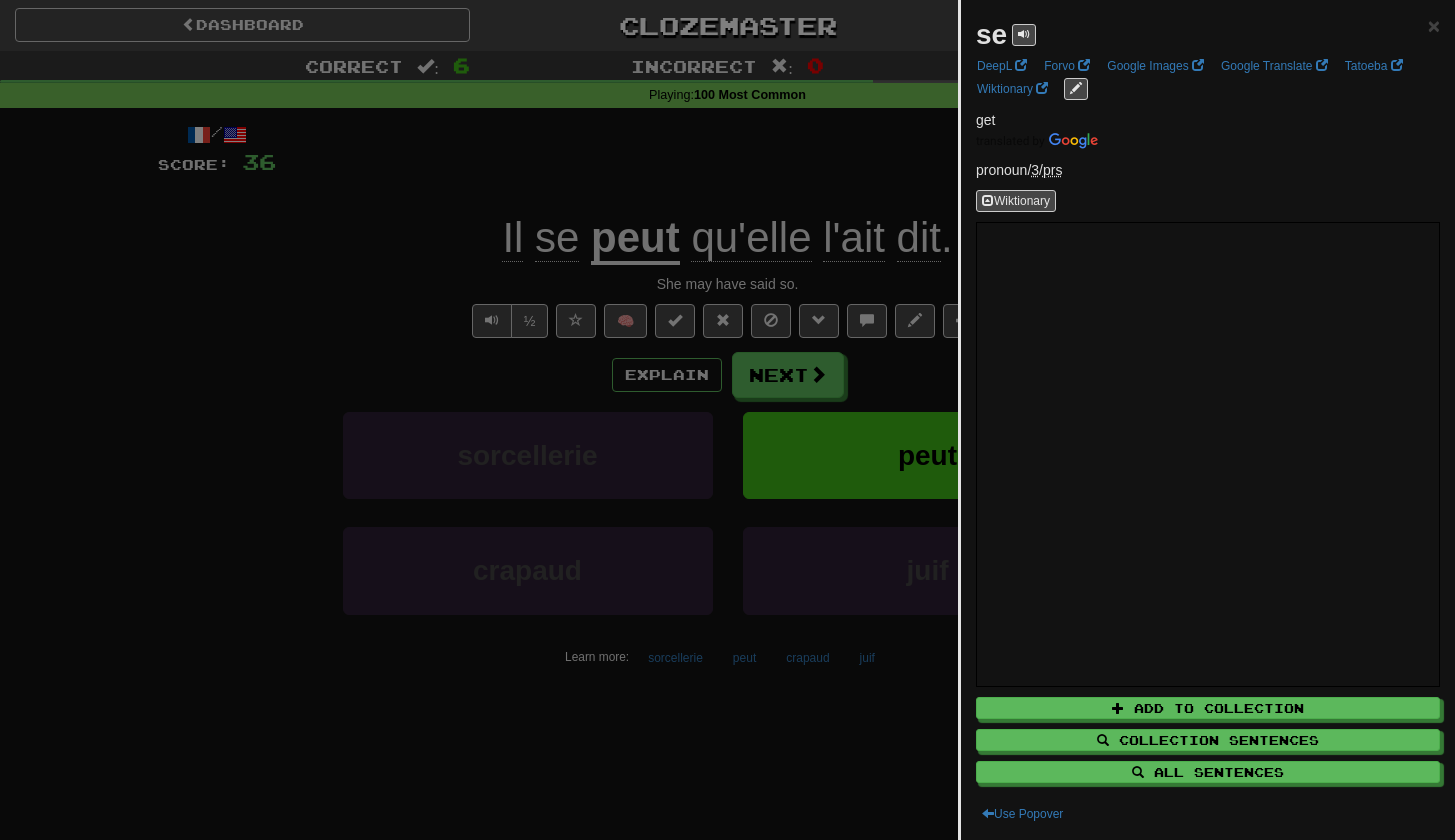 click at bounding box center [727, 420] 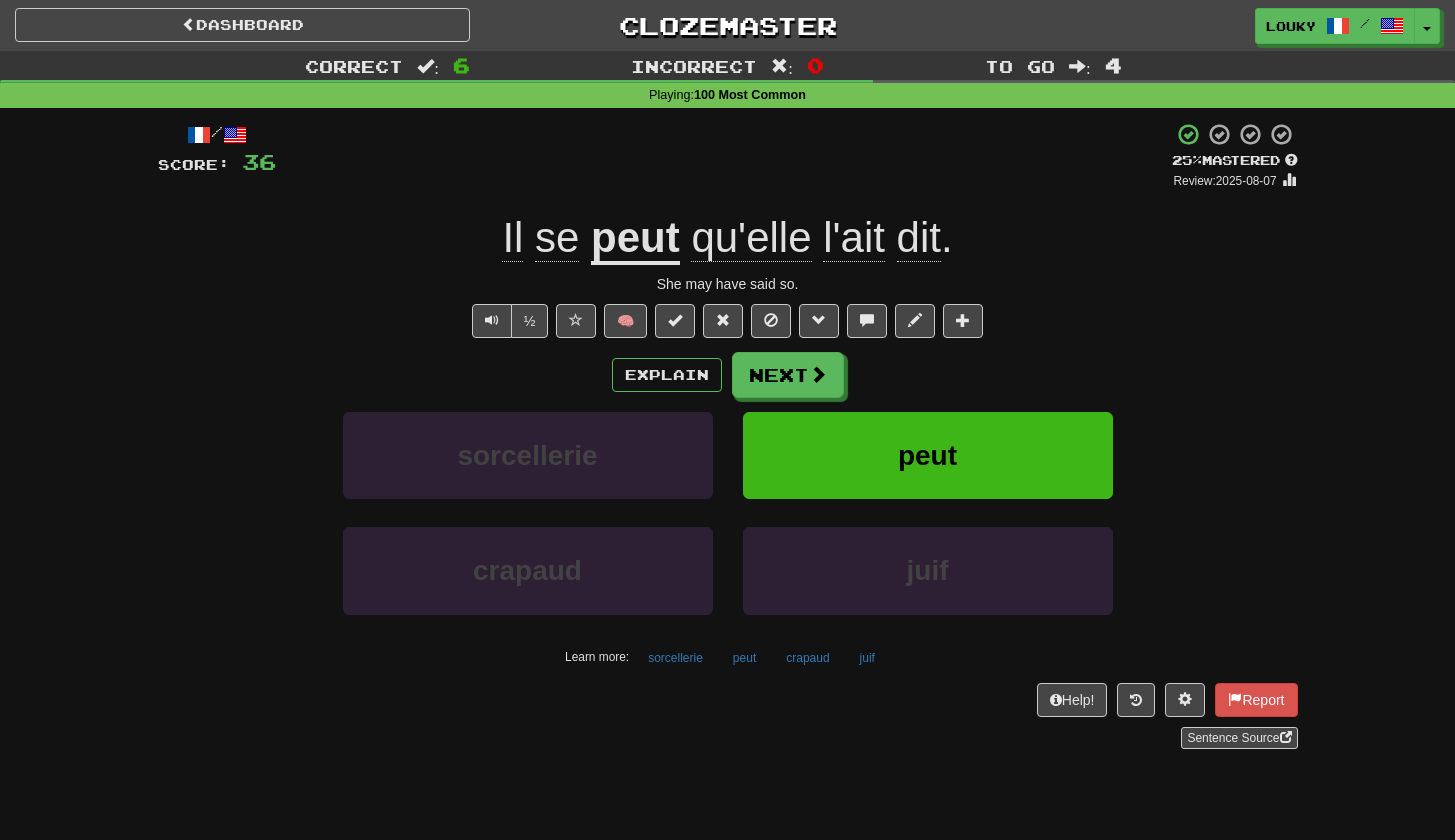 click on "peut" at bounding box center (635, 239) 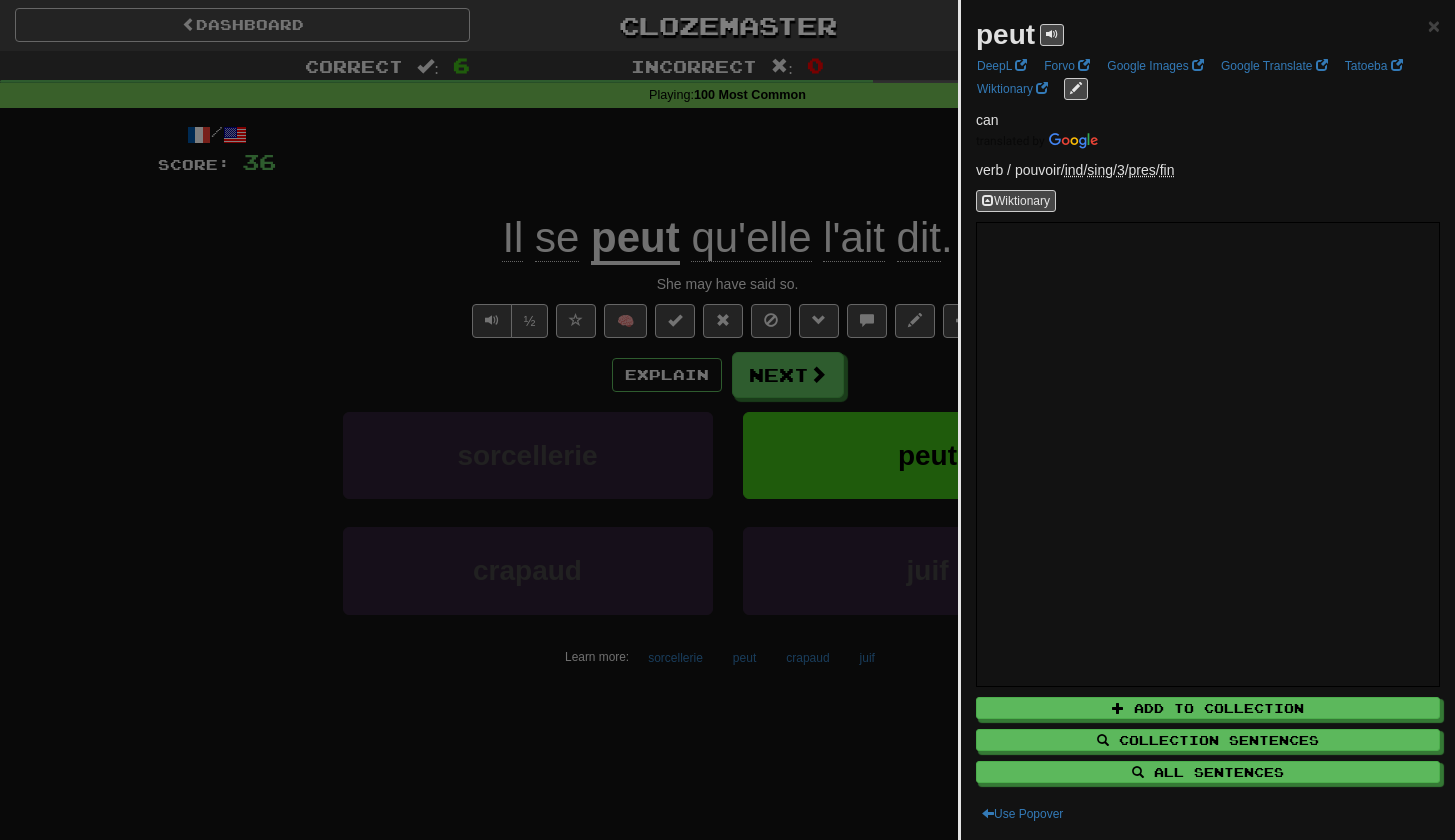 click at bounding box center (727, 420) 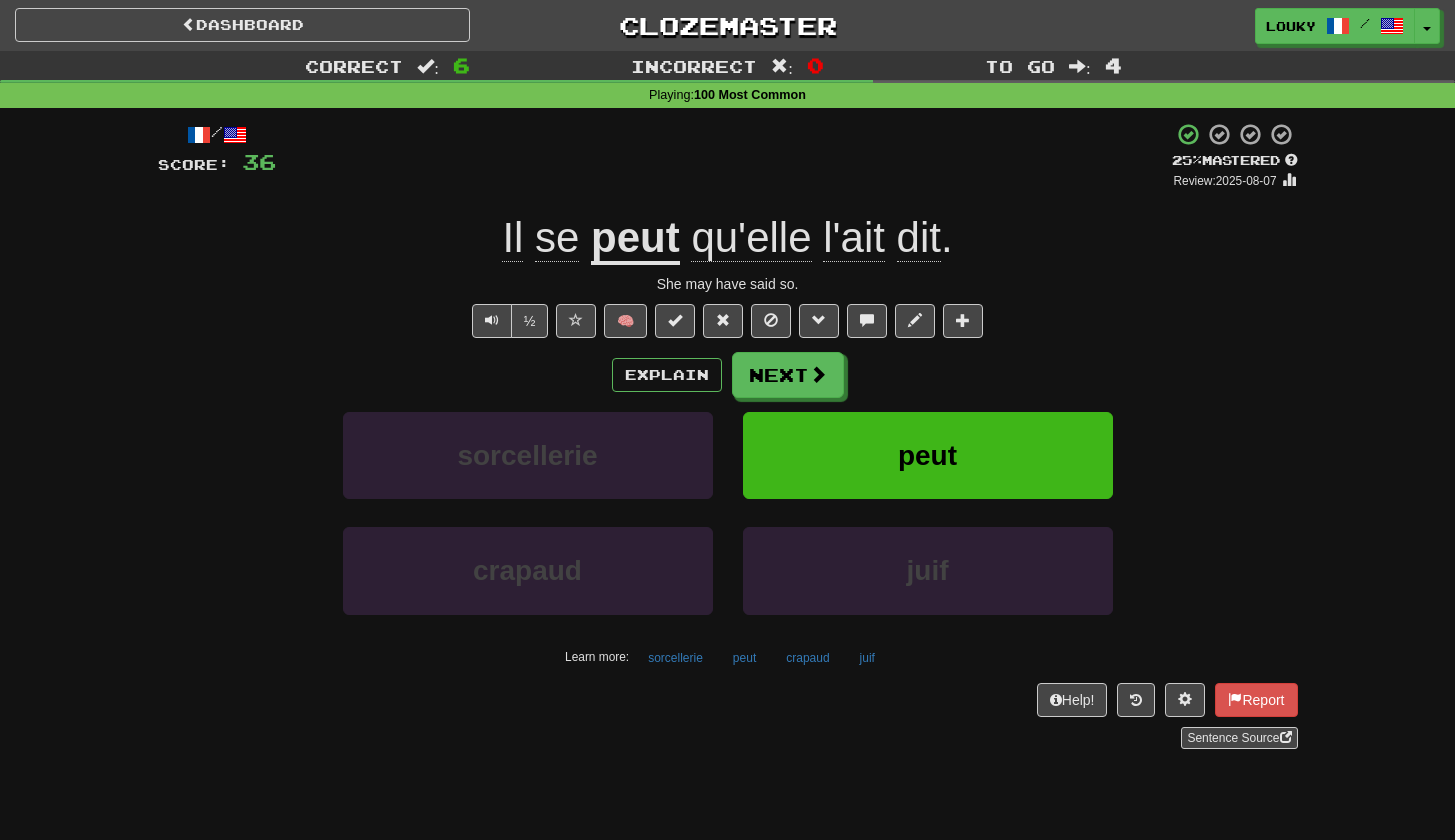 click on "dit" at bounding box center [919, 238] 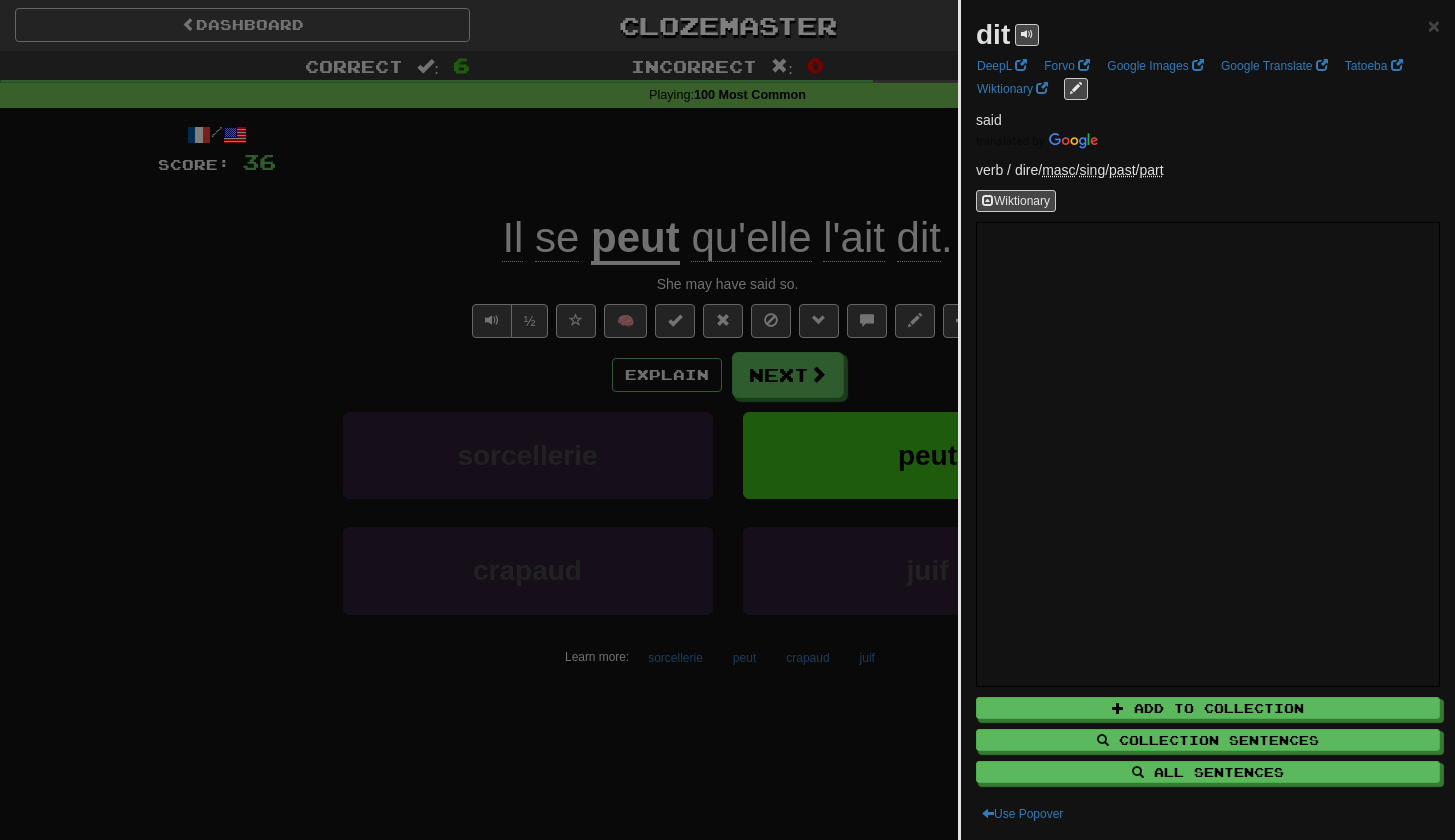 click at bounding box center [727, 420] 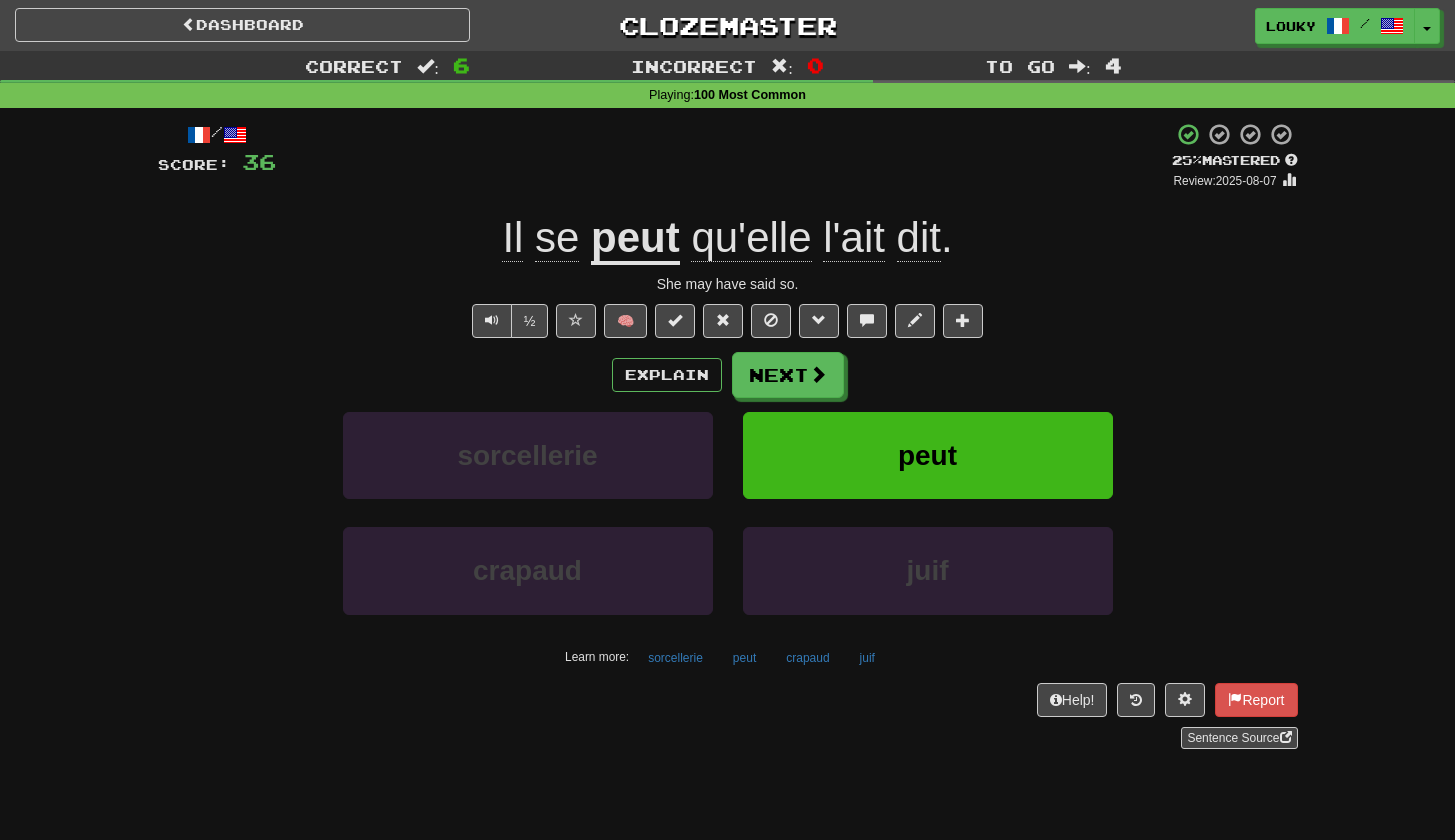 click on "l'ait" at bounding box center (854, 238) 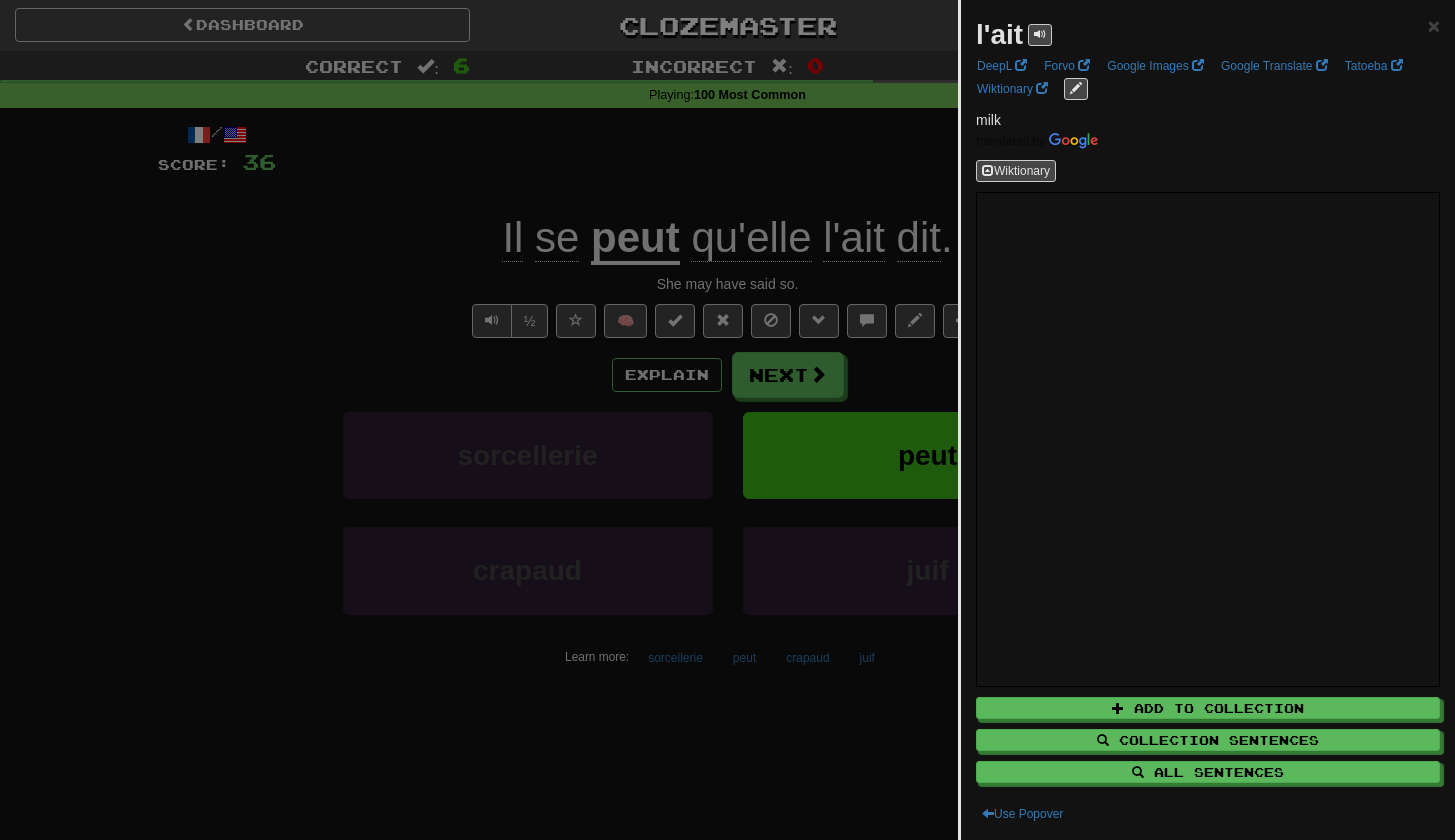 click at bounding box center (727, 420) 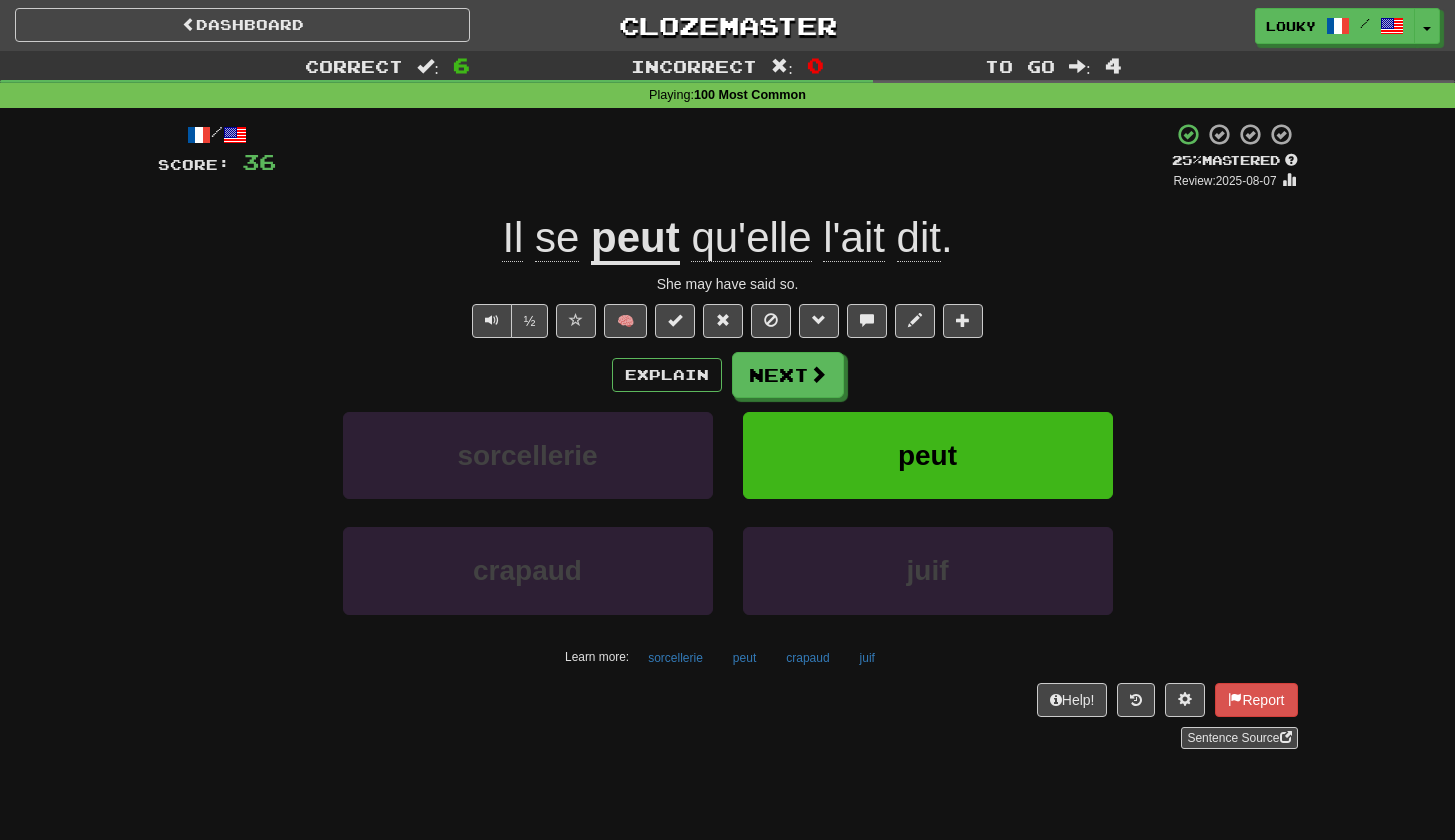 click on "l'ait" at bounding box center (854, 238) 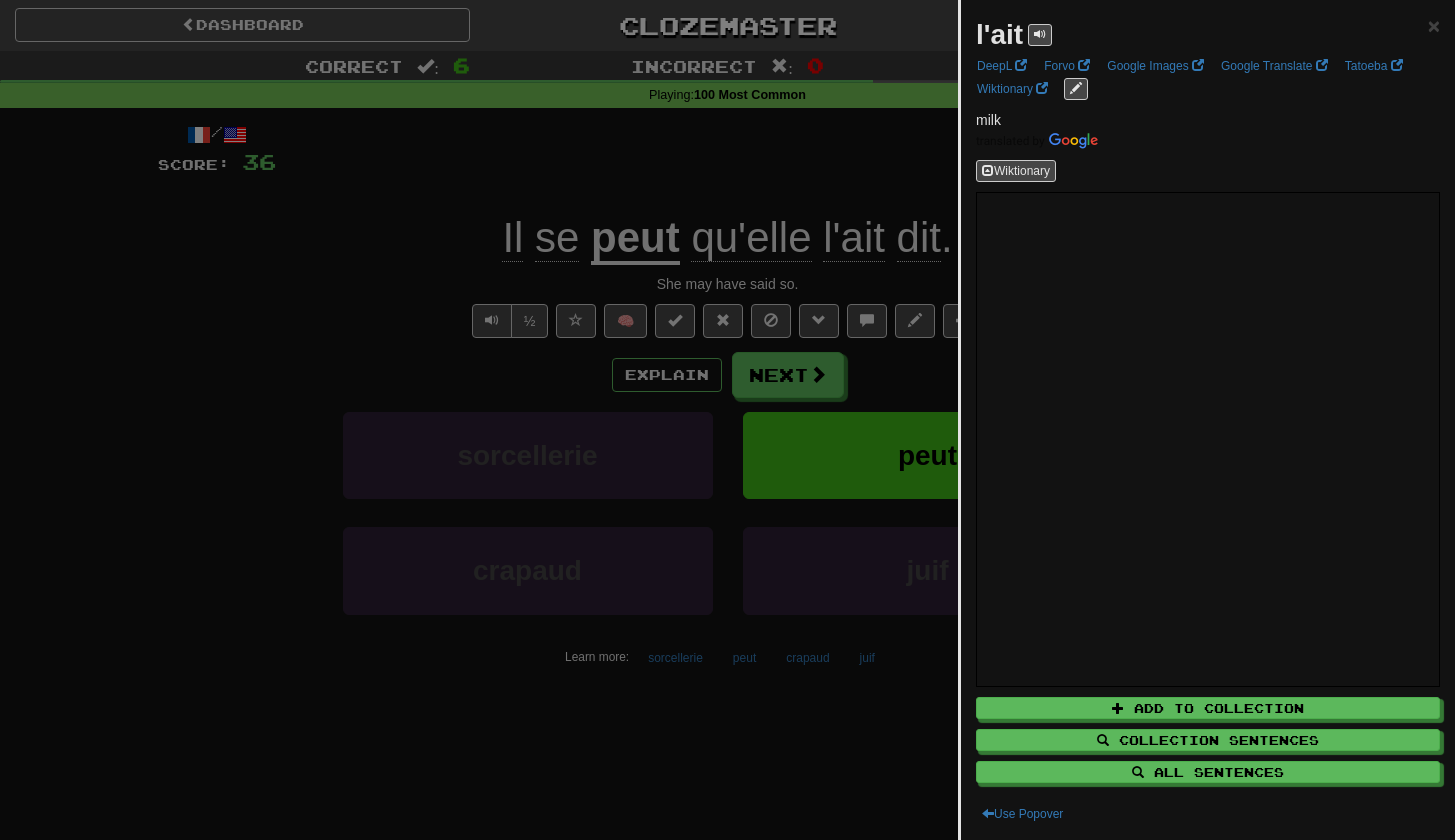 click at bounding box center (727, 420) 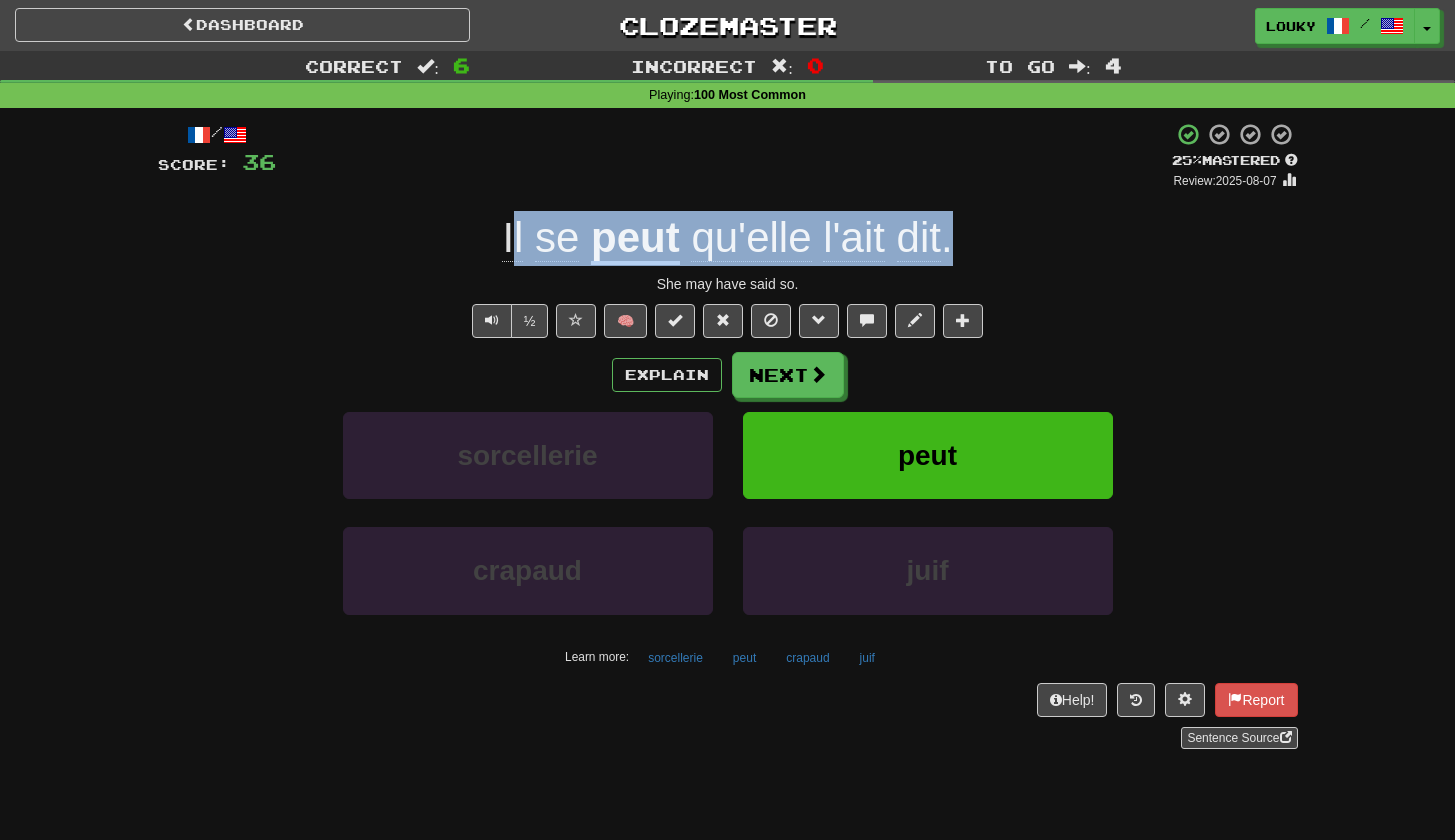 drag, startPoint x: 505, startPoint y: 243, endPoint x: 998, endPoint y: 251, distance: 493.0649 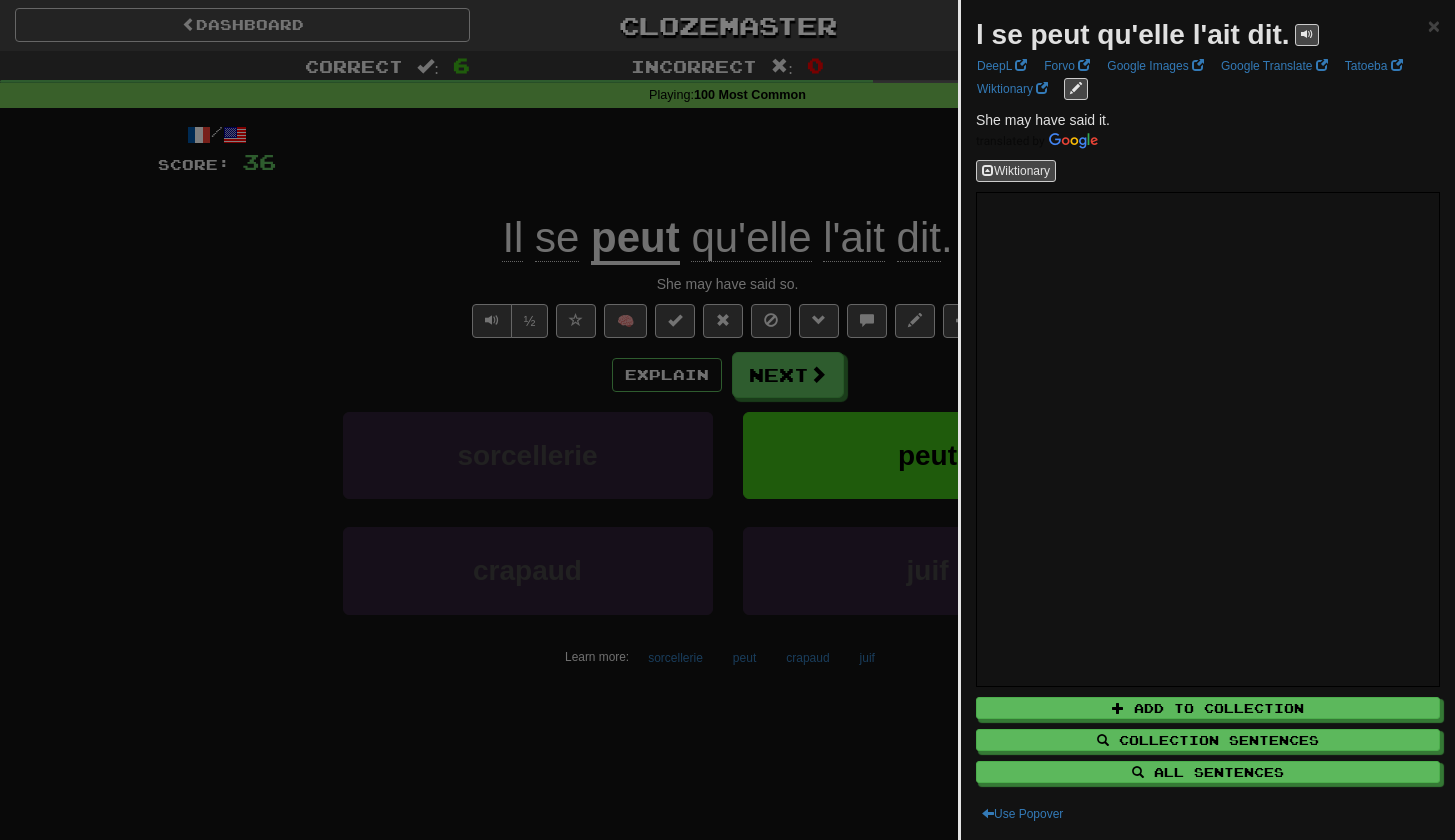 click at bounding box center (727, 420) 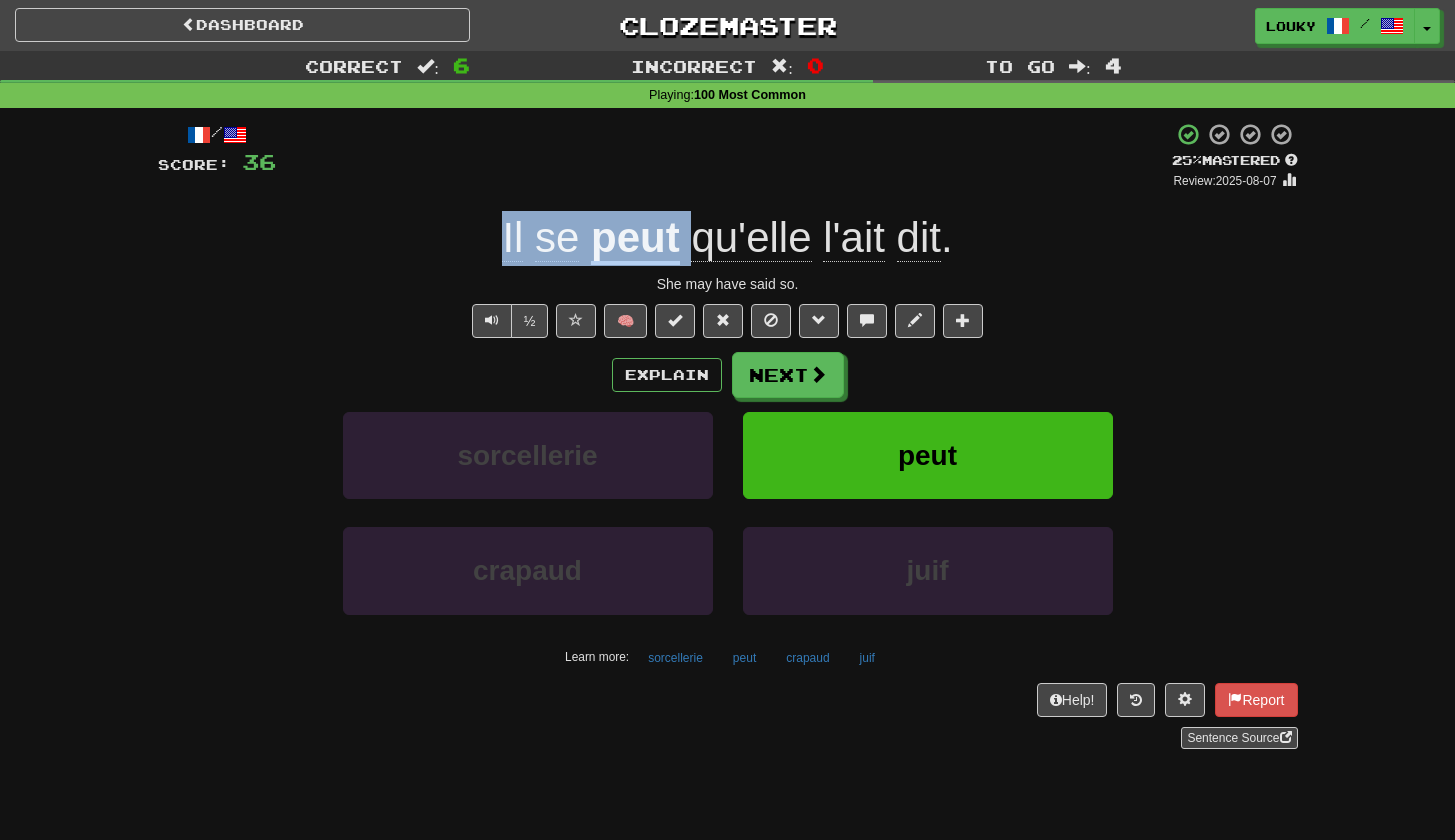 drag, startPoint x: 497, startPoint y: 253, endPoint x: 684, endPoint y: 244, distance: 187.21645 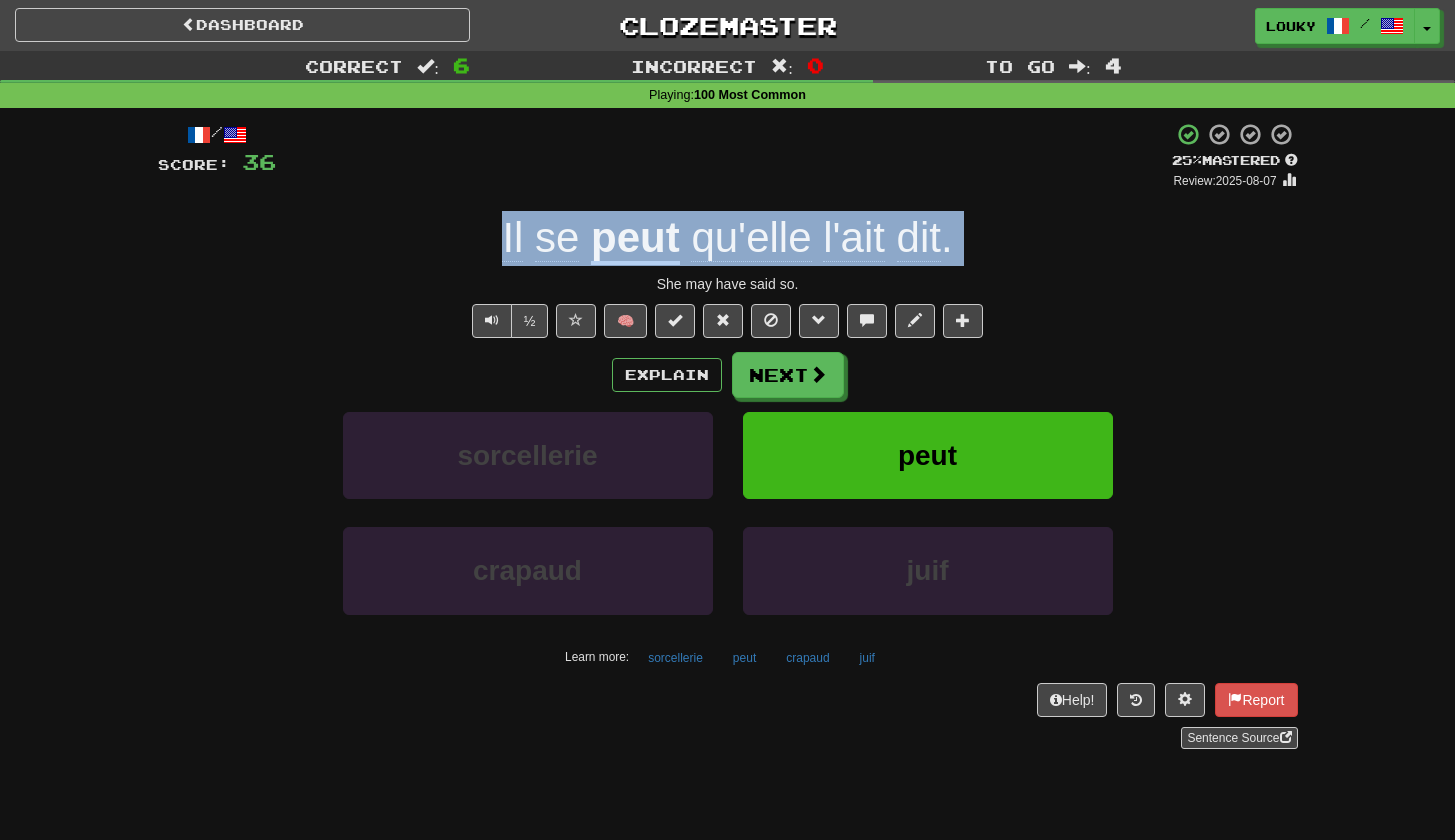 drag, startPoint x: 557, startPoint y: 239, endPoint x: 674, endPoint y: 266, distance: 120.074974 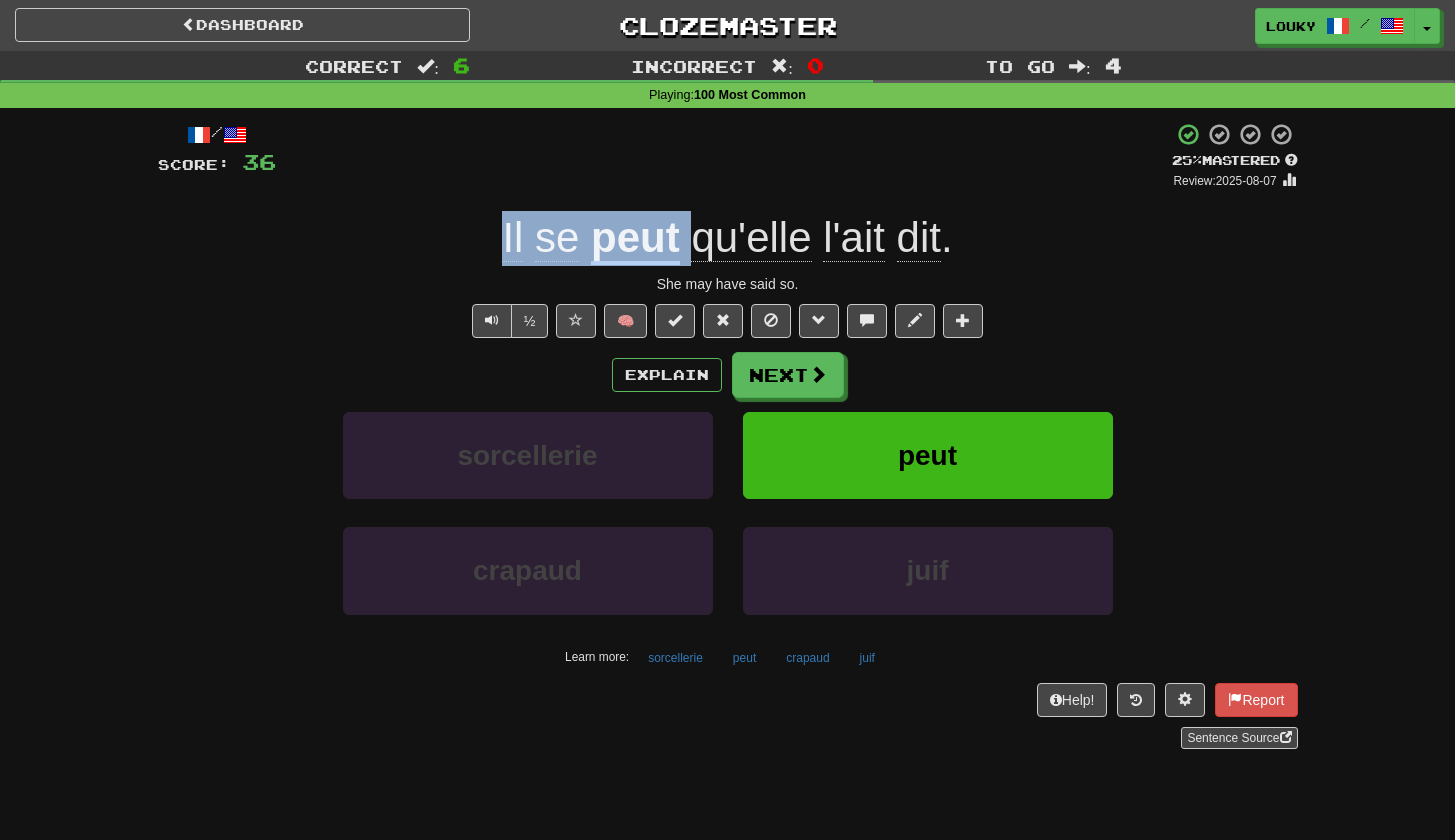 drag, startPoint x: 486, startPoint y: 239, endPoint x: 680, endPoint y: 227, distance: 194.37077 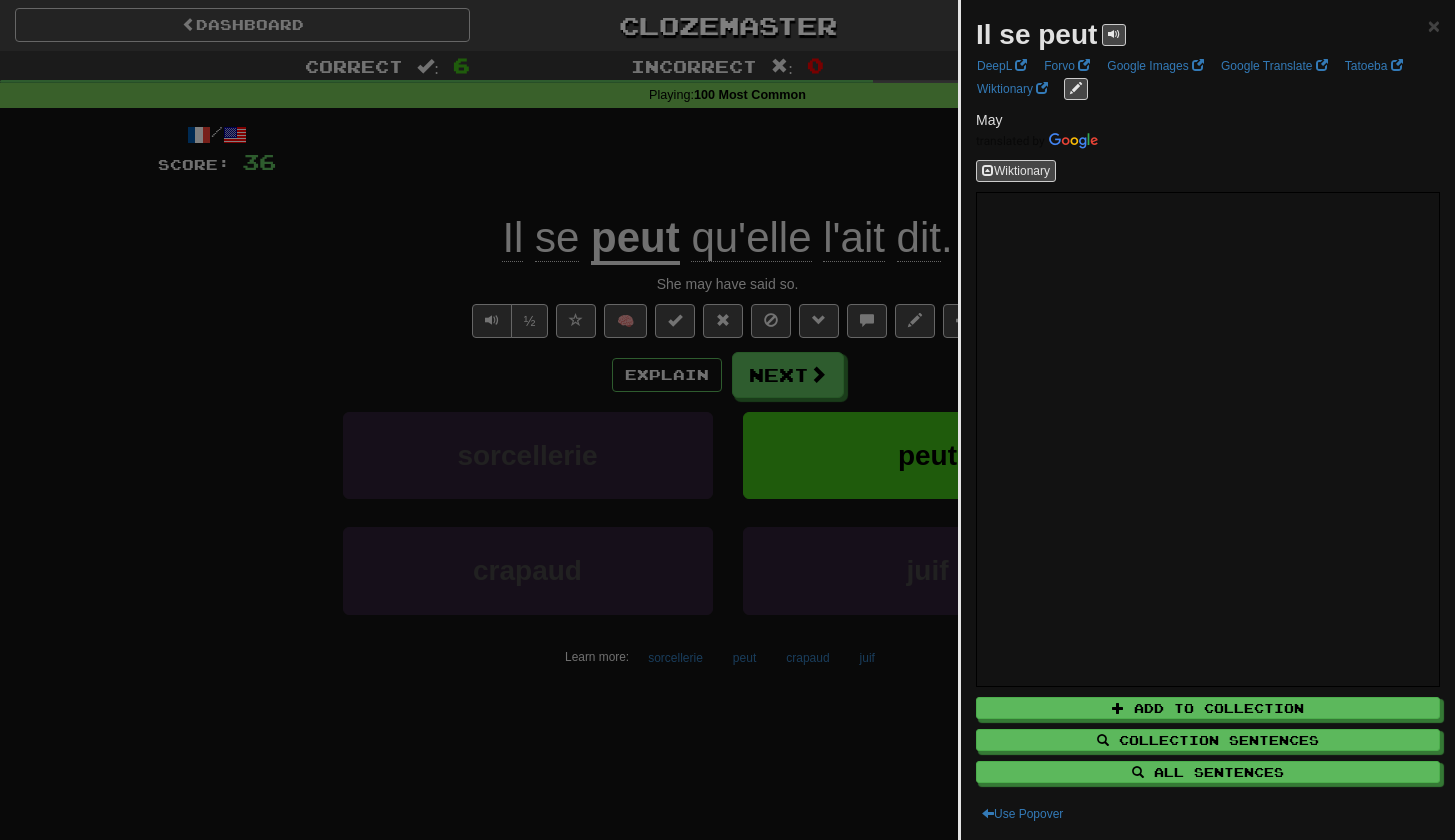 click at bounding box center (727, 420) 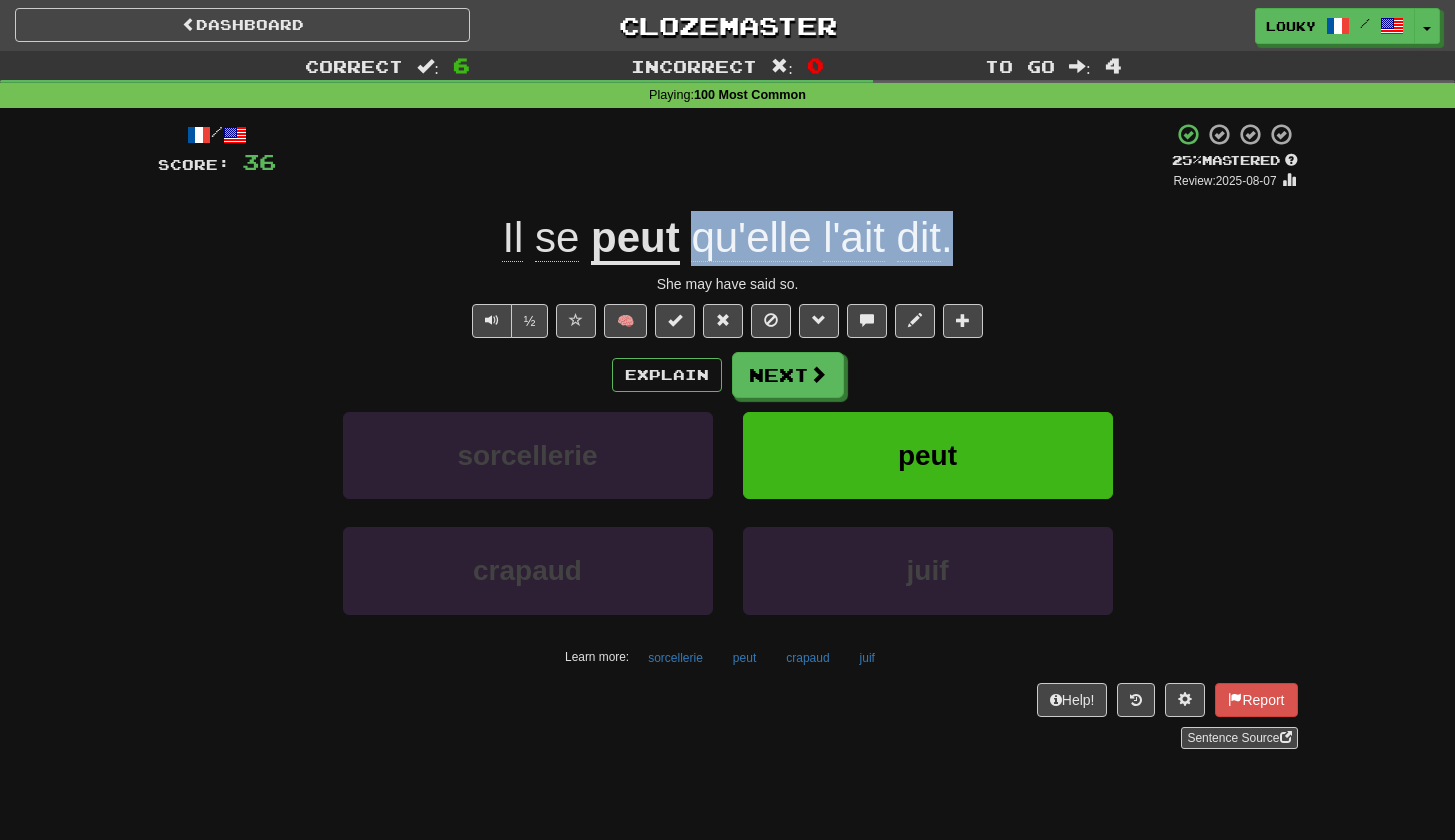 drag, startPoint x: 683, startPoint y: 240, endPoint x: 1029, endPoint y: 220, distance: 346.57755 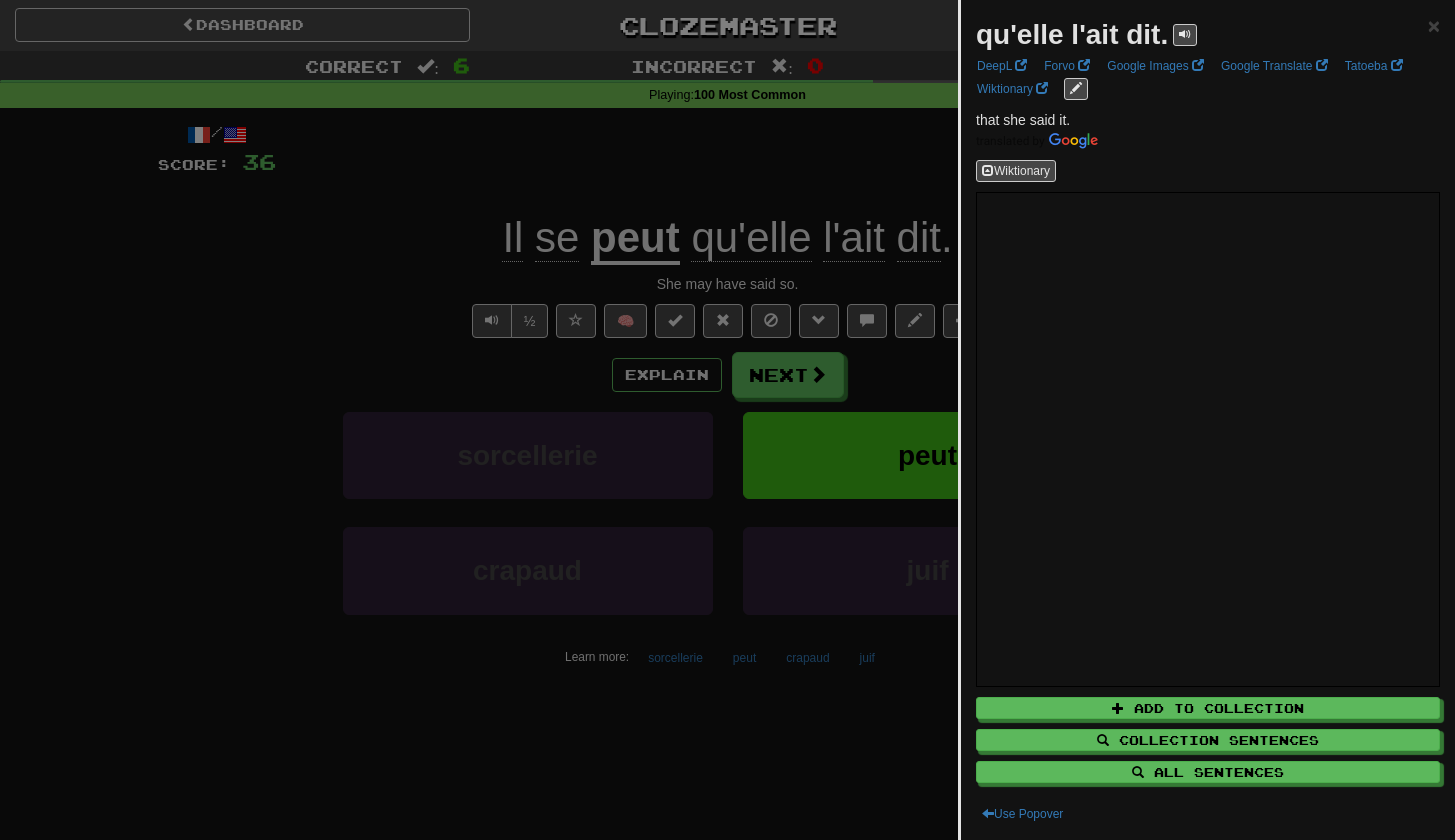 click at bounding box center [727, 420] 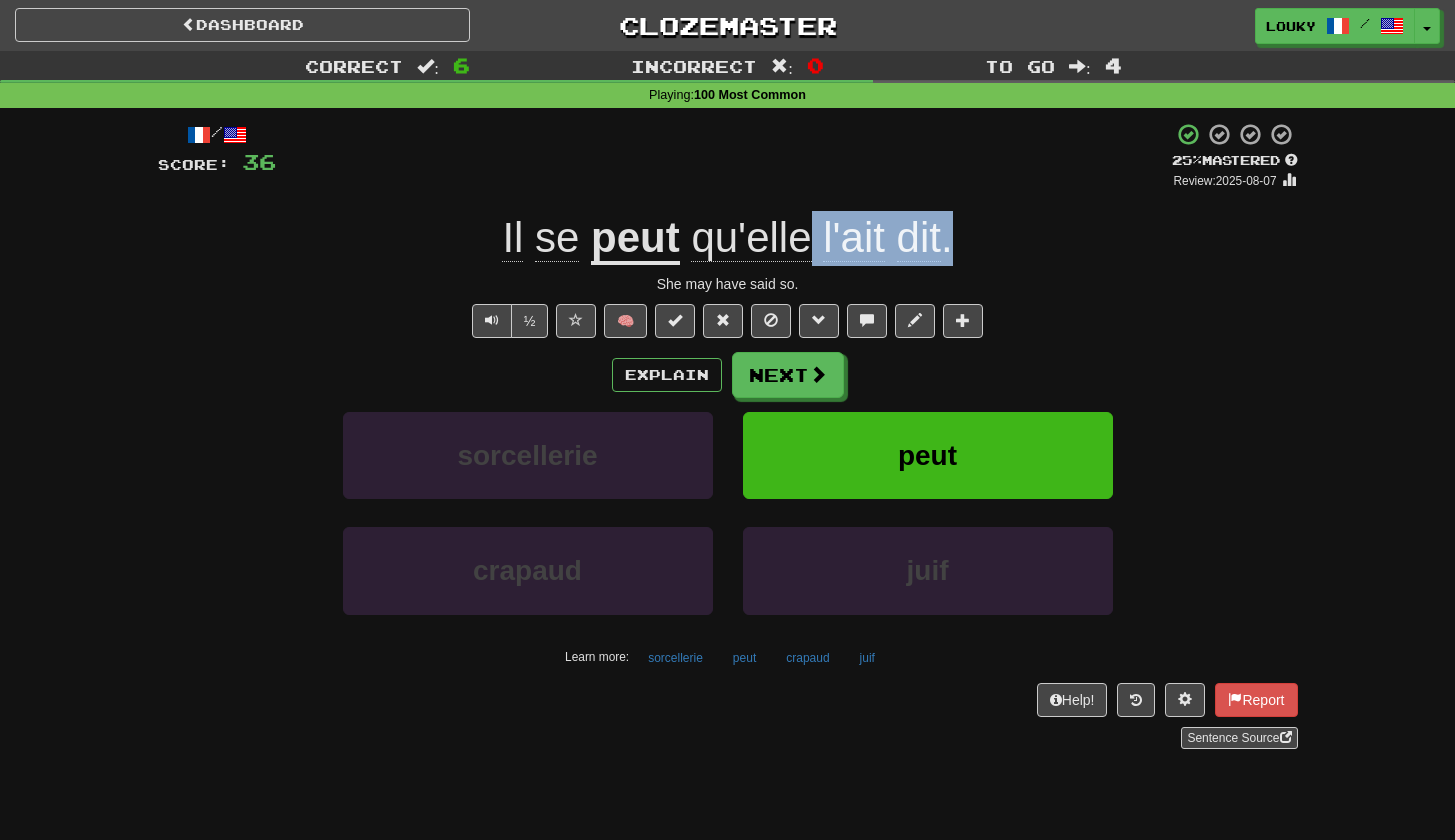 drag, startPoint x: 810, startPoint y: 221, endPoint x: 1020, endPoint y: 261, distance: 213.77559 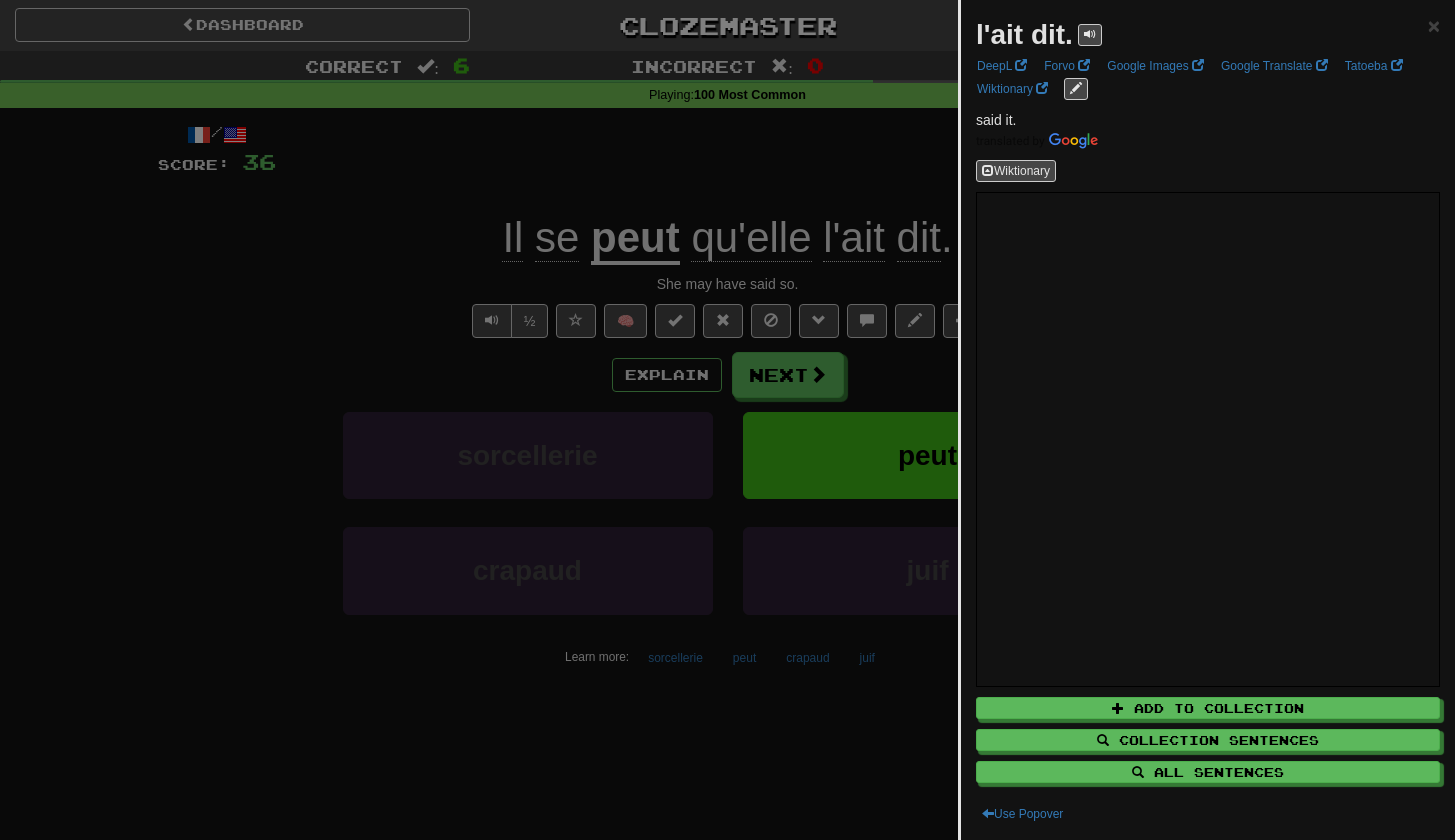 click at bounding box center (727, 420) 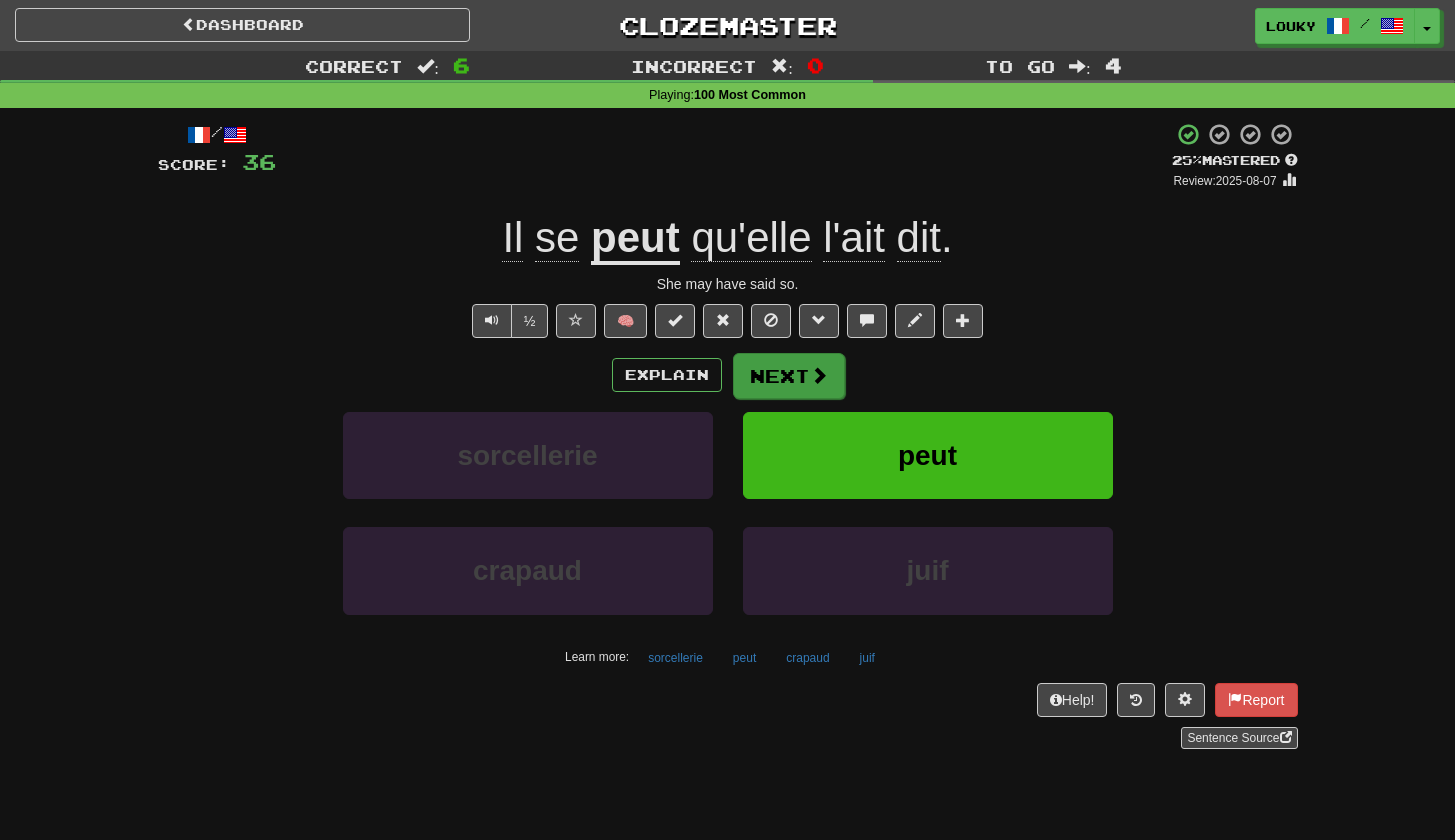 click on "Next" at bounding box center [789, 376] 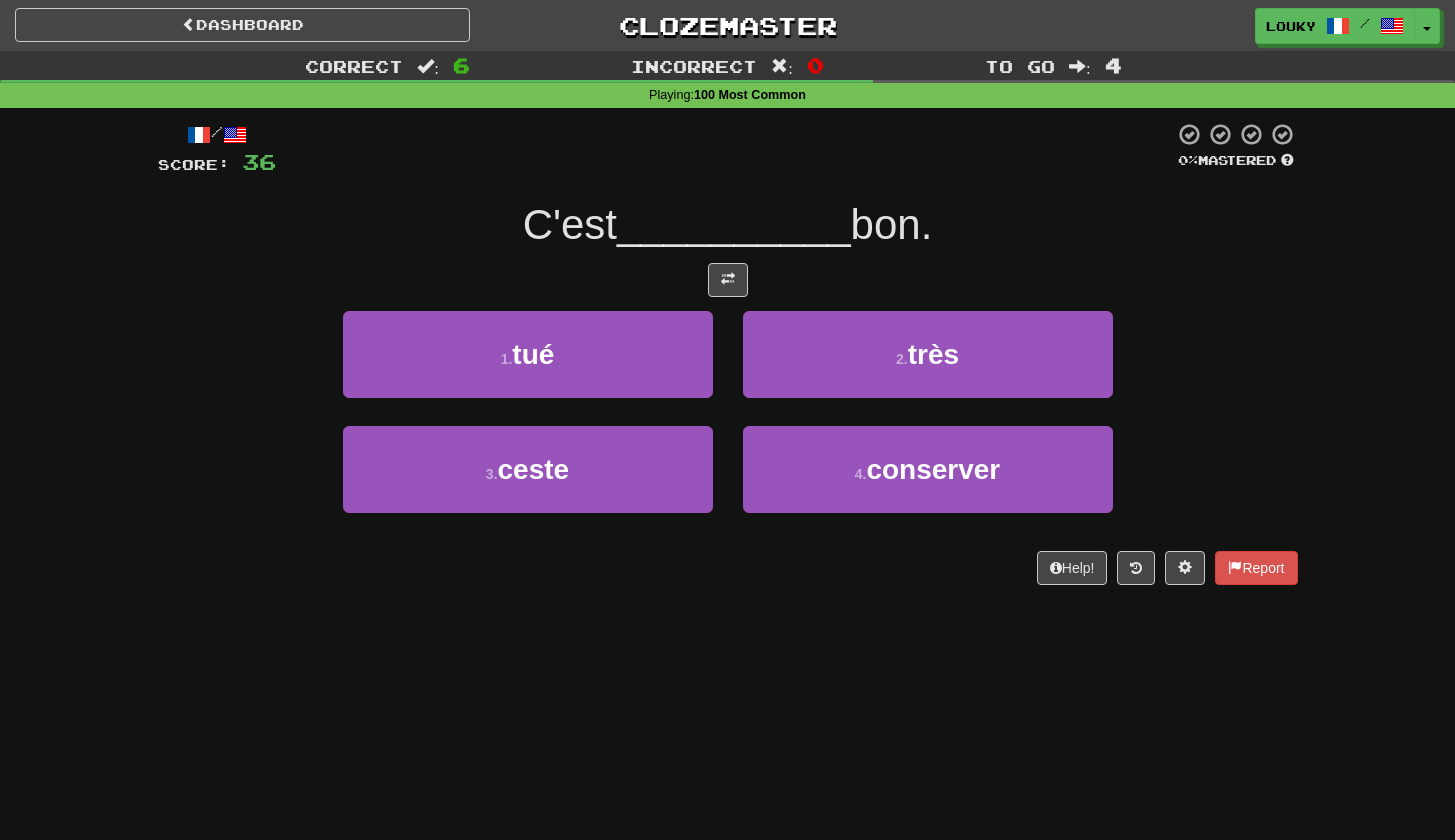 click at bounding box center (728, 280) 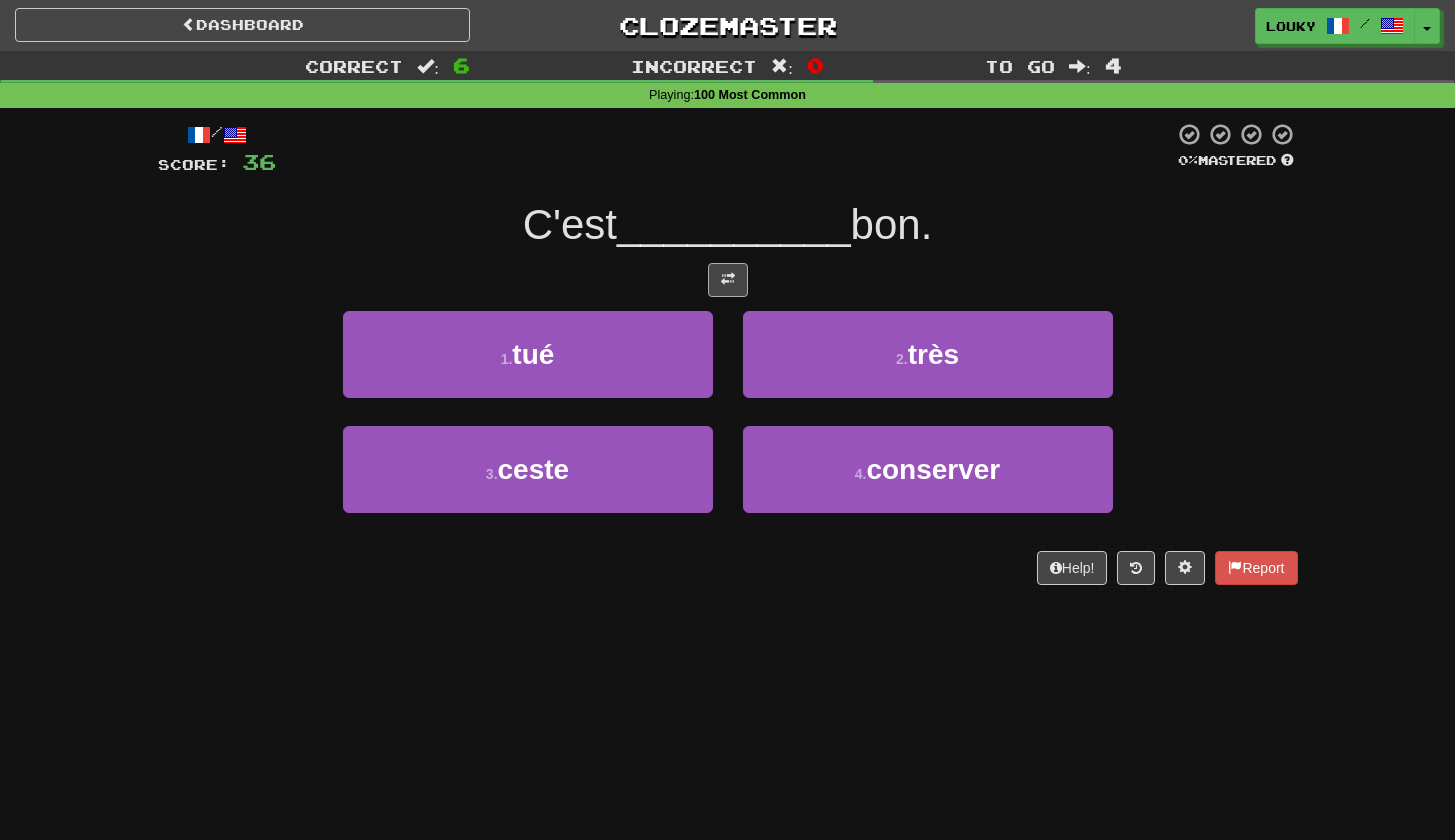 click at bounding box center [728, 280] 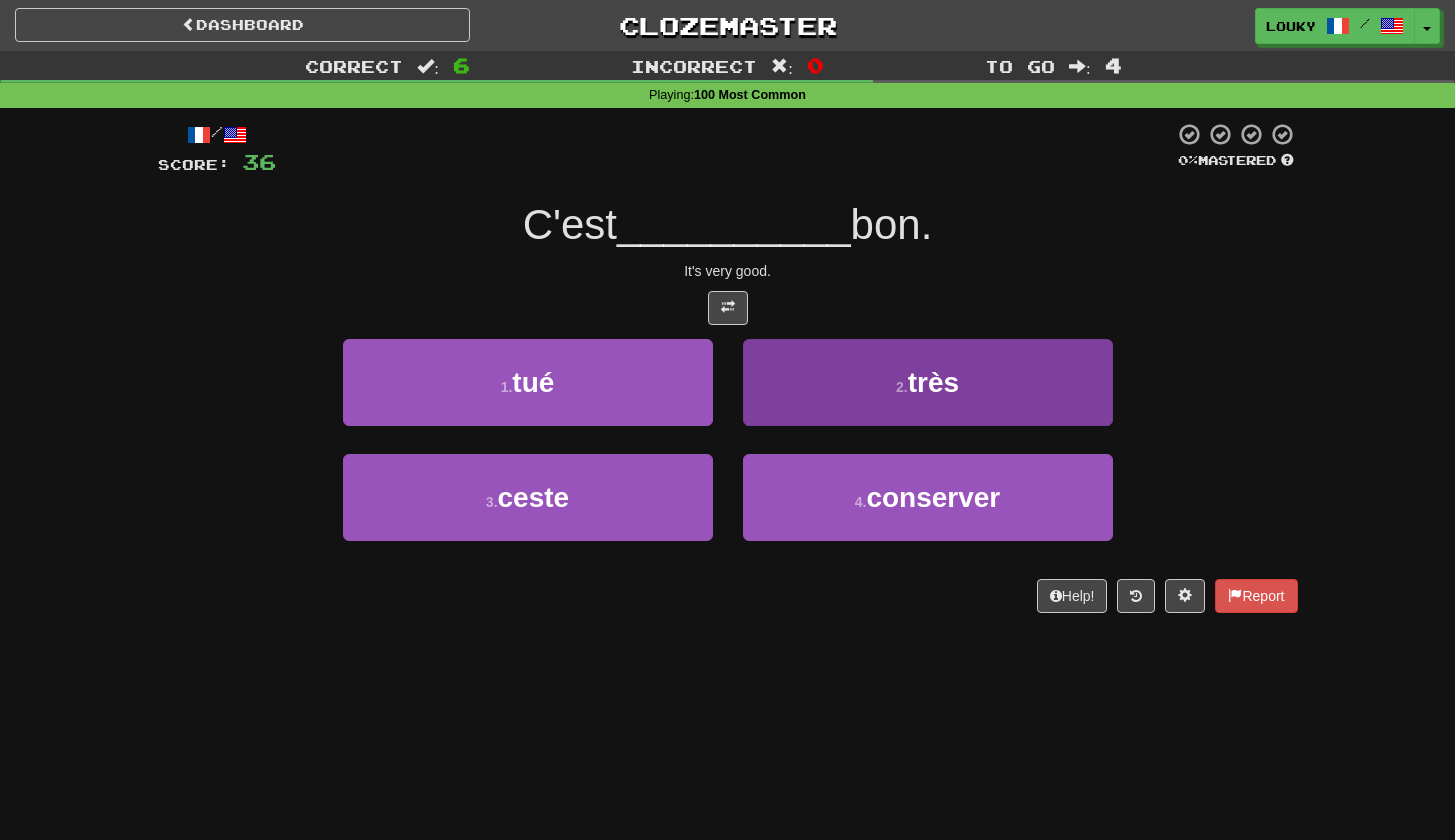 click on "2 .  très" at bounding box center [928, 382] 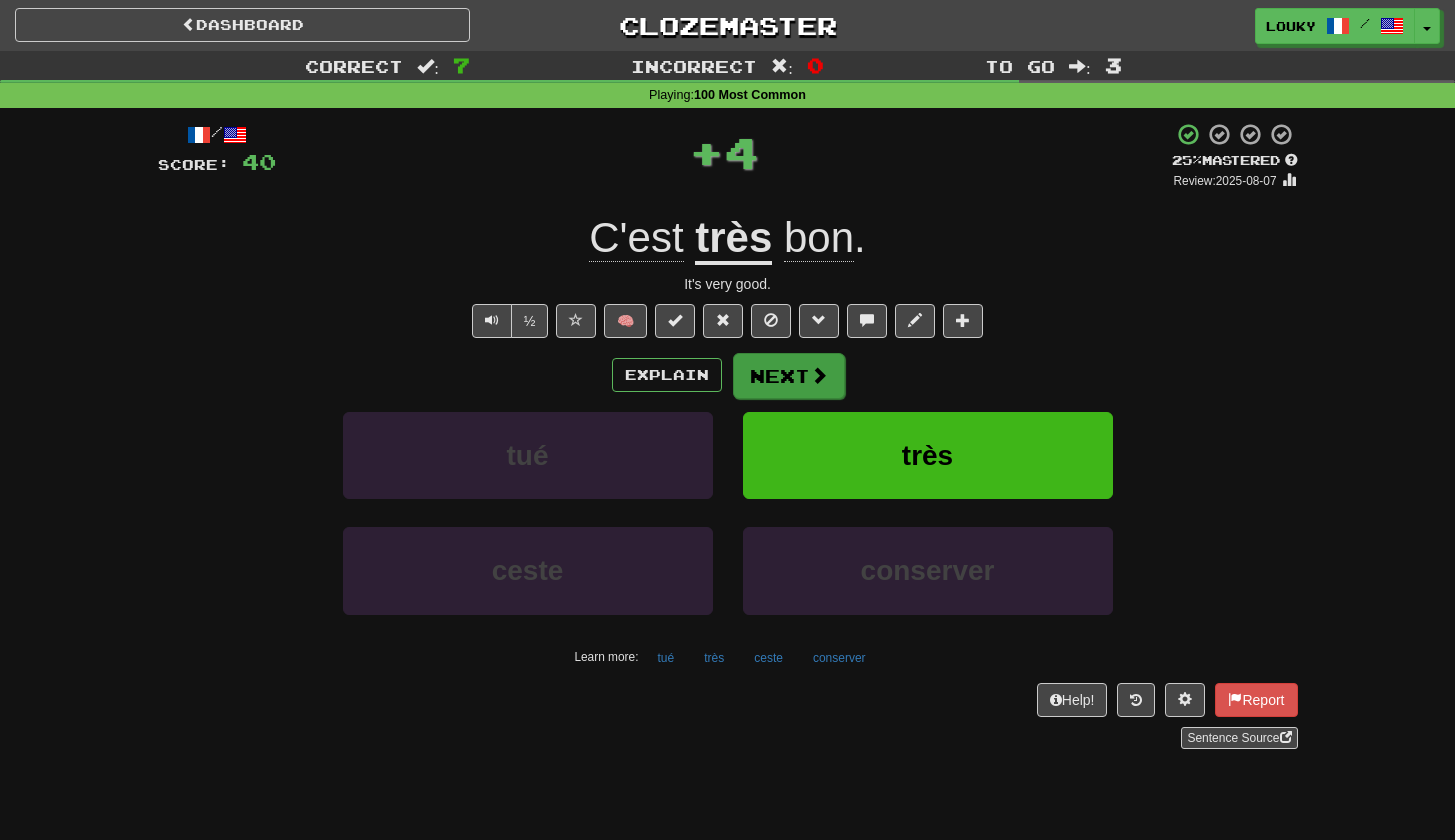 click on "Next" at bounding box center [789, 376] 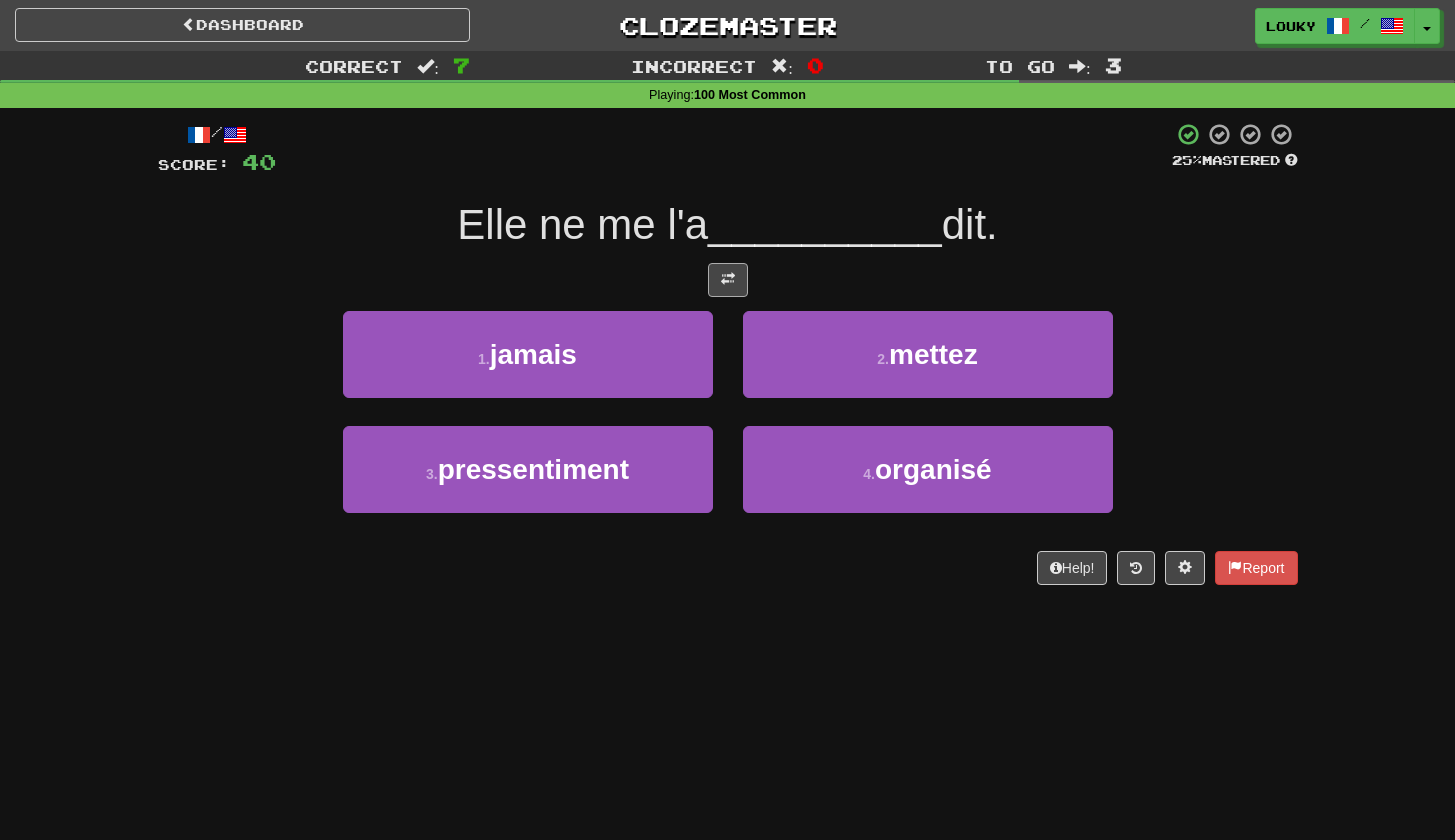 click at bounding box center [728, 279] 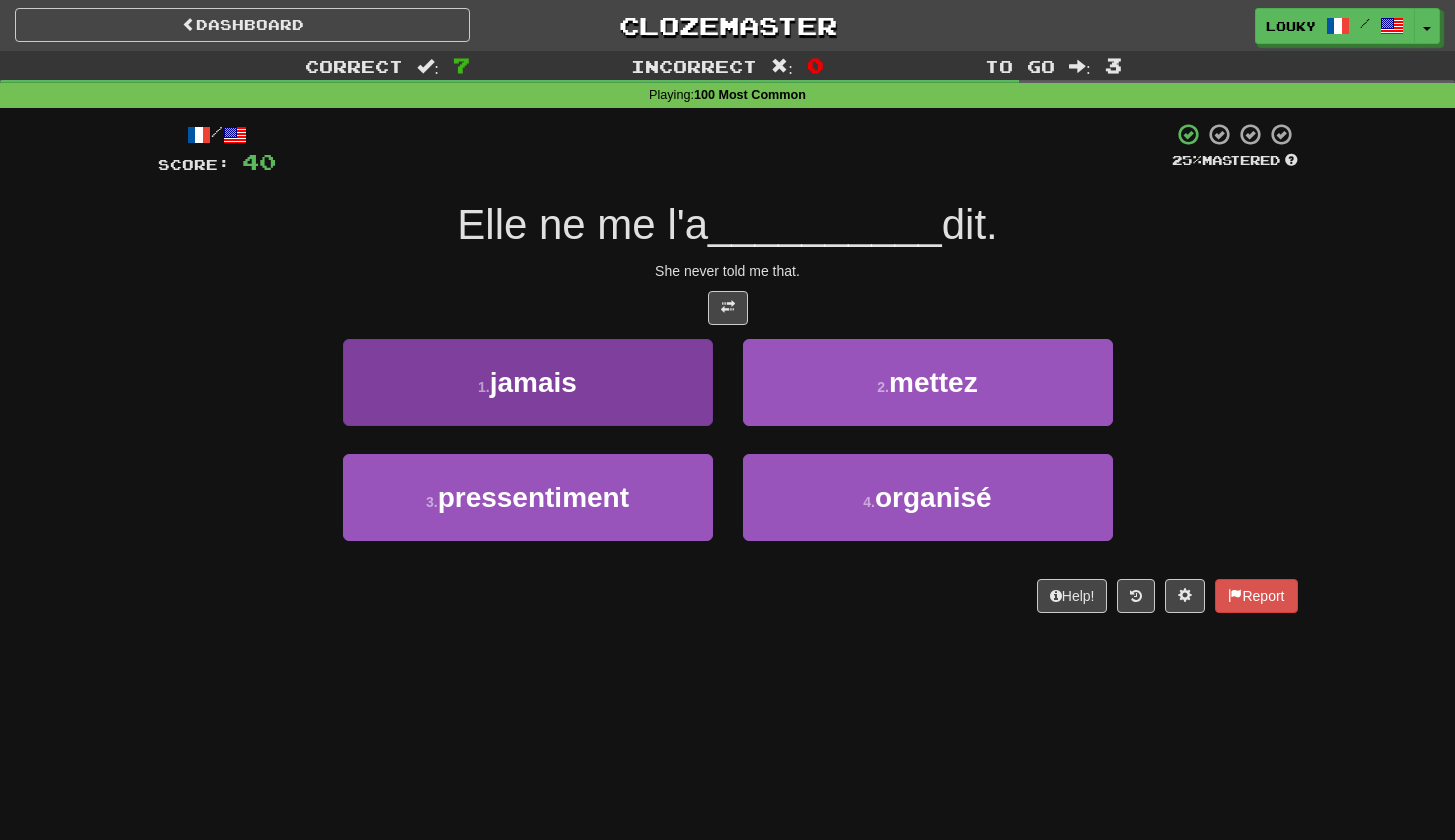 click on "1 .  jamais" at bounding box center [528, 382] 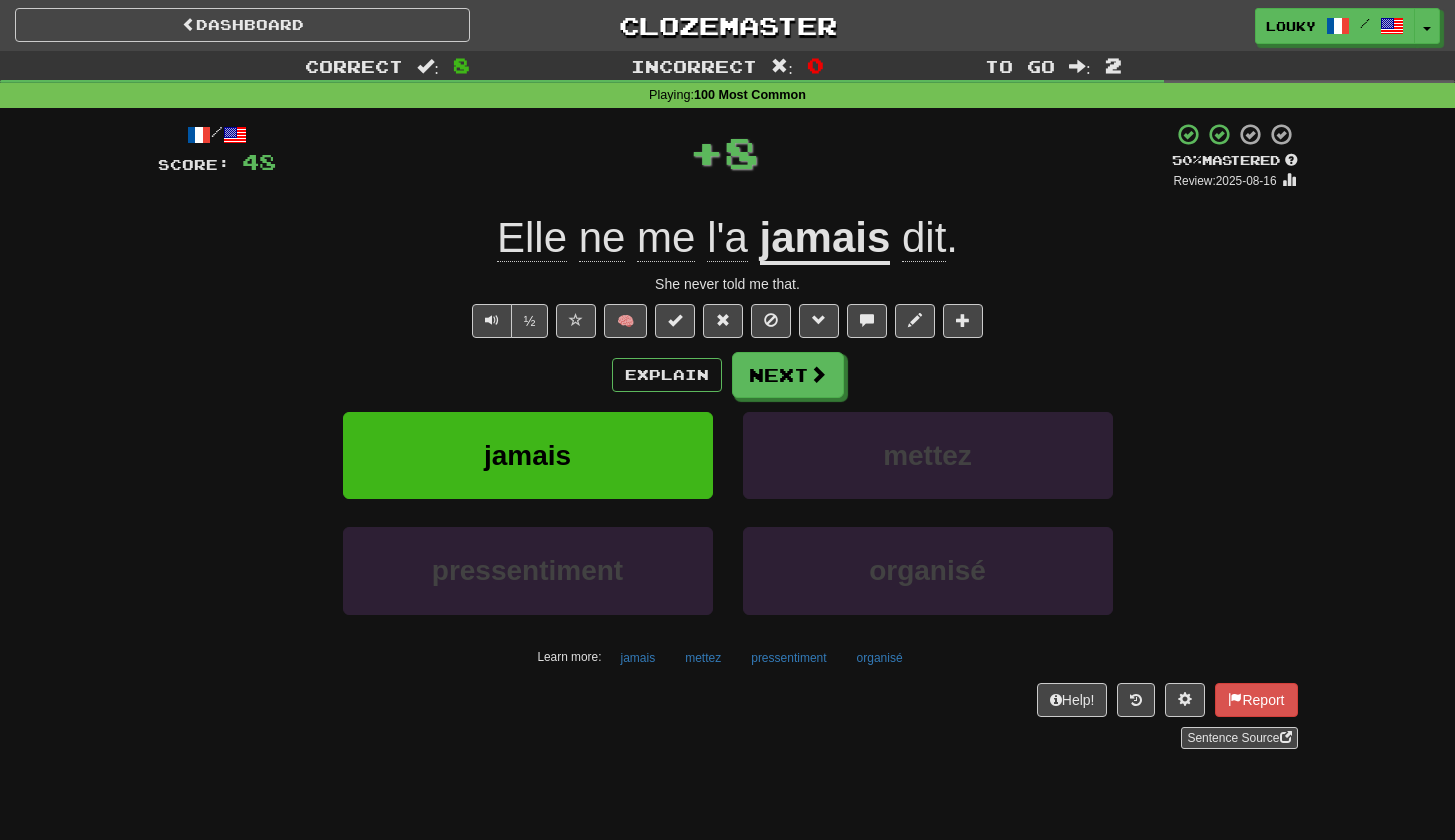 click on "jamais" at bounding box center (825, 239) 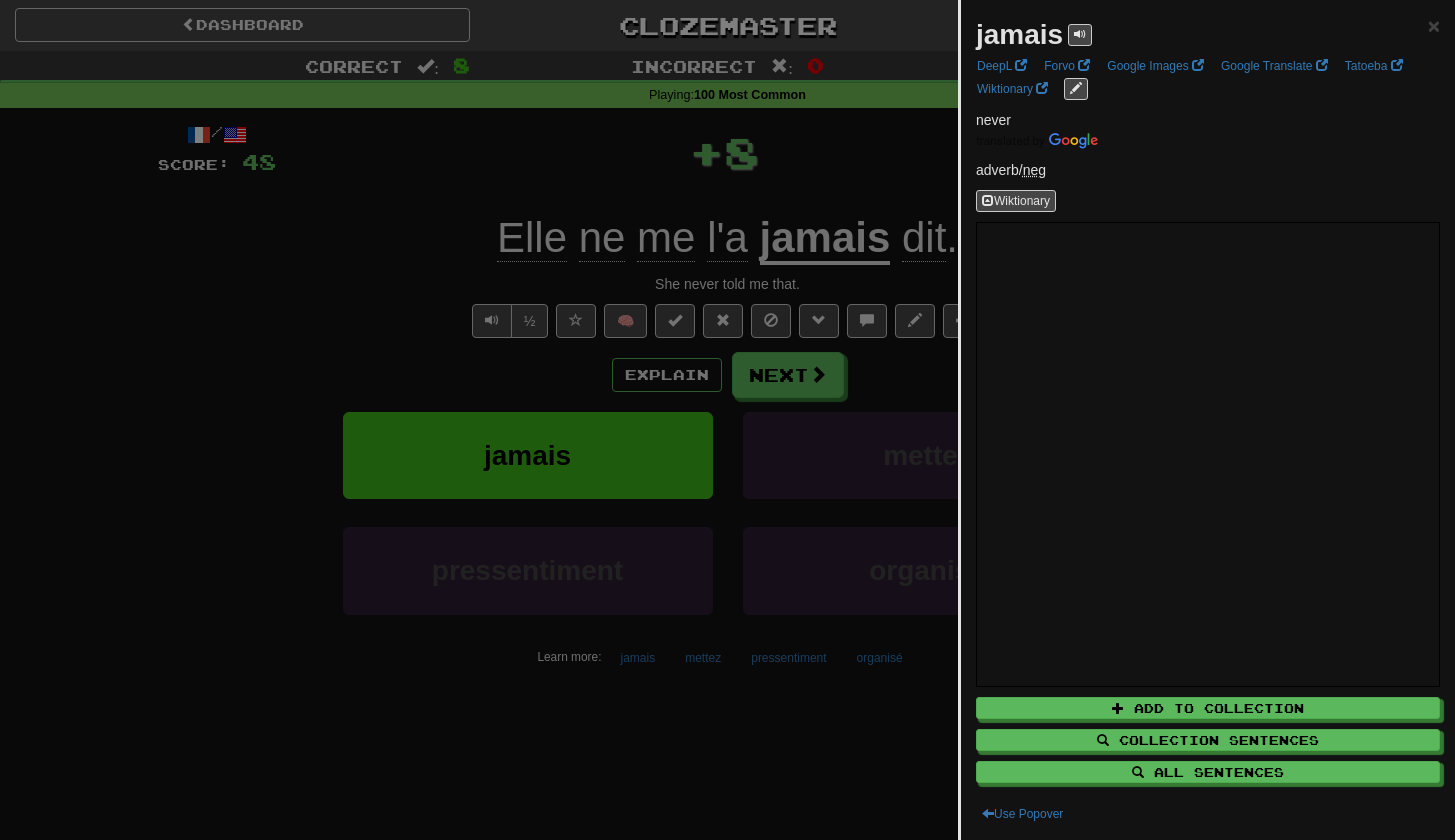 click at bounding box center (727, 420) 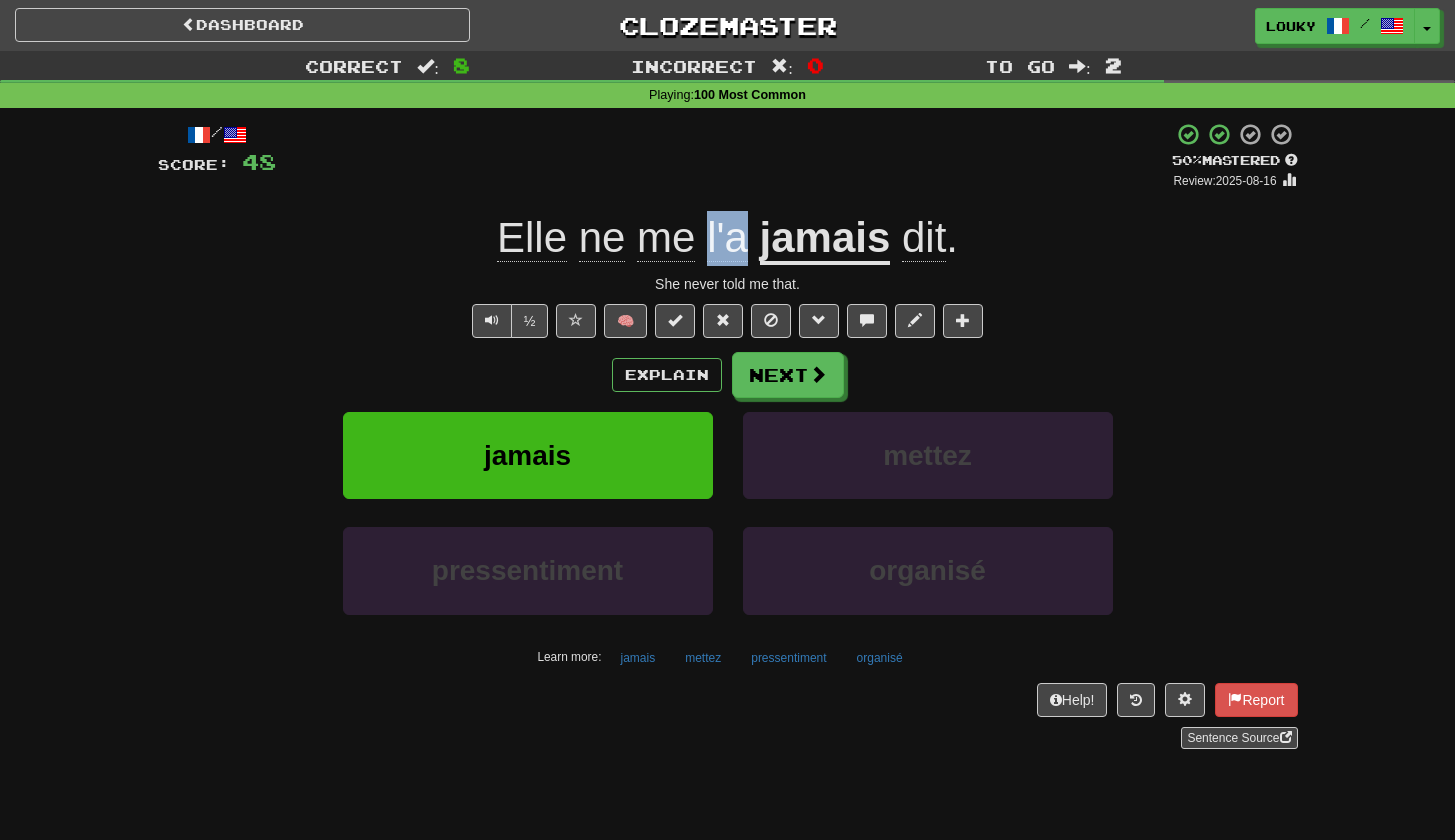 drag, startPoint x: 701, startPoint y: 228, endPoint x: 751, endPoint y: 243, distance: 52.201534 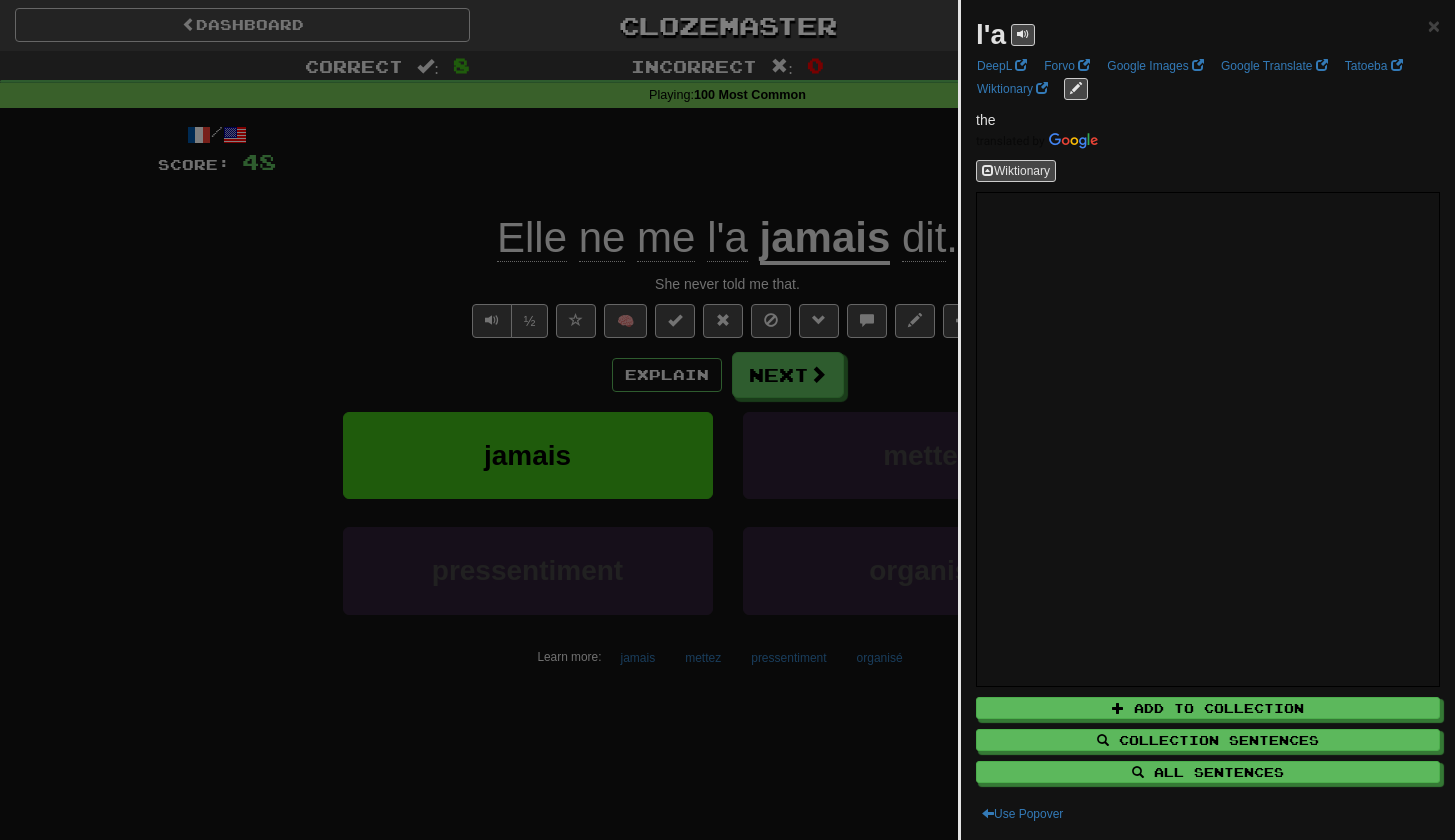 click at bounding box center (727, 420) 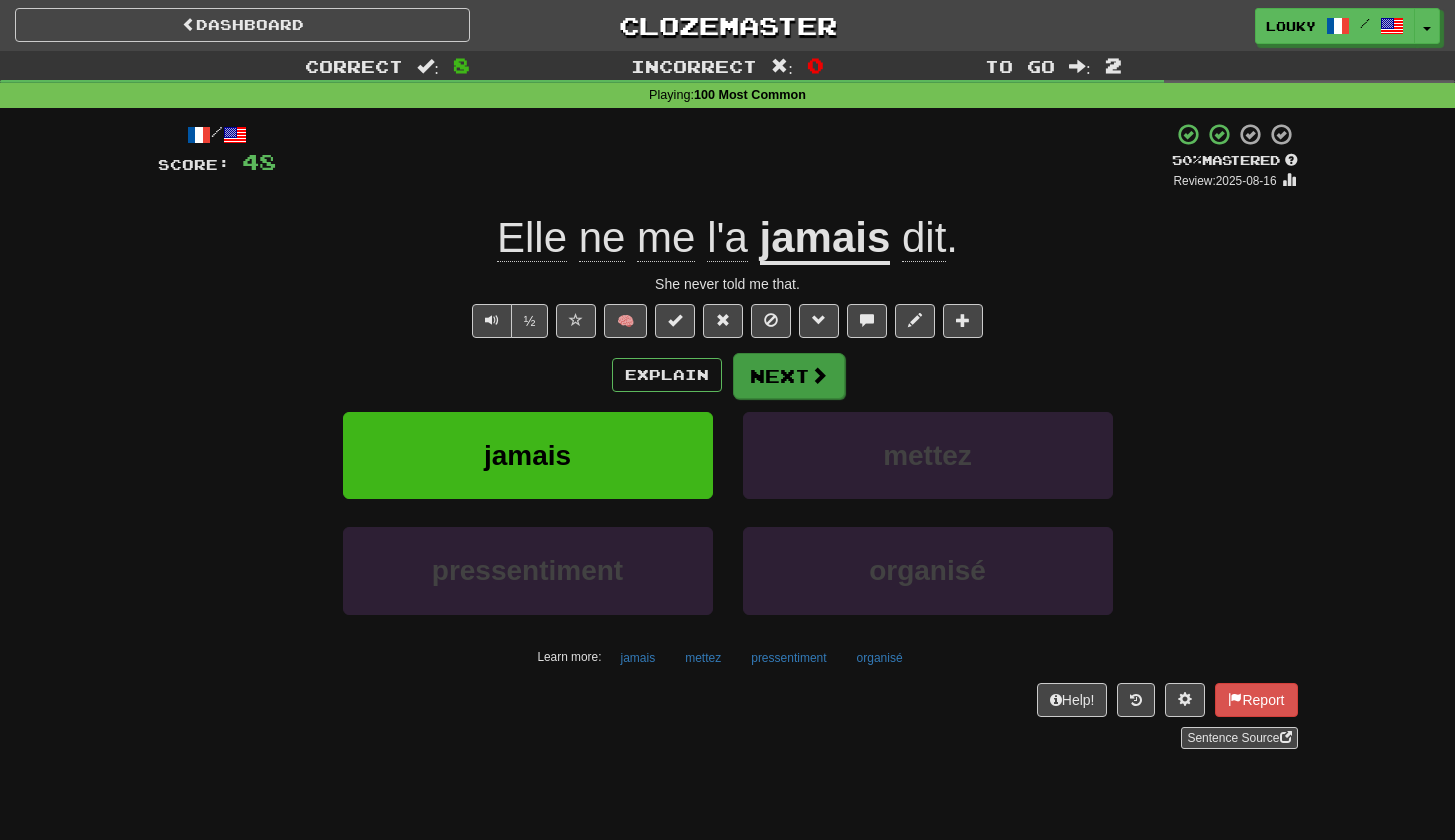 click on "Next" at bounding box center [789, 376] 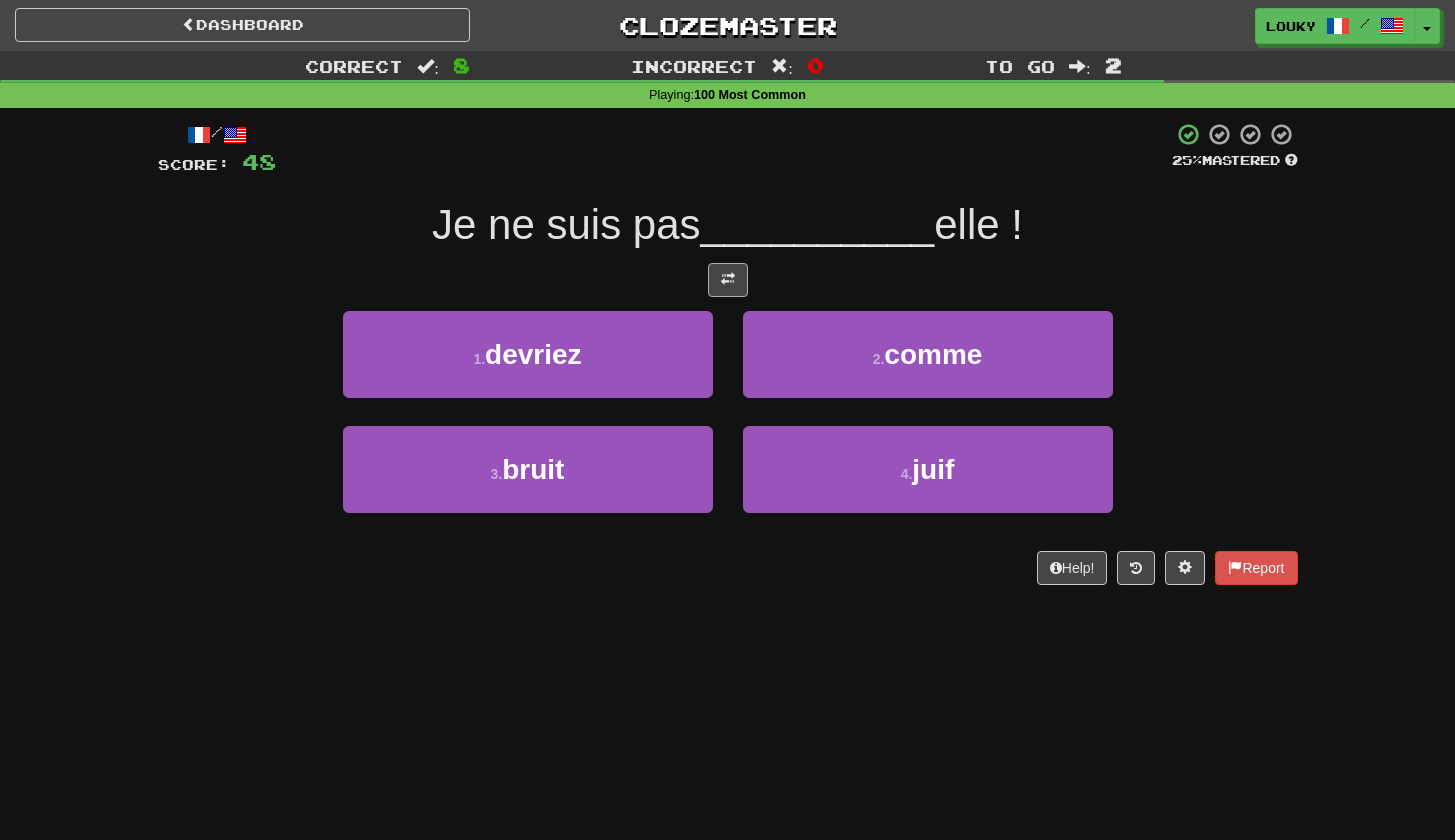 click at bounding box center [728, 279] 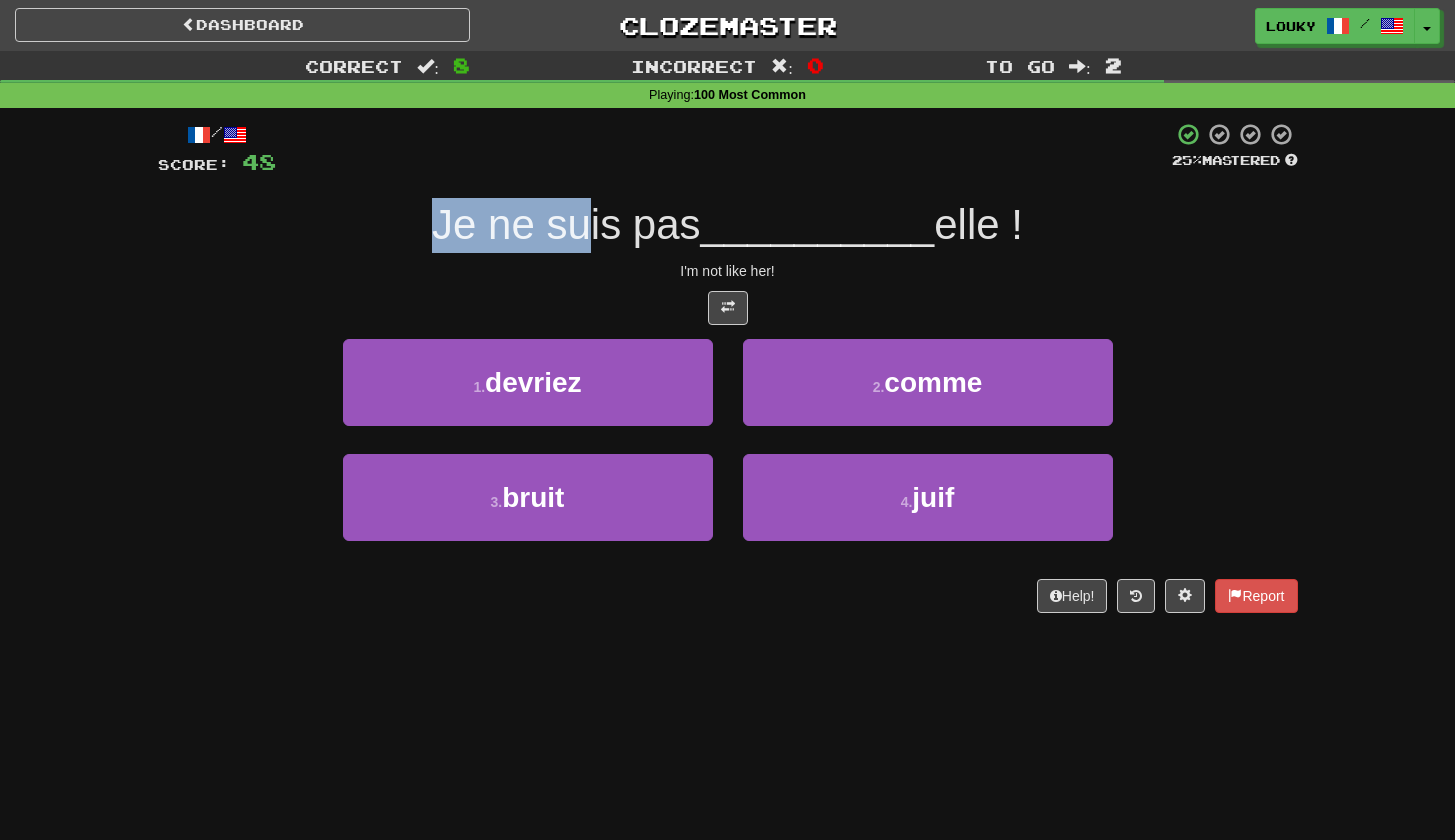 drag, startPoint x: 423, startPoint y: 225, endPoint x: 583, endPoint y: 235, distance: 160.3122 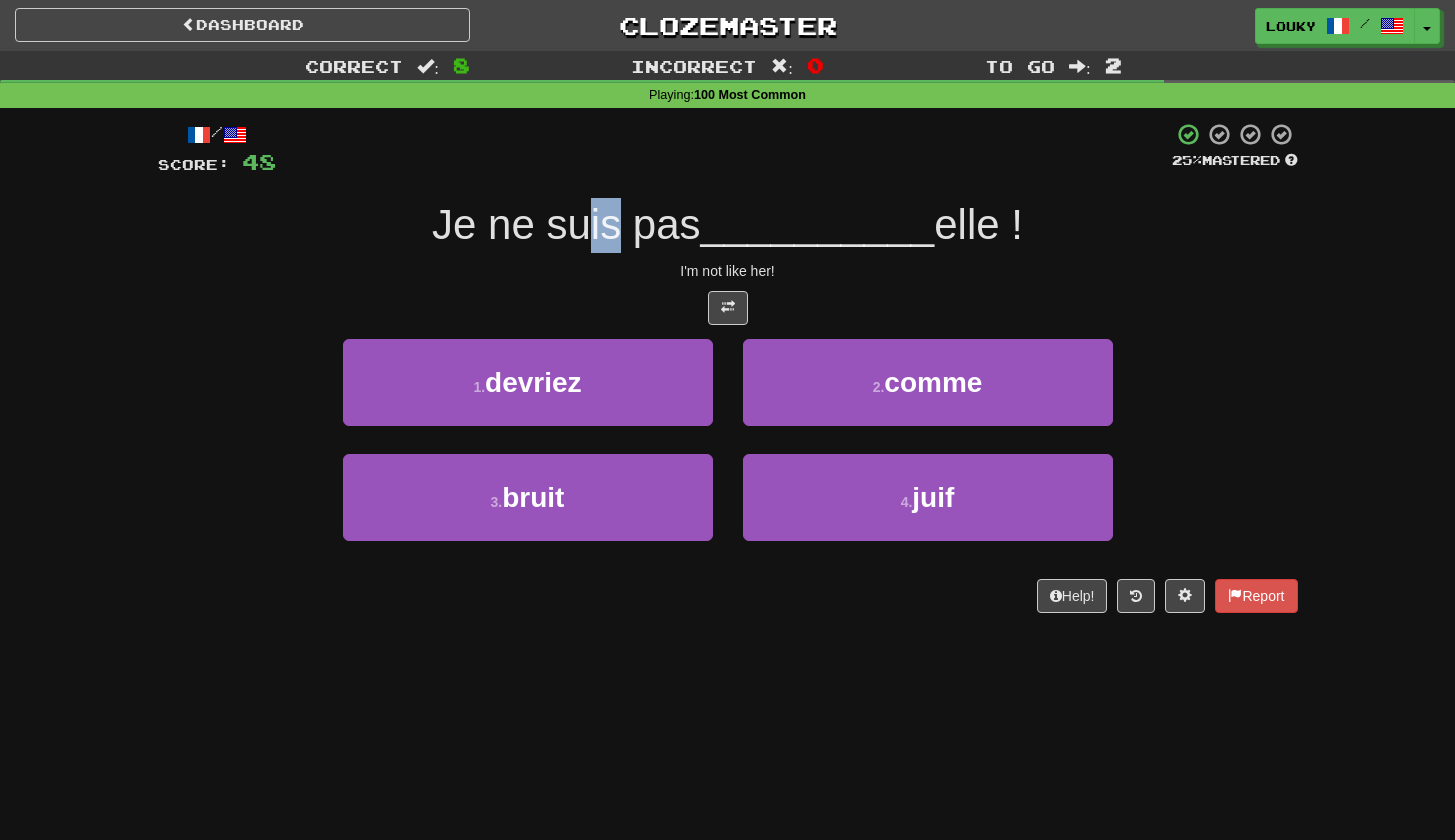 drag, startPoint x: 583, startPoint y: 235, endPoint x: 619, endPoint y: 236, distance: 36.013885 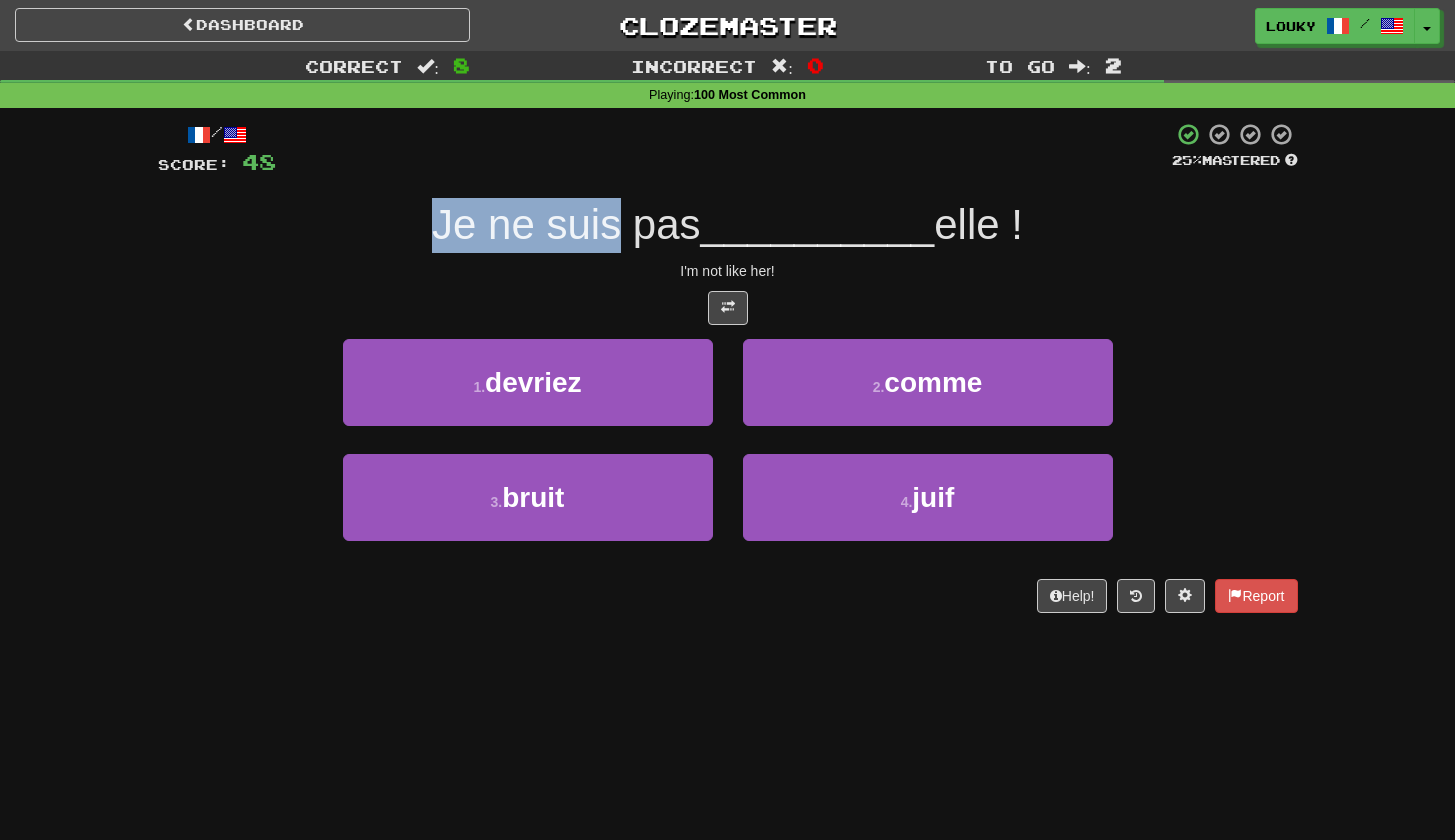 drag, startPoint x: 441, startPoint y: 235, endPoint x: 619, endPoint y: 232, distance: 178.02528 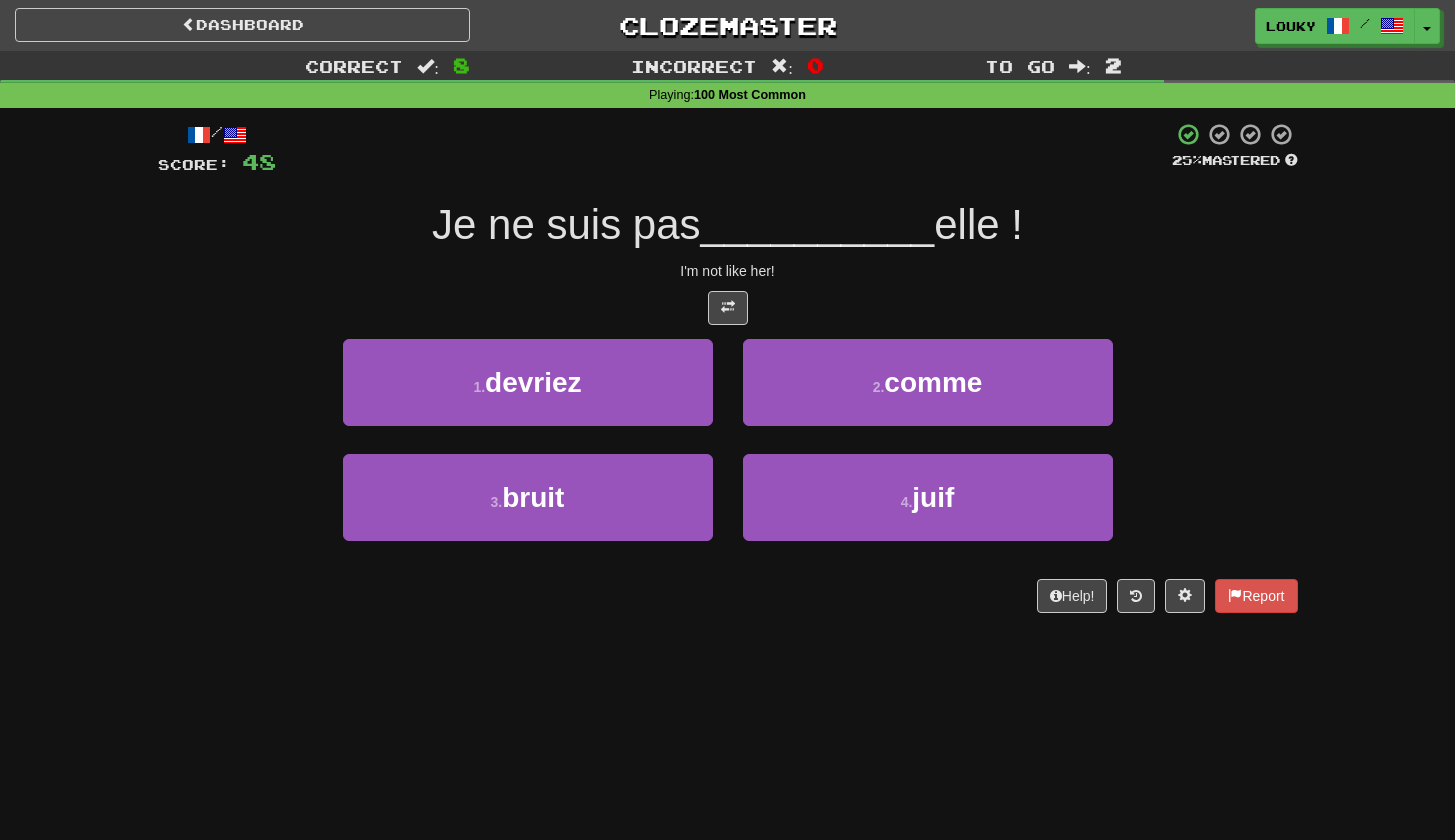 click at bounding box center [728, 308] 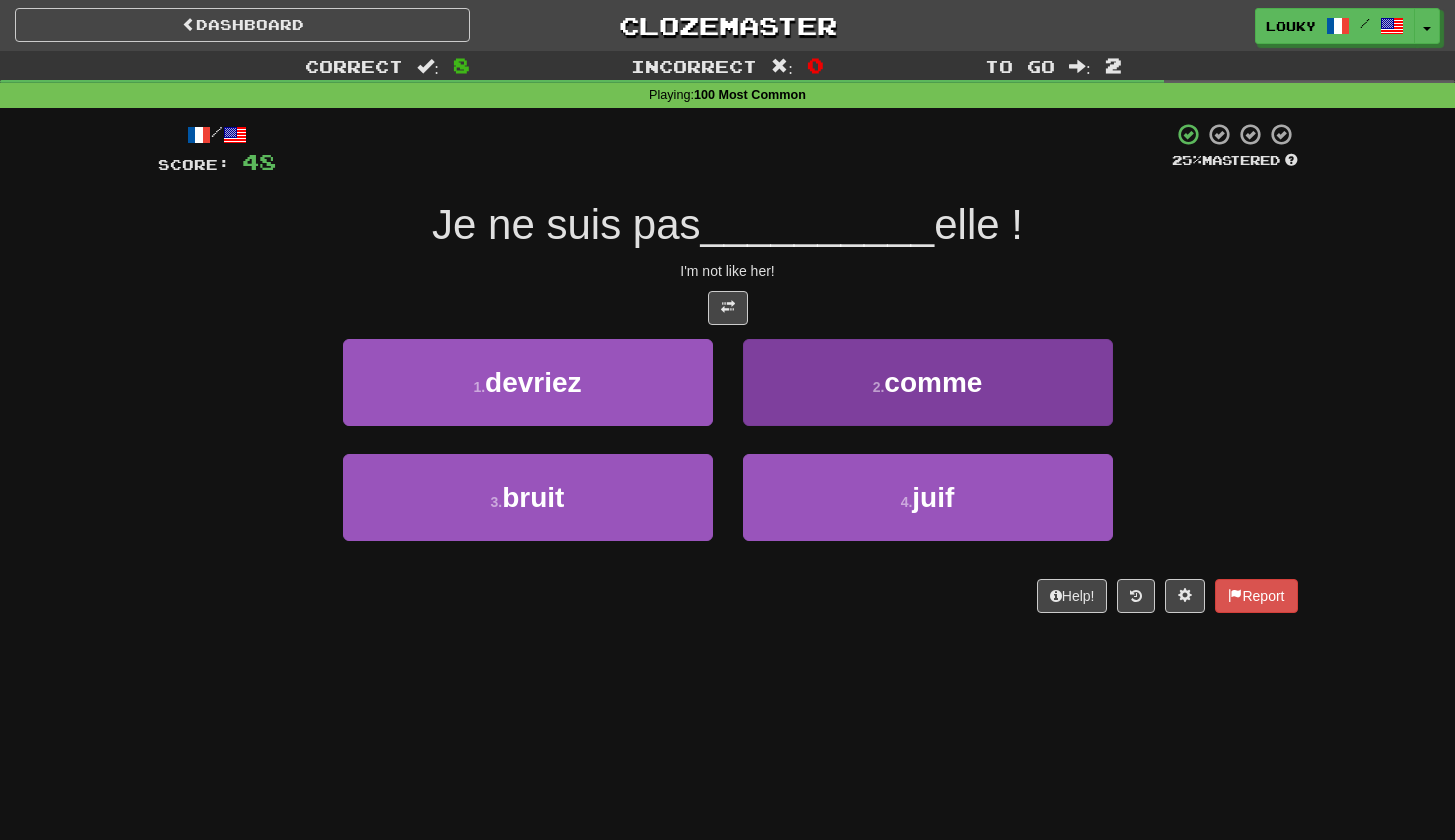 click on "2 .  comme" at bounding box center (928, 382) 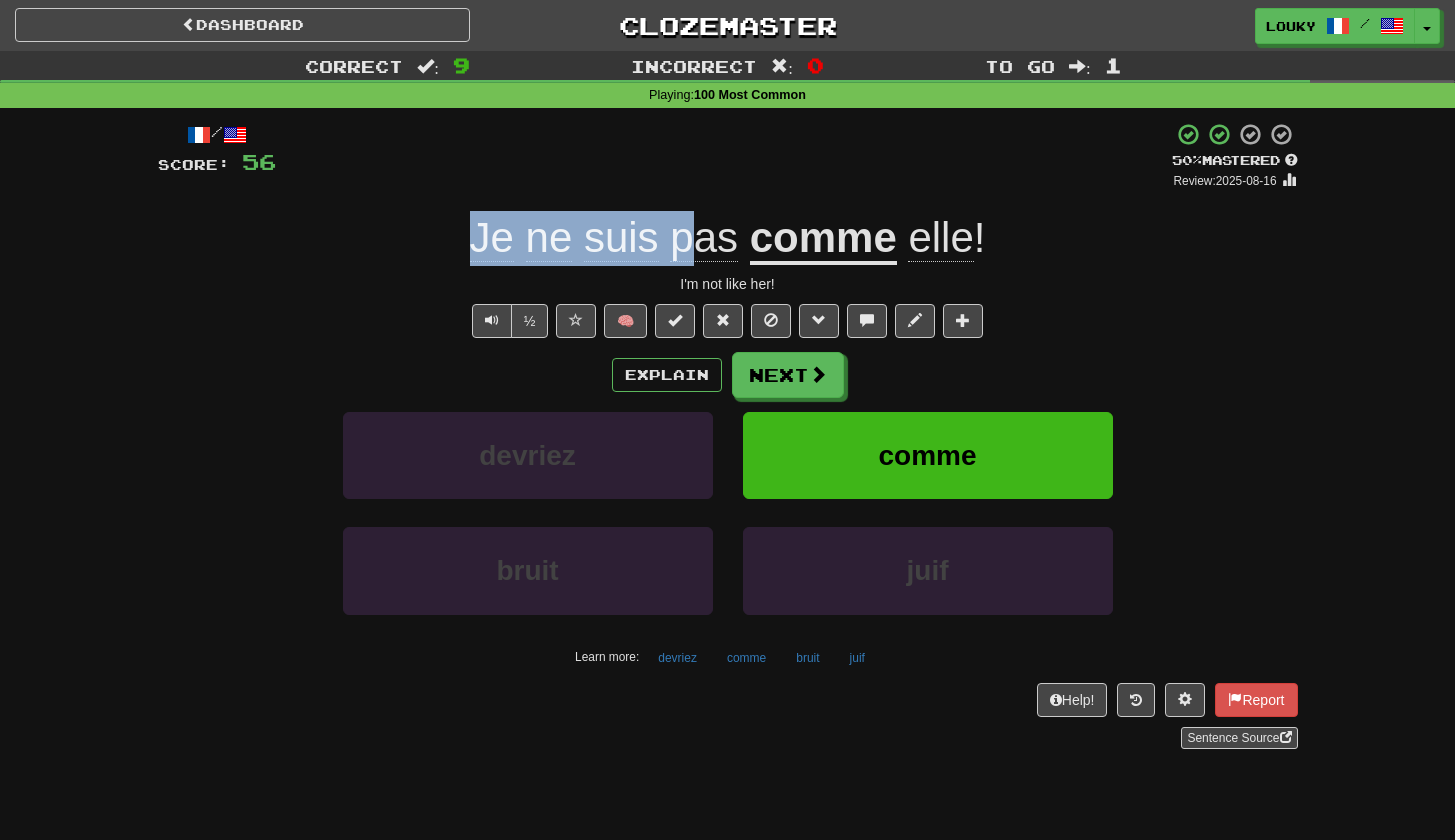 drag, startPoint x: 452, startPoint y: 244, endPoint x: 682, endPoint y: 248, distance: 230.03477 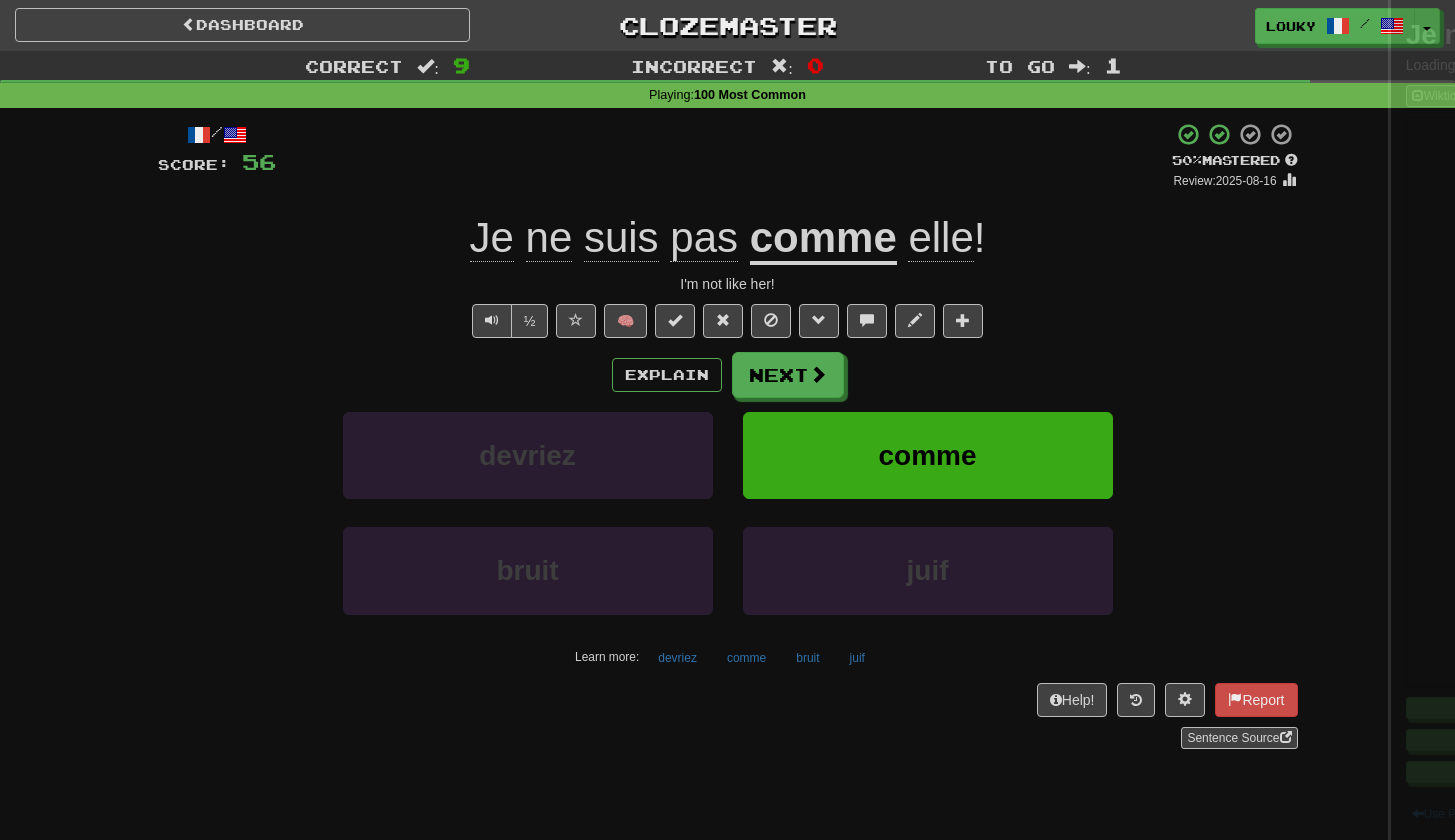 click at bounding box center (727, 420) 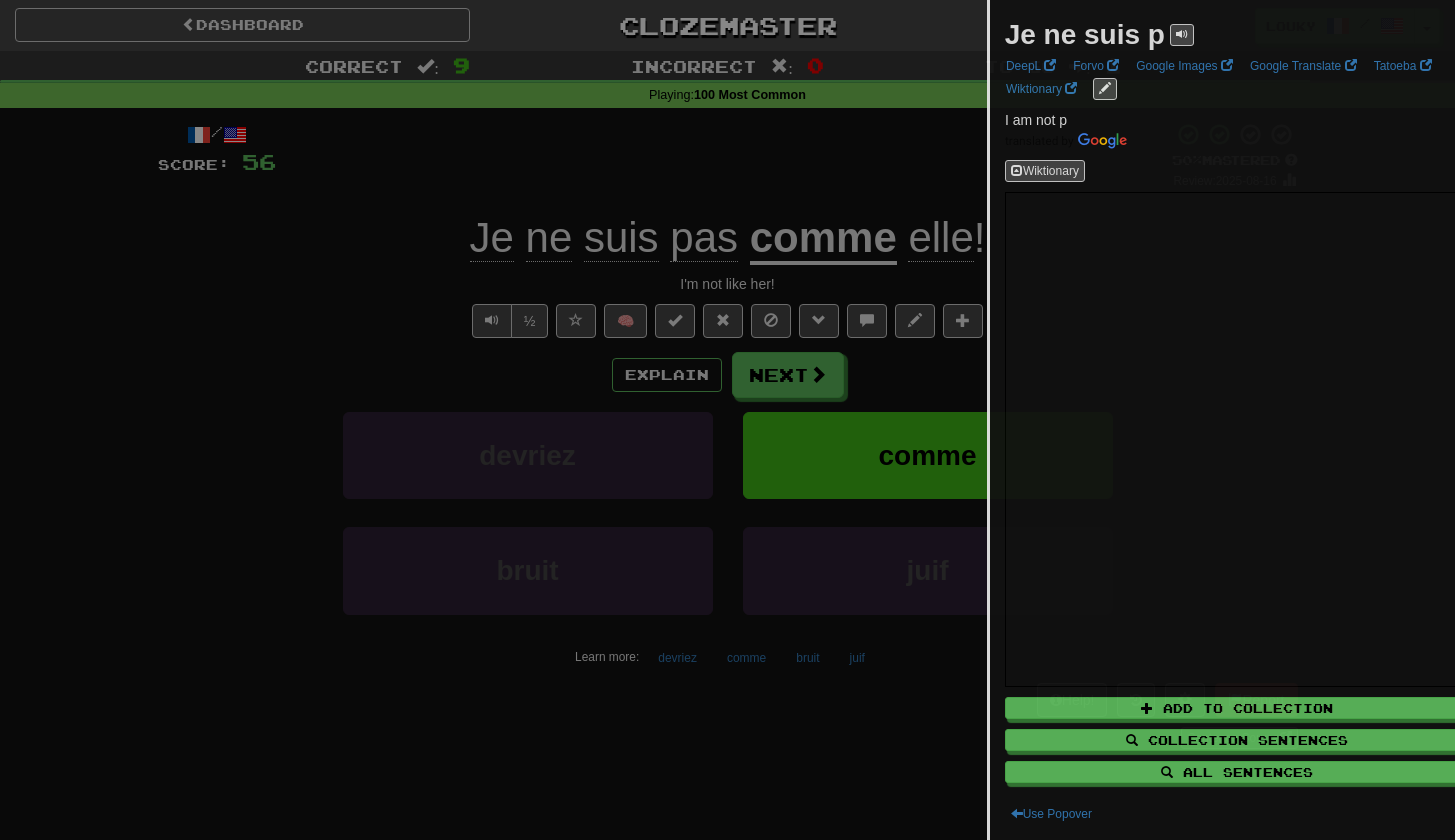 click at bounding box center [727, 420] 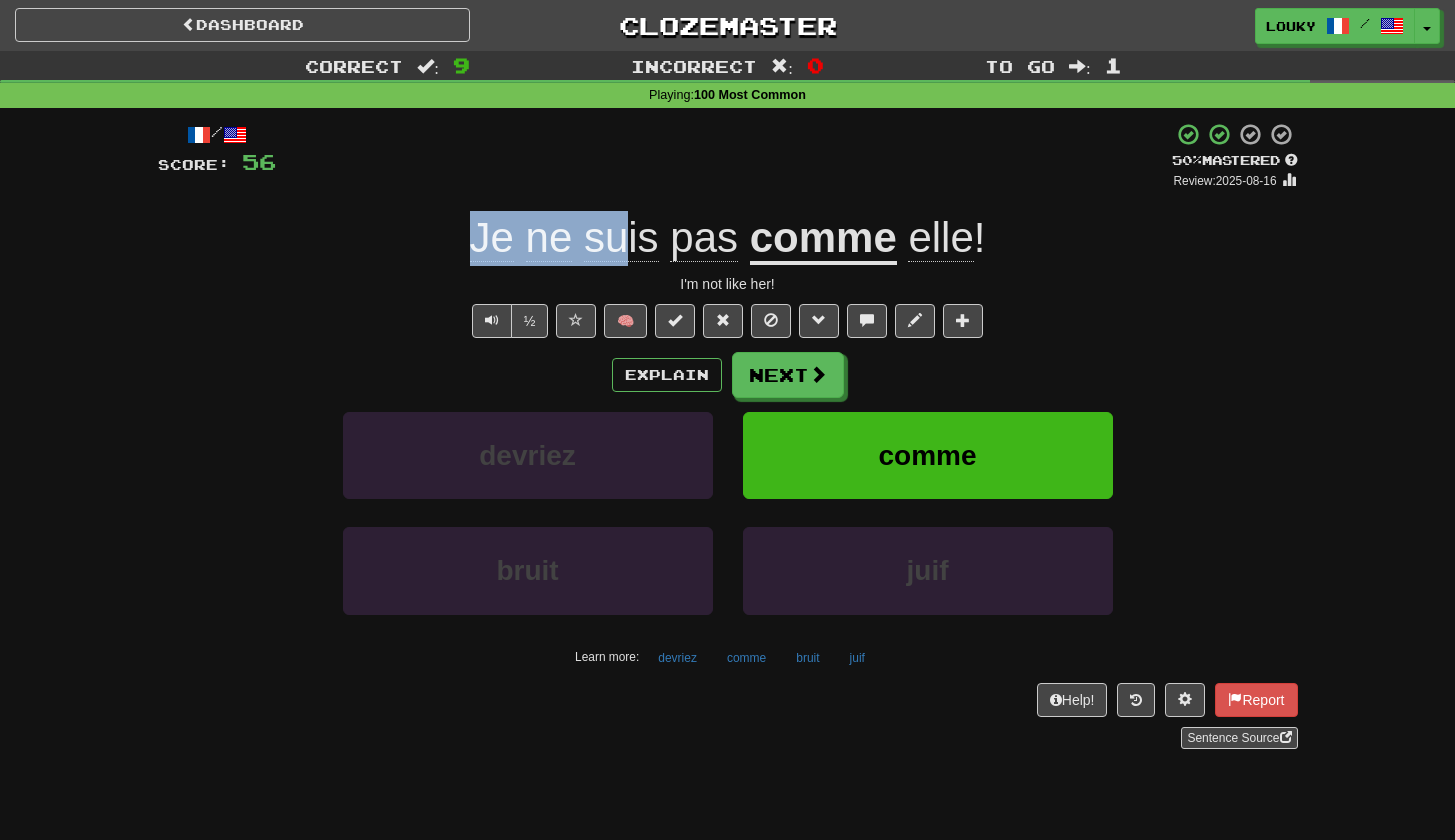 drag, startPoint x: 655, startPoint y: 233, endPoint x: 420, endPoint y: 223, distance: 235.21268 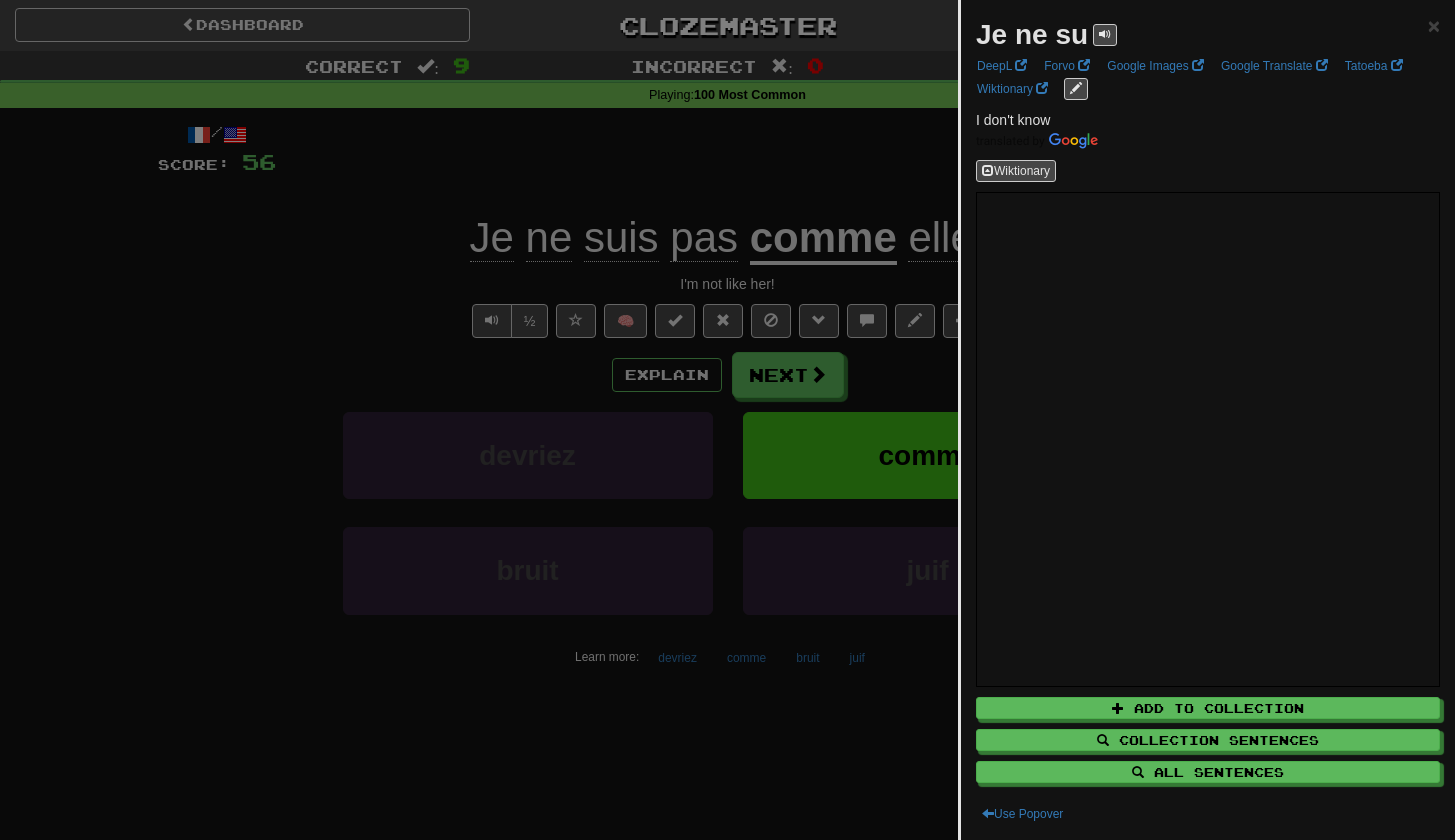 click at bounding box center (727, 420) 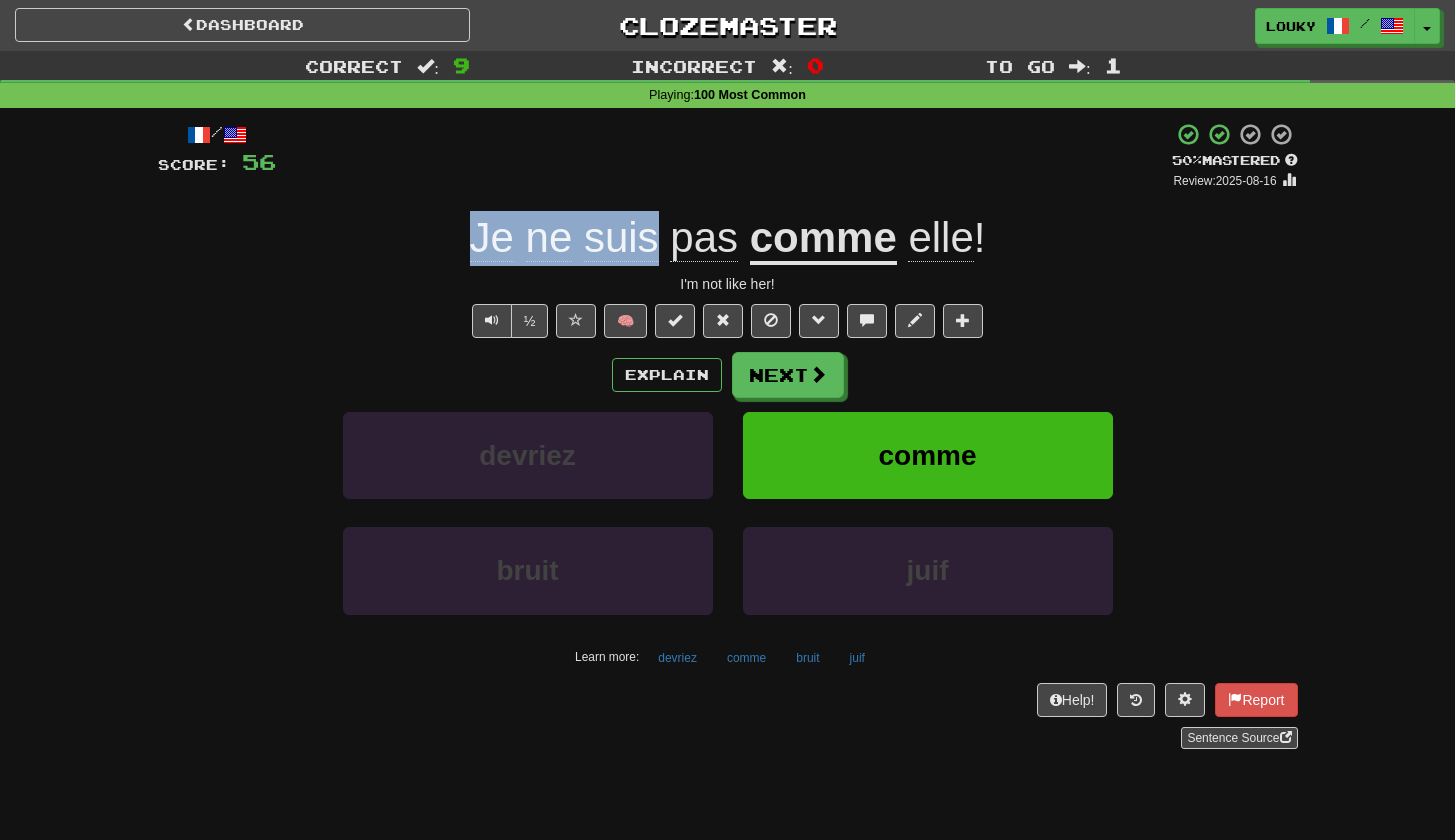 drag, startPoint x: 457, startPoint y: 251, endPoint x: 648, endPoint y: 234, distance: 191.75505 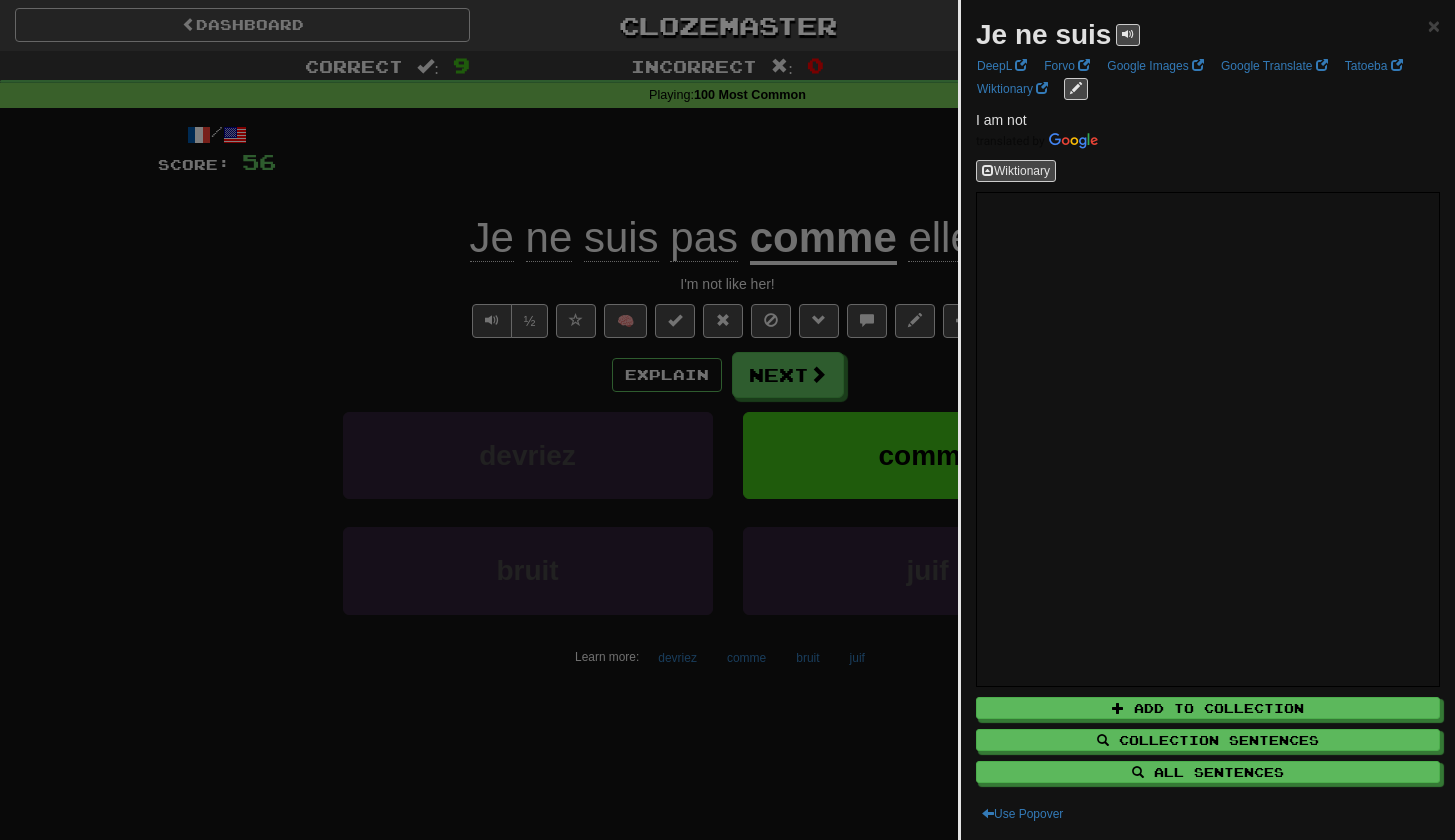 click at bounding box center [727, 420] 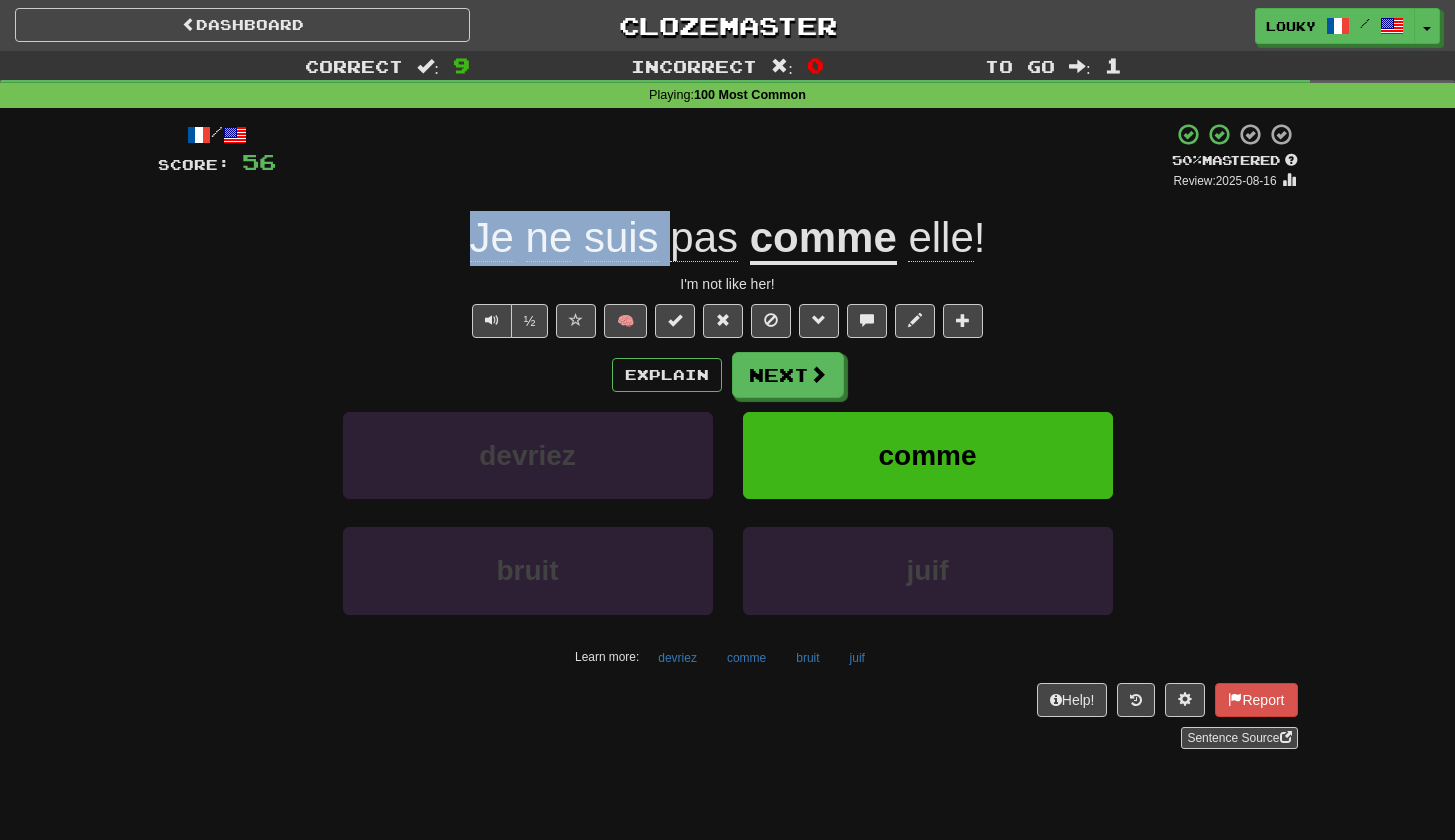 drag, startPoint x: 470, startPoint y: 241, endPoint x: 662, endPoint y: 229, distance: 192.37463 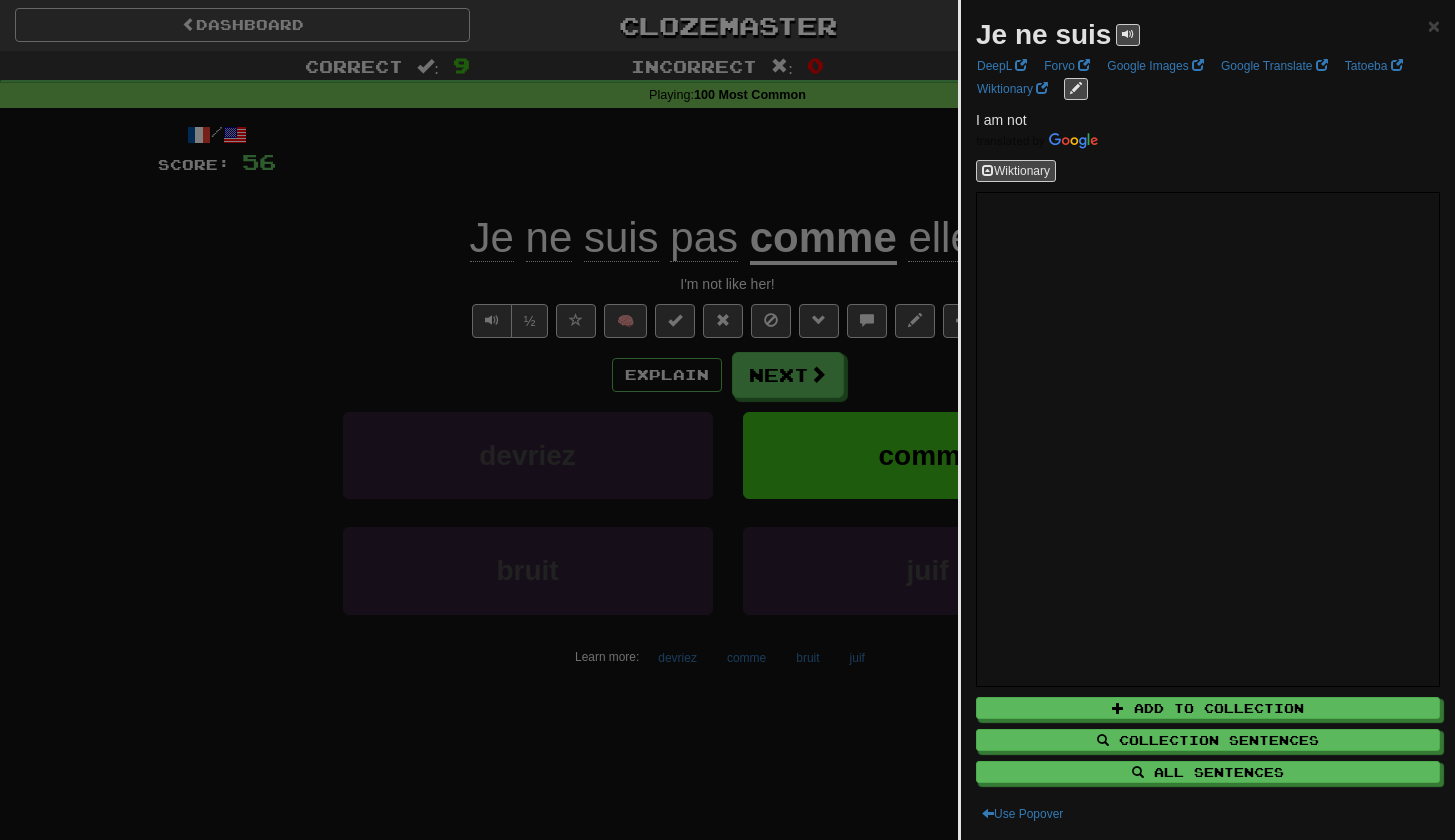 click at bounding box center [727, 420] 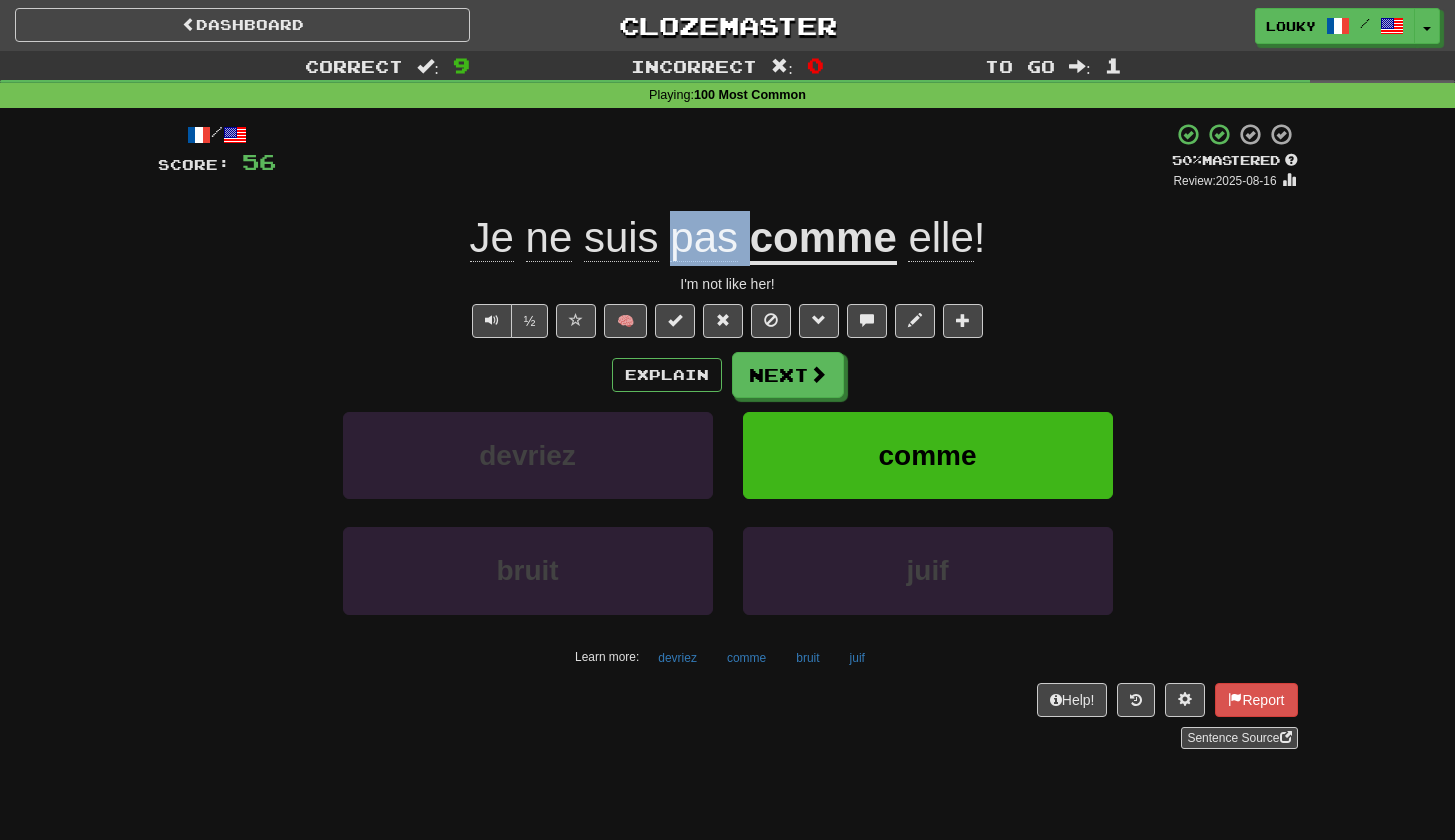 drag, startPoint x: 662, startPoint y: 238, endPoint x: 743, endPoint y: 235, distance: 81.055534 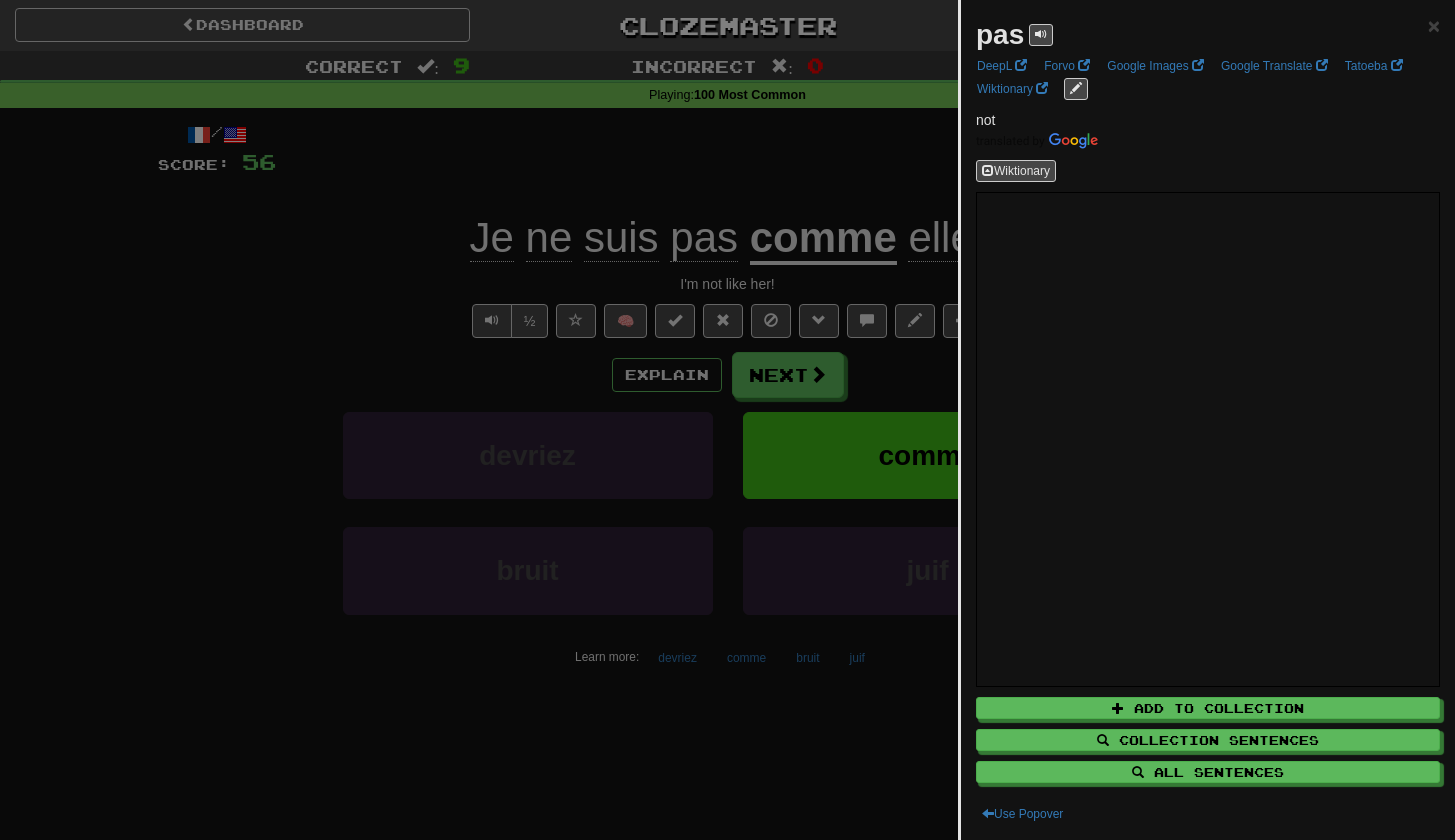 click at bounding box center [727, 420] 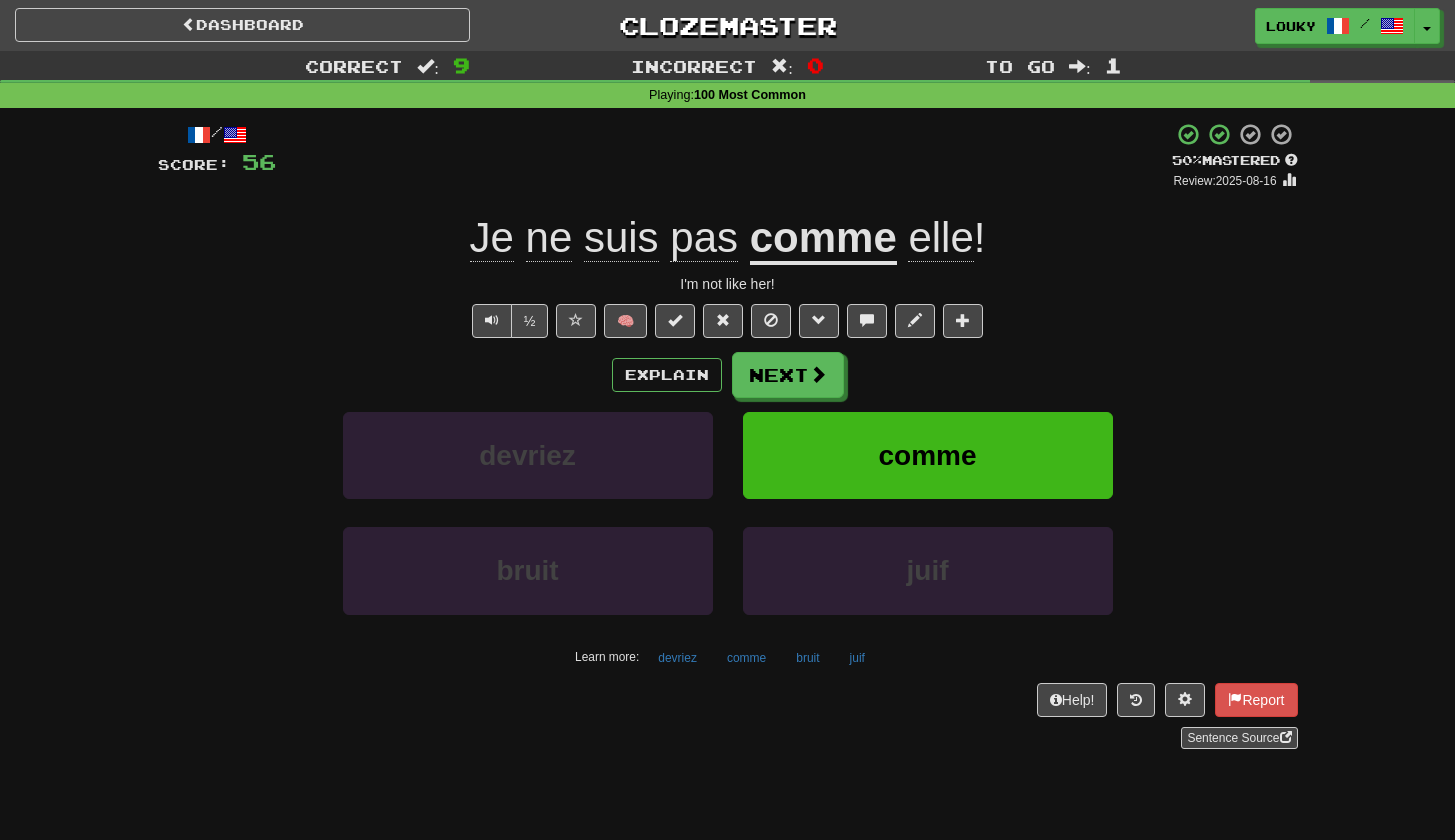 click on "Je   ne   suis   pas" at bounding box center (610, 238) 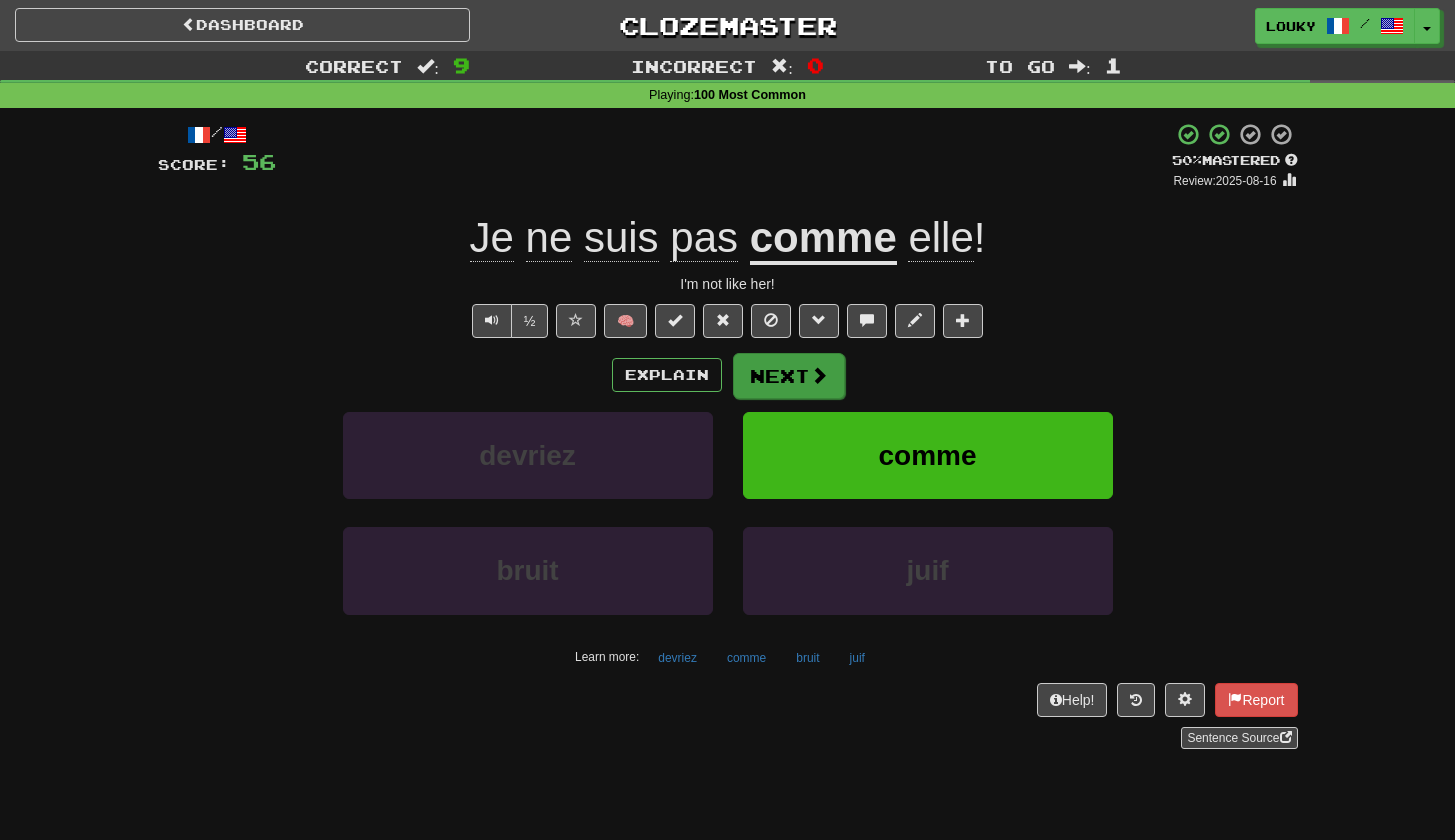 click on "Next" at bounding box center (789, 376) 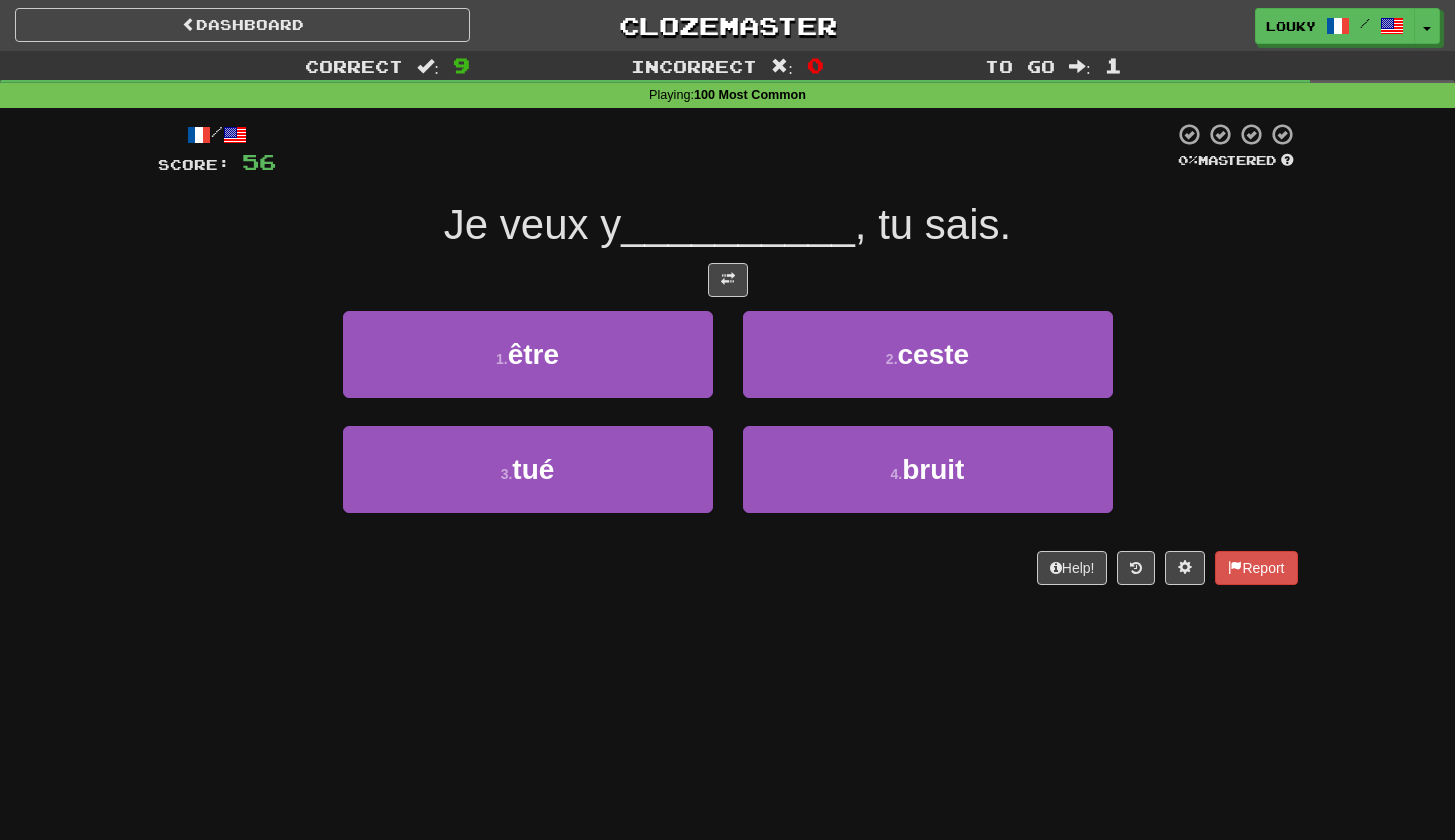click at bounding box center [728, 280] 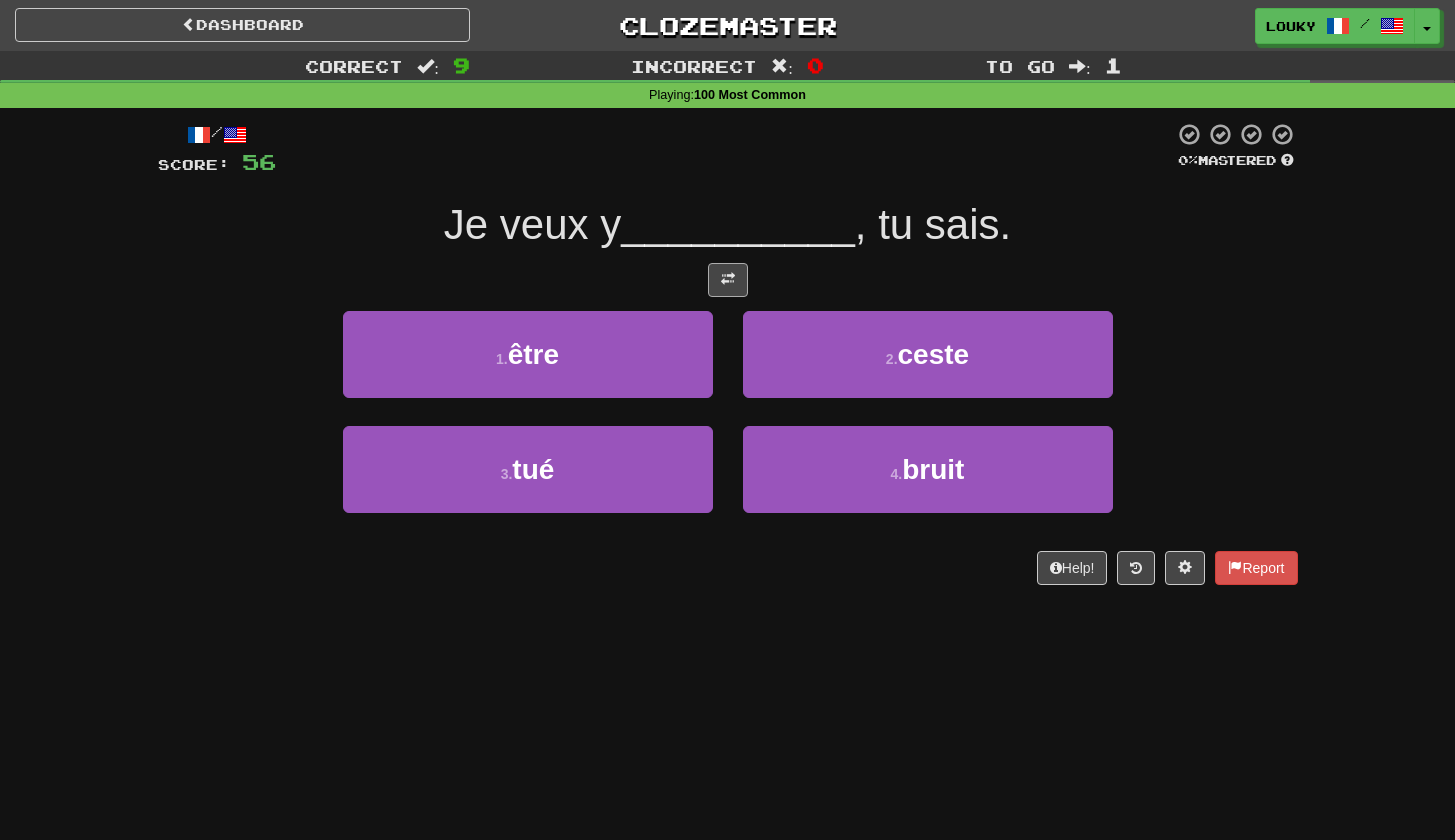 click at bounding box center (728, 280) 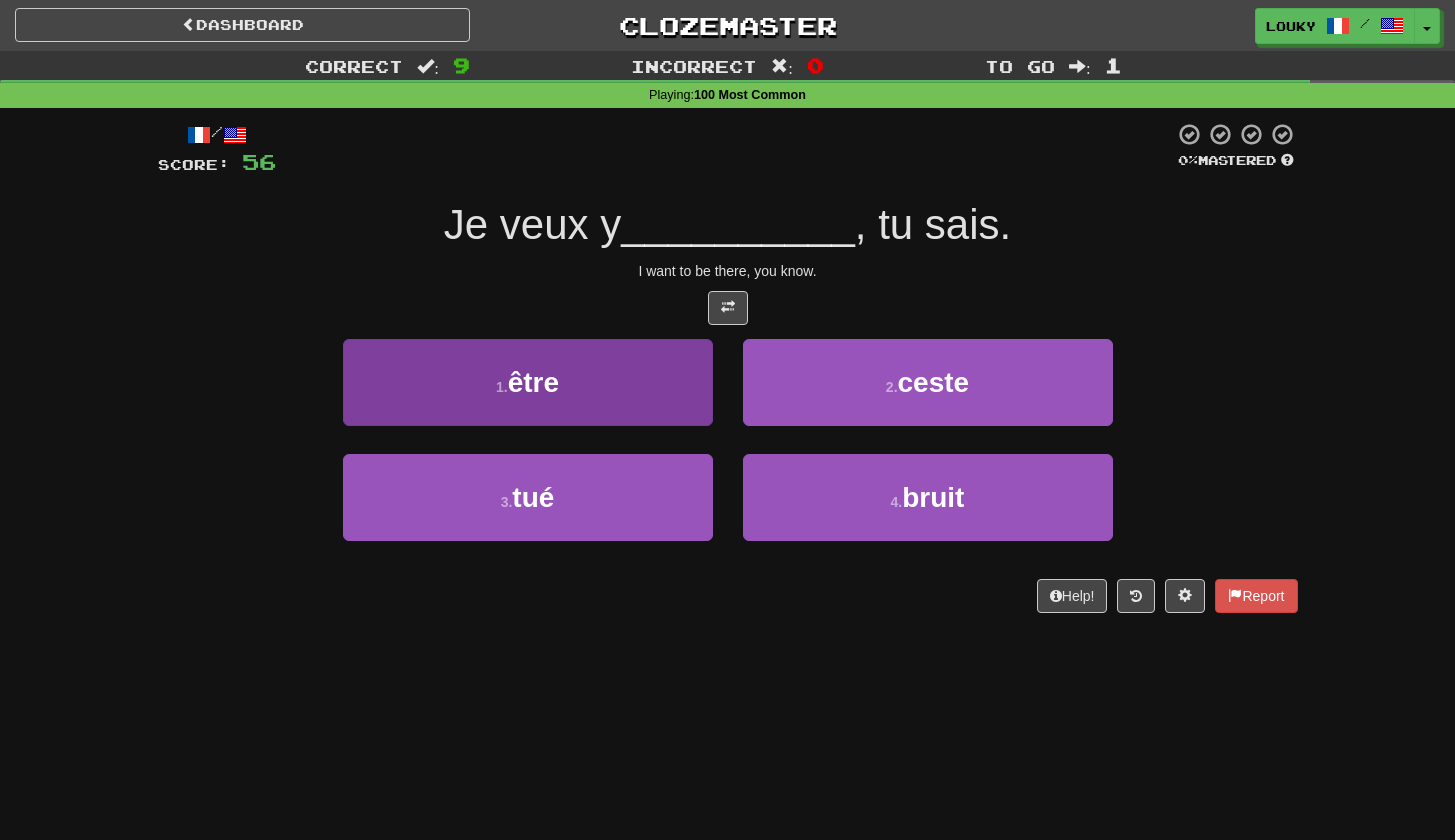 click on "1 .  être" at bounding box center [528, 382] 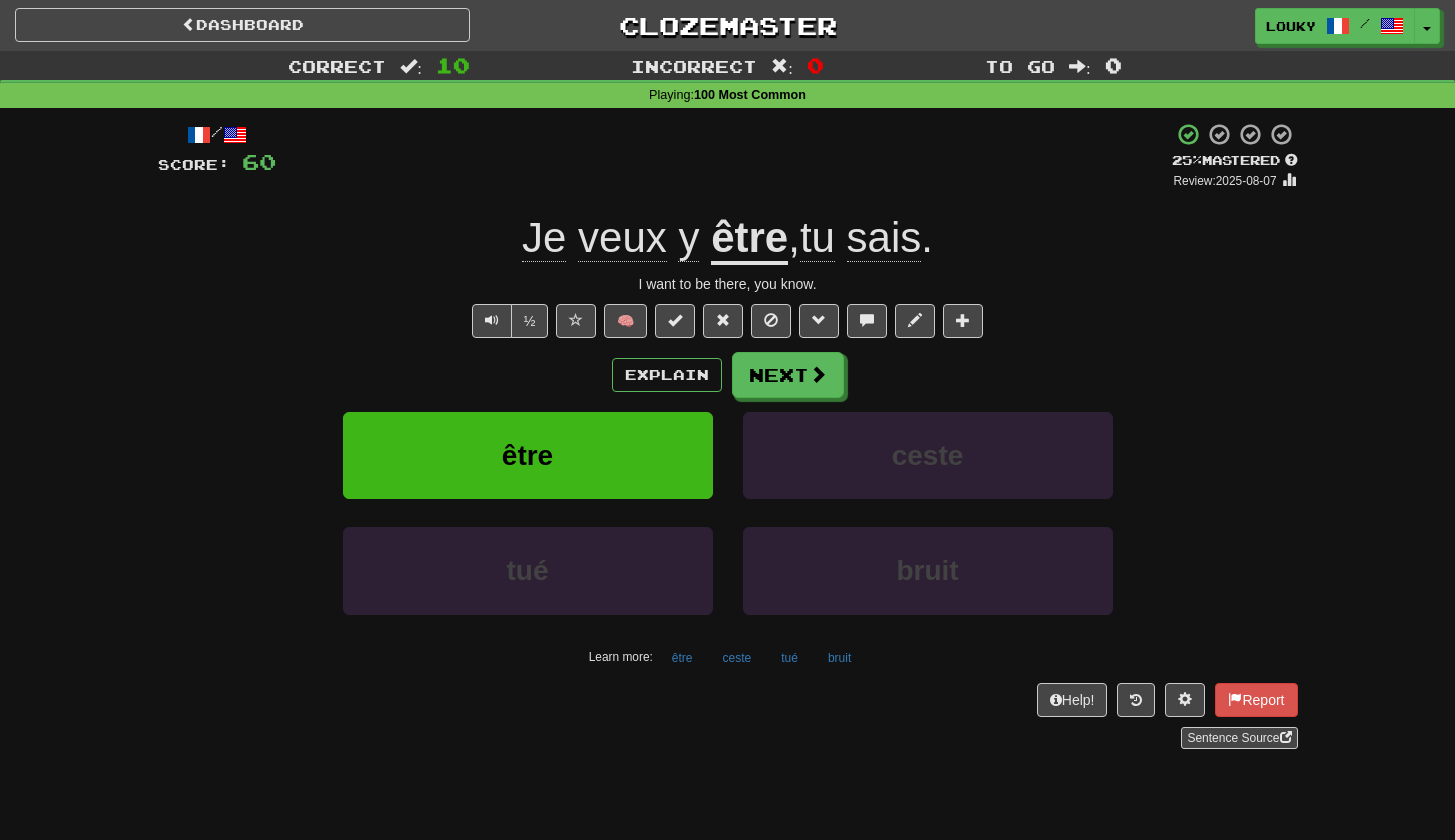 click on "Je   veux   y" at bounding box center [616, 238] 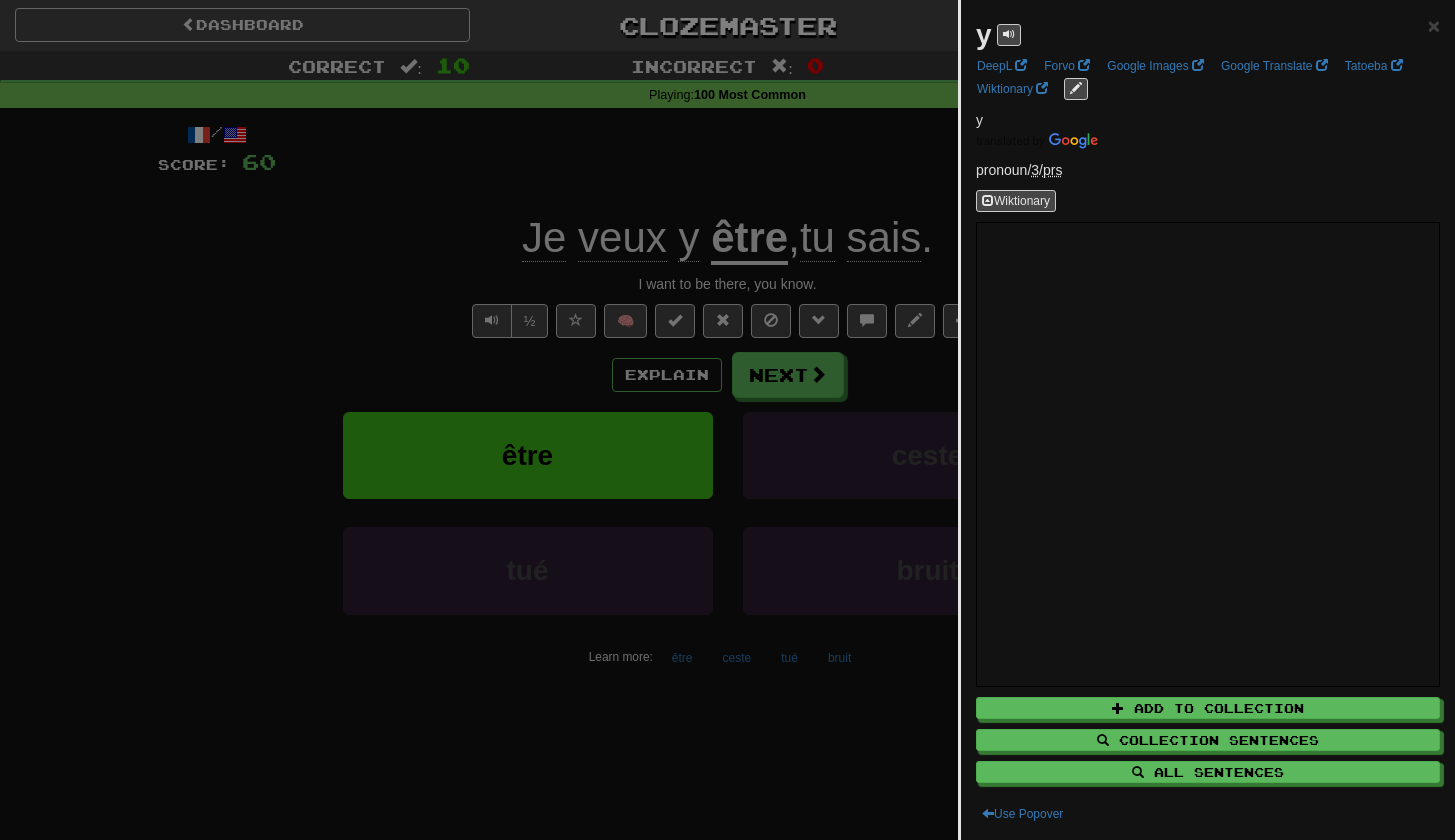 click at bounding box center (727, 420) 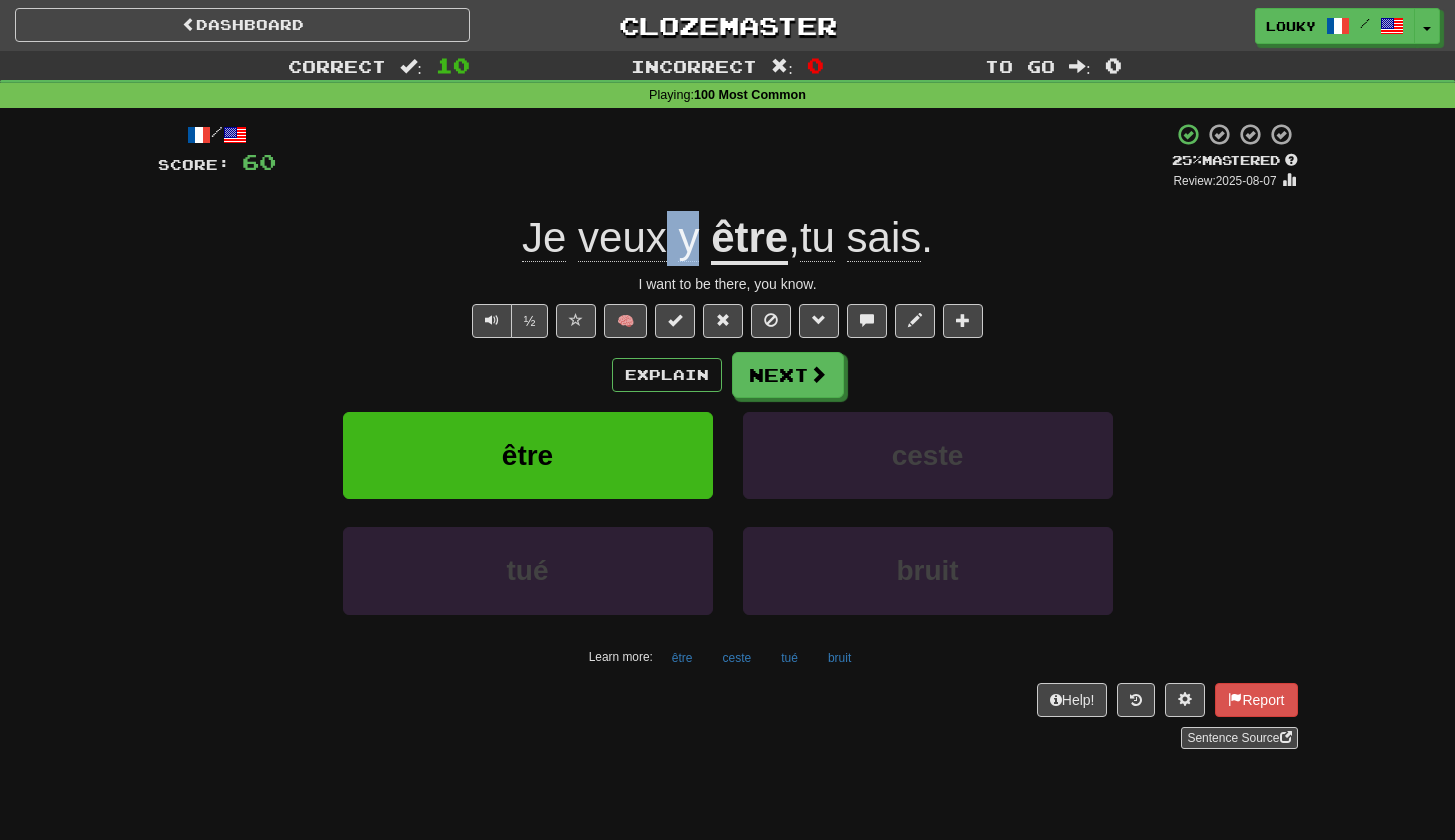 drag, startPoint x: 665, startPoint y: 250, endPoint x: 684, endPoint y: 248, distance: 19.104973 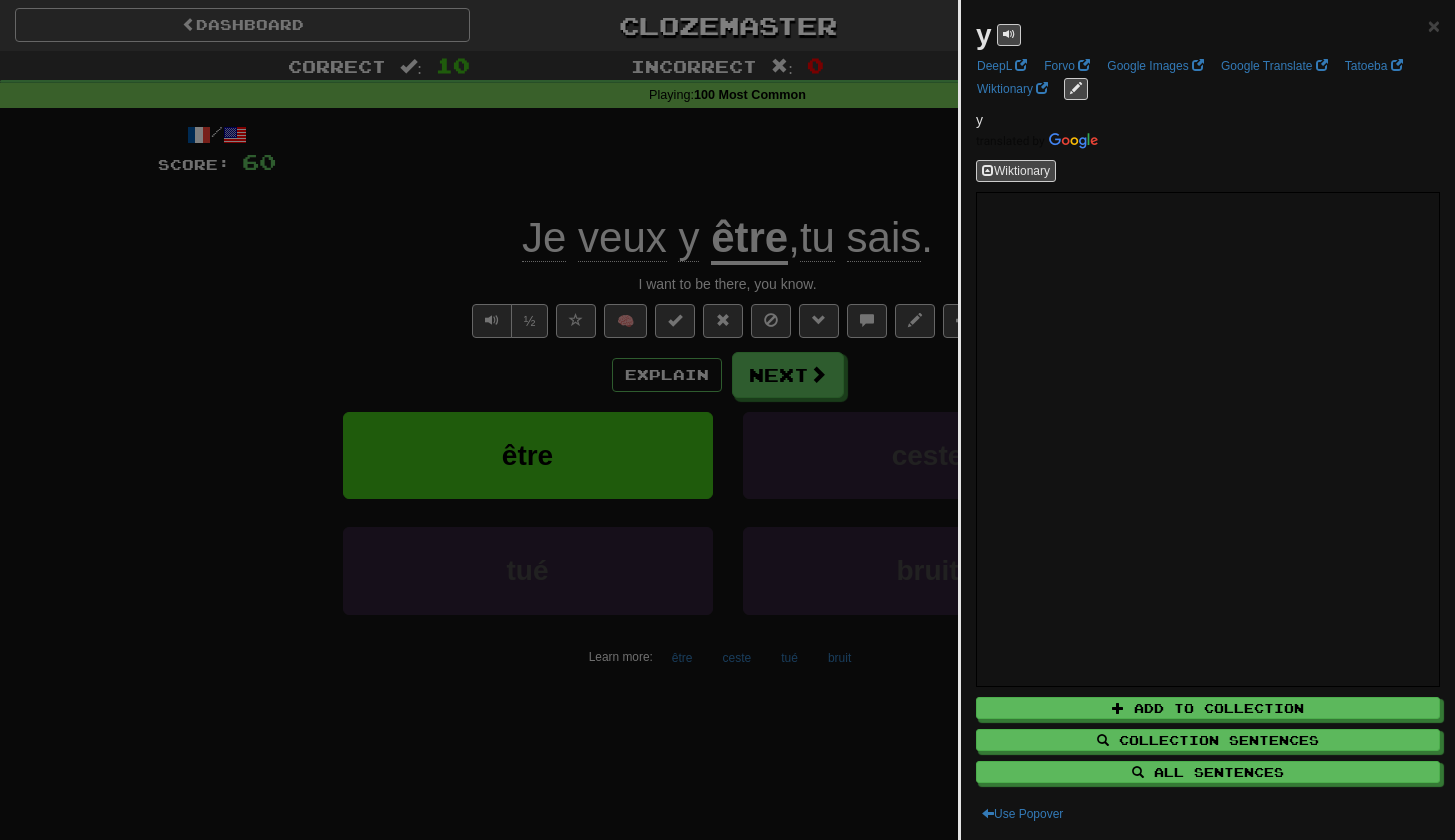 click at bounding box center [727, 420] 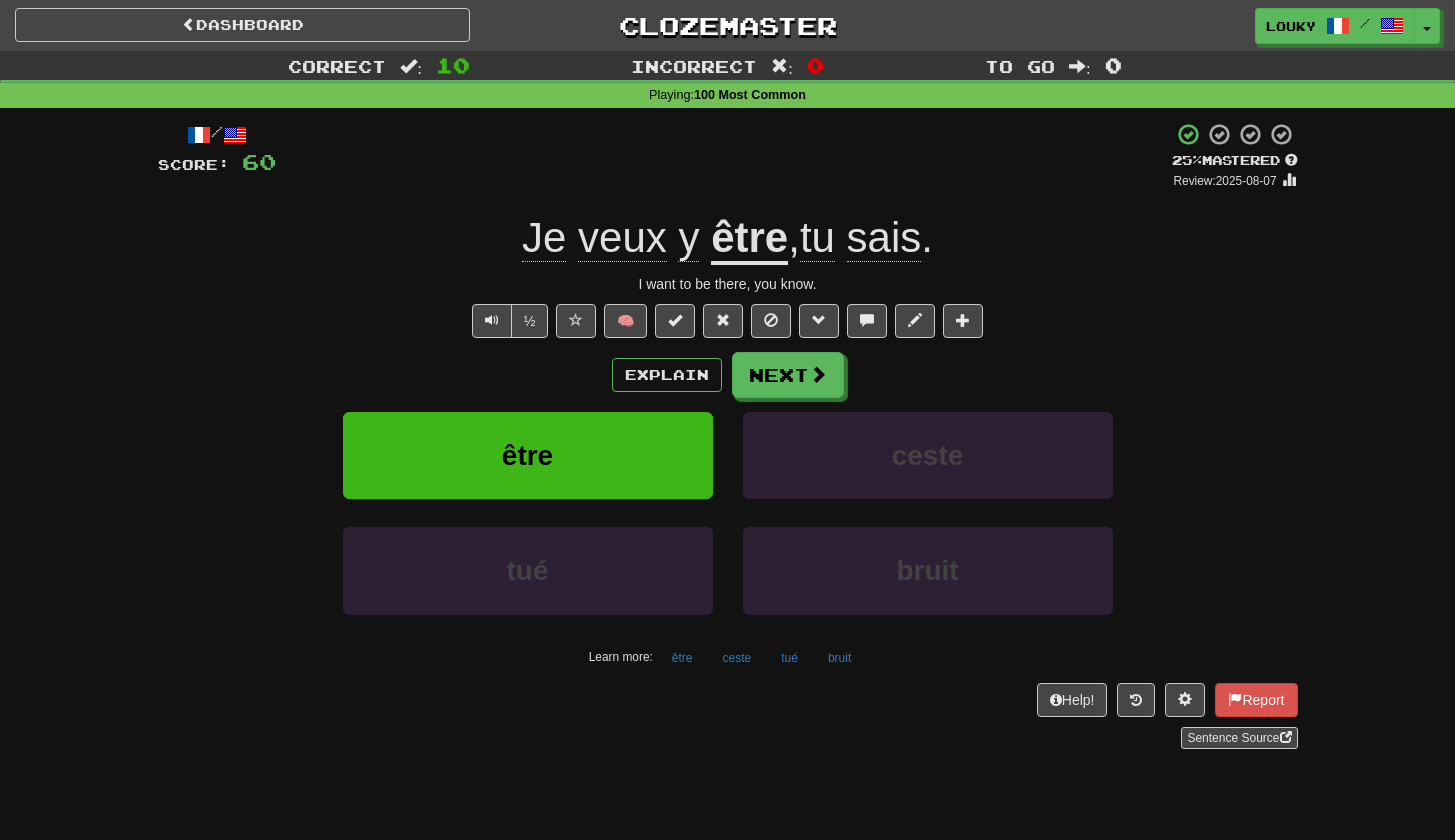 click on "sais" at bounding box center [884, 238] 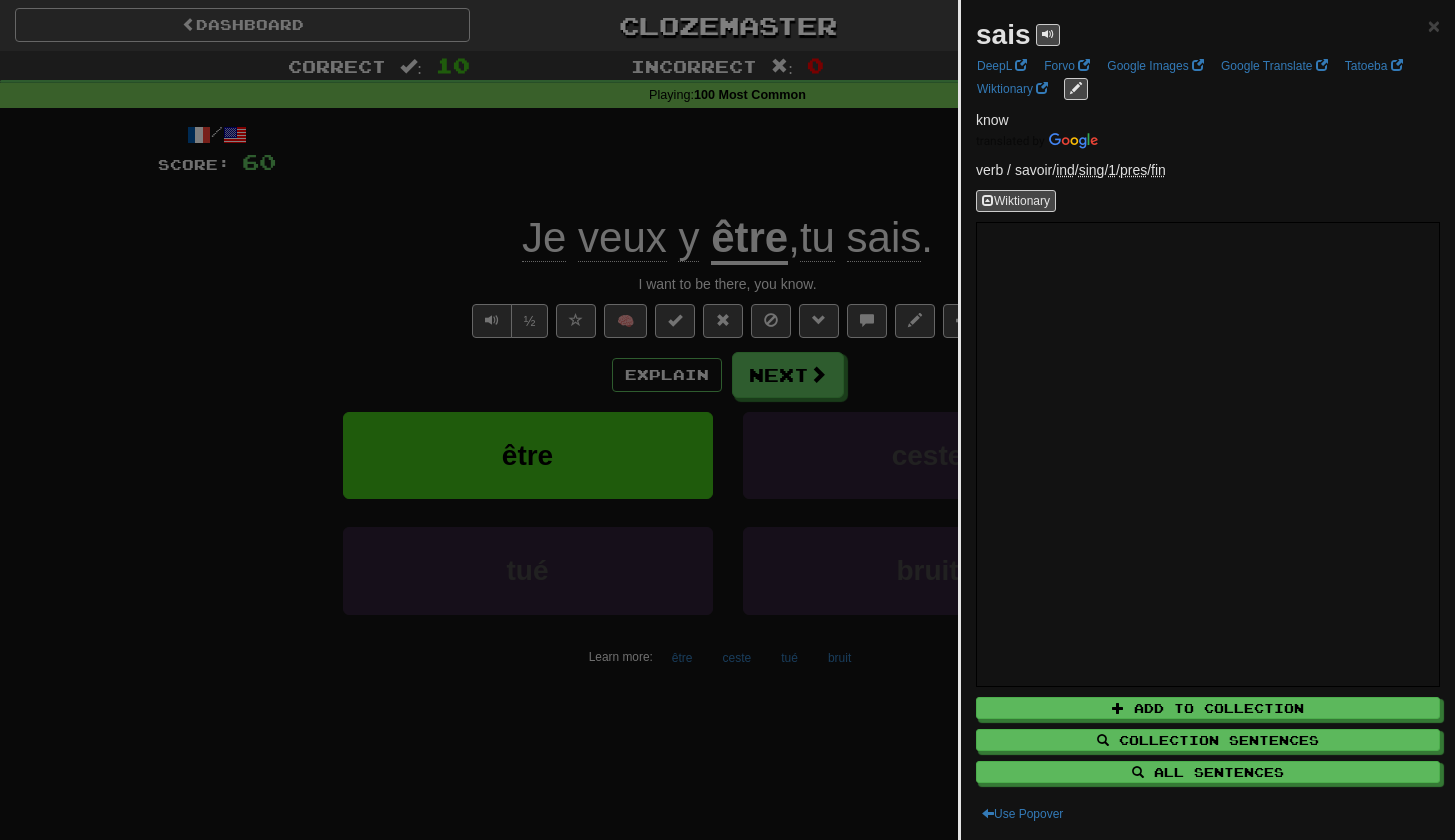 click at bounding box center [727, 420] 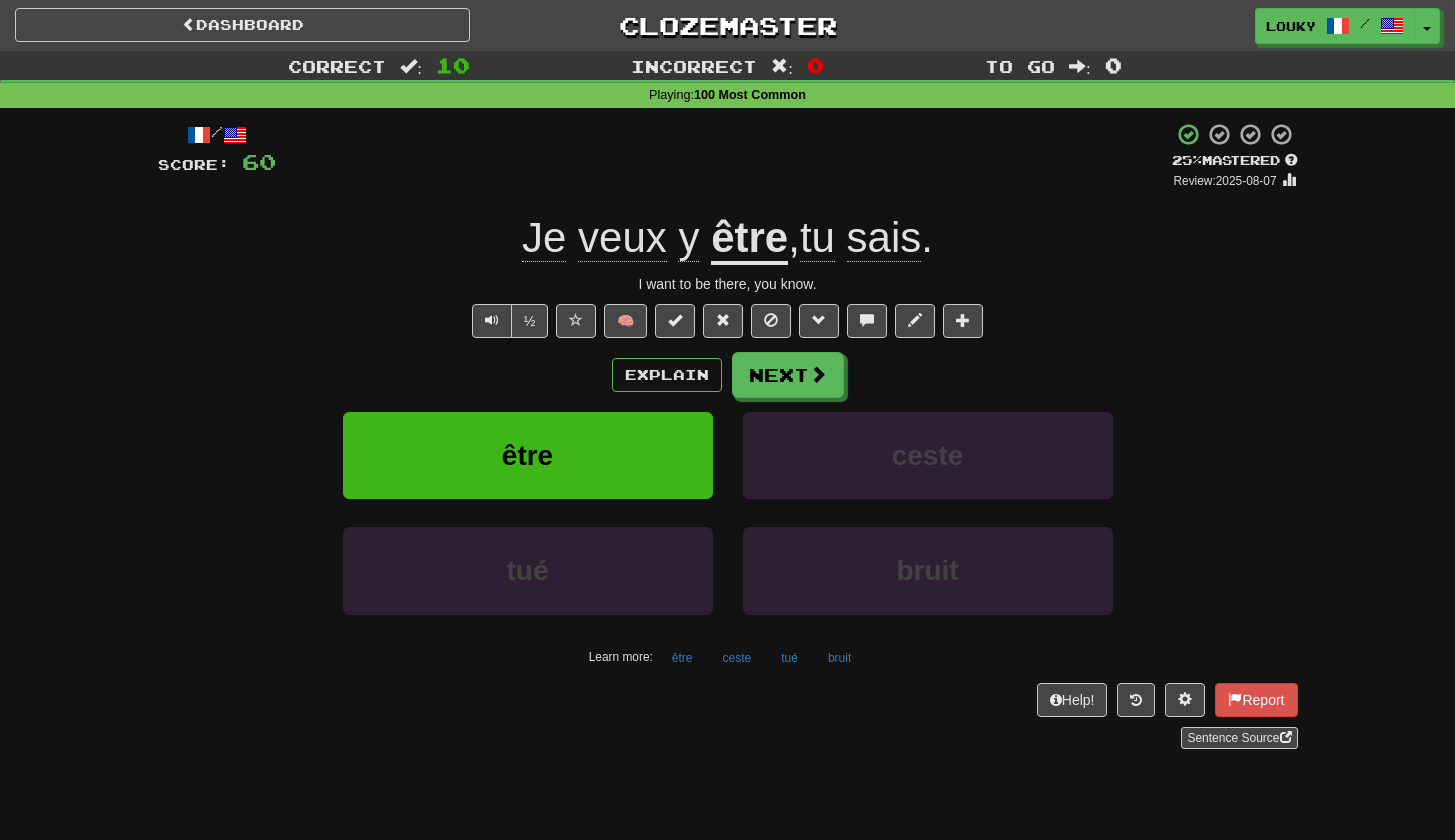 click on "Je" 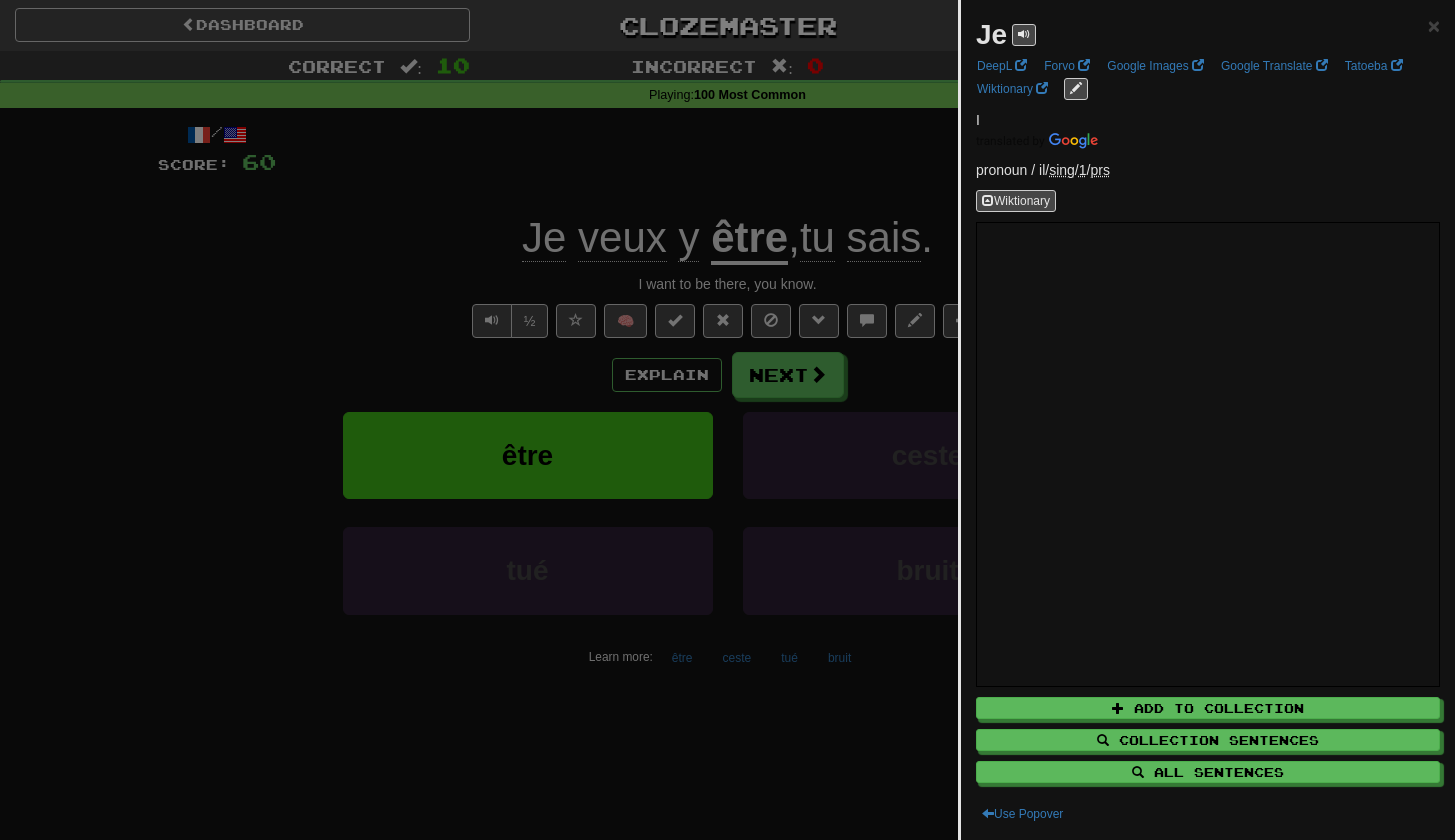 click at bounding box center [727, 420] 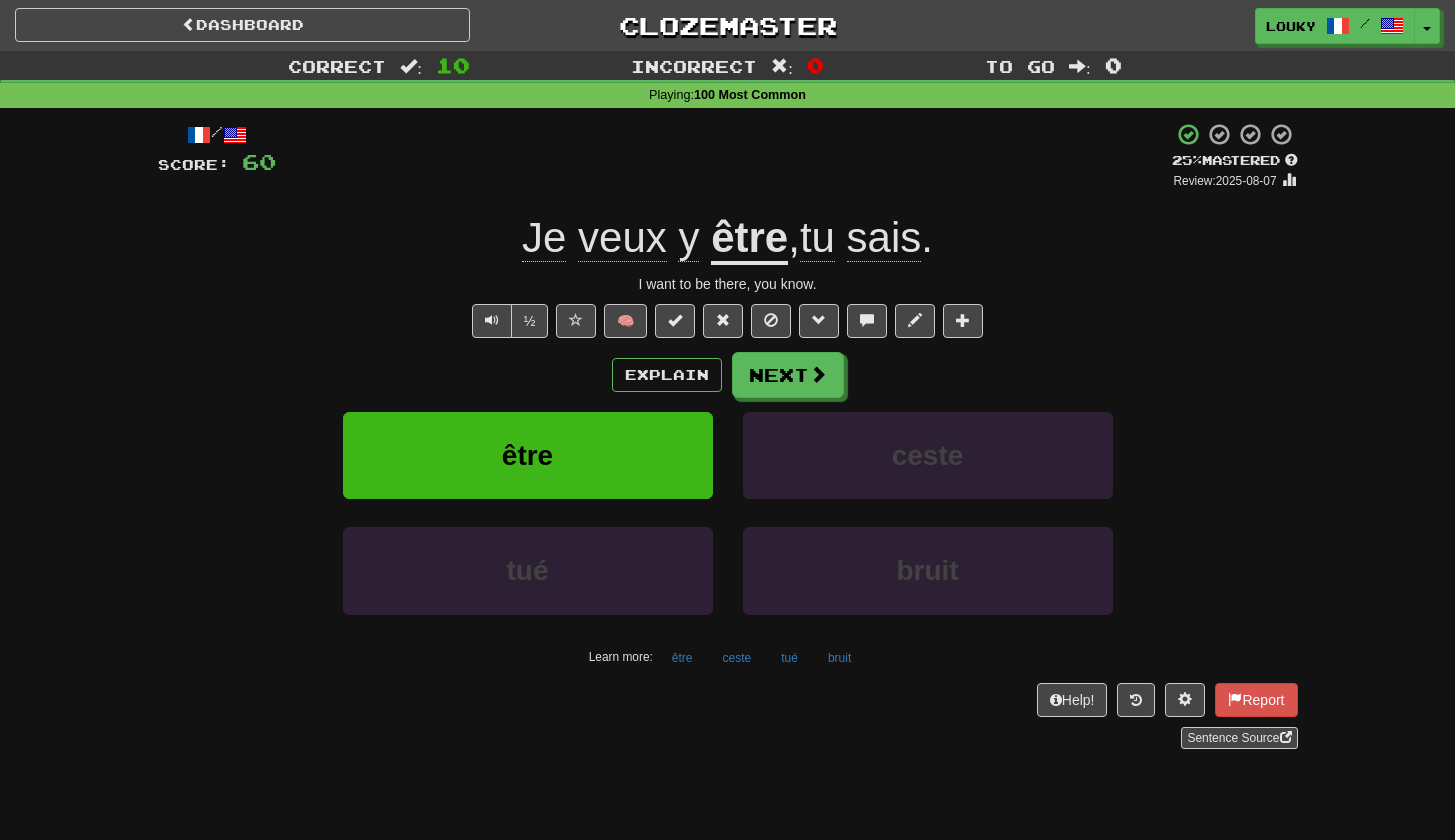 click on "veux" 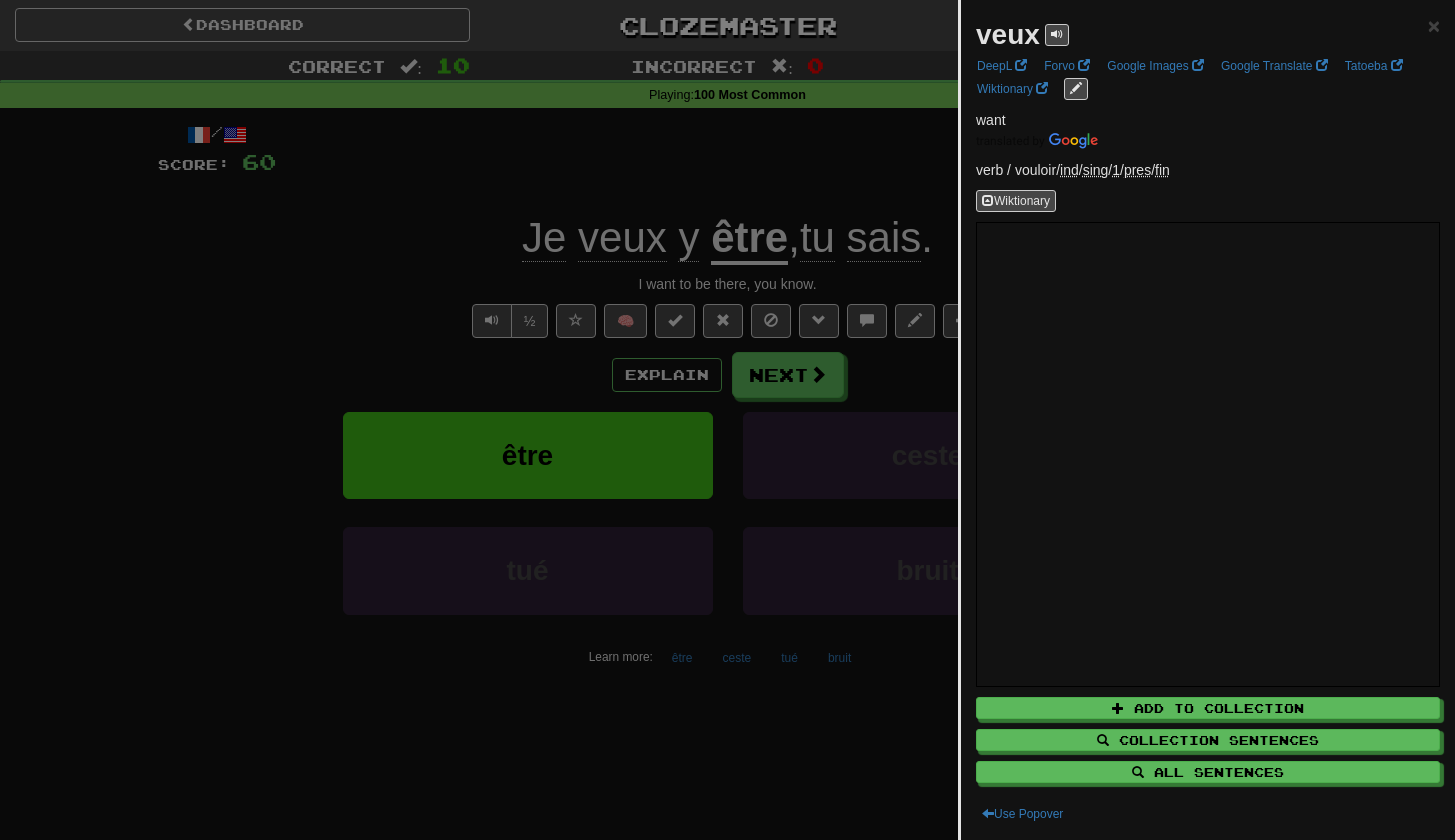 click at bounding box center (727, 420) 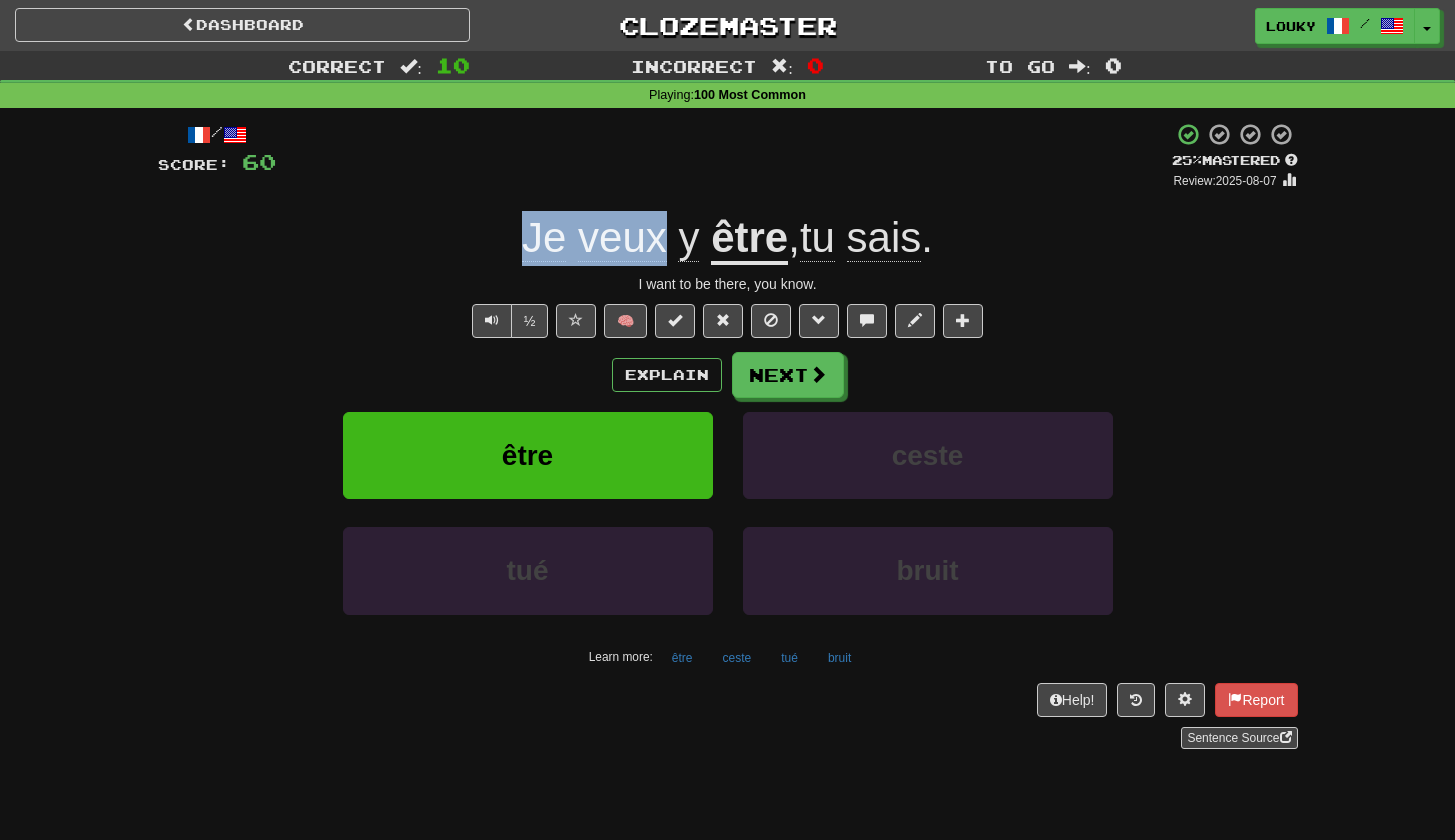 drag, startPoint x: 518, startPoint y: 234, endPoint x: 653, endPoint y: 240, distance: 135.13327 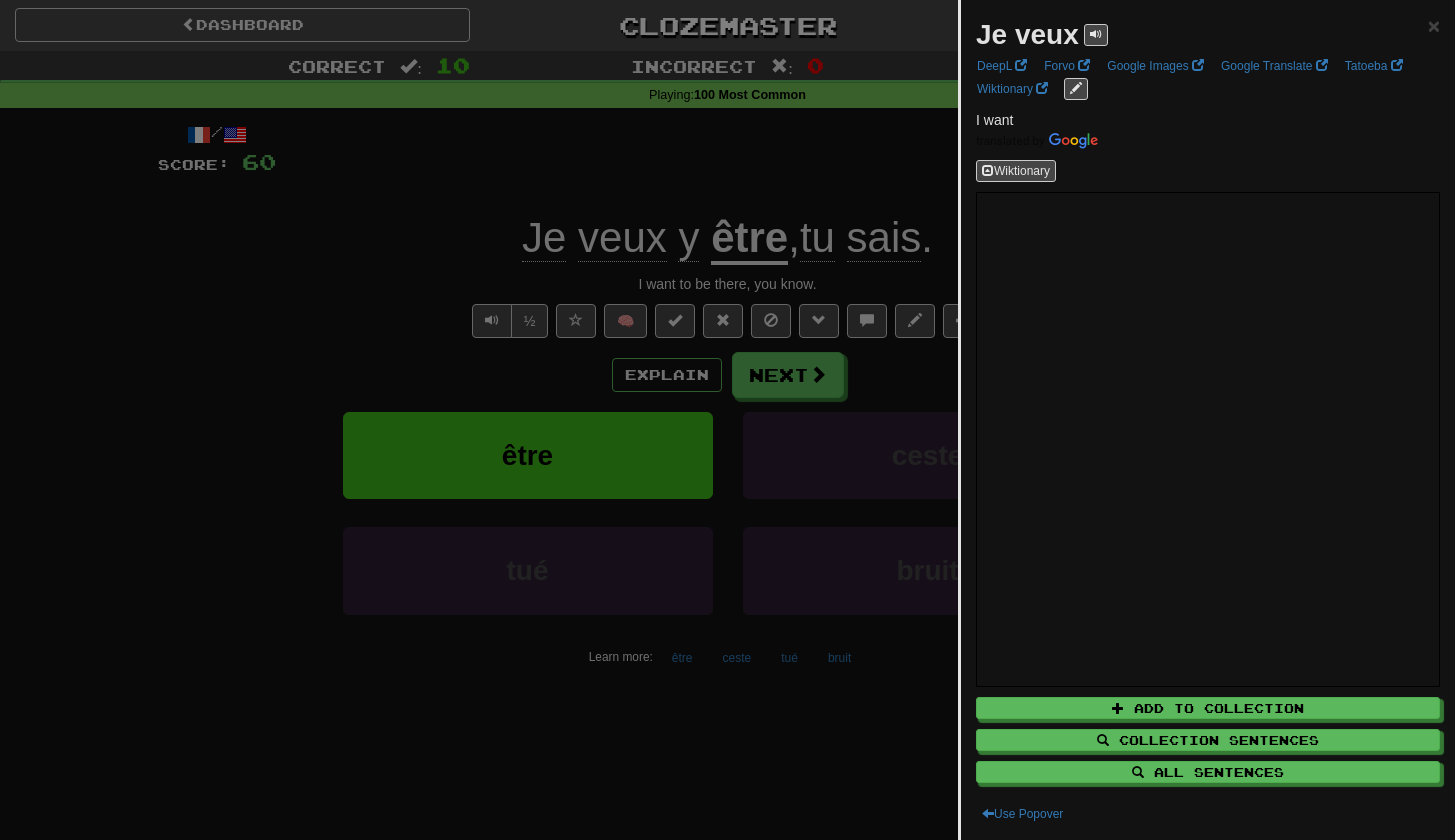 click at bounding box center [727, 420] 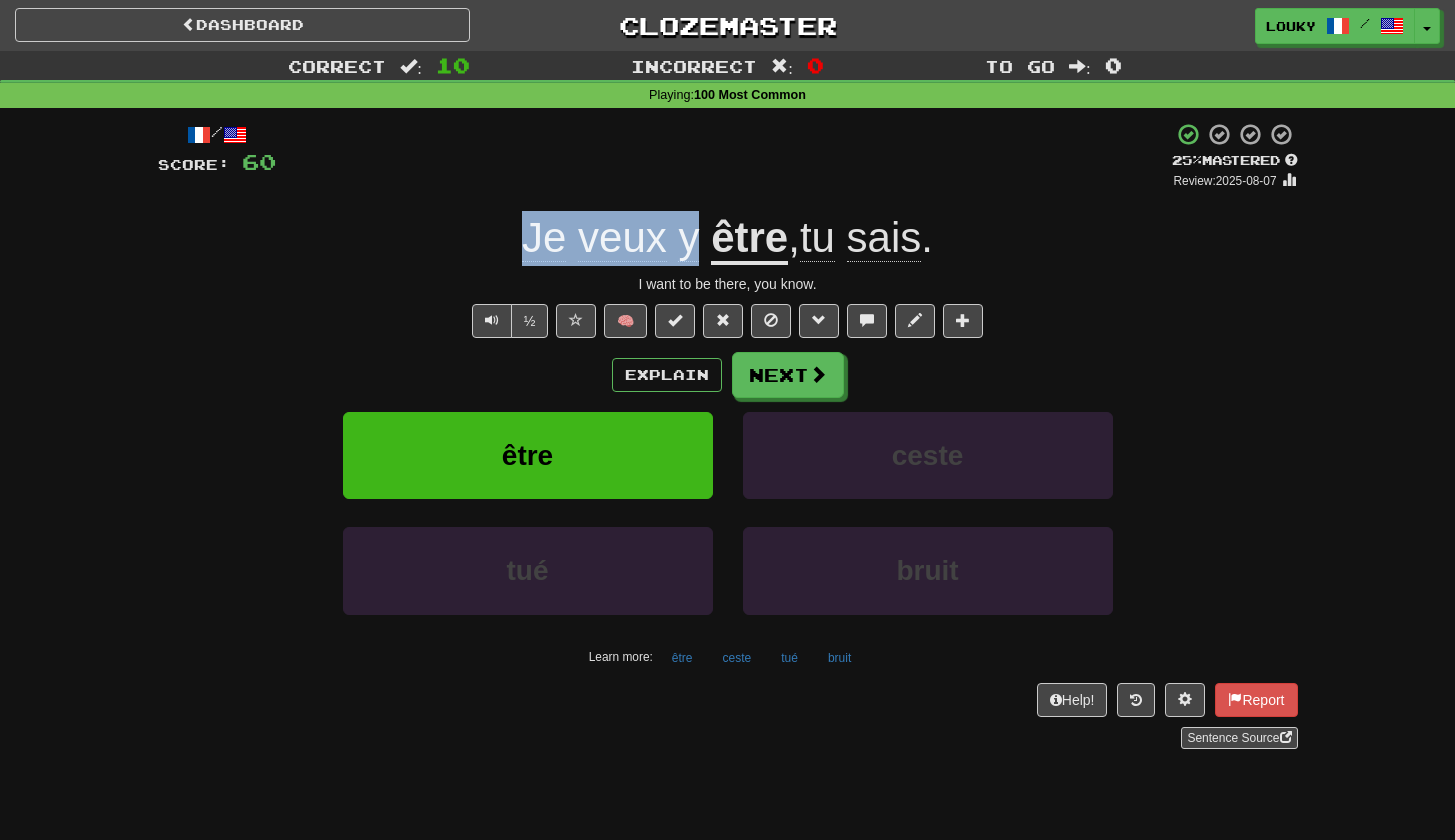 drag, startPoint x: 516, startPoint y: 250, endPoint x: 695, endPoint y: 259, distance: 179.22612 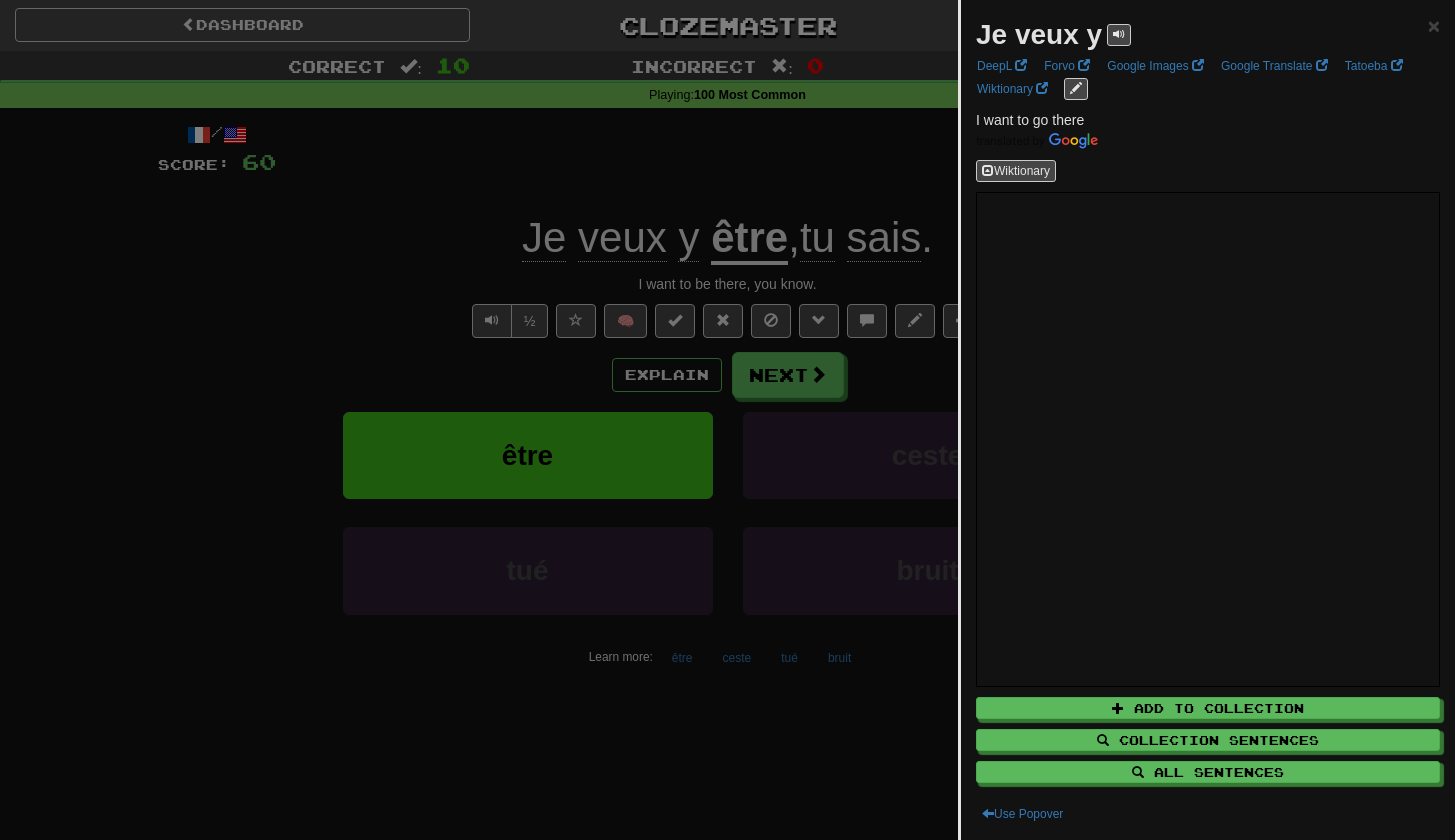 click at bounding box center (727, 420) 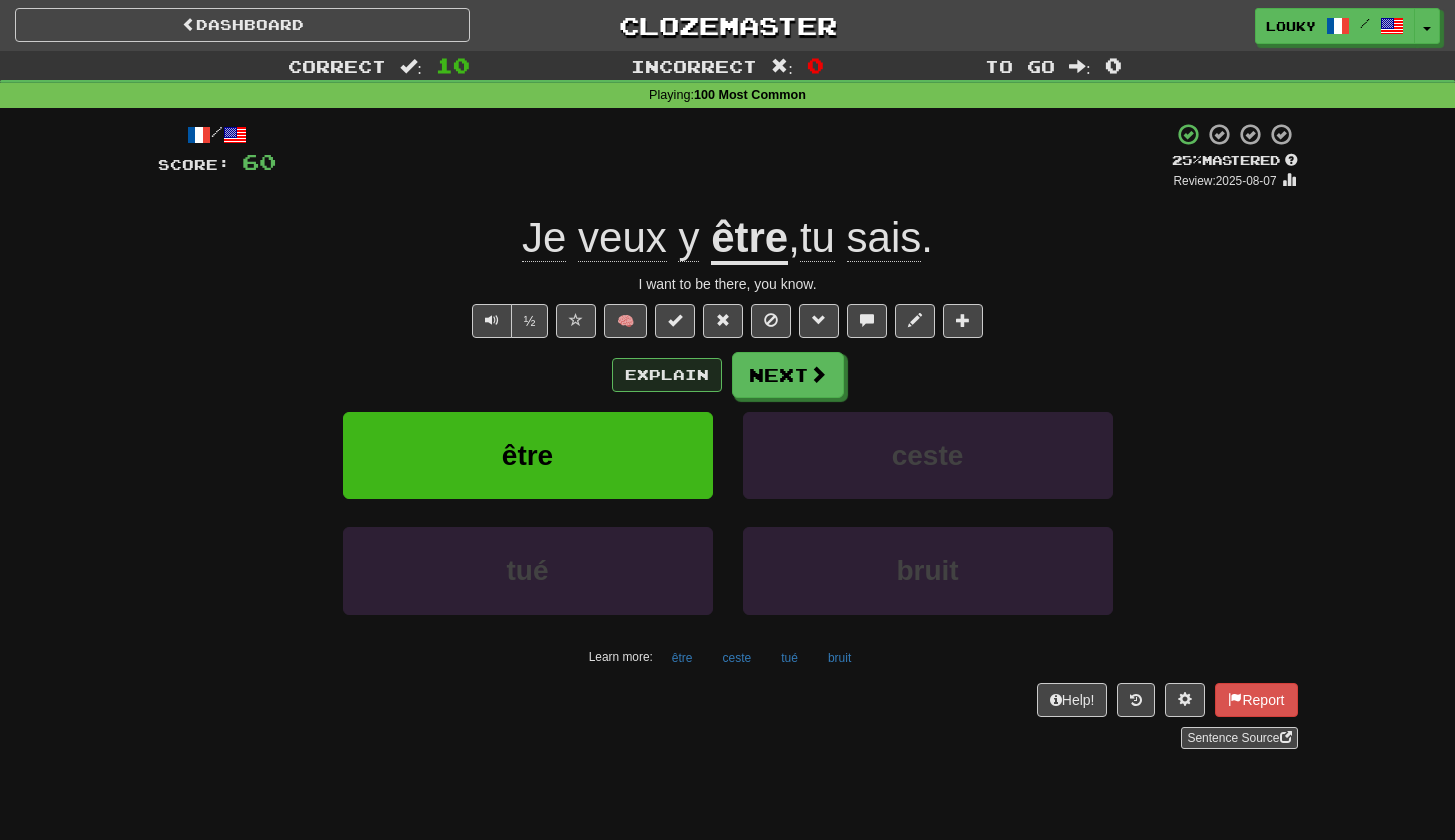 click on "Explain" at bounding box center (667, 375) 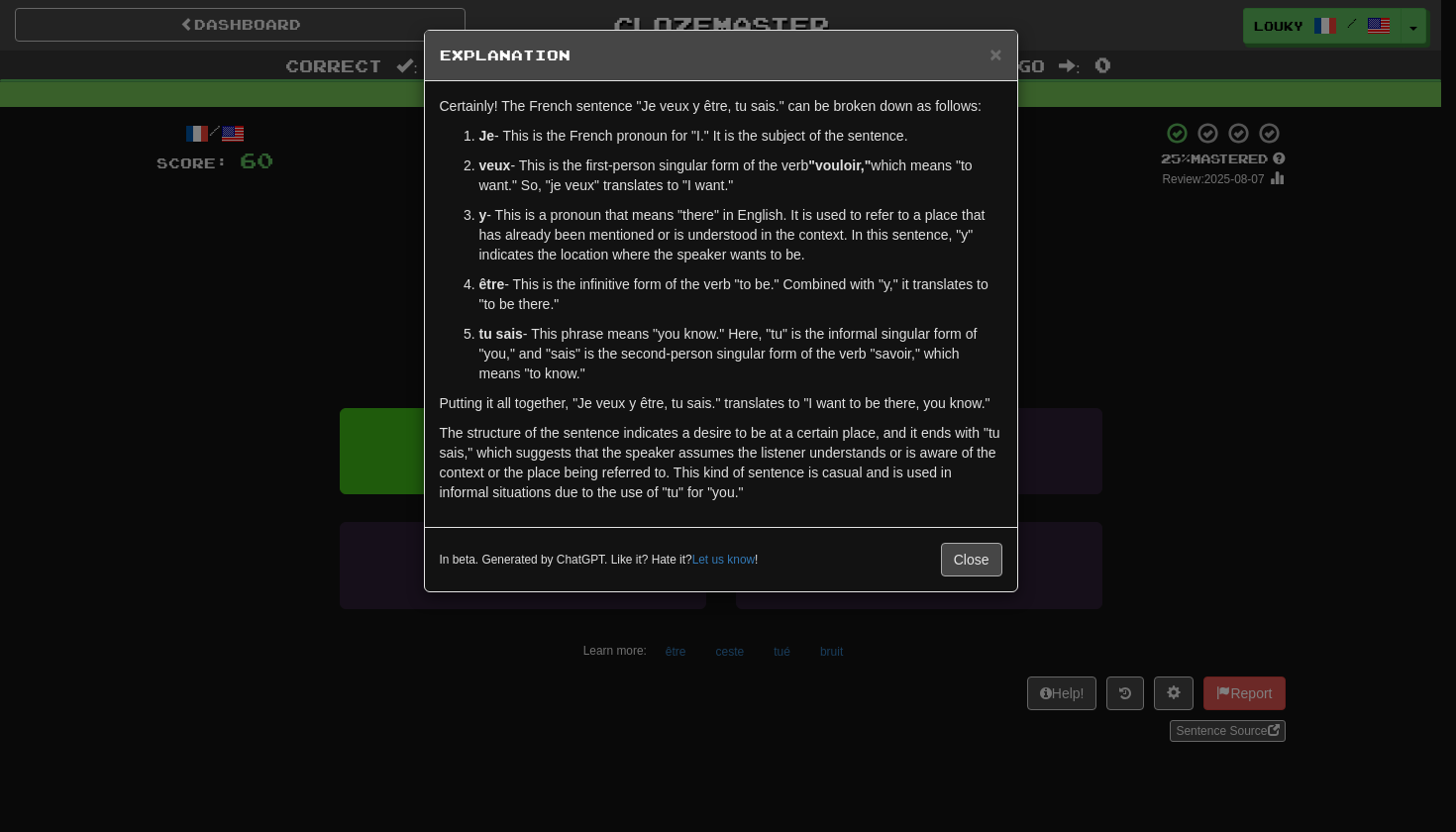 click on "Close" at bounding box center (972, 560) 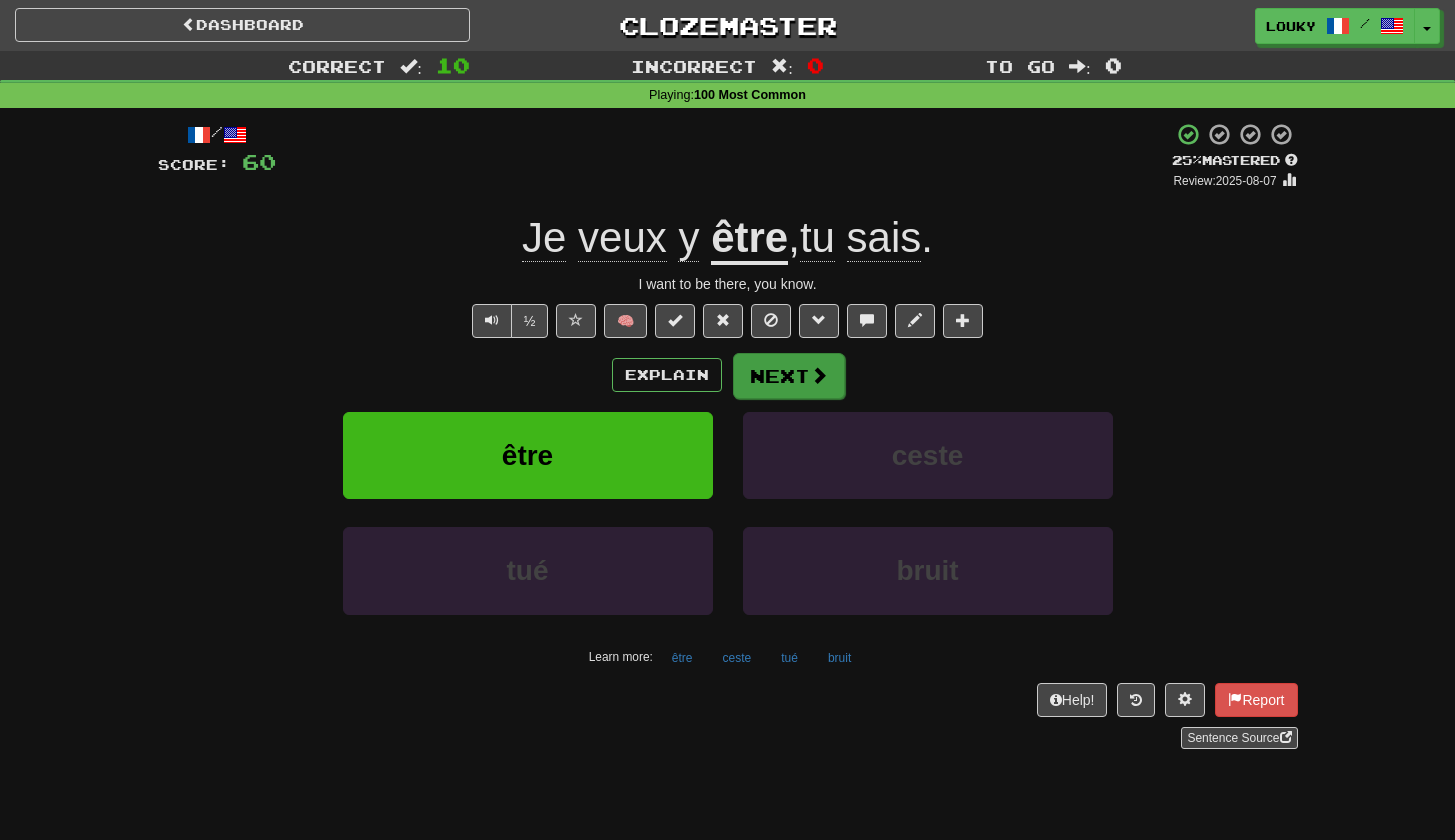 click at bounding box center [819, 375] 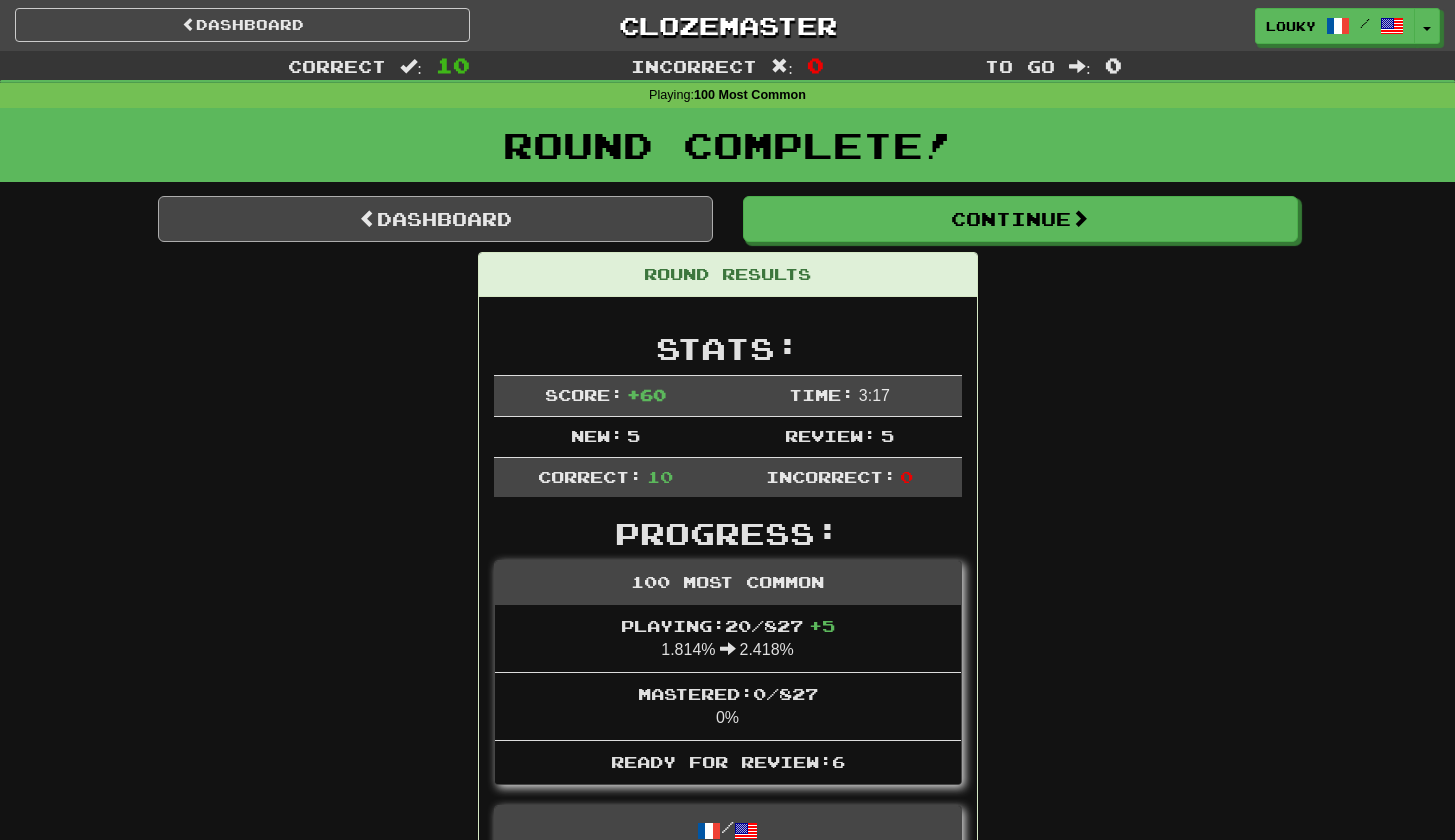 click on "Dashboard" at bounding box center (435, 219) 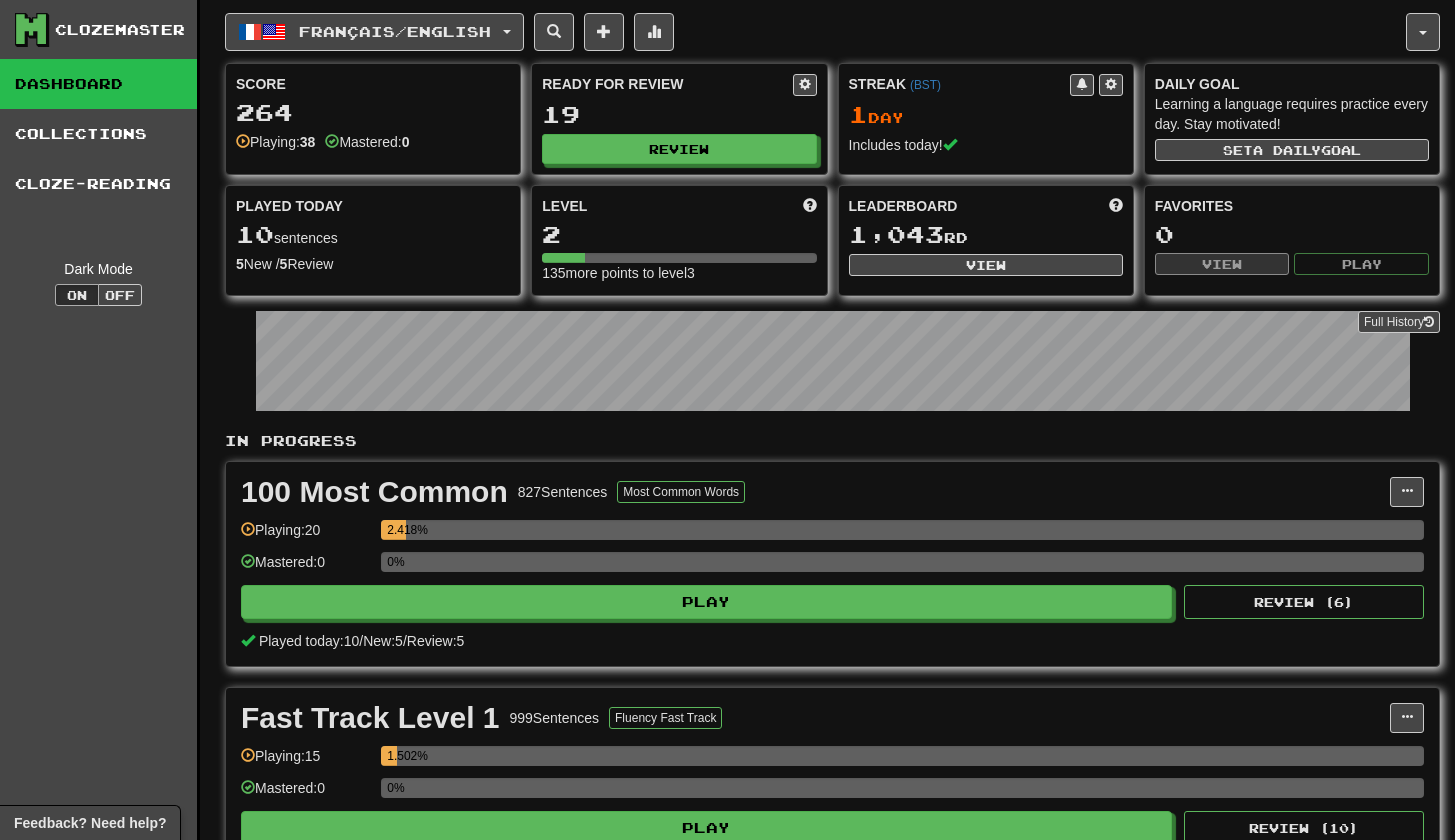 scroll, scrollTop: 0, scrollLeft: 0, axis: both 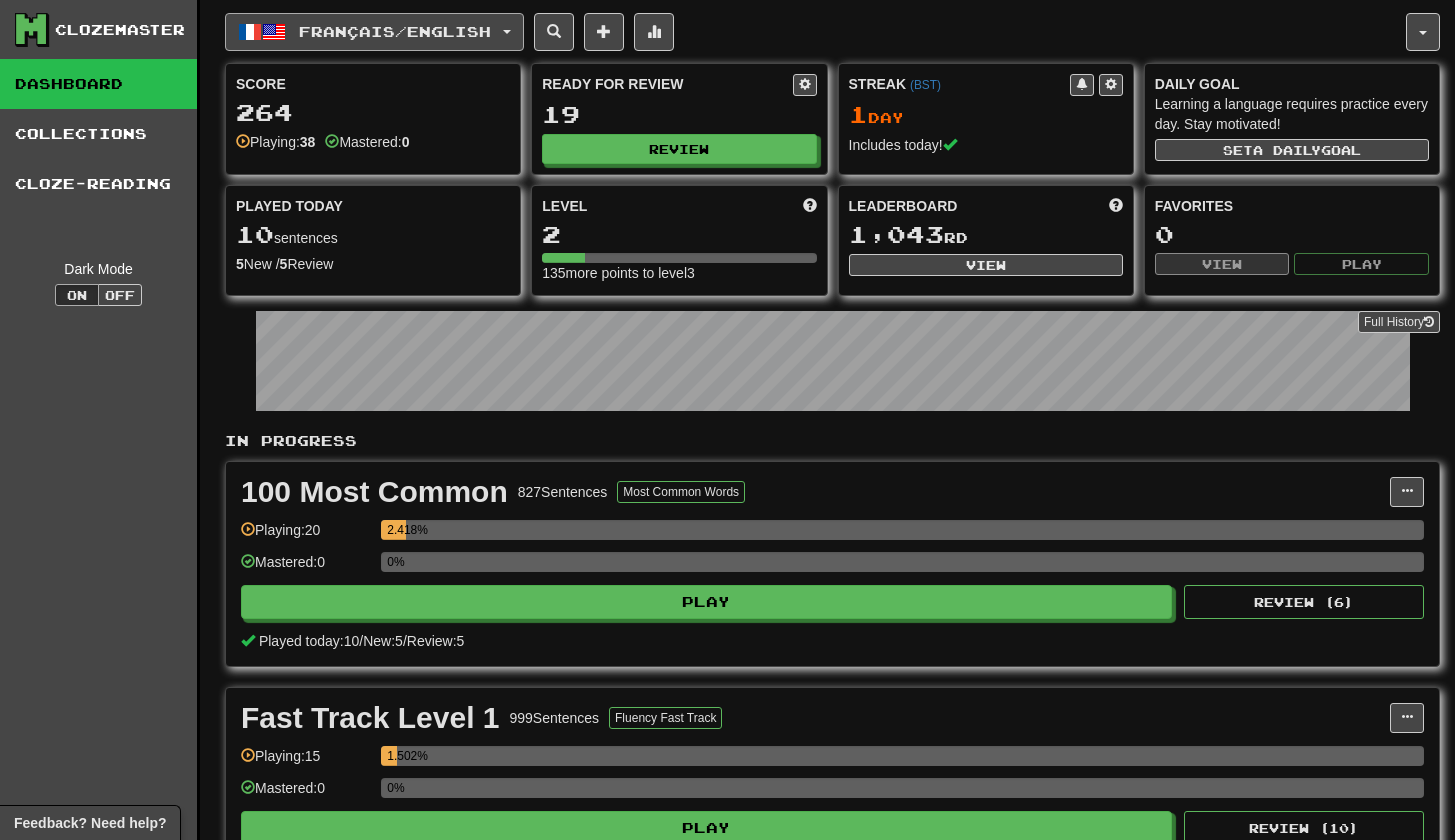 click on "Français  /  English" at bounding box center [395, 31] 